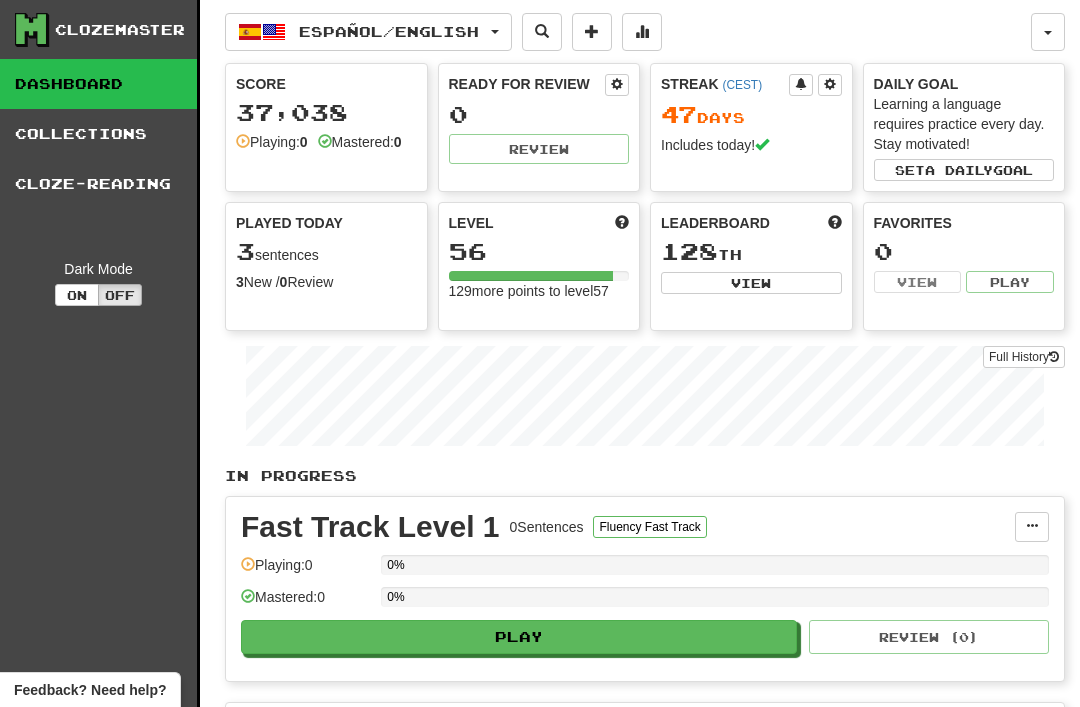 scroll, scrollTop: 0, scrollLeft: 0, axis: both 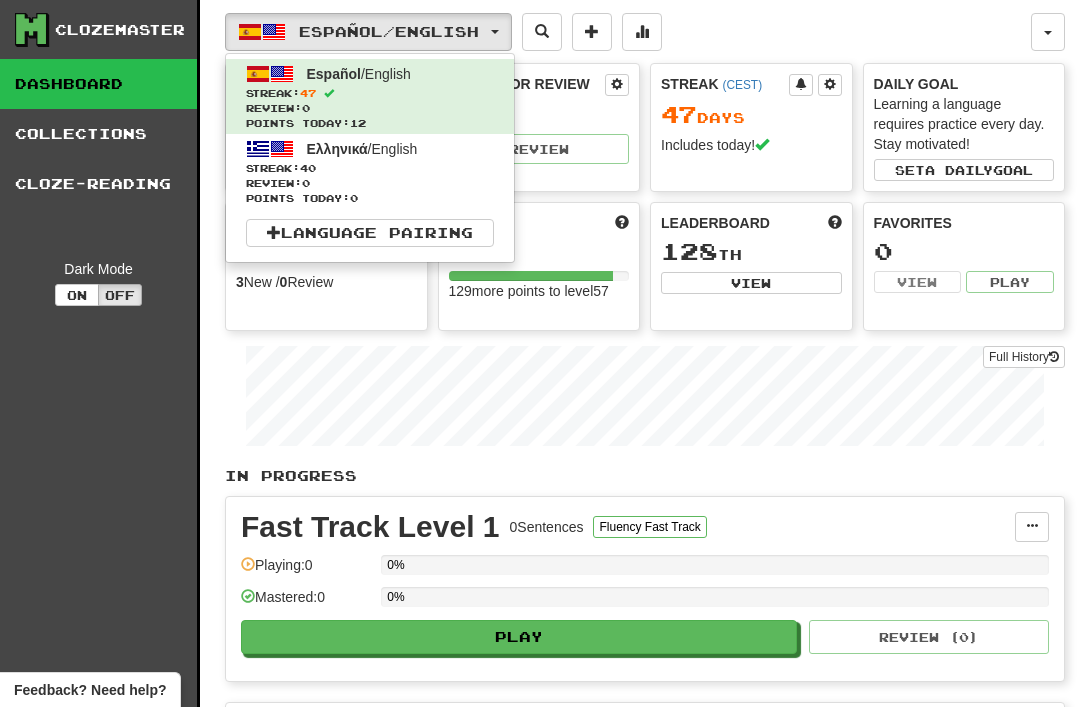 click on "Streak:  40" at bounding box center (370, 168) 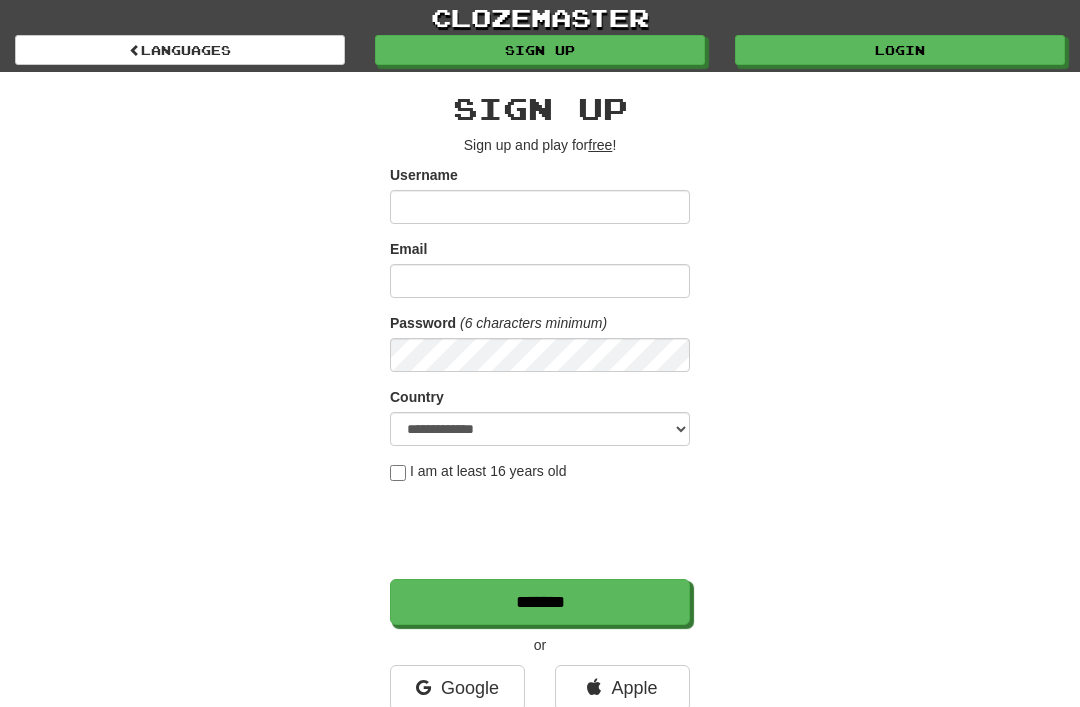 scroll, scrollTop: 0, scrollLeft: 0, axis: both 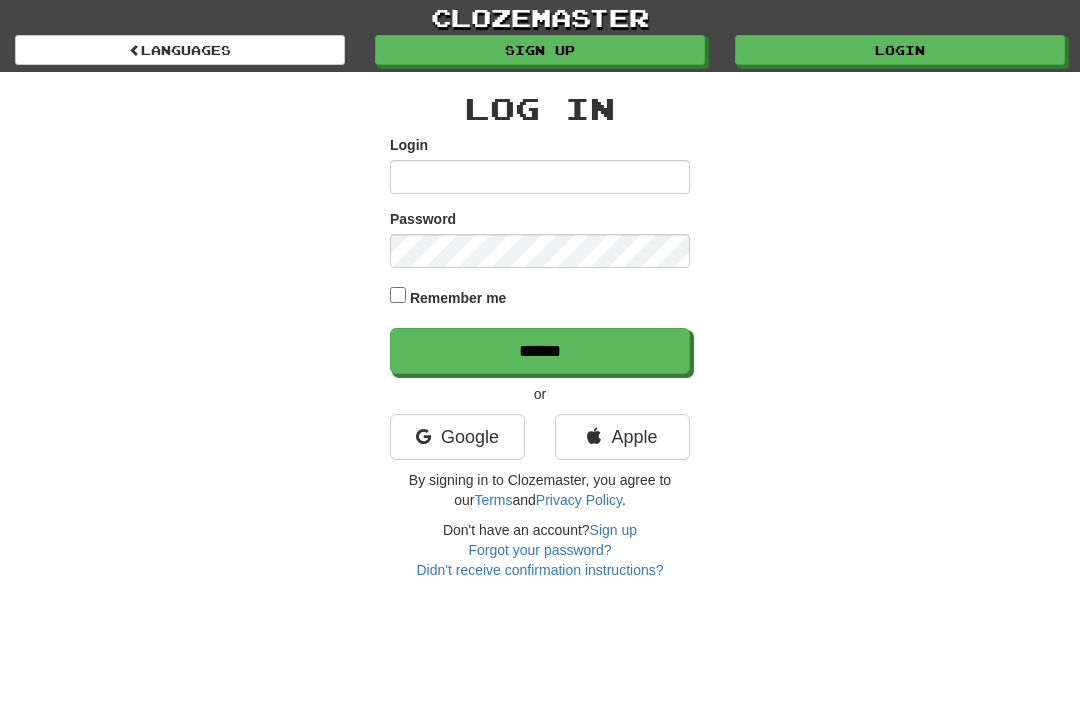 click on "******" at bounding box center [540, 351] 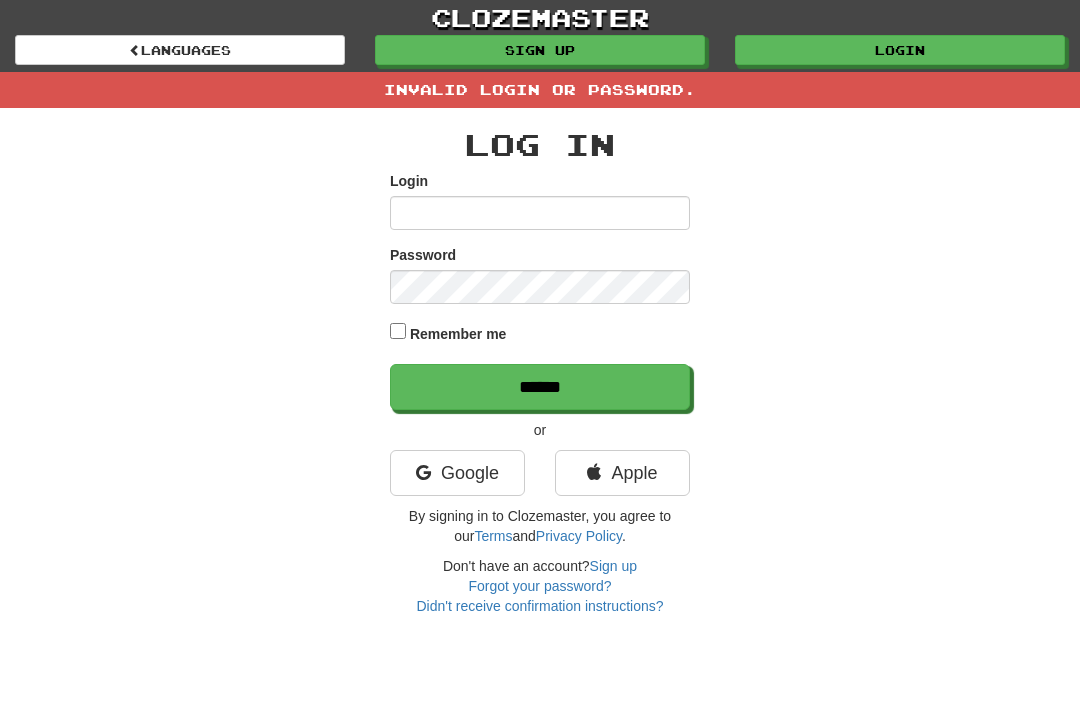 scroll, scrollTop: 0, scrollLeft: 0, axis: both 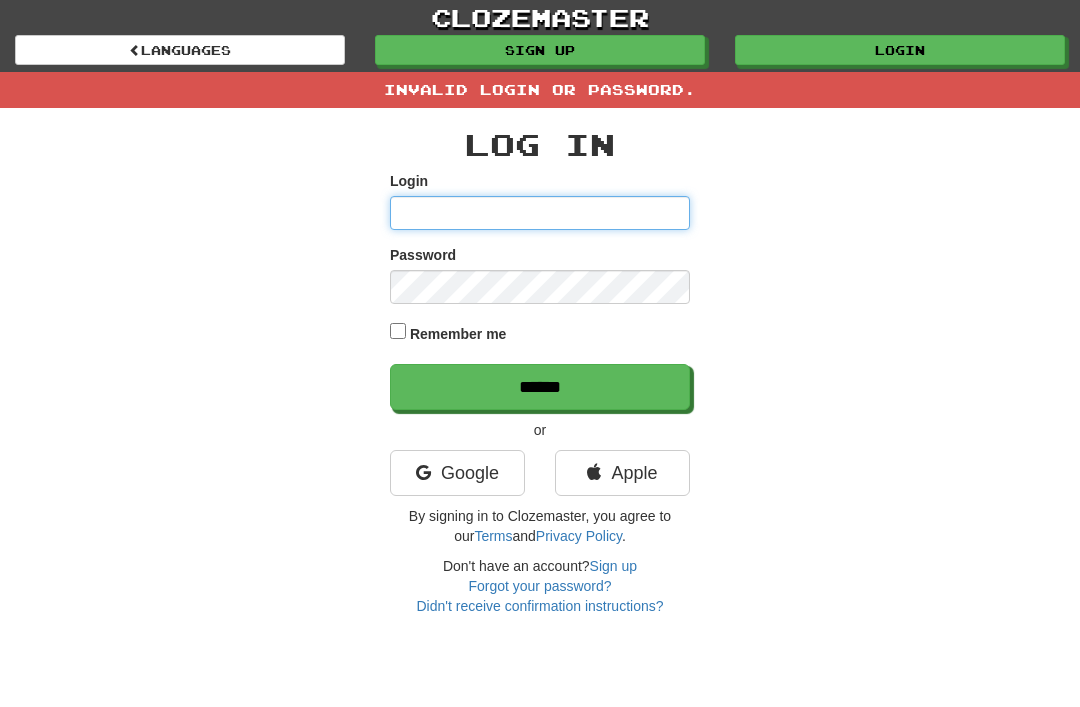 type on "********" 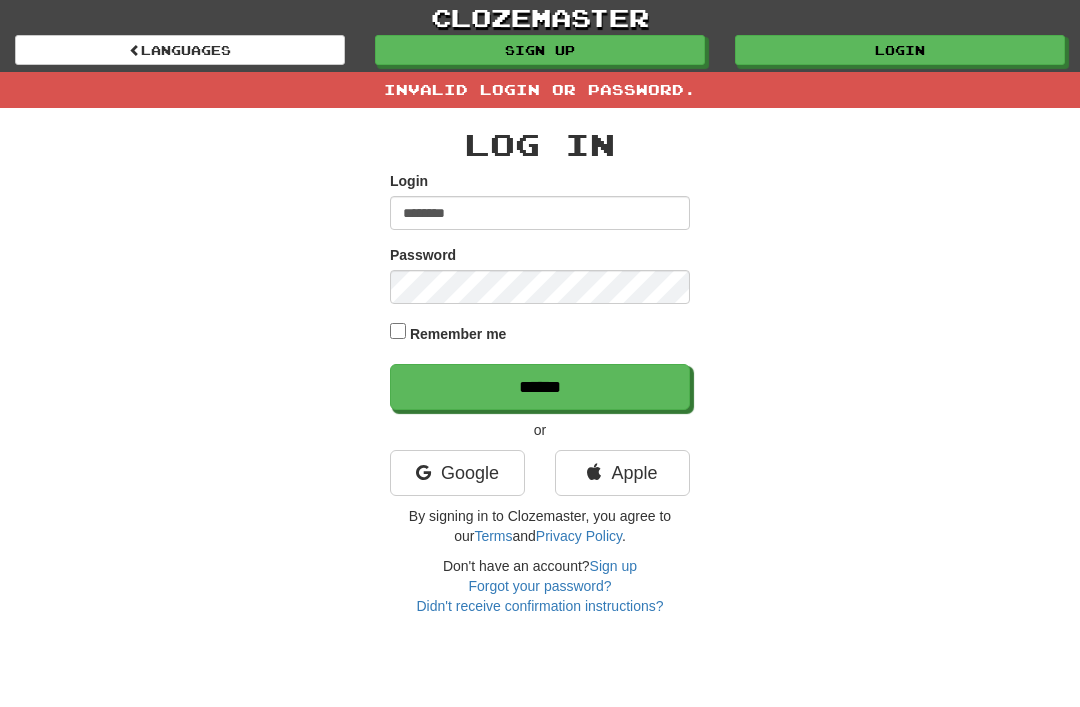 click on "******" at bounding box center (540, 387) 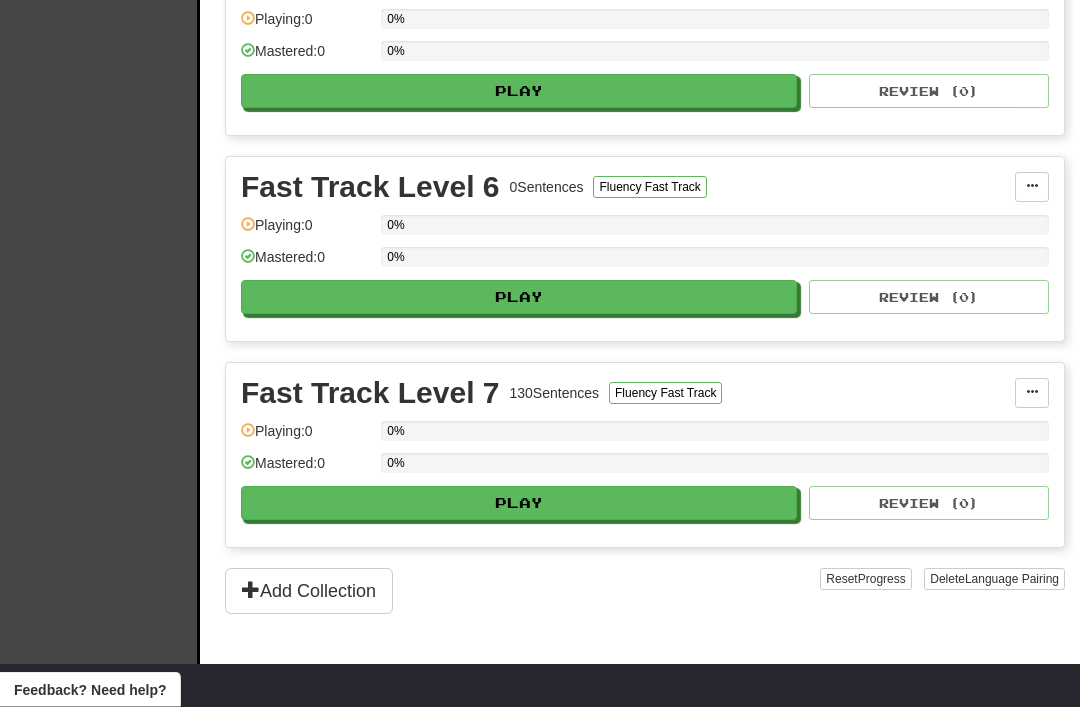 scroll, scrollTop: 1368, scrollLeft: 0, axis: vertical 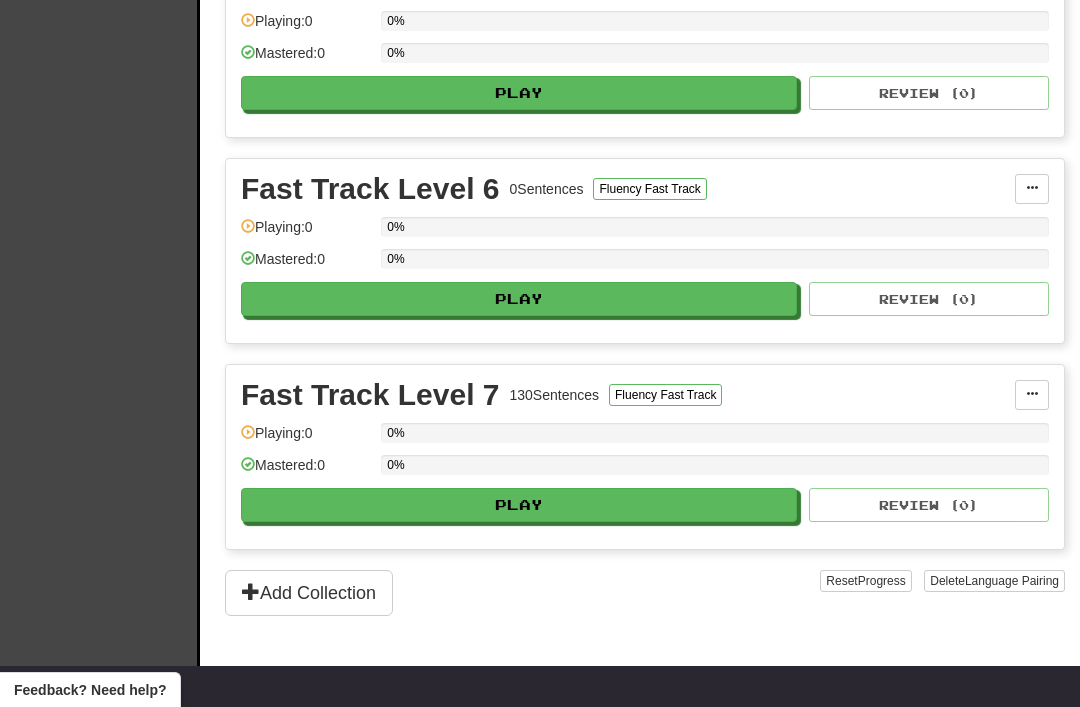 click on "Play" at bounding box center [519, 505] 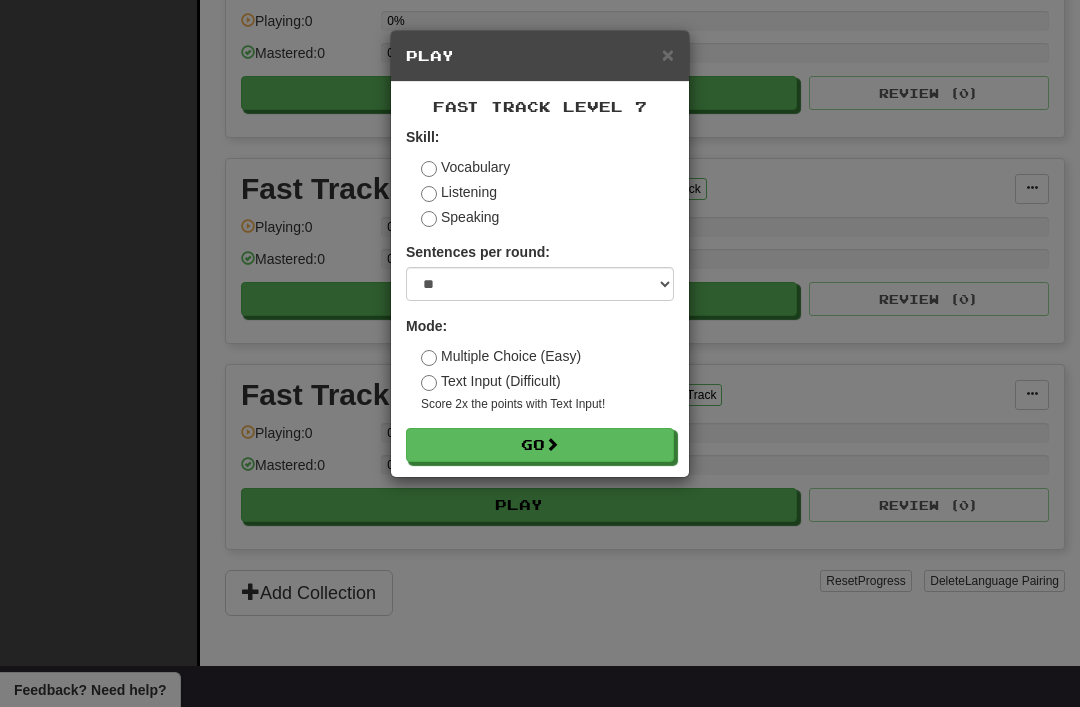 click on "Go" at bounding box center [540, 445] 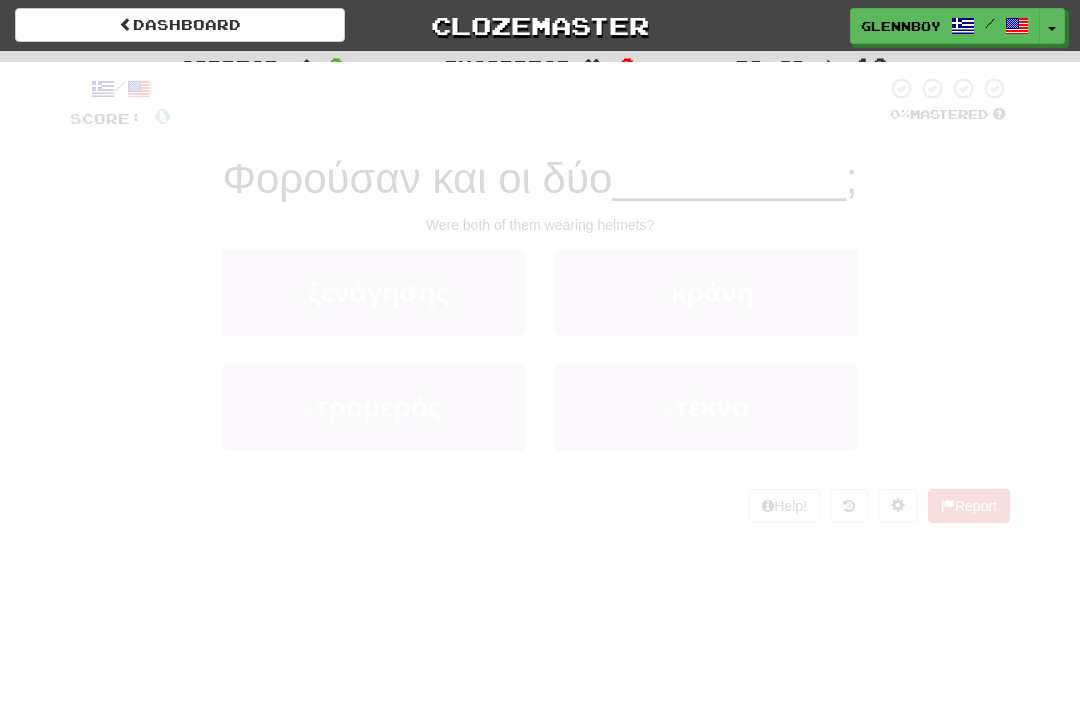 scroll, scrollTop: 0, scrollLeft: 0, axis: both 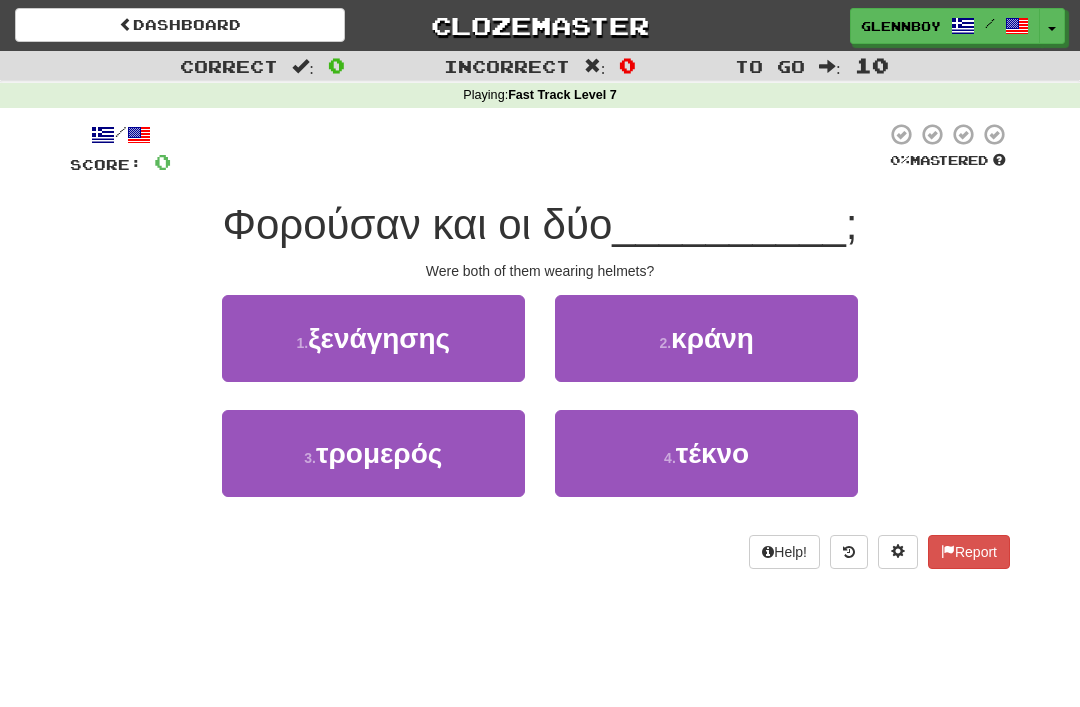 click on "κράνη" at bounding box center (712, 338) 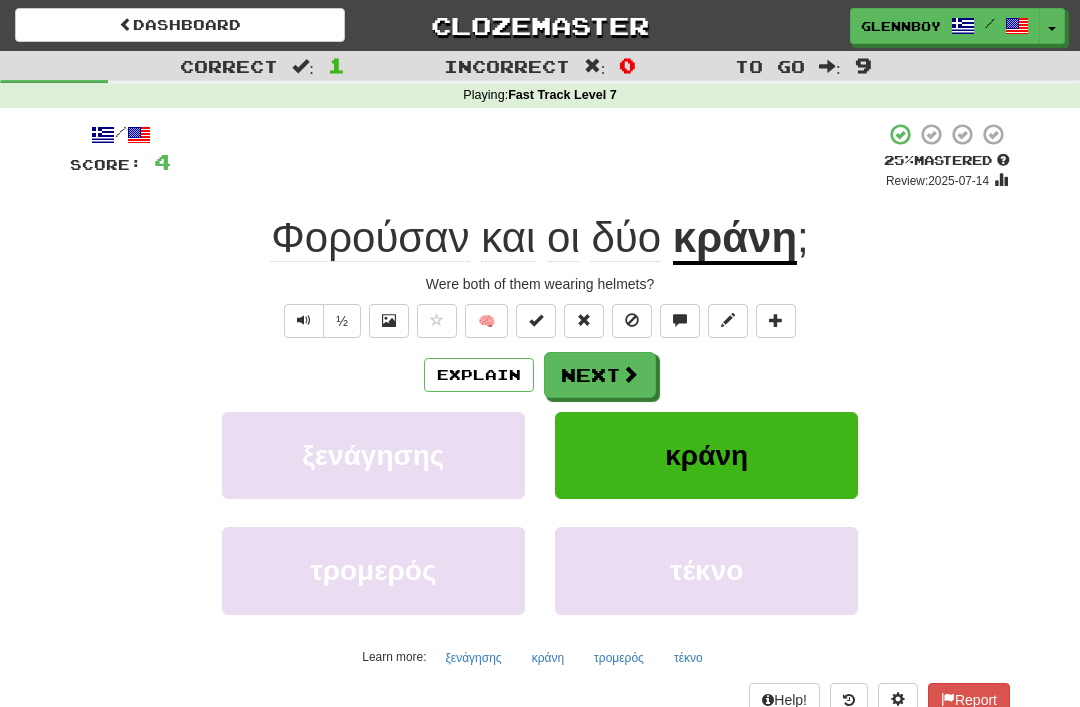 click at bounding box center (584, 321) 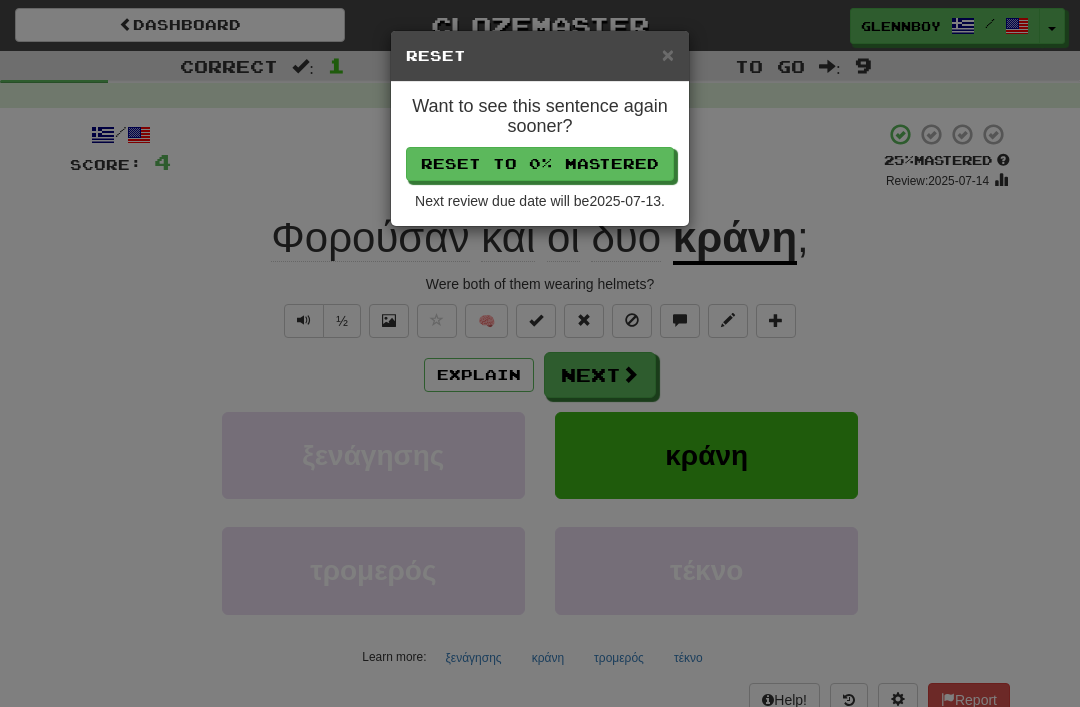 click on "× Reset Want to see this sentence again sooner? Reset to 0% Mastered Next review due date will be  2025-07-13 ." at bounding box center (540, 353) 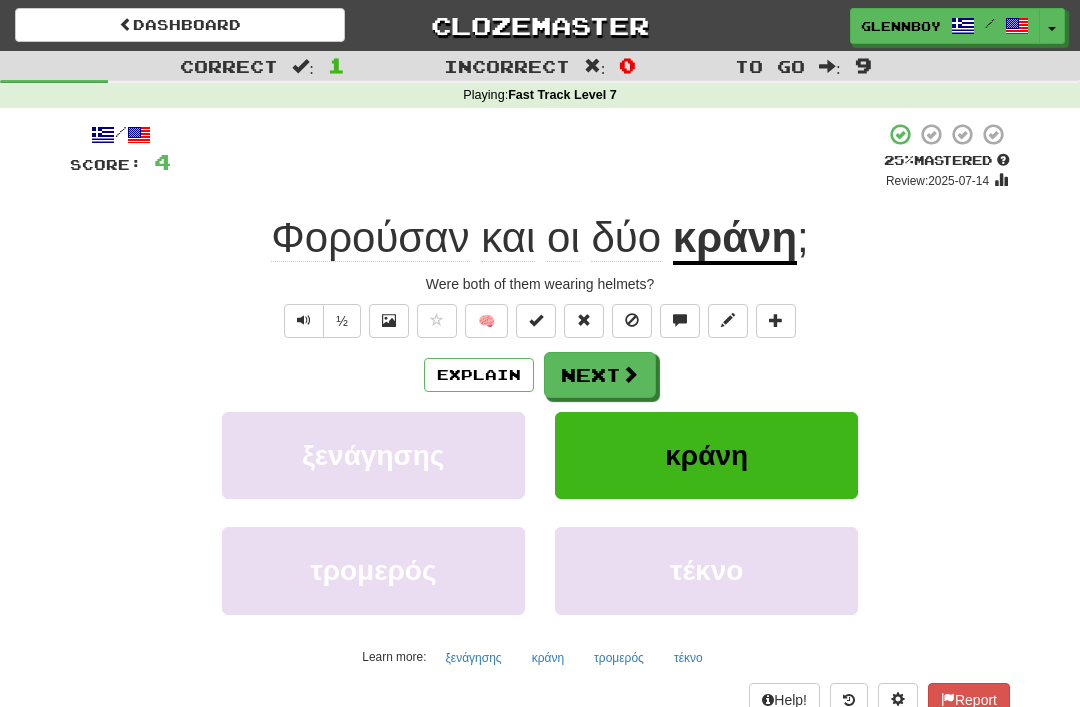 click at bounding box center (632, 320) 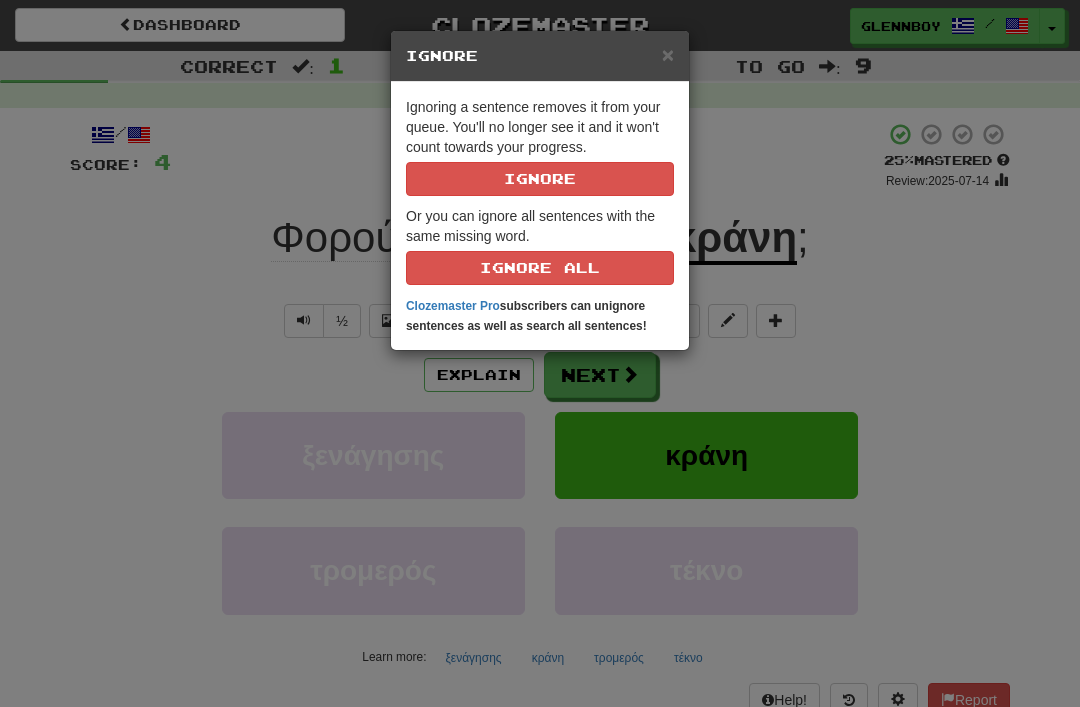 click on "Ignore" at bounding box center [540, 179] 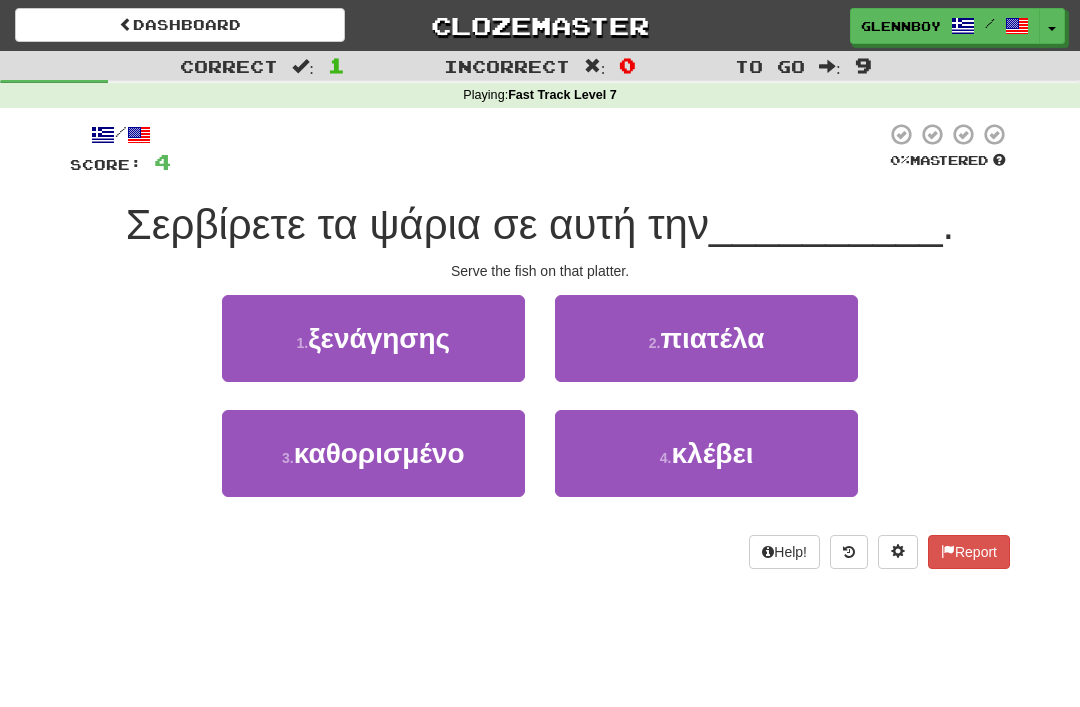 click on "2 .  πιατέλα" at bounding box center [706, 338] 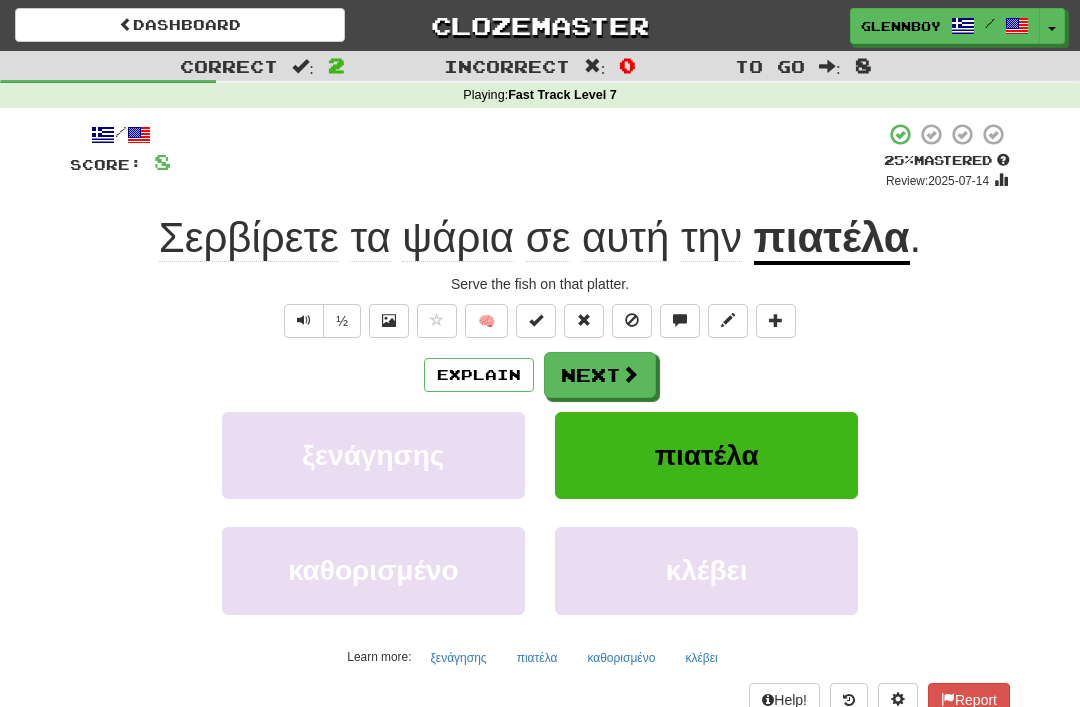 click at bounding box center (632, 321) 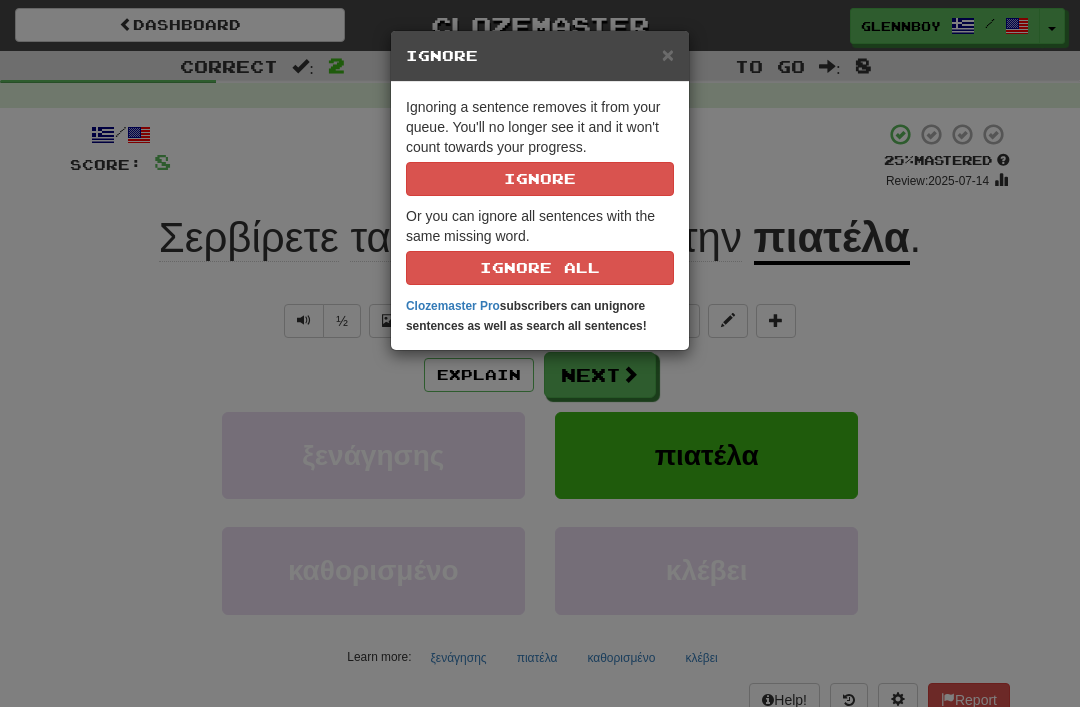 click on "Ignore" at bounding box center (540, 179) 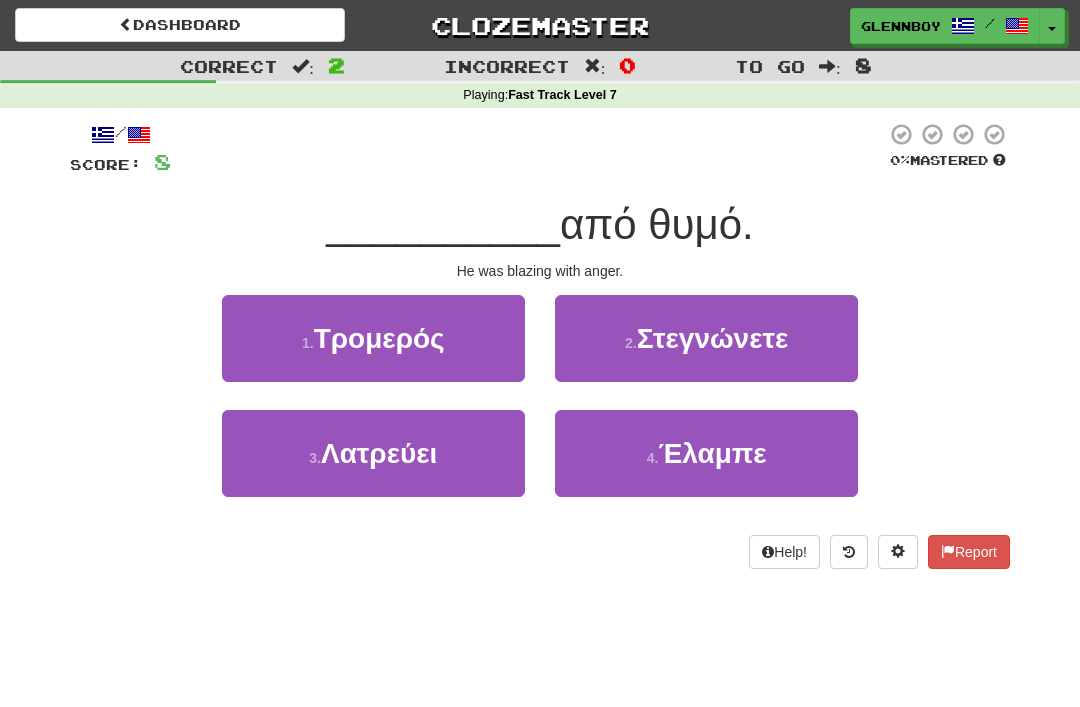 click on "Έλαμπε" at bounding box center [712, 453] 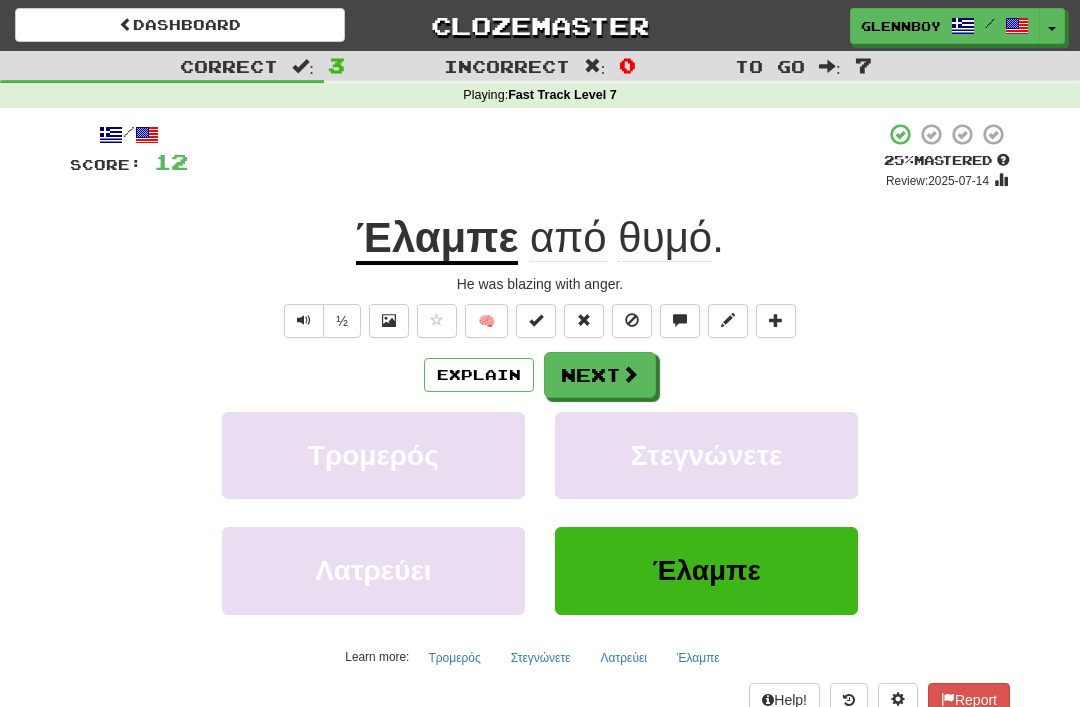 click on "Explain" at bounding box center [479, 375] 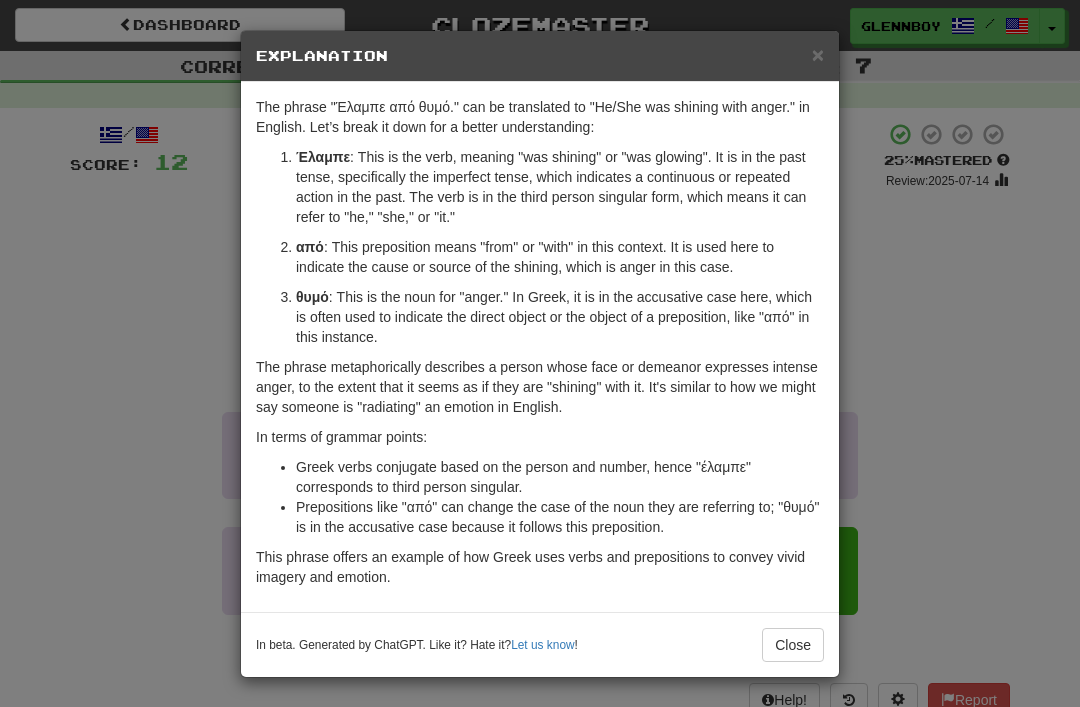 click on "Close" at bounding box center [793, 645] 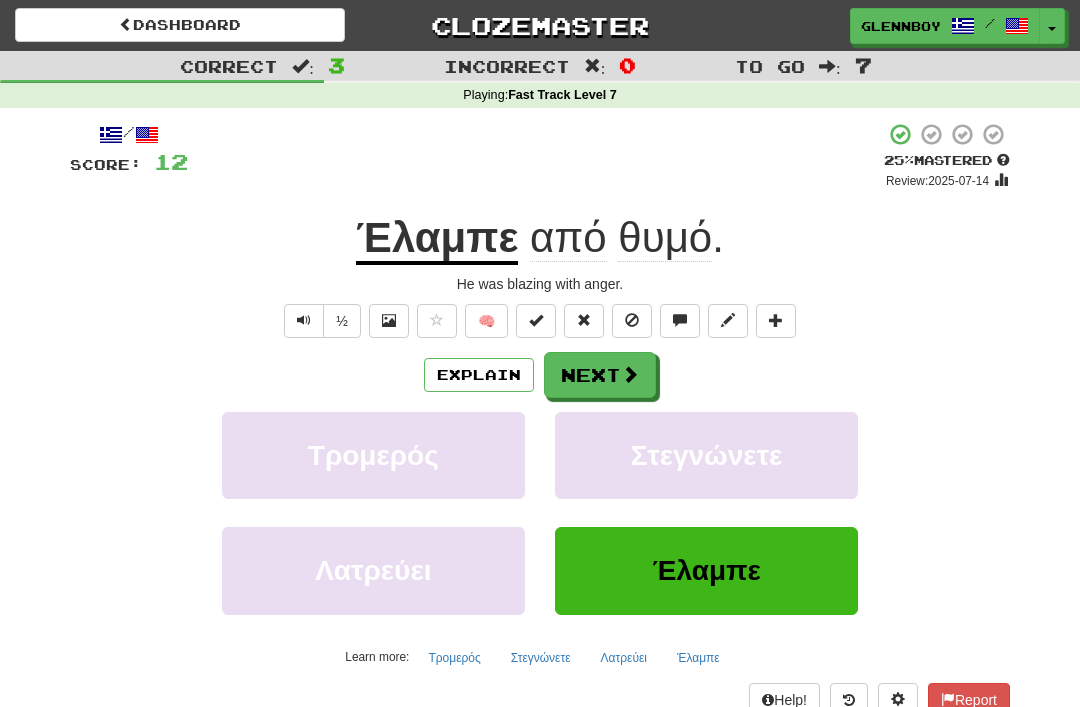 click at bounding box center (632, 321) 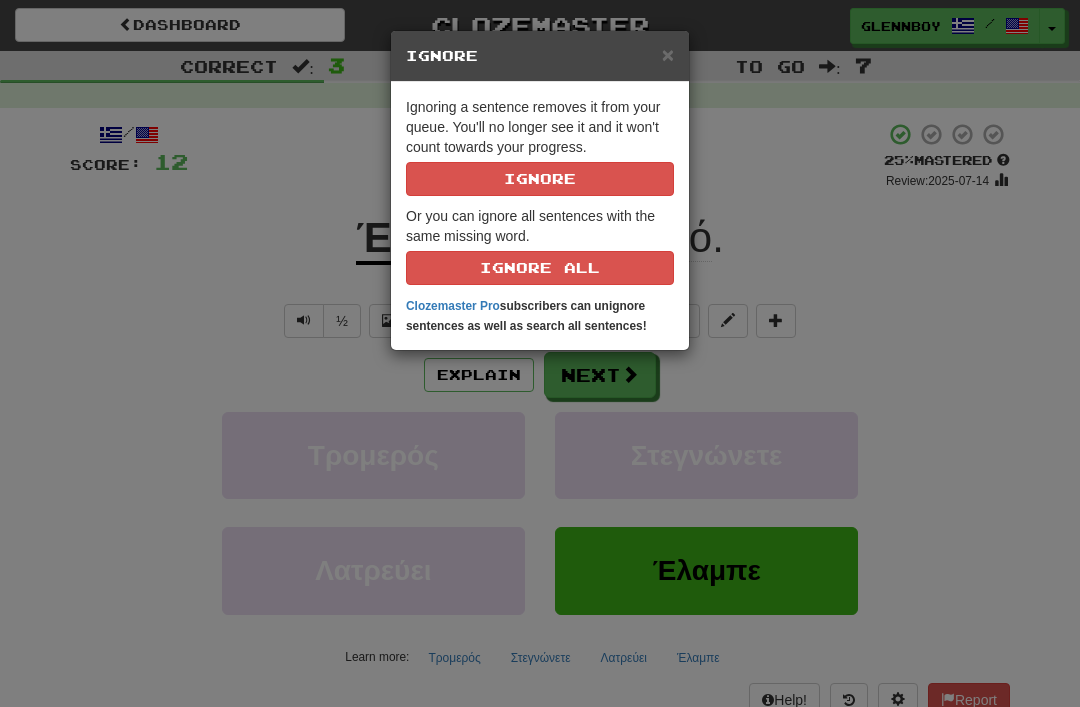 click on "Ignore" at bounding box center (540, 179) 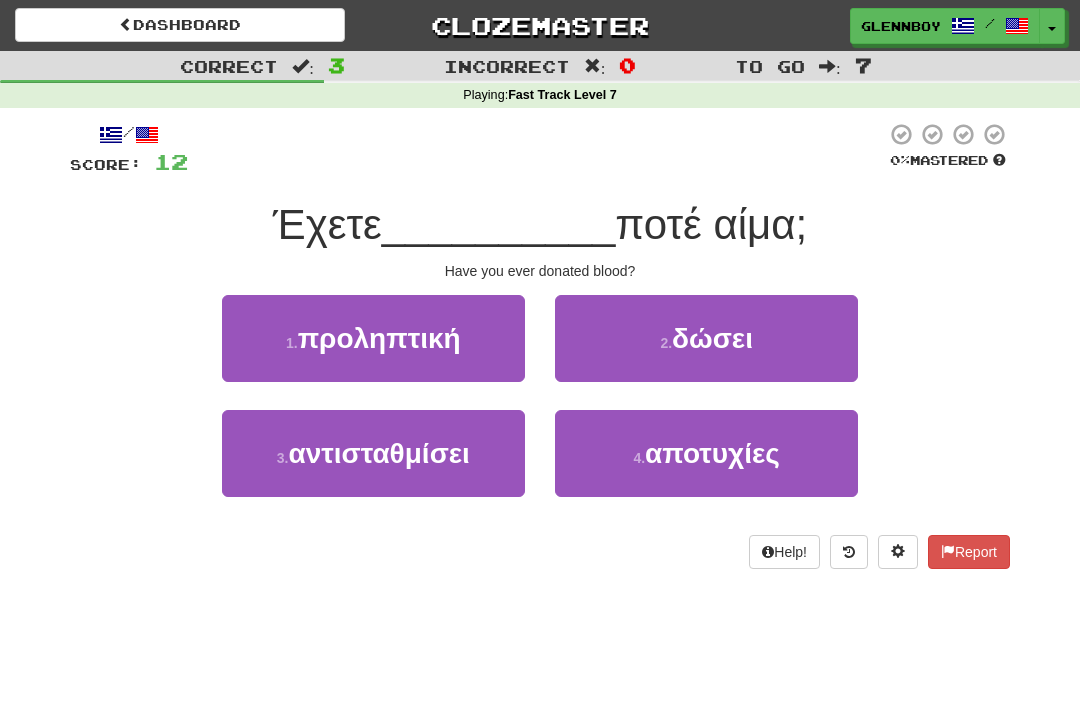 click on "δώσει" at bounding box center (712, 338) 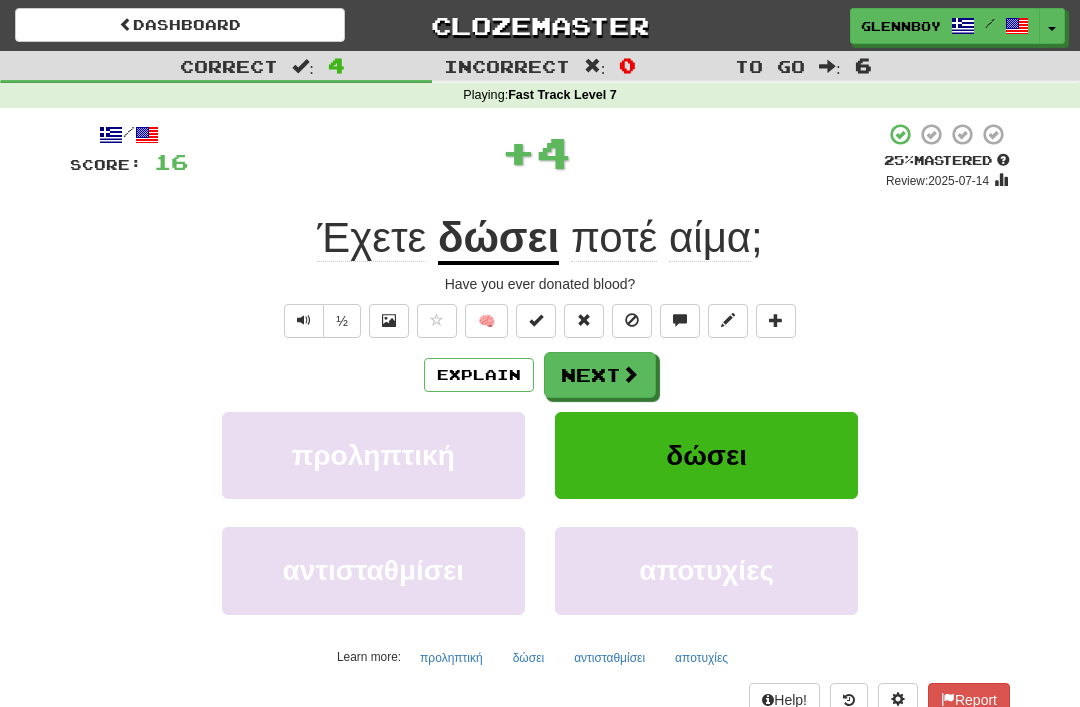 click at bounding box center [632, 321] 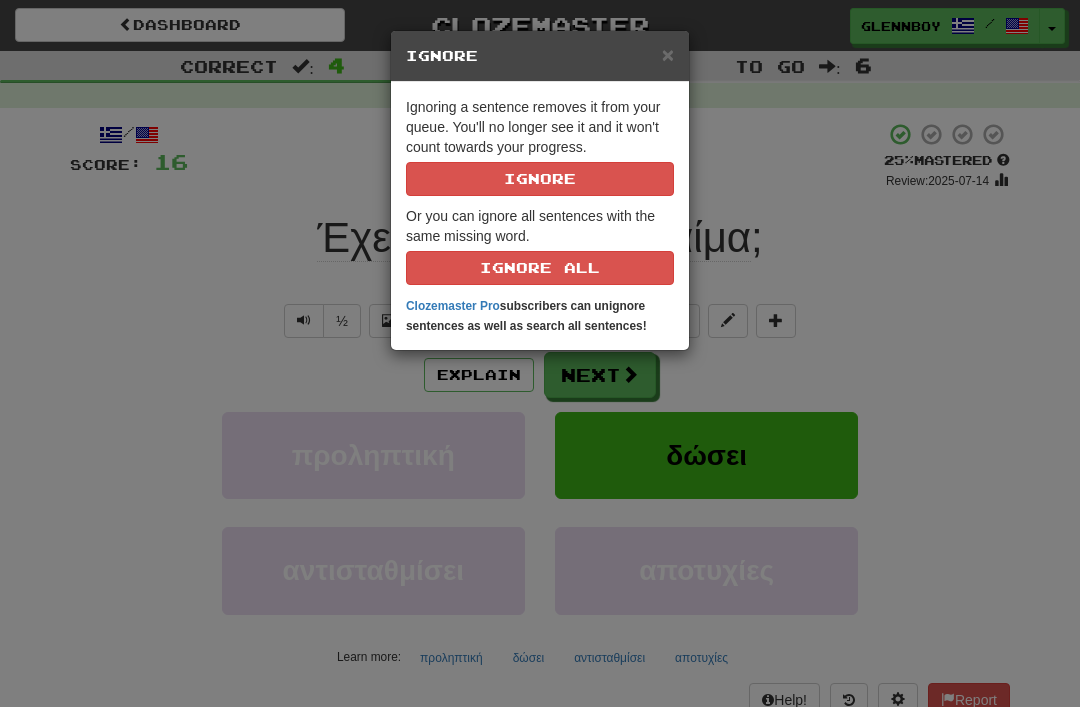 click on "Ignore" at bounding box center (540, 179) 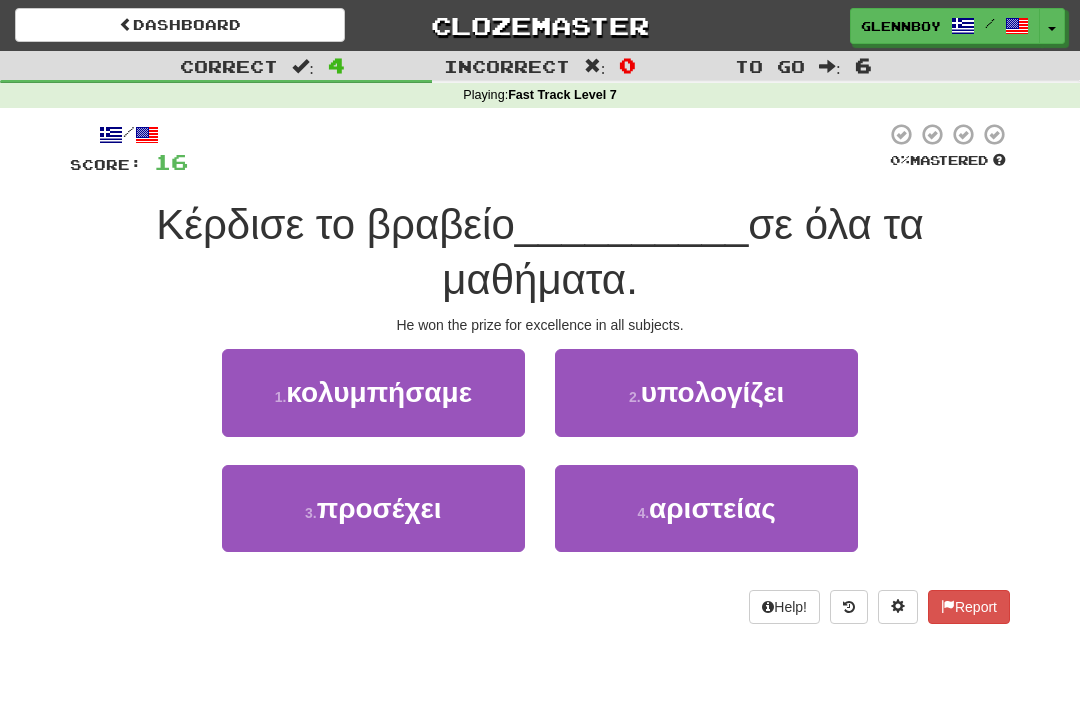 click on "αριστείας" at bounding box center (712, 508) 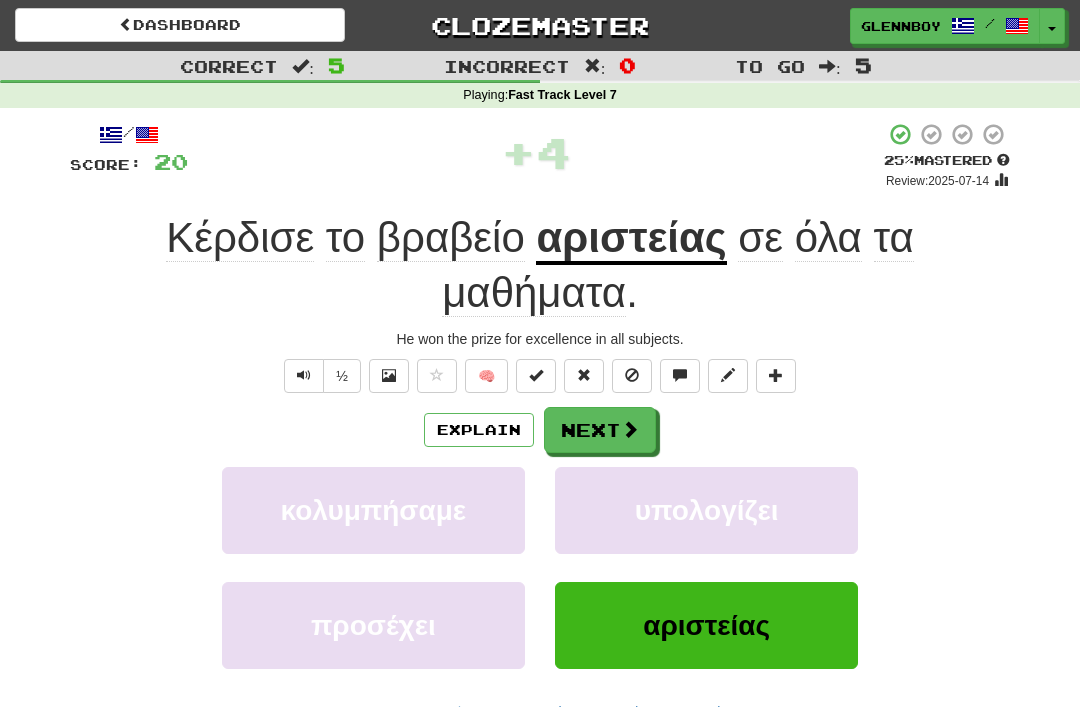 click on "Explain" at bounding box center (479, 430) 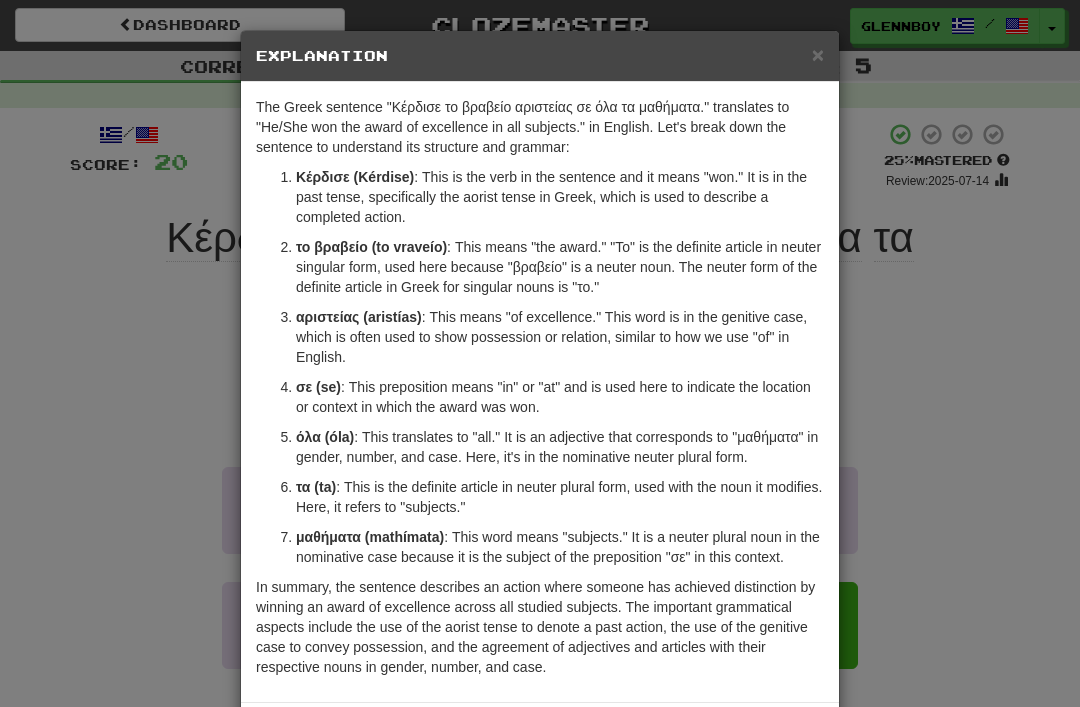 click on "×" at bounding box center (818, 54) 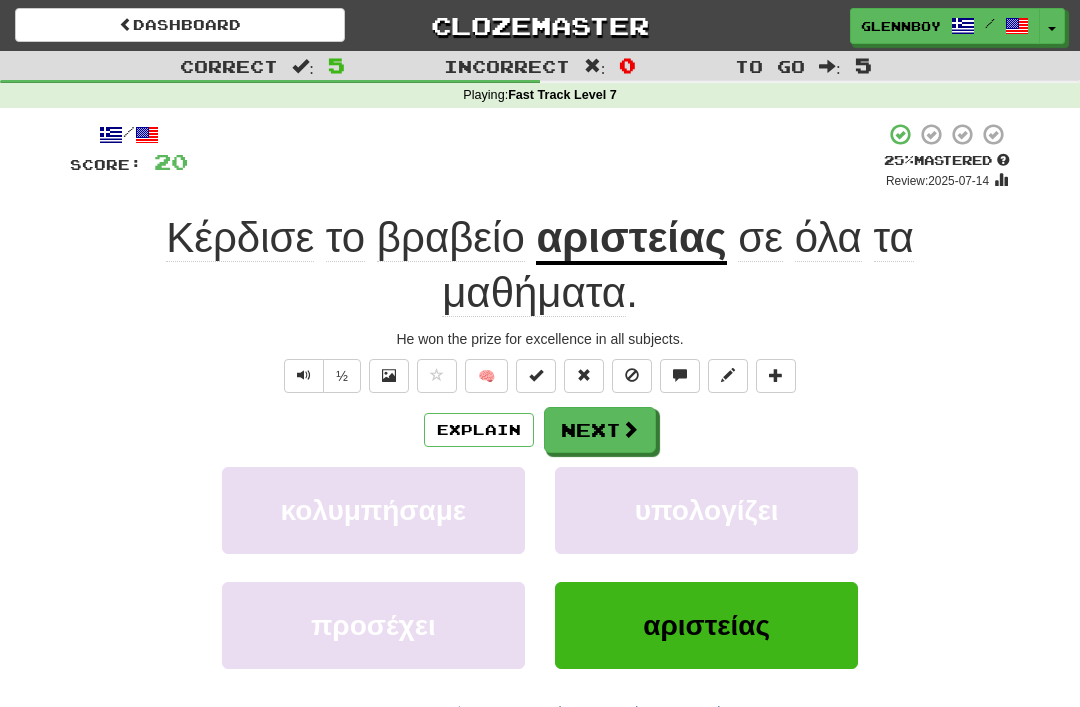 click at bounding box center [632, 375] 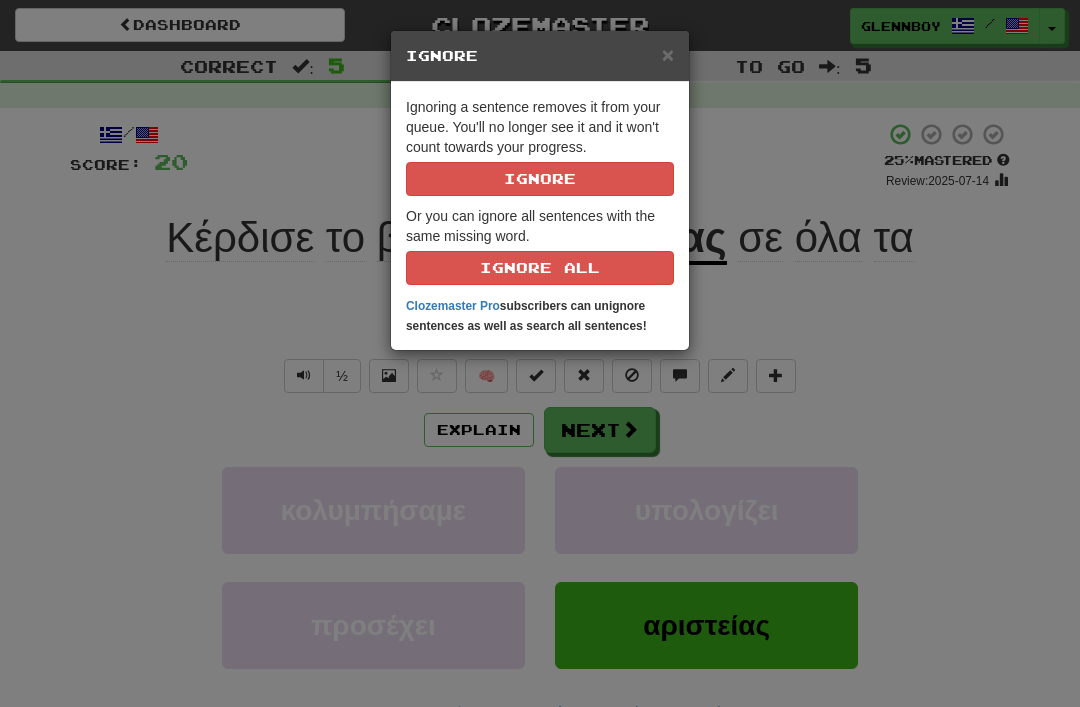 click on "Ignore" at bounding box center (540, 179) 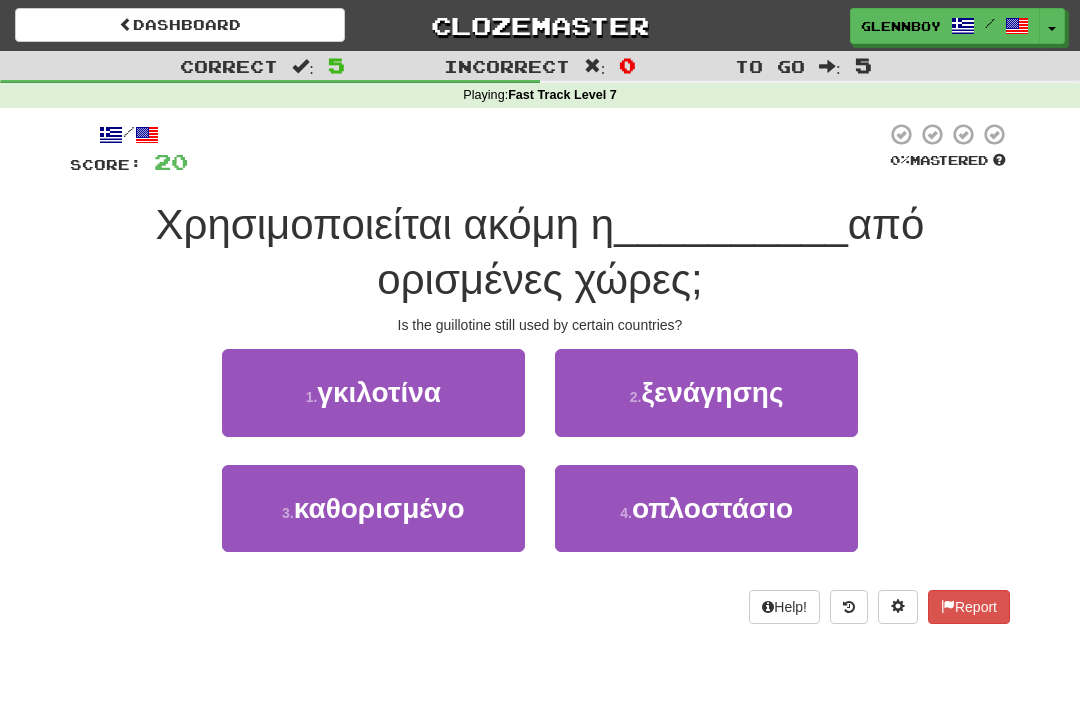 click on "γκιλοτίνα" at bounding box center [379, 392] 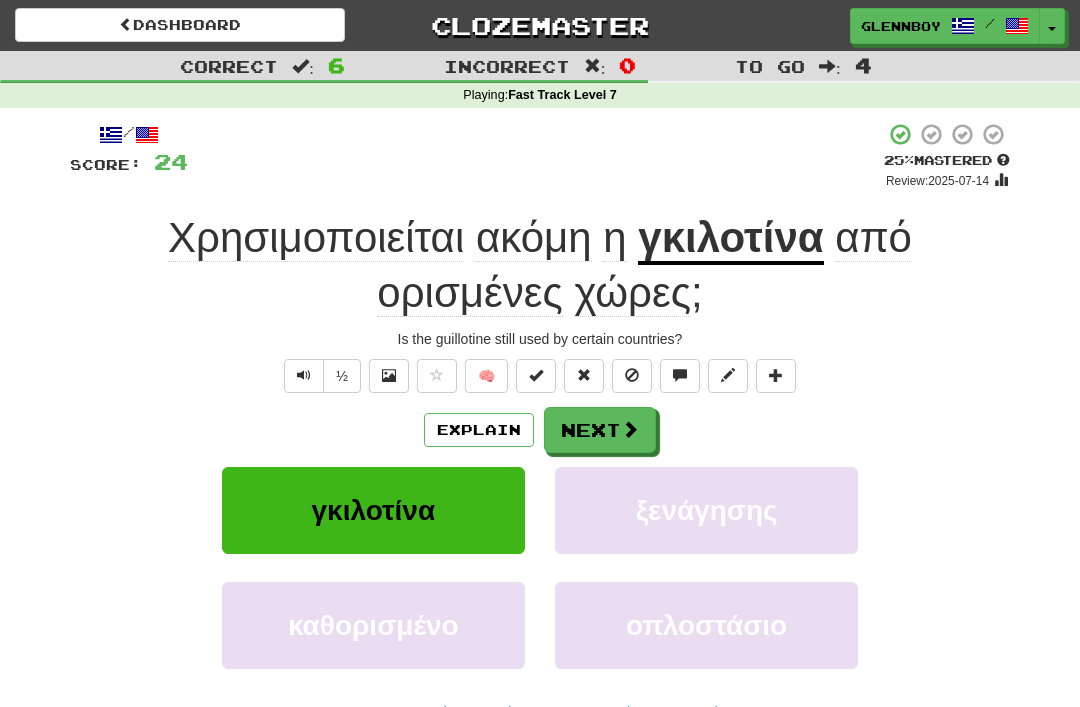 click at bounding box center [632, 375] 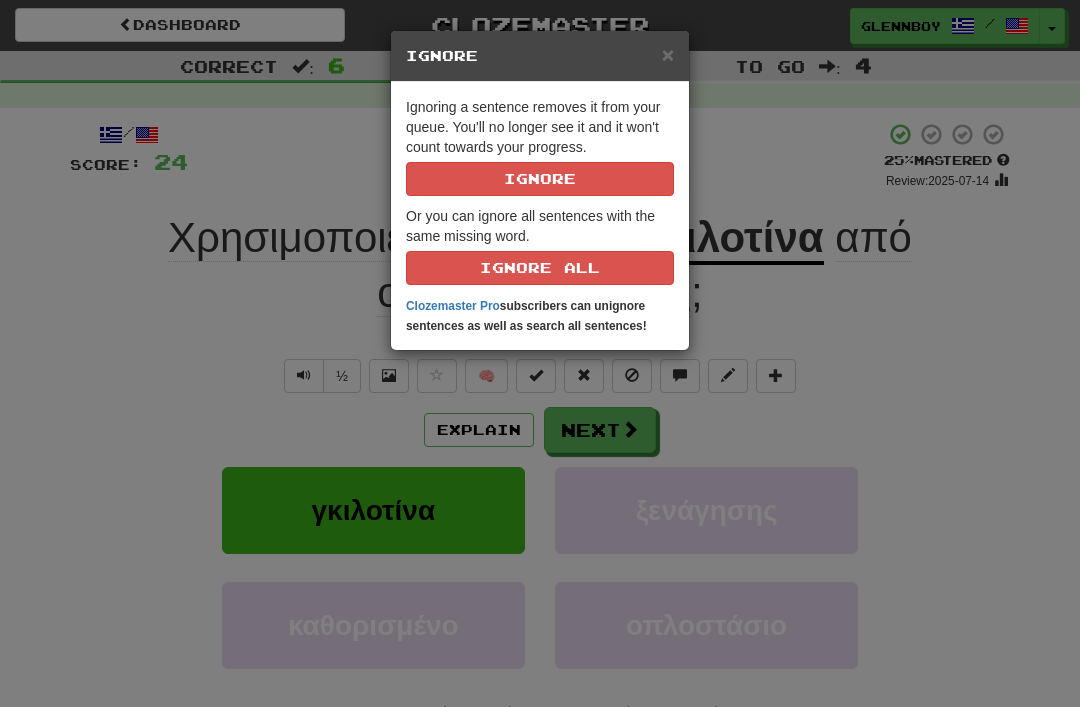click on "Ignore" at bounding box center [540, 179] 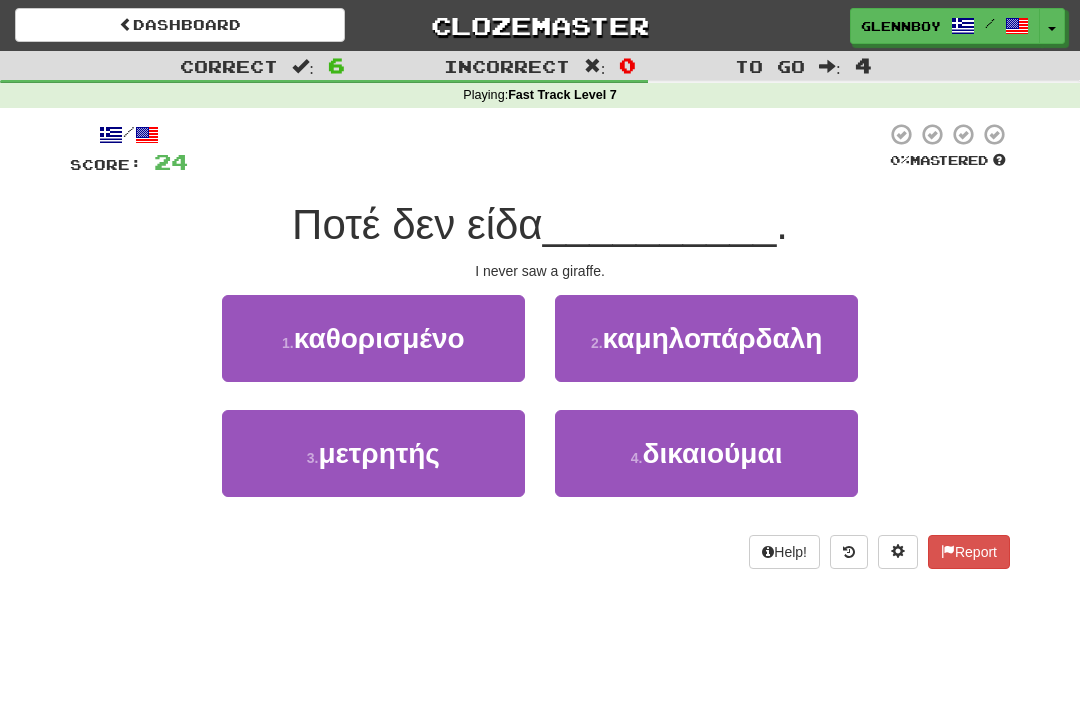 click on "καμηλοπάρδαλη" at bounding box center [713, 338] 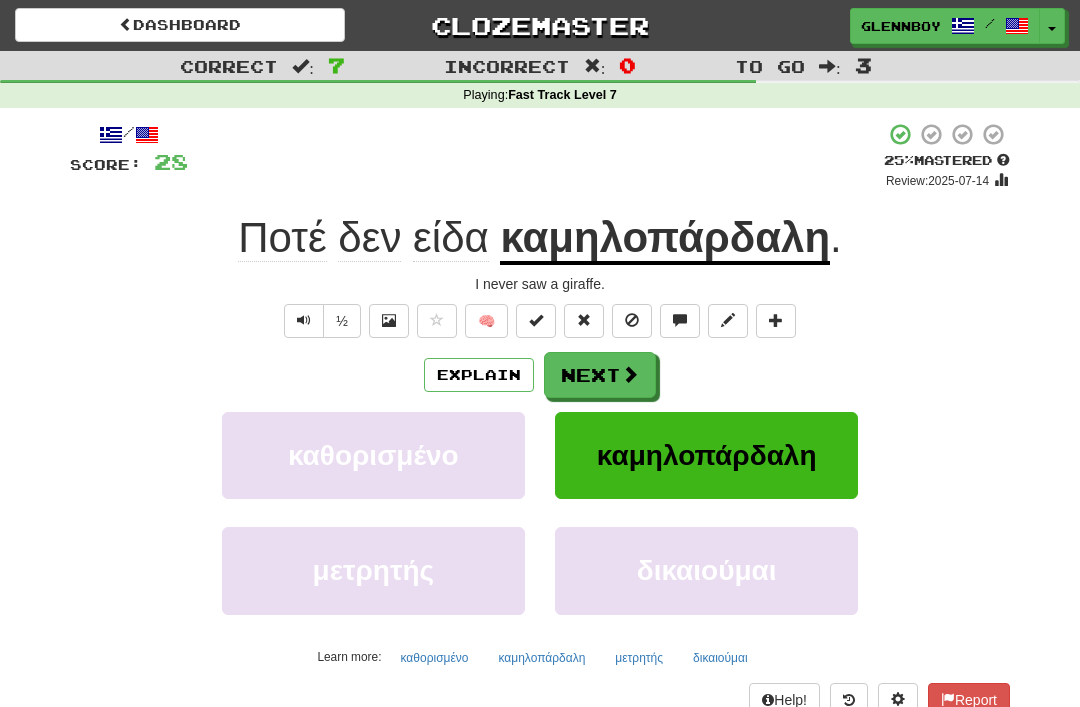 click at bounding box center (632, 320) 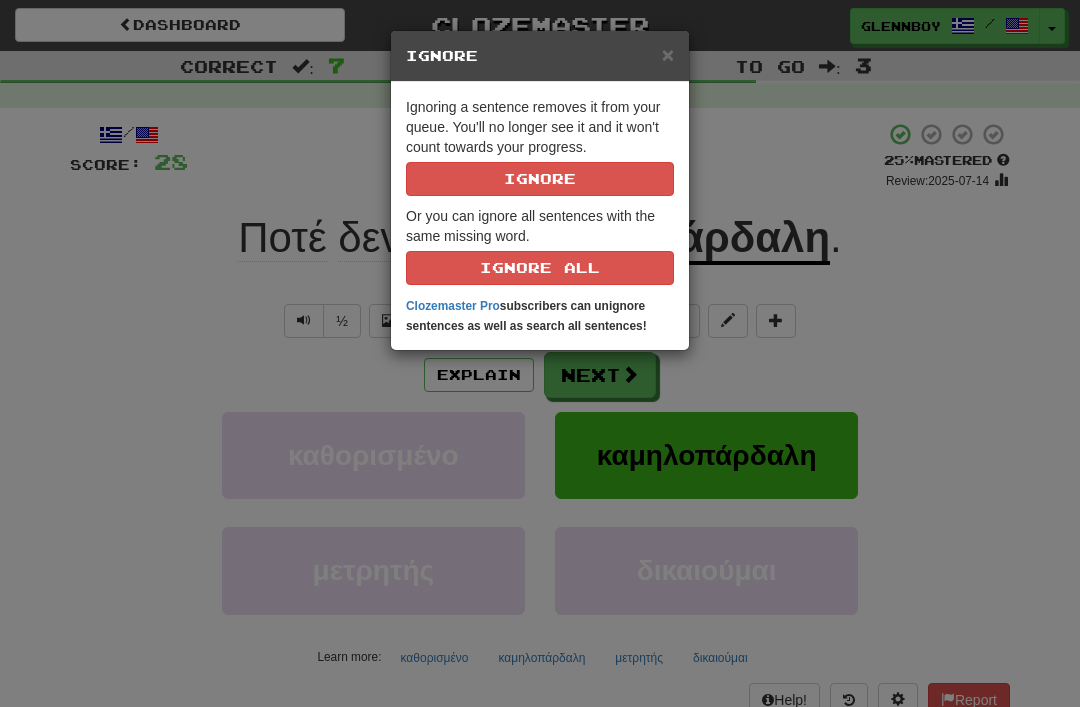 click on "Ignore" at bounding box center (540, 179) 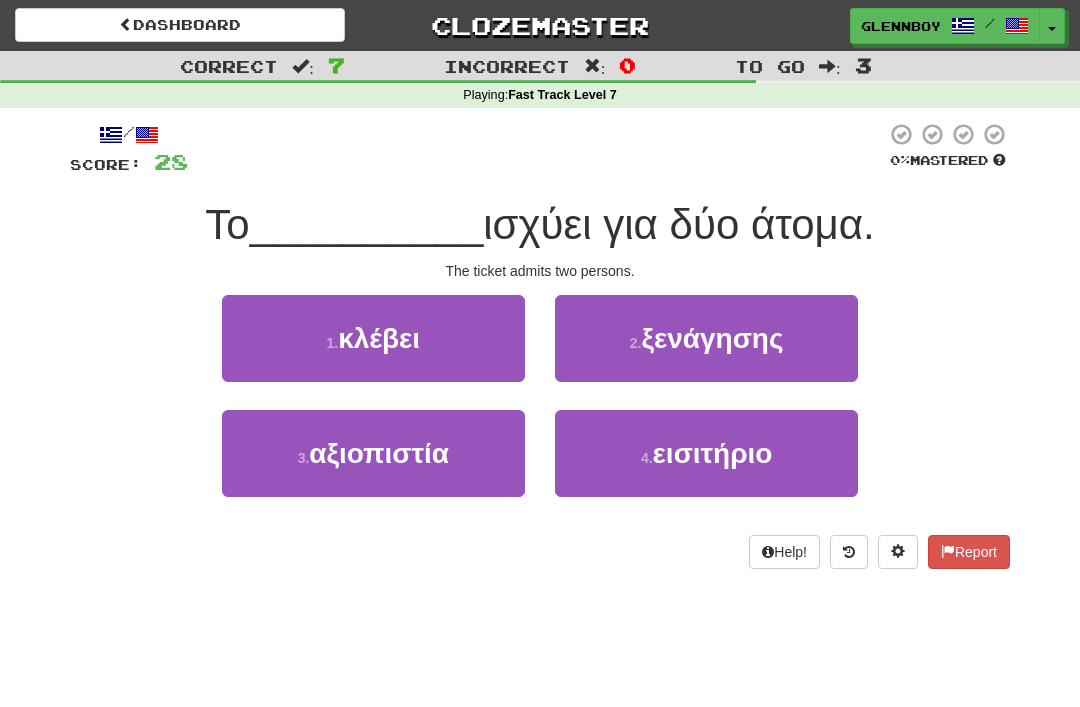 click on "εισιτήριο" at bounding box center (713, 453) 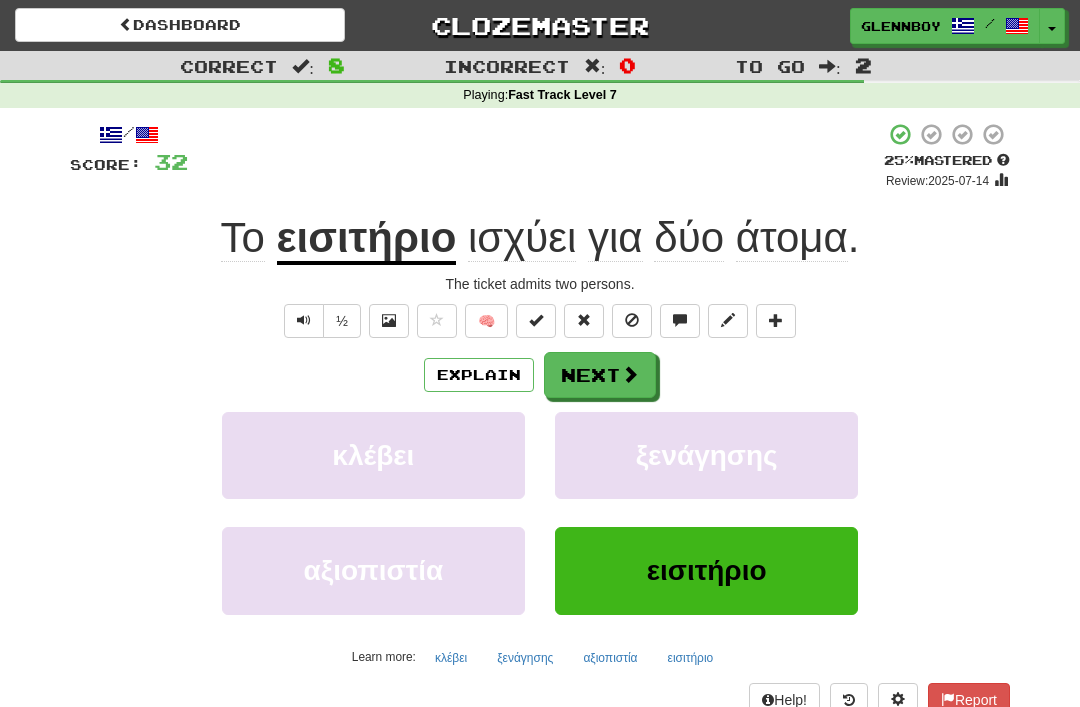 click on "Explain" at bounding box center [479, 375] 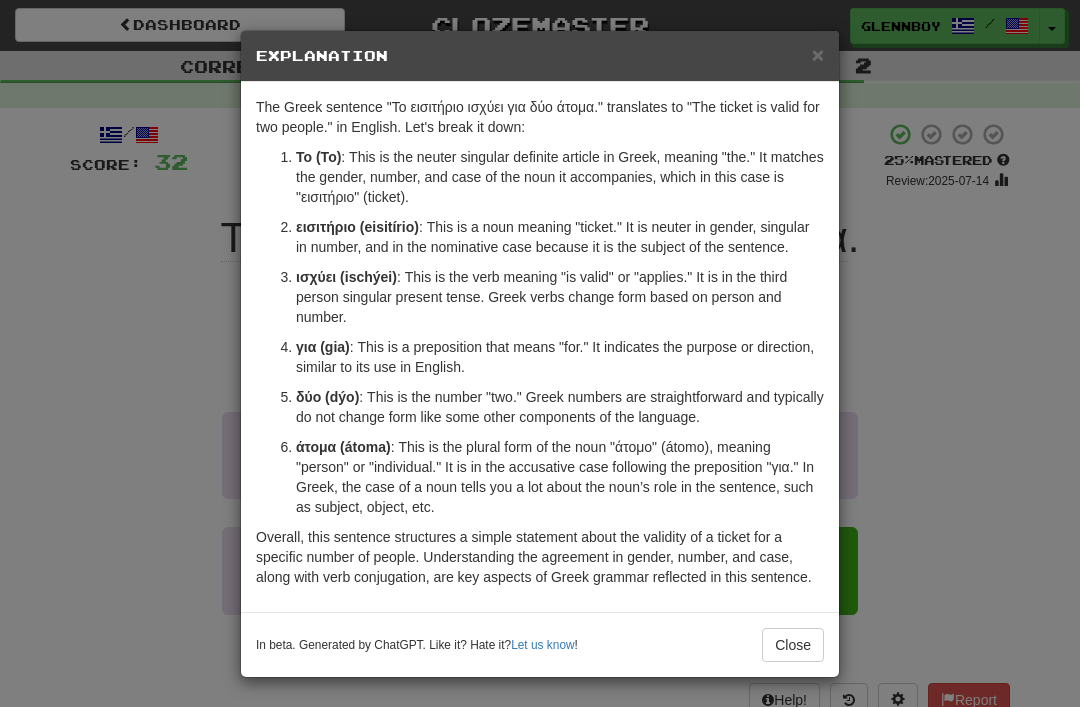 click on "Close" at bounding box center [793, 645] 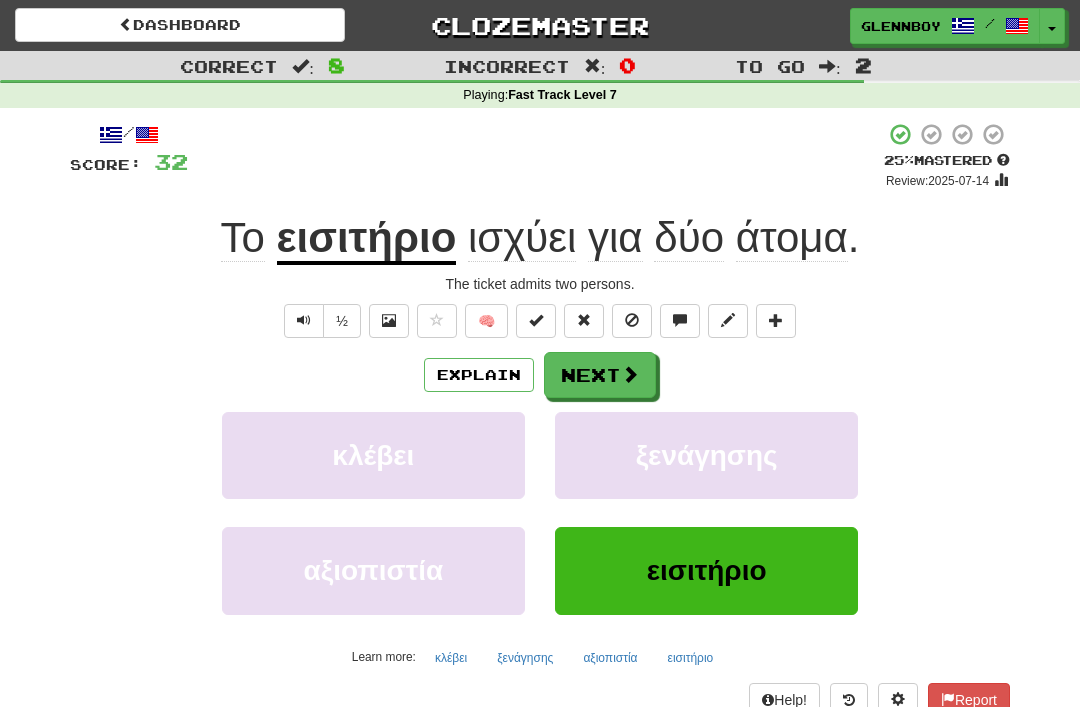 click at bounding box center [632, 320] 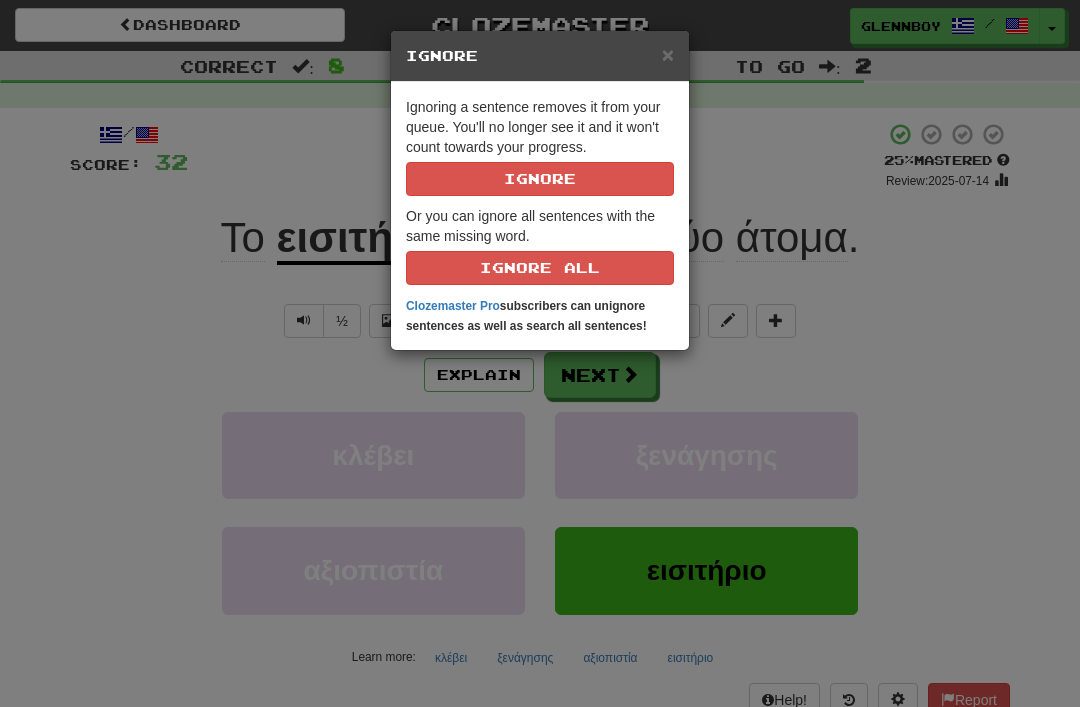 click on "Ignore" at bounding box center [540, 179] 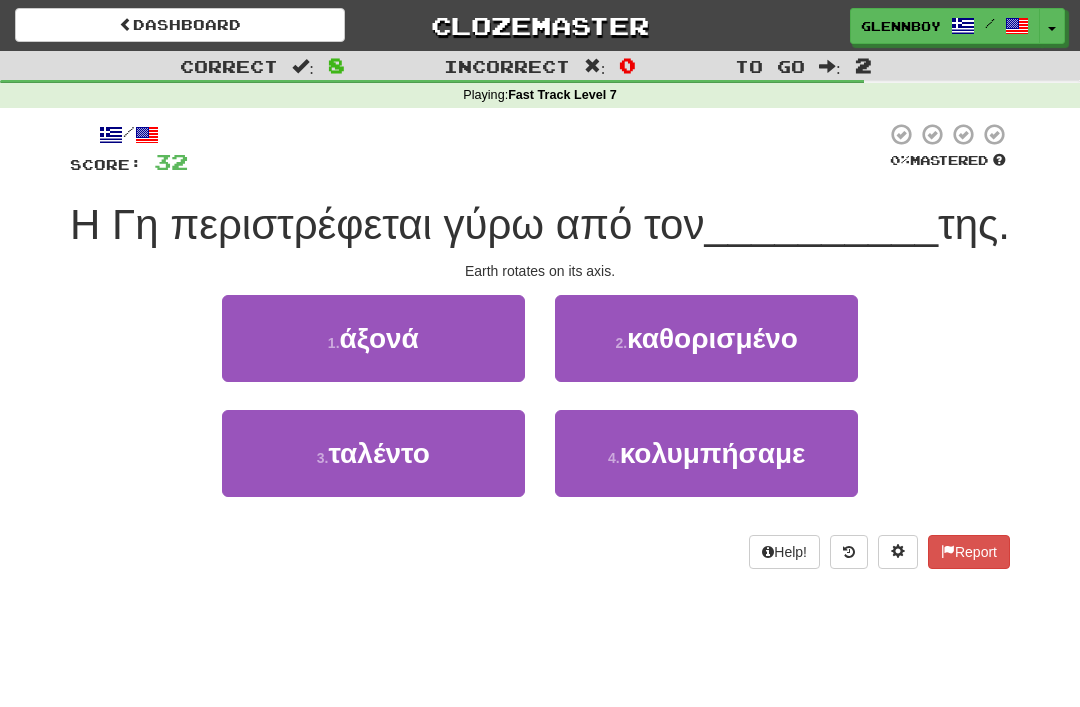 click on "1 . άξονά" at bounding box center [373, 338] 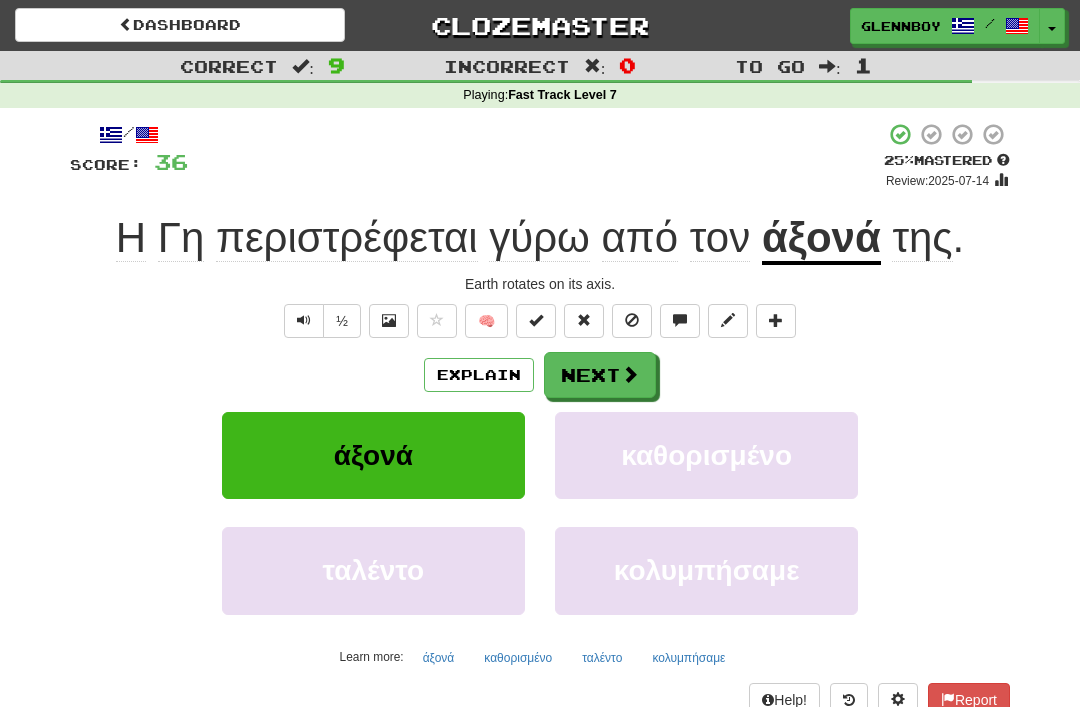 click at bounding box center [632, 321] 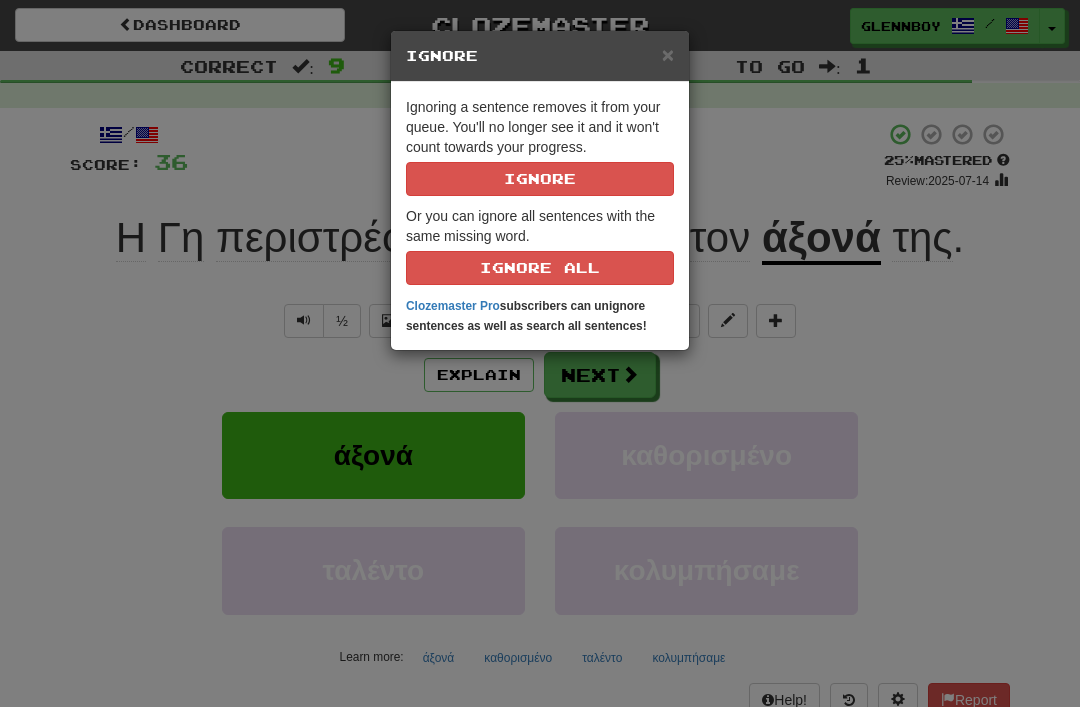 click on "Ignore" at bounding box center (540, 179) 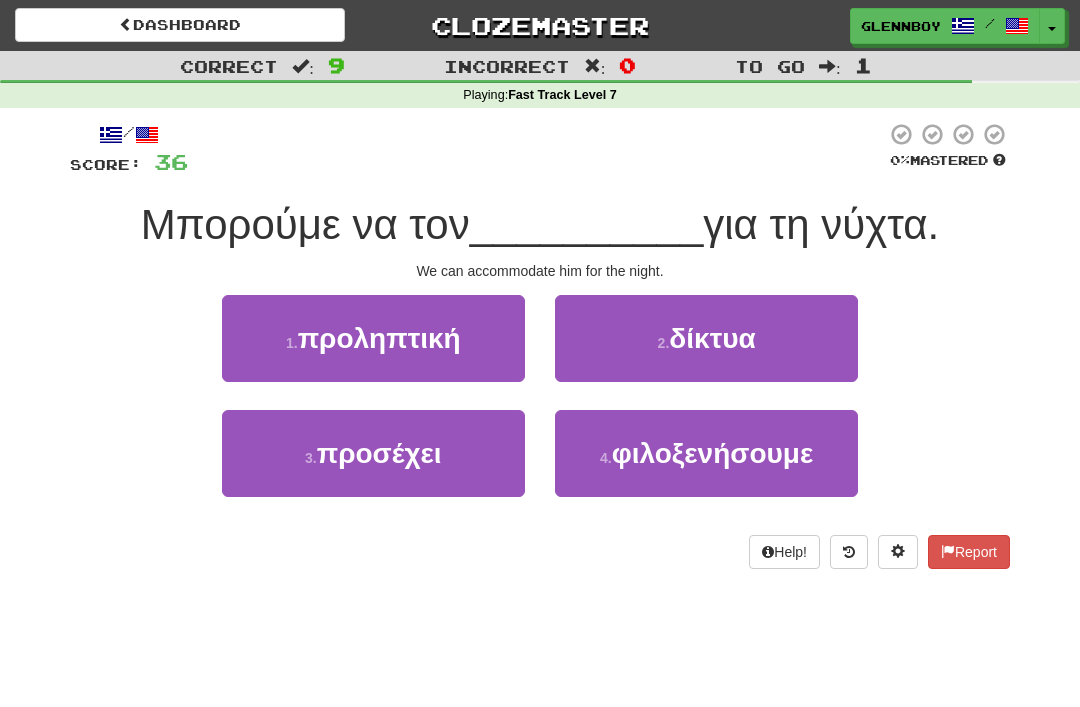 click on "φιλοξενήσουμε" at bounding box center [713, 453] 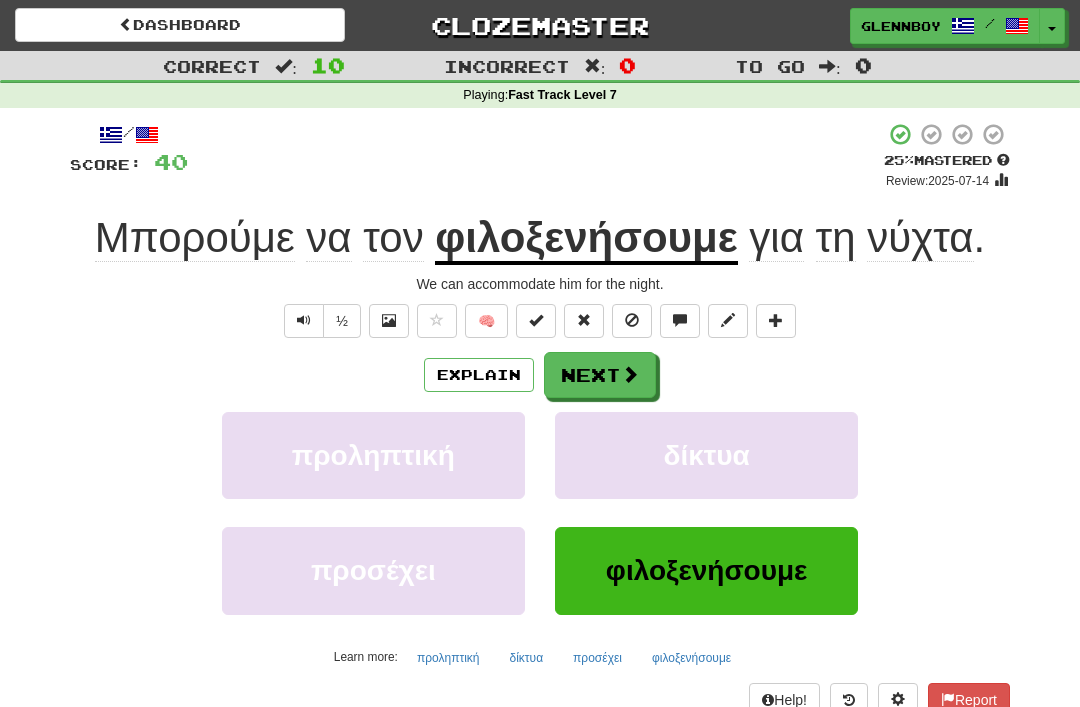 click at bounding box center (632, 321) 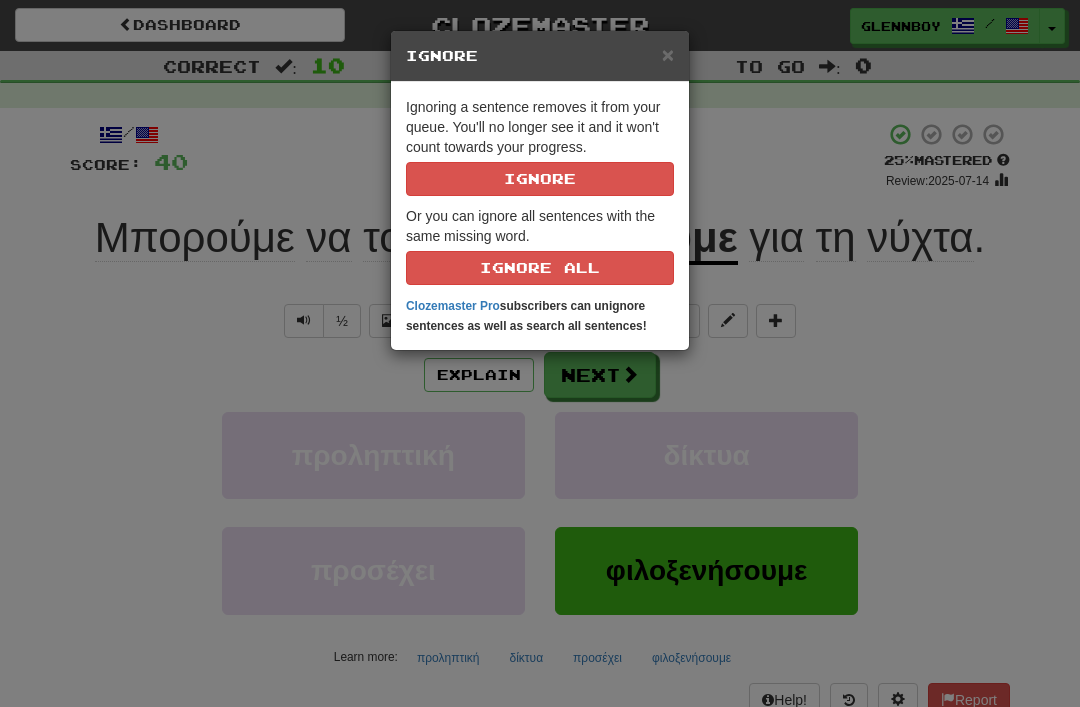click on "Ignore" at bounding box center [540, 179] 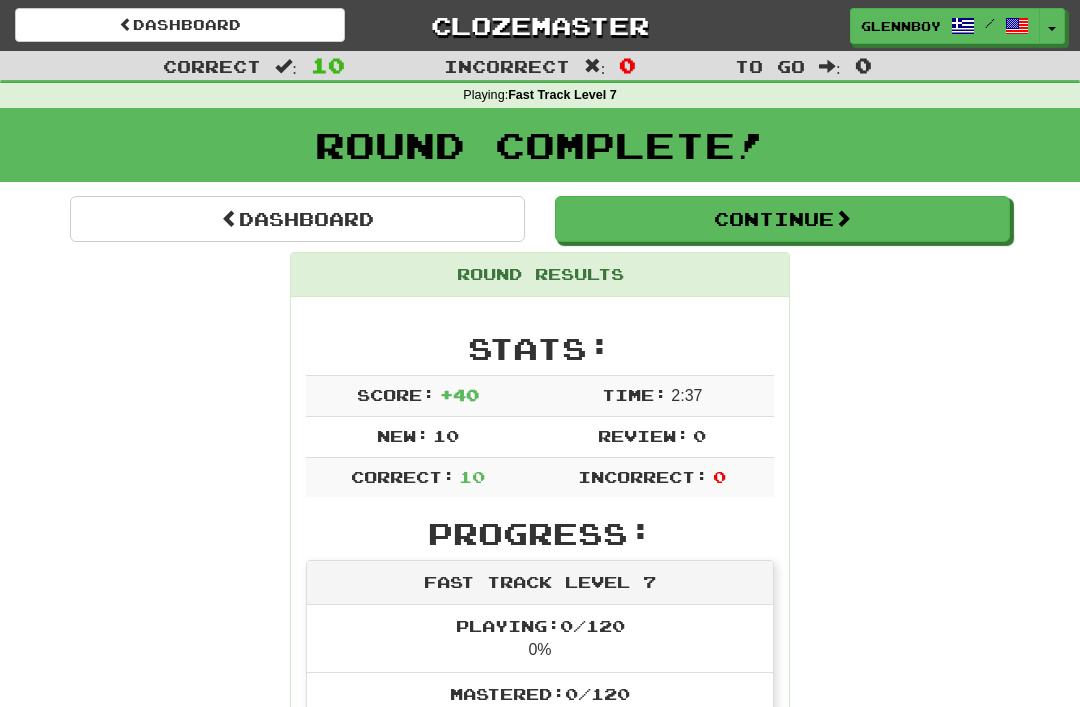click on "Continue" at bounding box center [782, 219] 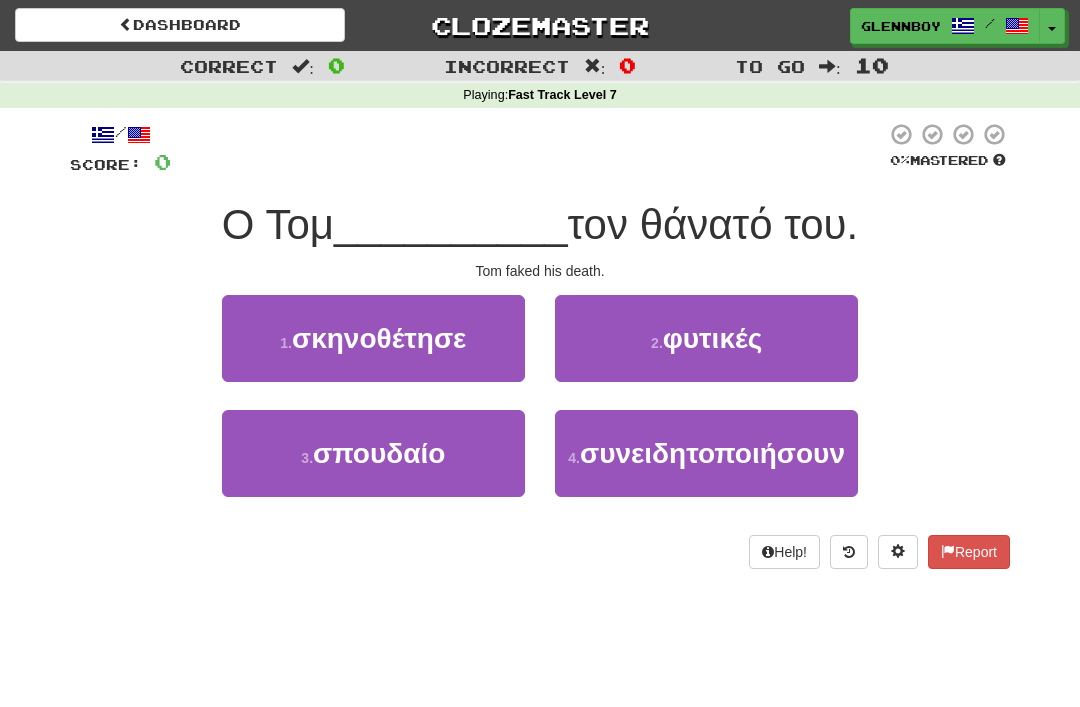click on "σκηνοθέτησε" at bounding box center (379, 338) 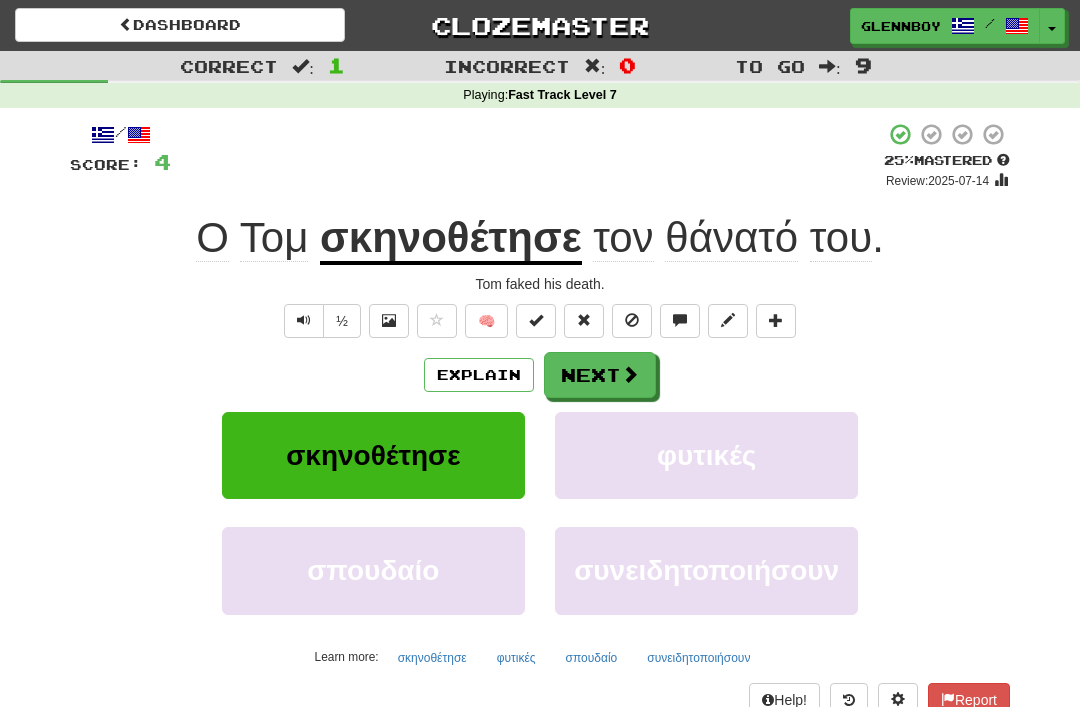 click on "Explain" at bounding box center (479, 375) 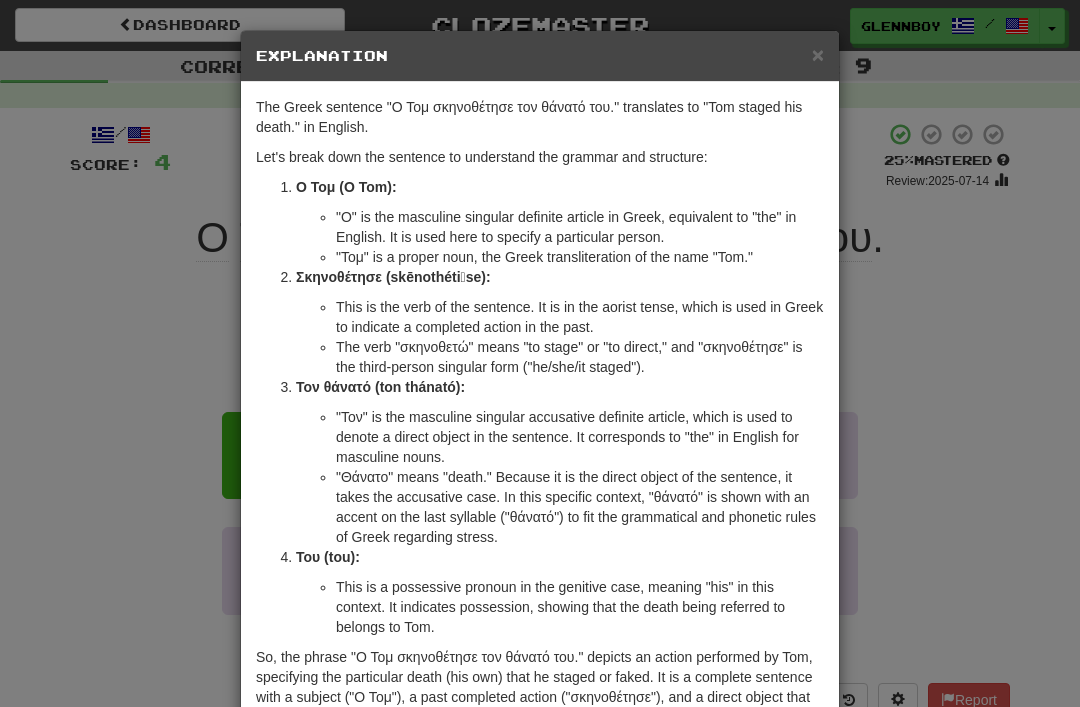 click on "Explanation" at bounding box center (540, 56) 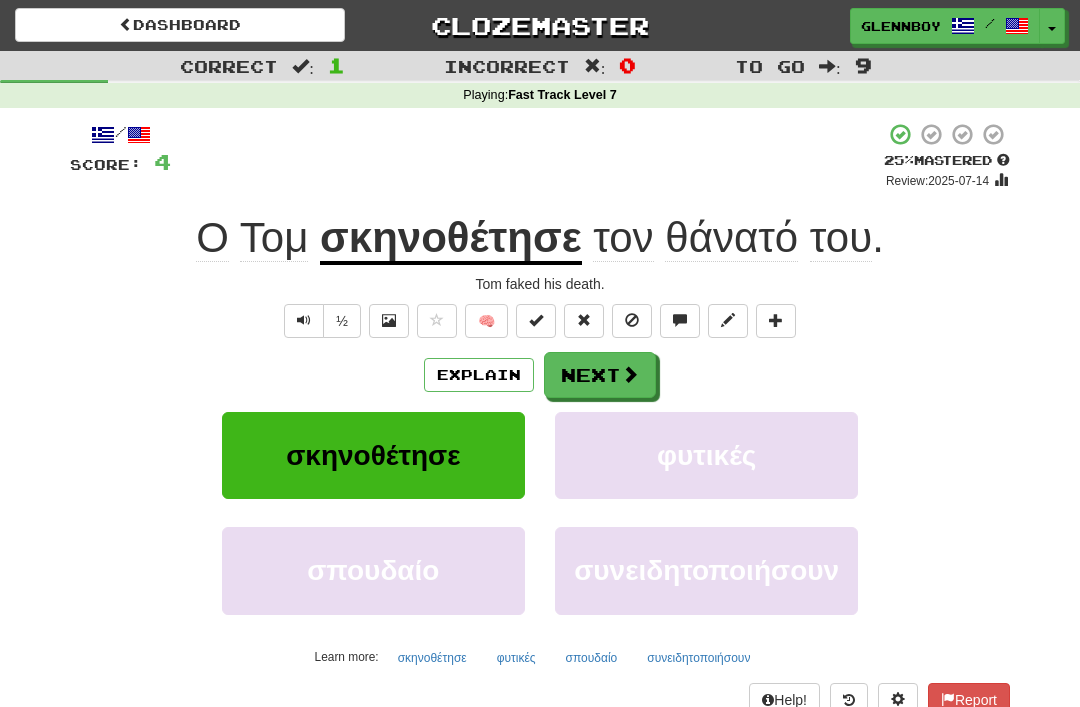 click at bounding box center (632, 321) 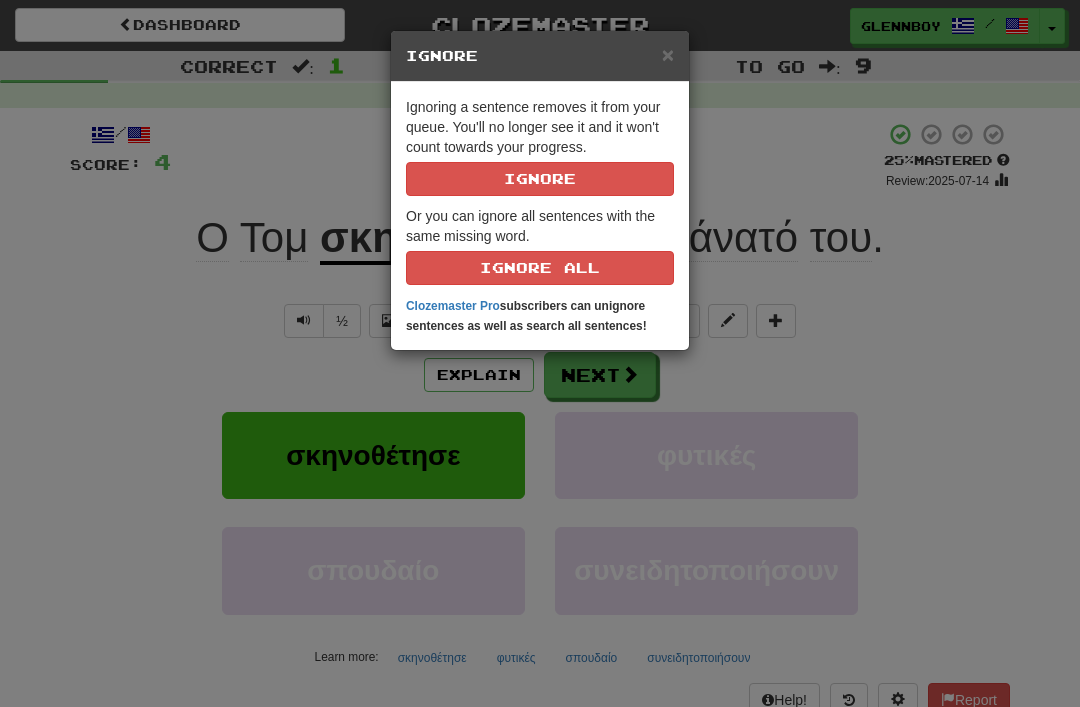 click on "Ignore" at bounding box center (540, 179) 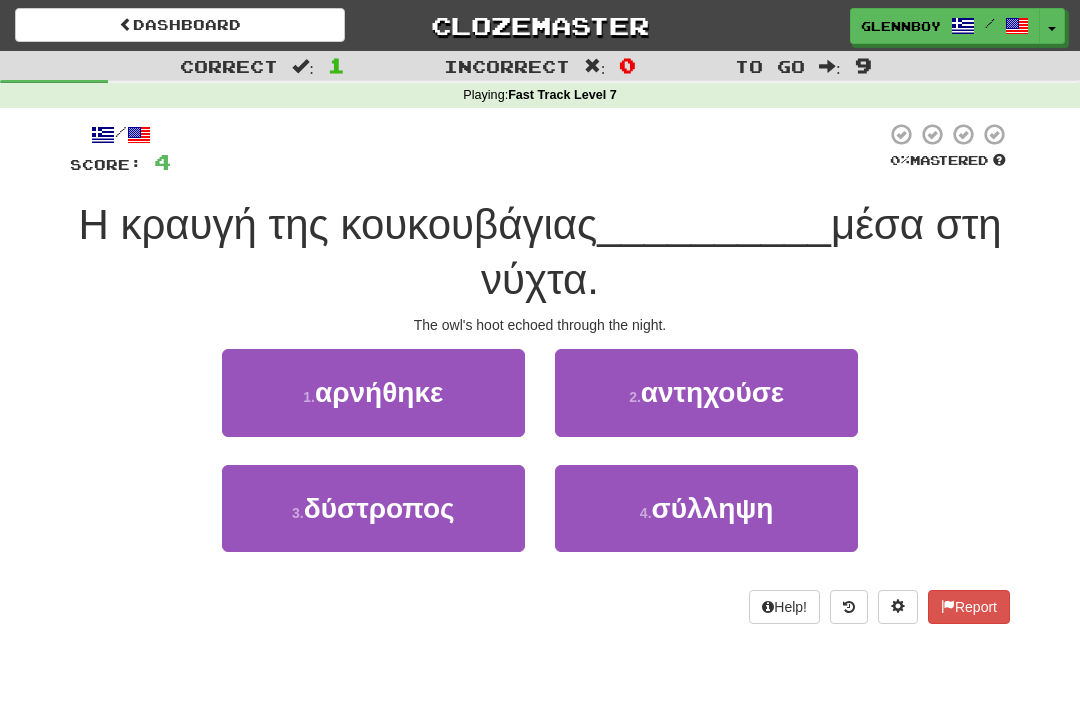 click on "1 .  αρνήθηκε" at bounding box center [373, 392] 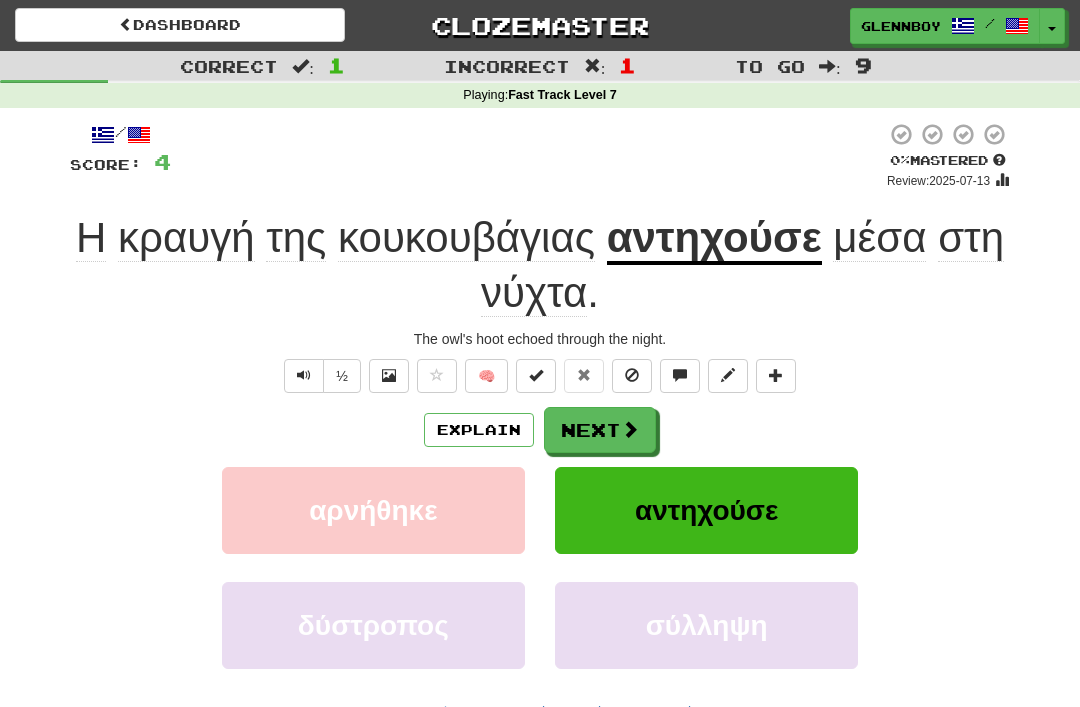 click at bounding box center (632, 375) 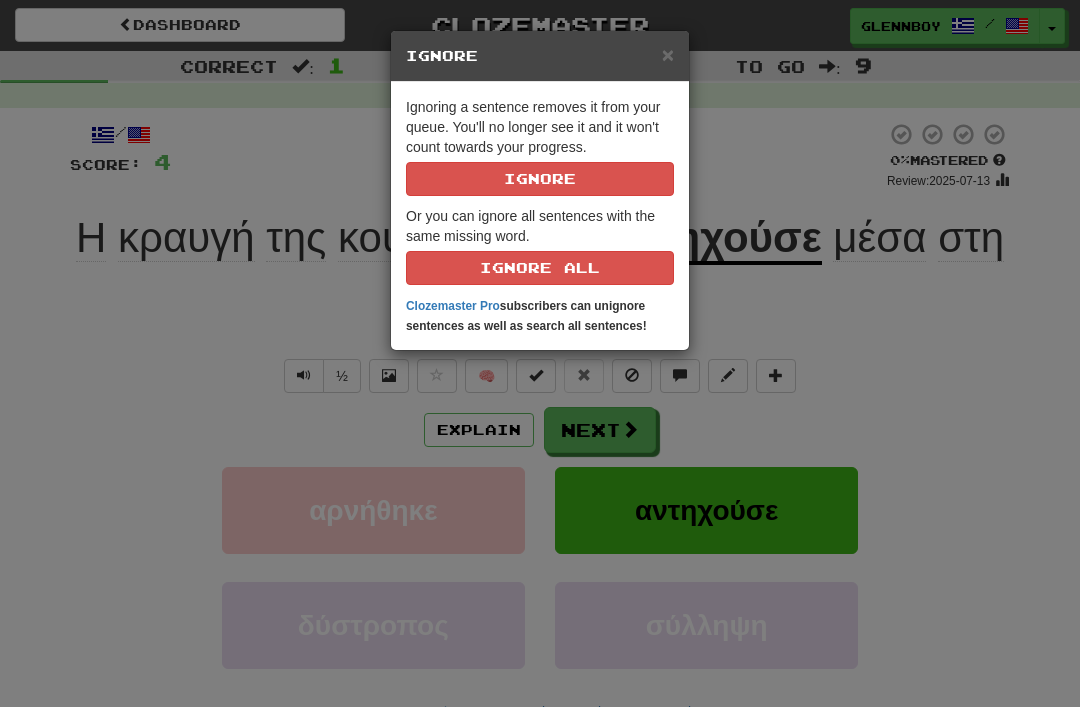 click on "Ignore" at bounding box center [540, 179] 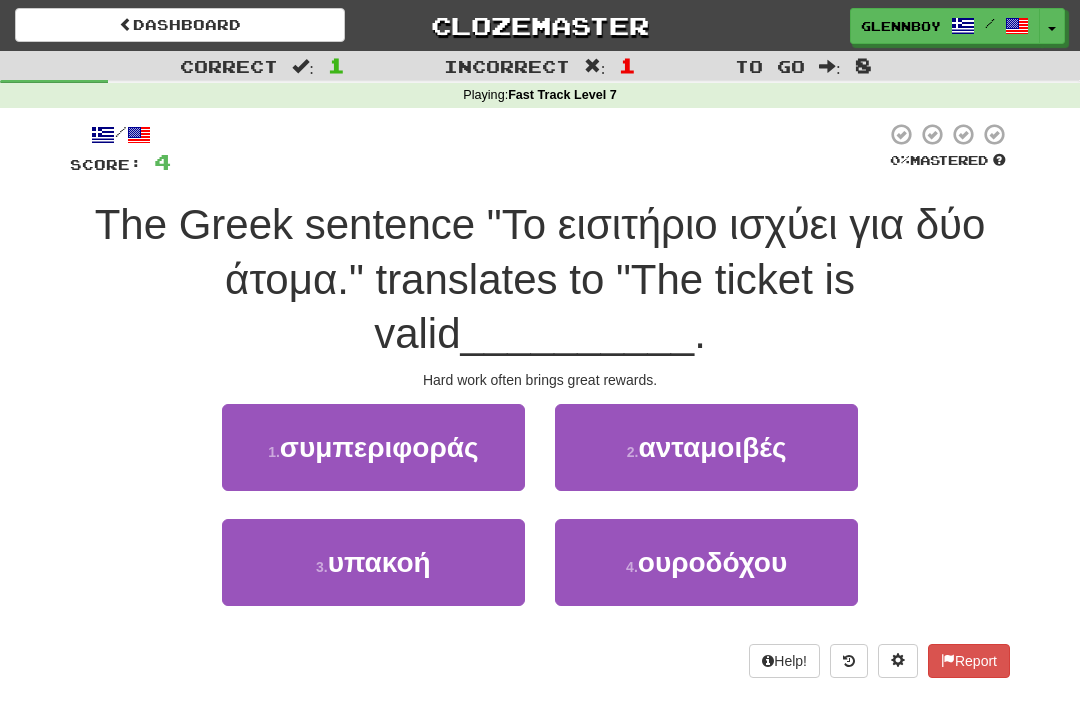 click on "ανταμοιβές" at bounding box center [712, 447] 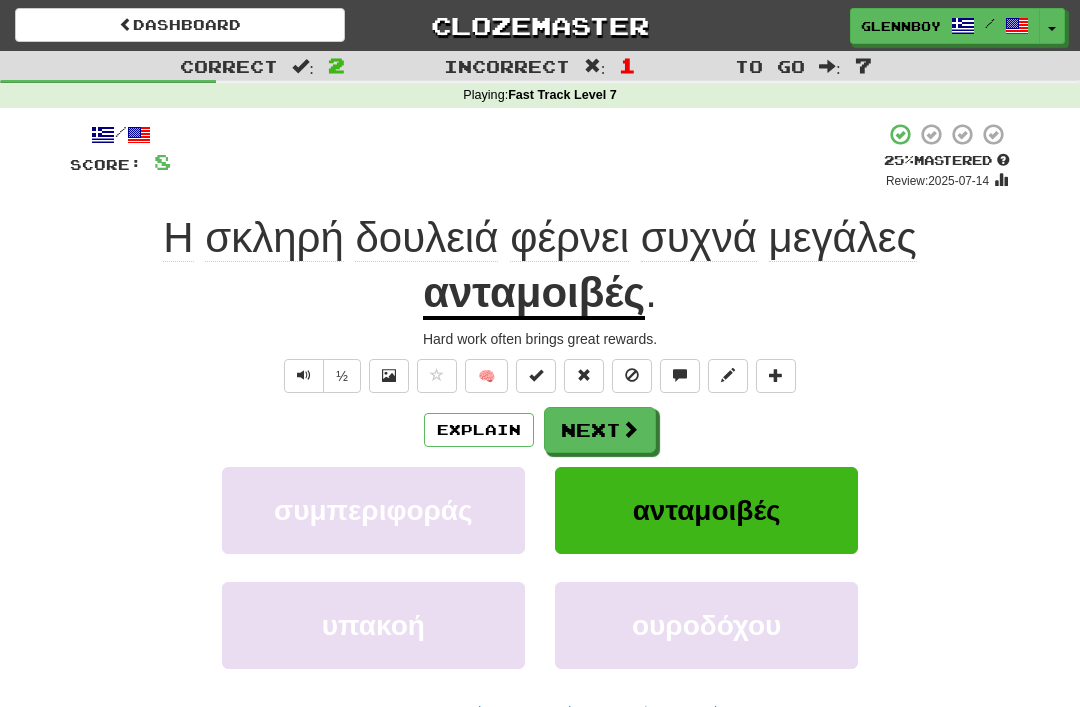 click at bounding box center (632, 375) 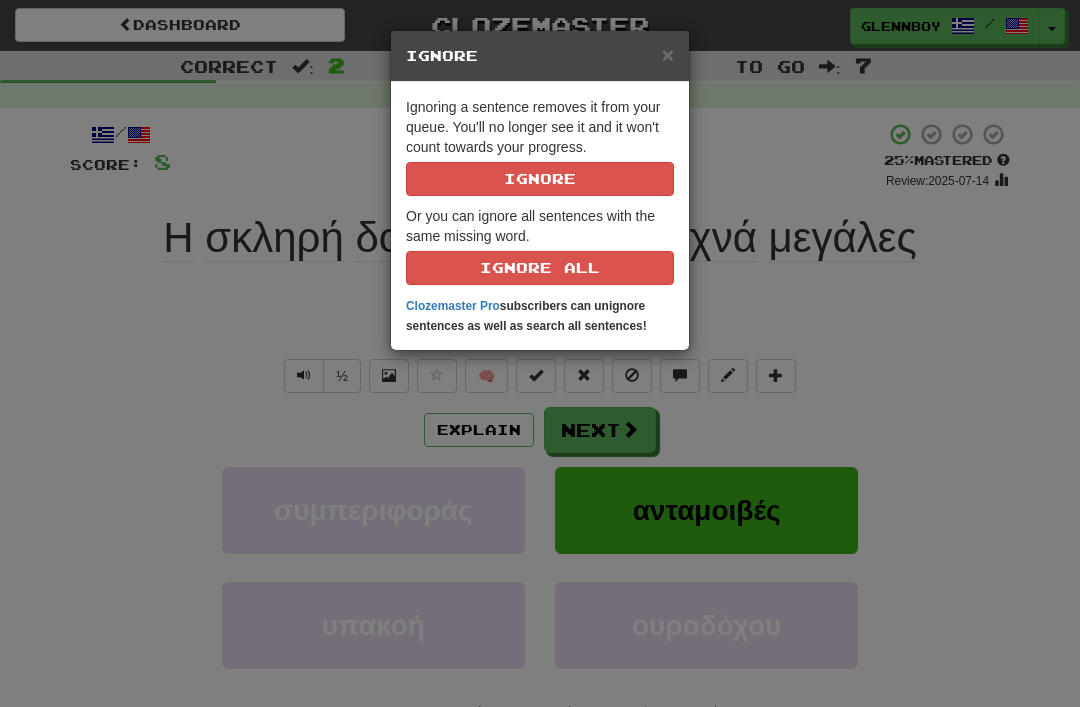 click on "Ignore" at bounding box center [540, 179] 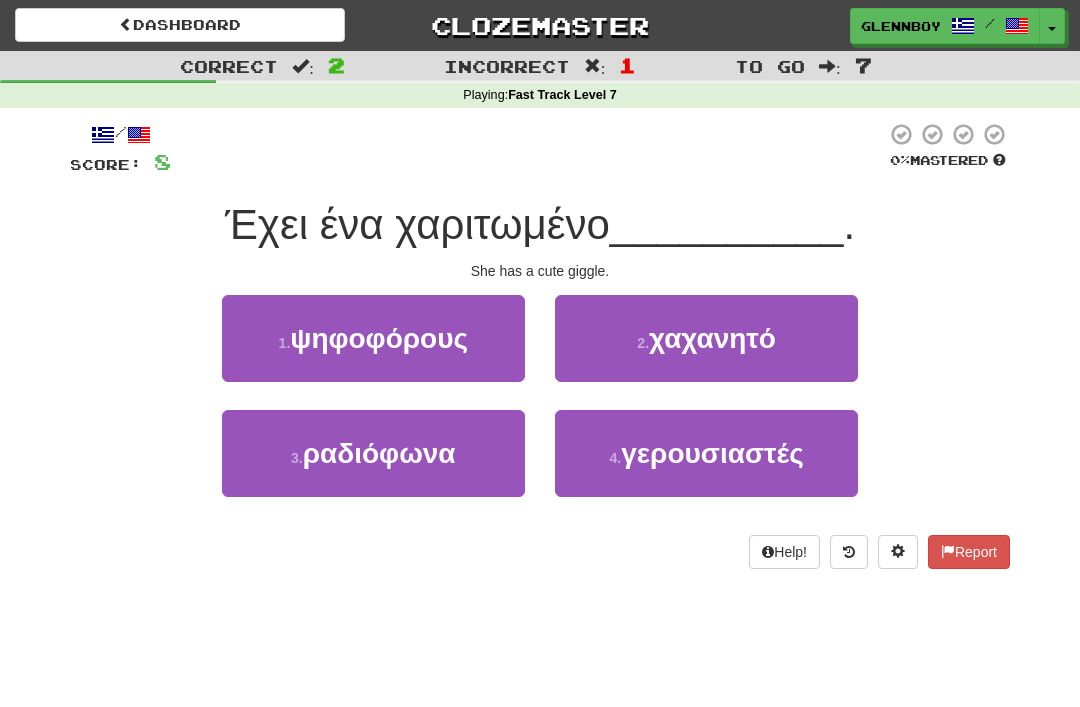 click on "χαχανητό" at bounding box center (712, 338) 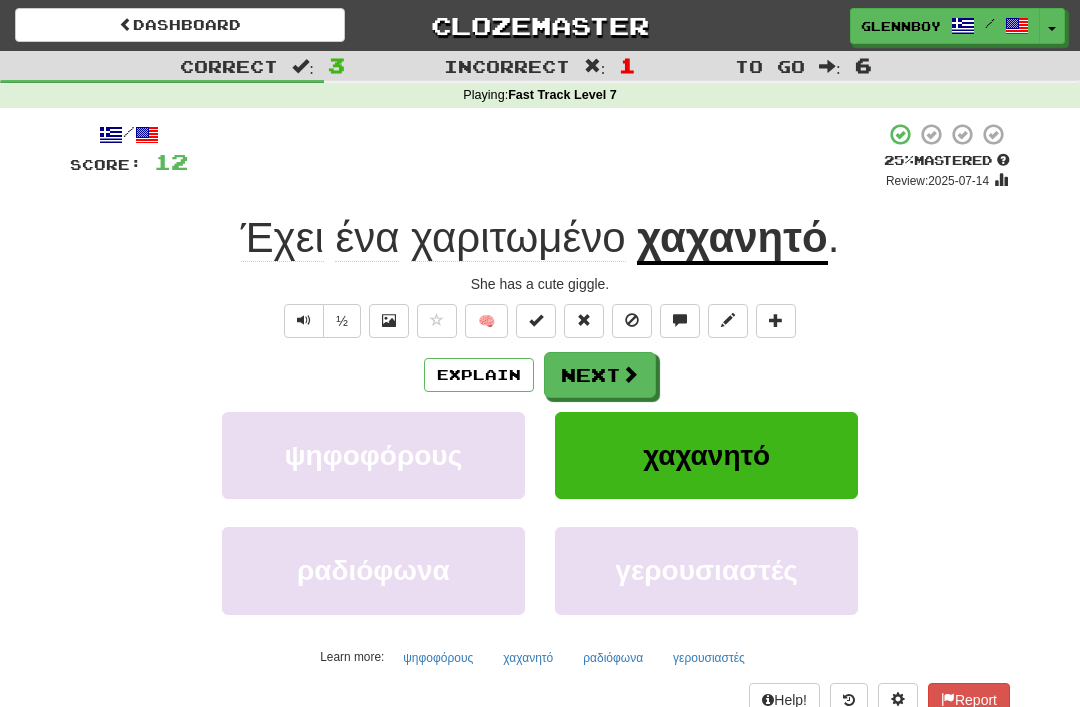 click on "Explain" at bounding box center (479, 375) 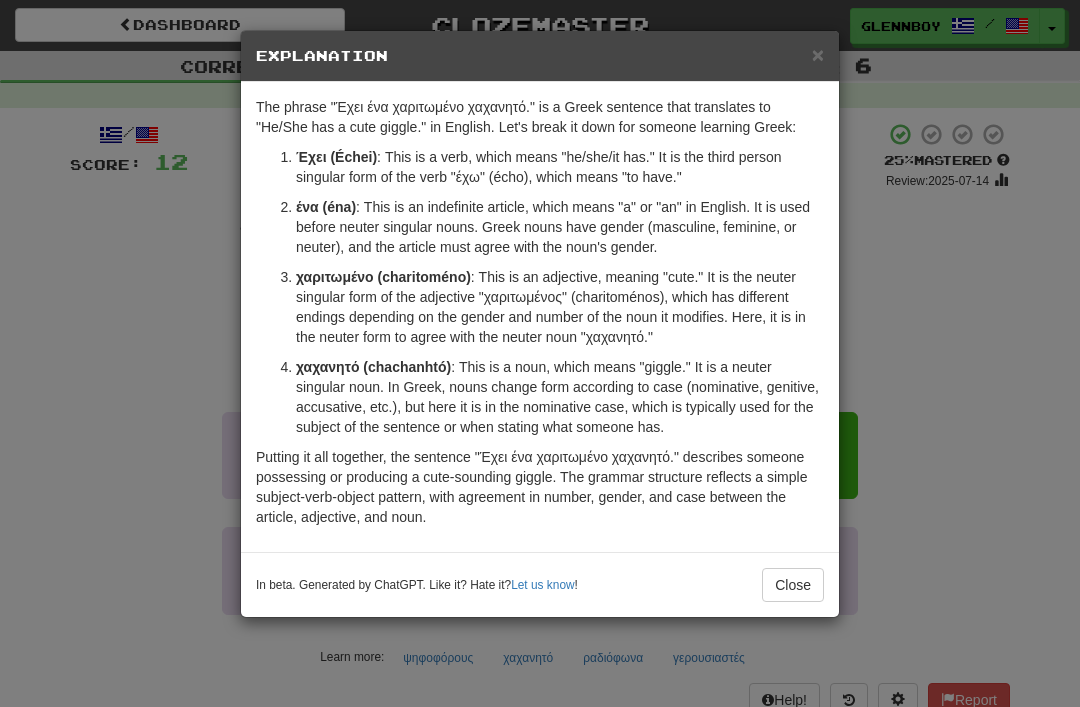 click on "× Explanation The phrase "Έχει ένα χαριτωμένο χαχανητό." is a Greek sentence that translates to "He/She has a cute giggle." in English. Let's break it down for someone learning Greek:
Έχει (Échei) : This is a verb, which means "he/she/it has." It is the third person singular form of the verb "έχω" (écho), which means "to have."
ένα (éna) : This is an indefinite article, which means "a" or "an" in English. It is used before neuter singular nouns. Greek nouns have gender (masculine, feminine, or neuter), and the article must agree with the noun's gender.
χαριτωμένο (charitoméno) : This is an adjective, meaning "cute." It is the neuter singular form of the adjective "χαριτωμένος" (charitoménos), which has different endings depending on the gender and number of the noun it modifies. Here, it is in the neuter form to agree with the neuter noun "χαχανητό."
χαχανητό (chachanhtó)
Let us know ! Close" at bounding box center [540, 353] 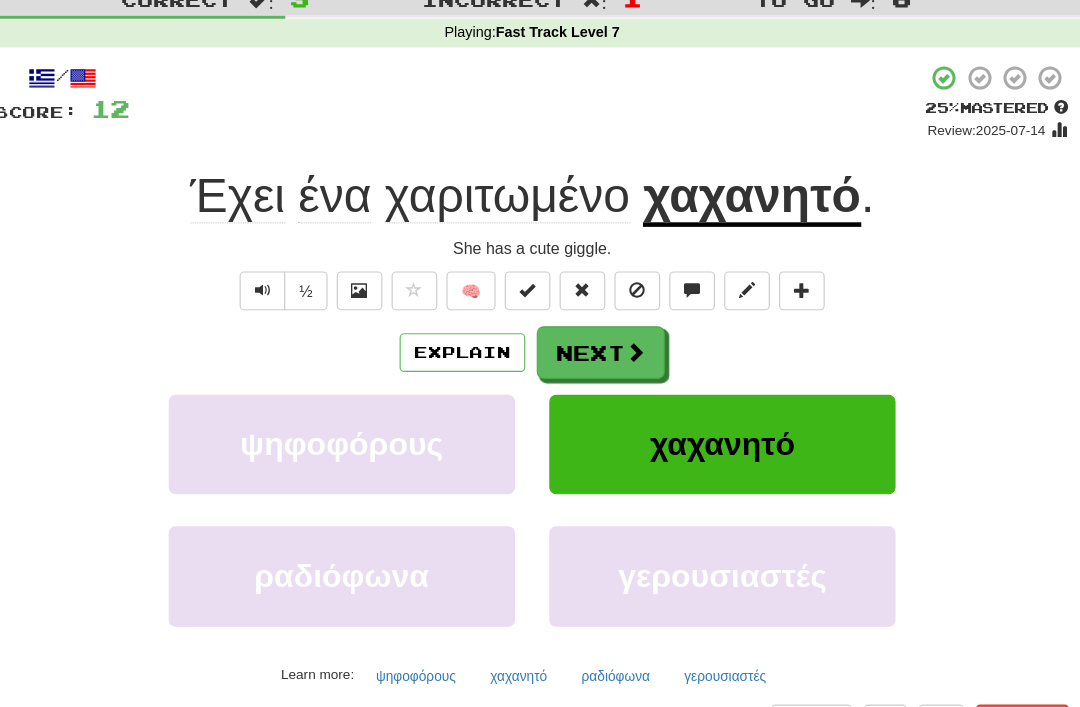 scroll, scrollTop: 24, scrollLeft: 0, axis: vertical 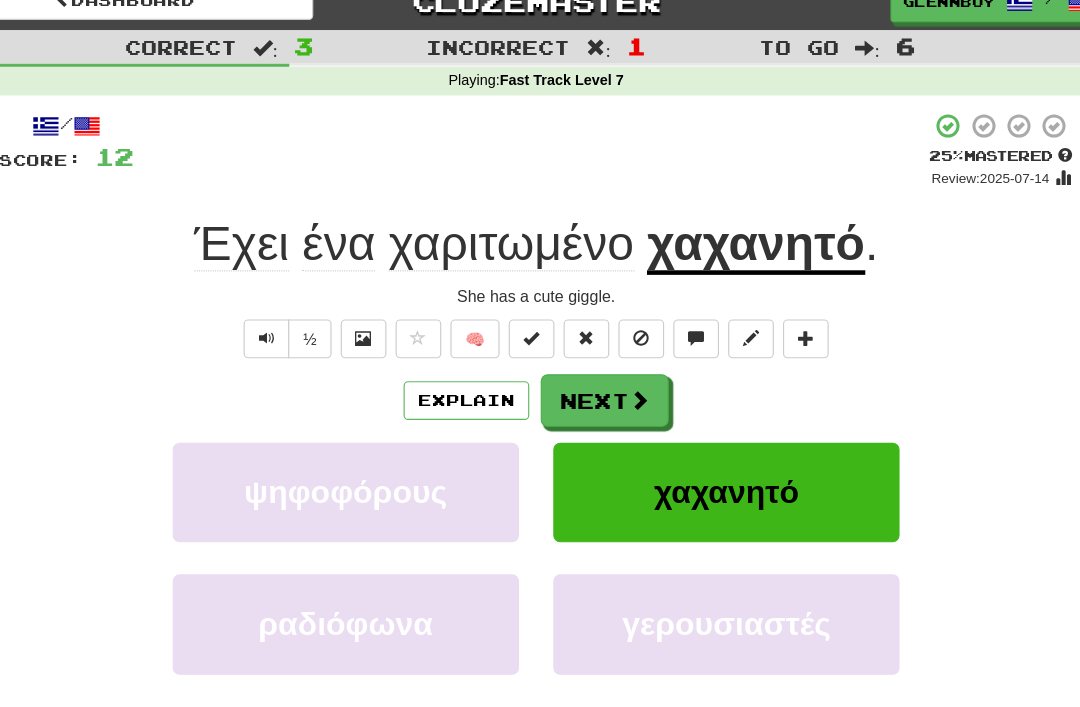click at bounding box center [632, 296] 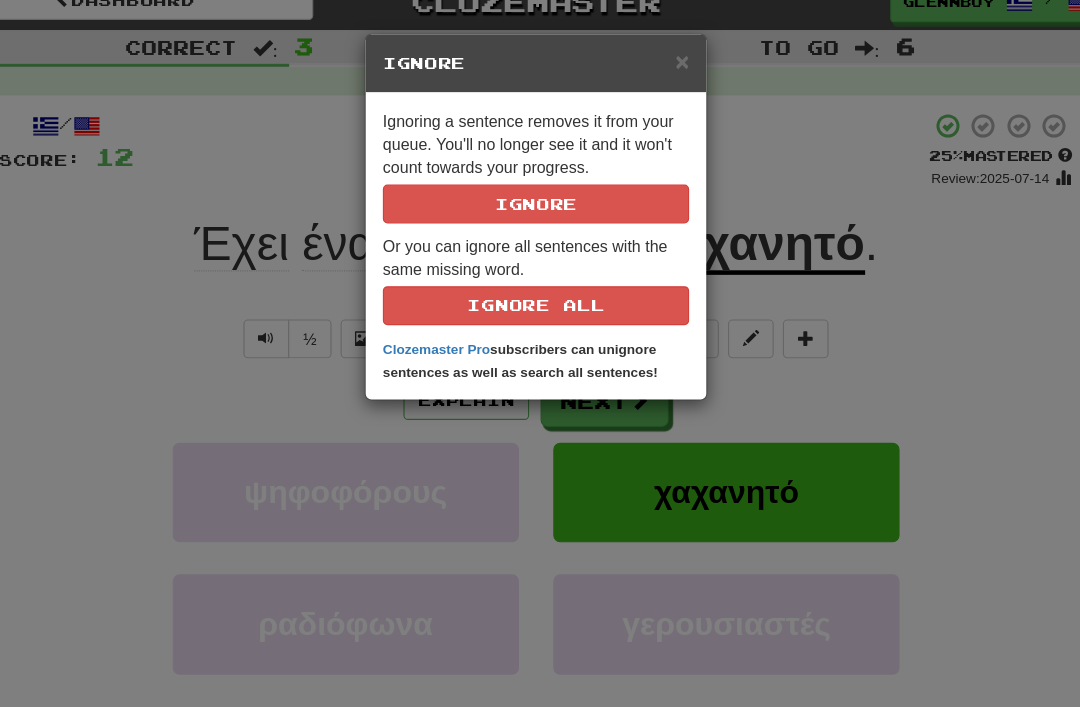 click on "Ignore" at bounding box center (540, 179) 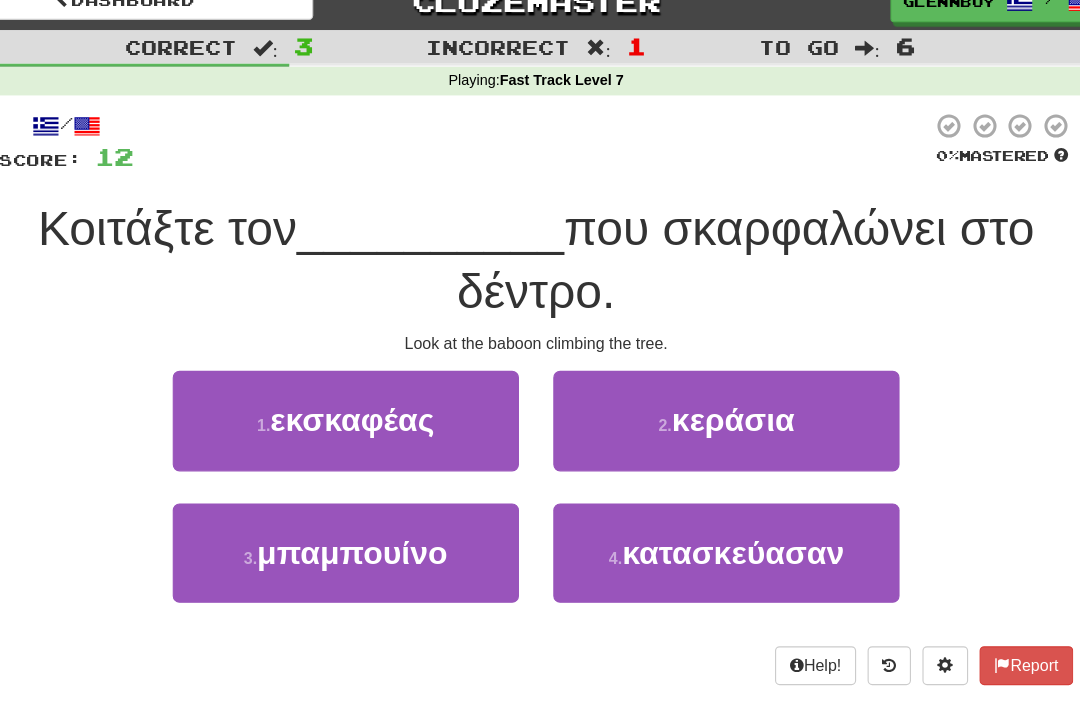 click on "3 . μπαμπουίνο" at bounding box center (373, 484) 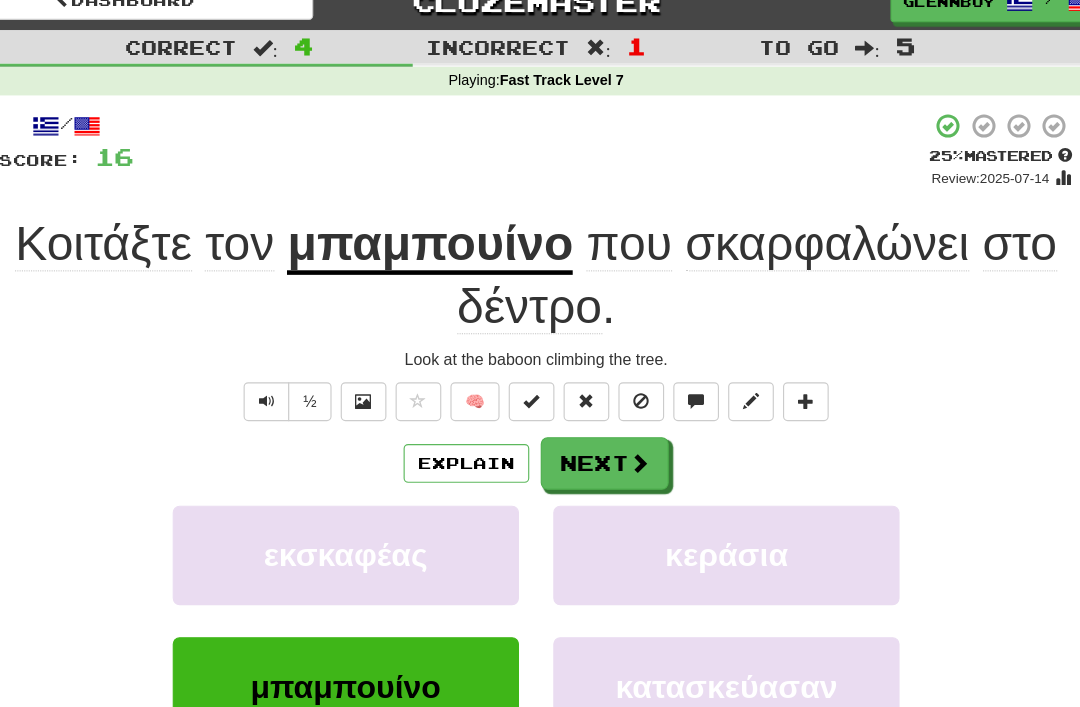 click on "Explain" at bounding box center (479, 406) 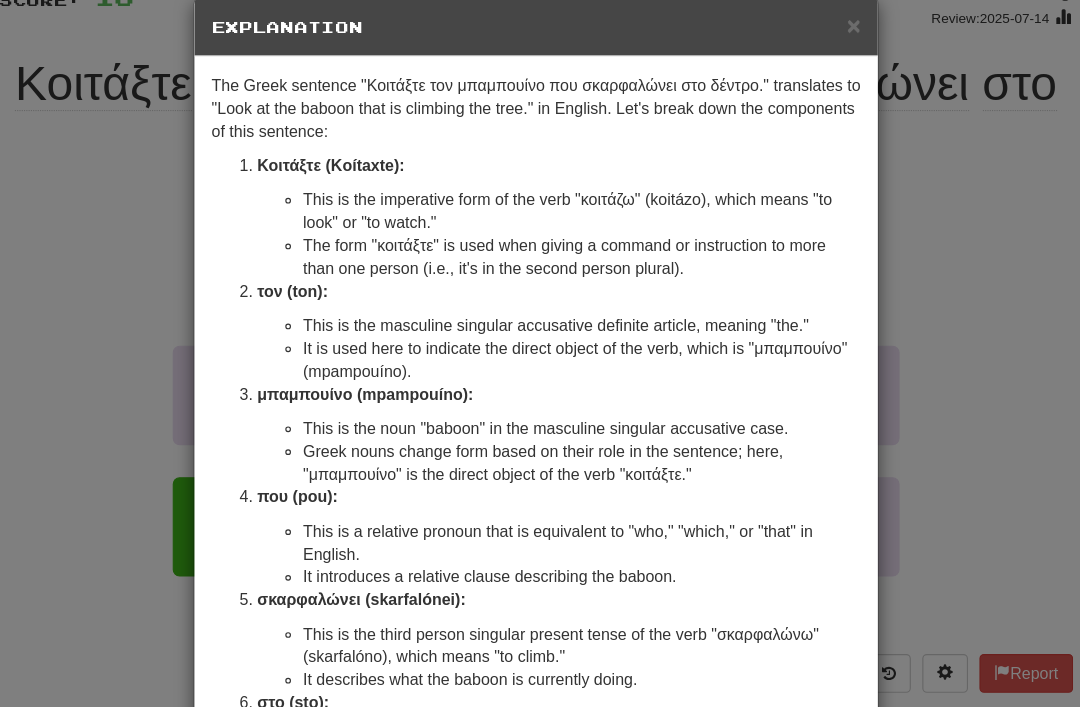 scroll, scrollTop: 133, scrollLeft: 0, axis: vertical 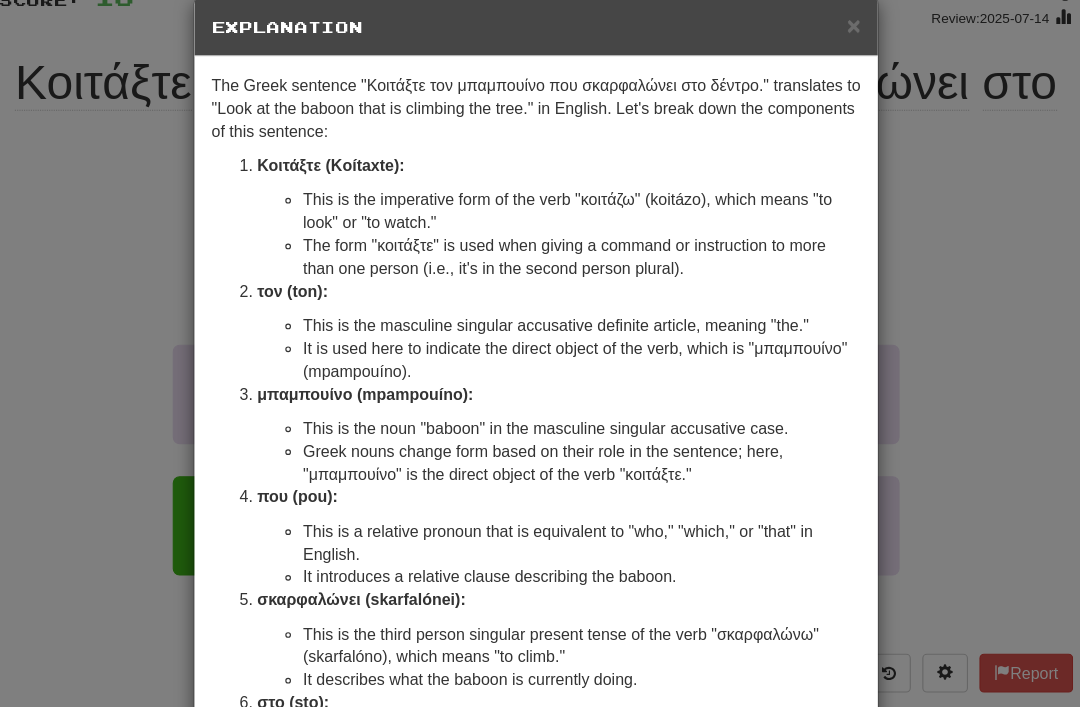 click on "× Explanation" at bounding box center (540, 56) 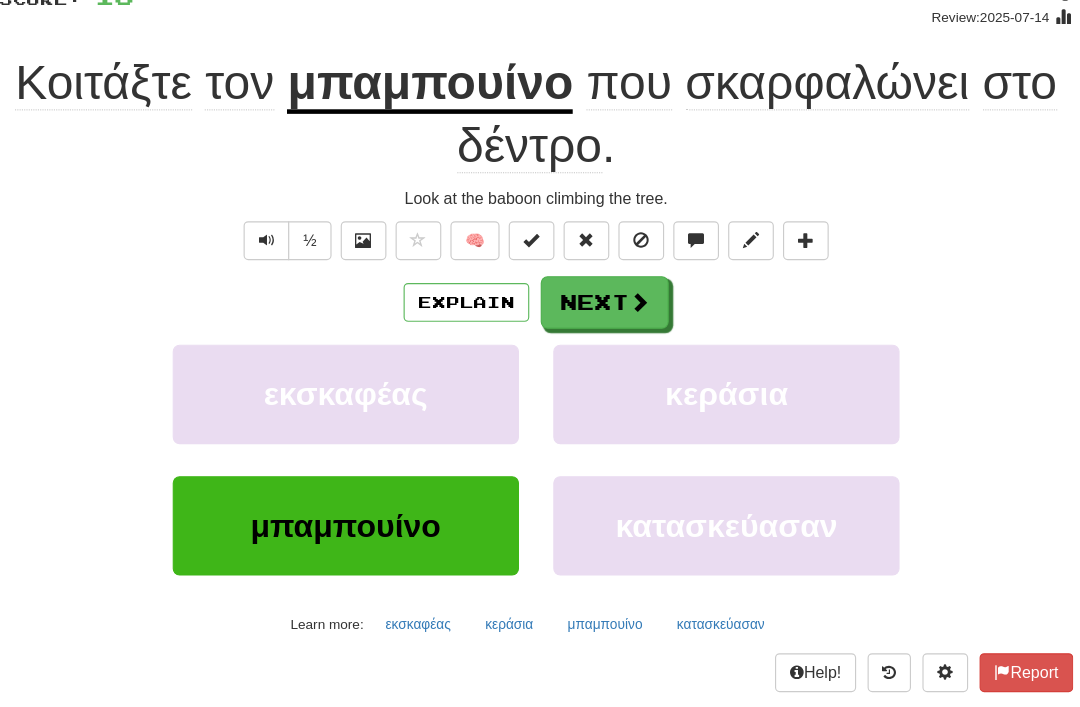 click at bounding box center [632, 242] 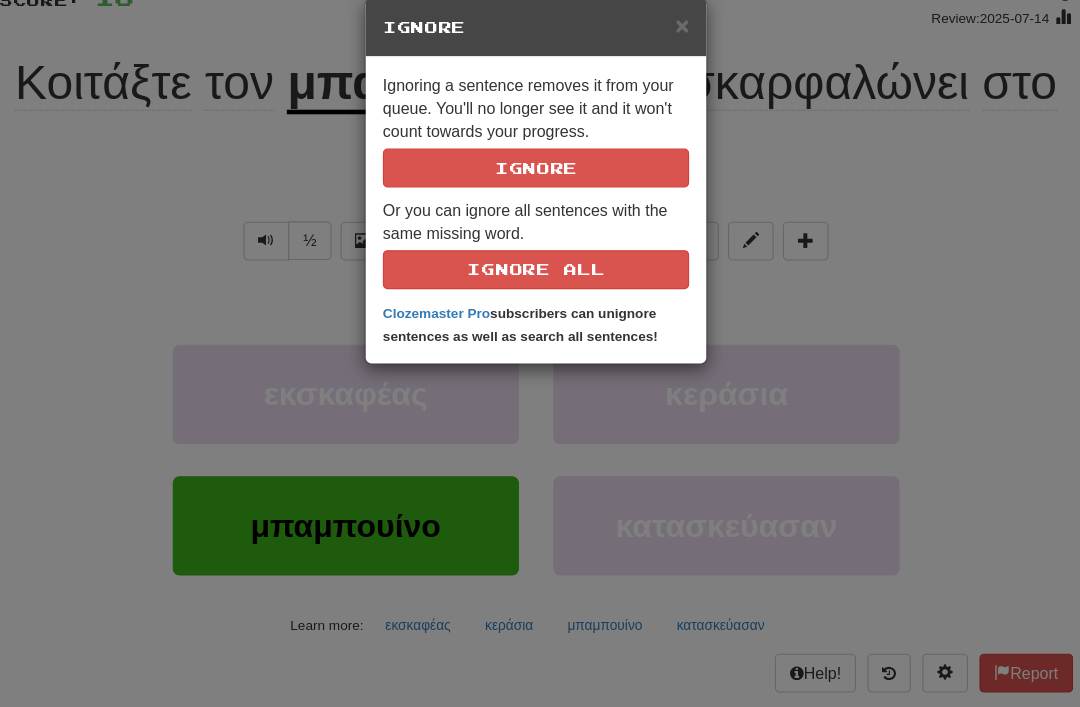 click on "Ignore" at bounding box center [540, 179] 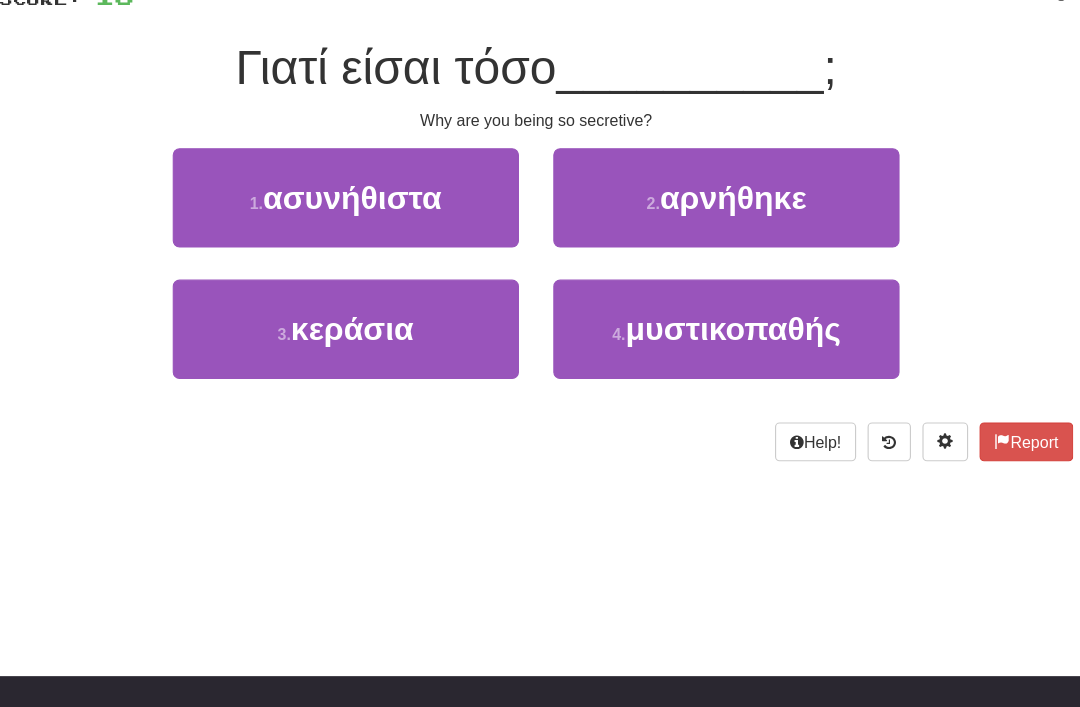 click on "4 .  μυστικοπαθής" at bounding box center [706, 320] 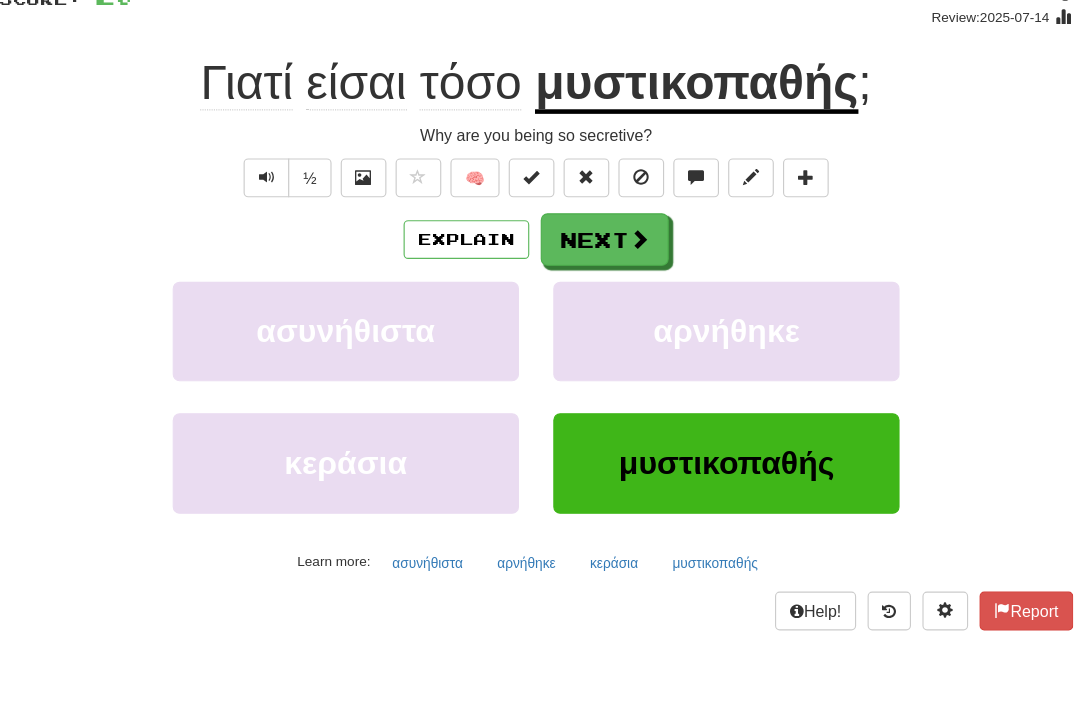 click at bounding box center [632, 187] 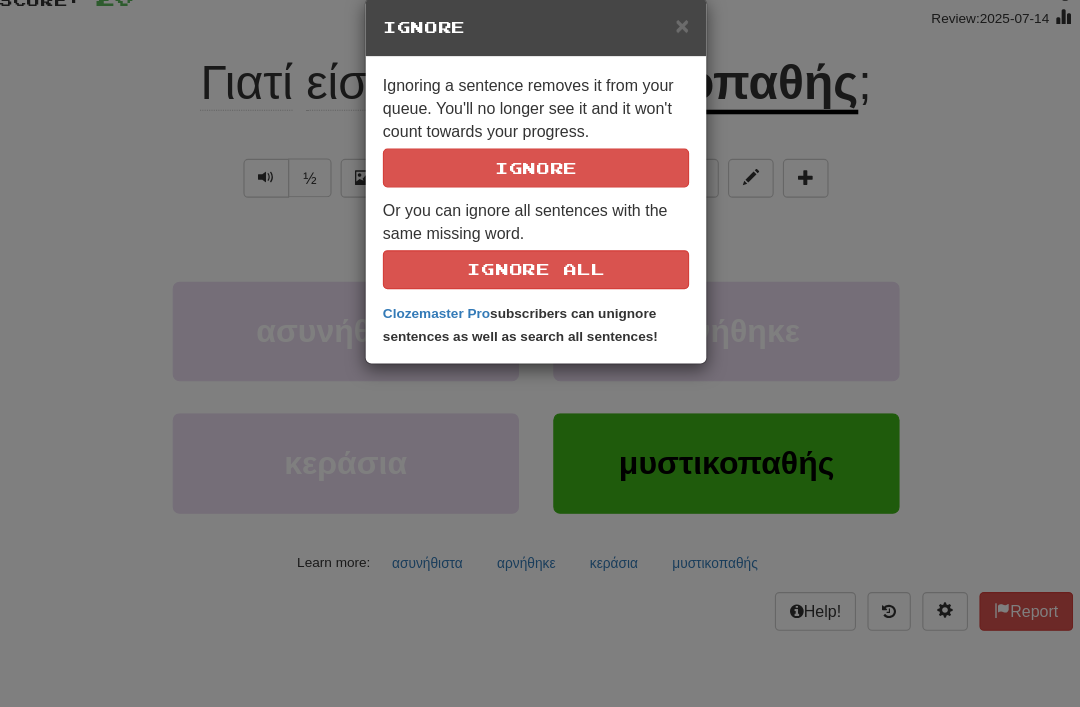 click on "Ignore" at bounding box center [540, 179] 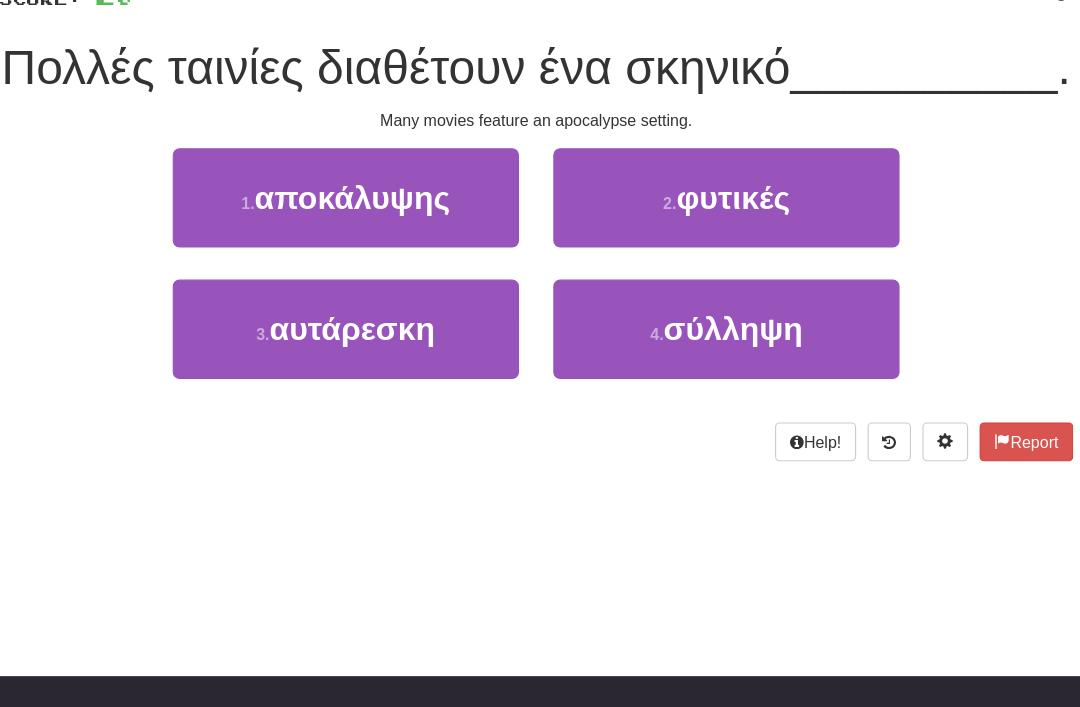 click on "αποκάλυψης" at bounding box center (379, 205) 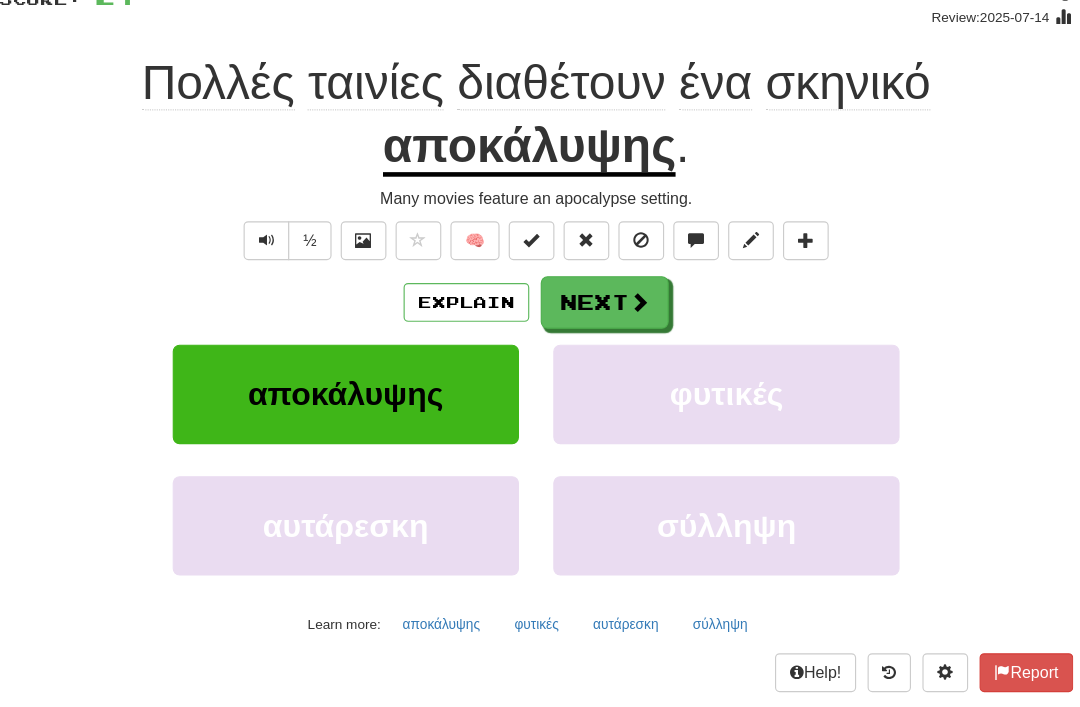 click on "Explain" at bounding box center (479, 297) 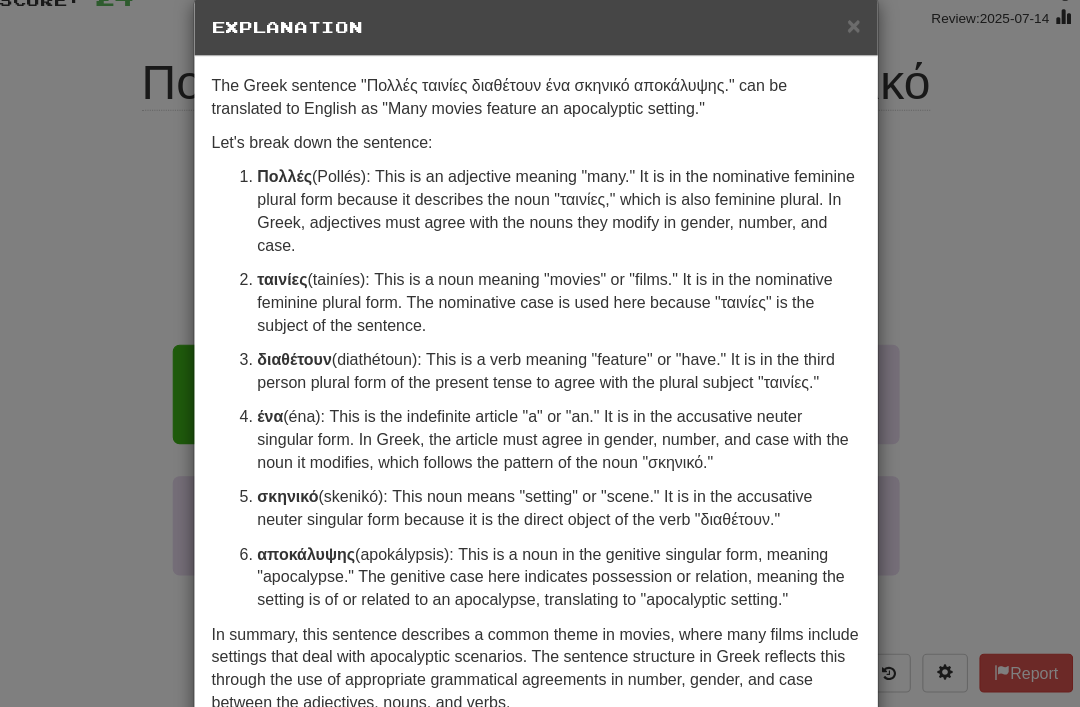 click on "Explanation" at bounding box center [540, 56] 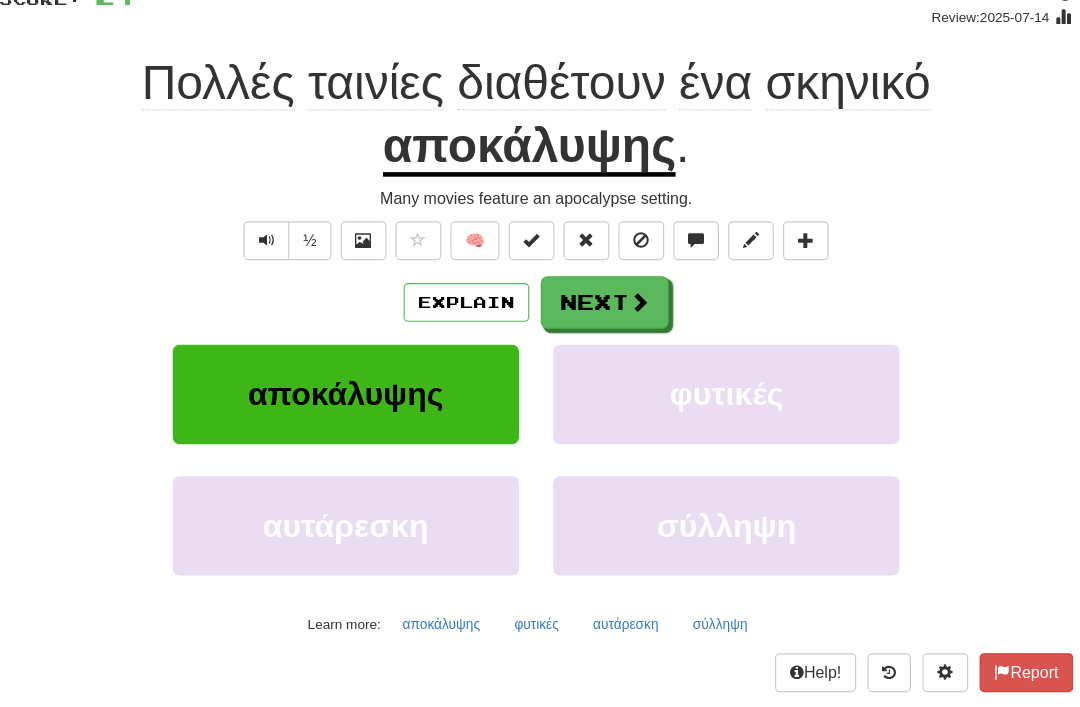 click at bounding box center [632, 242] 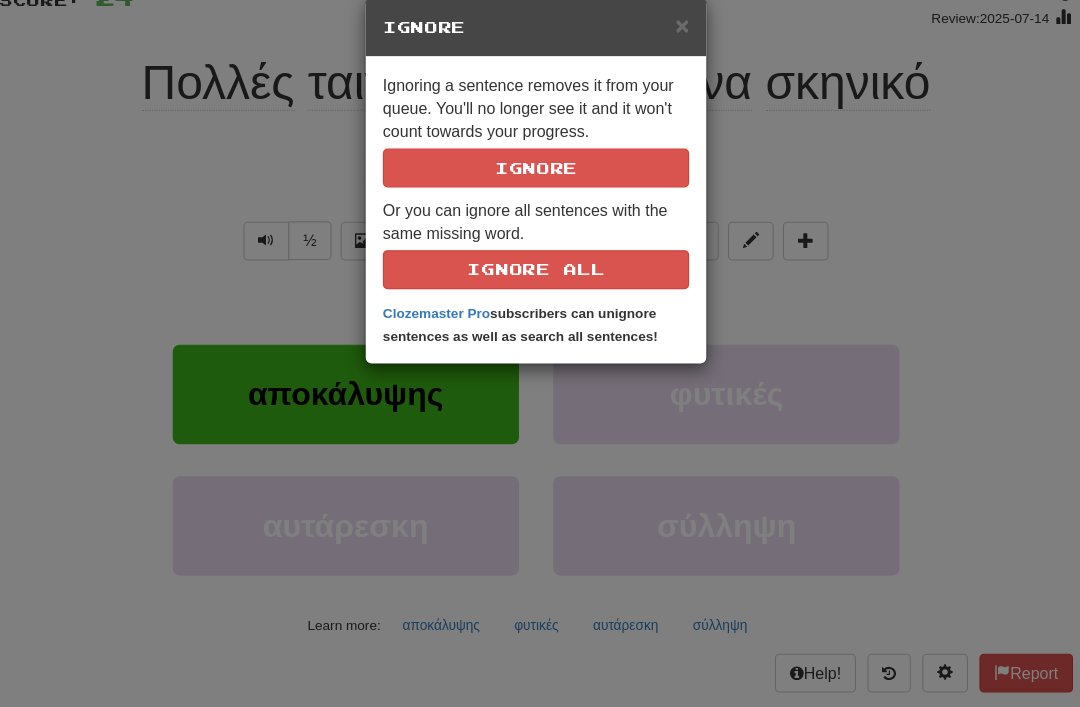 click on "Ignore" at bounding box center (540, 179) 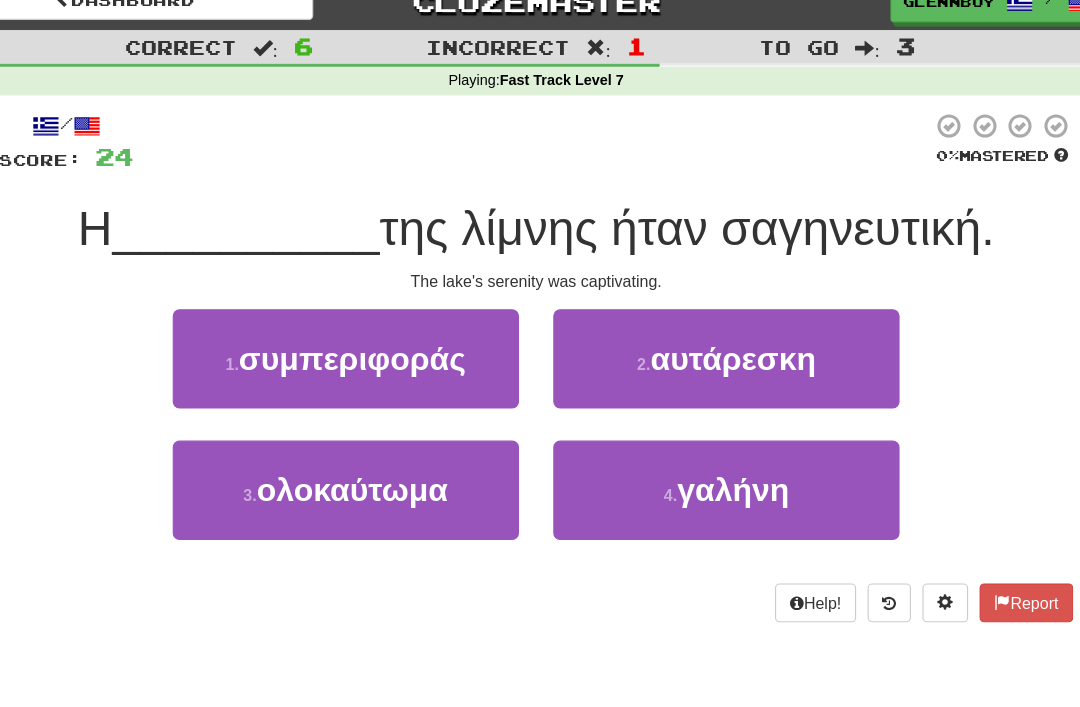 scroll, scrollTop: 0, scrollLeft: 0, axis: both 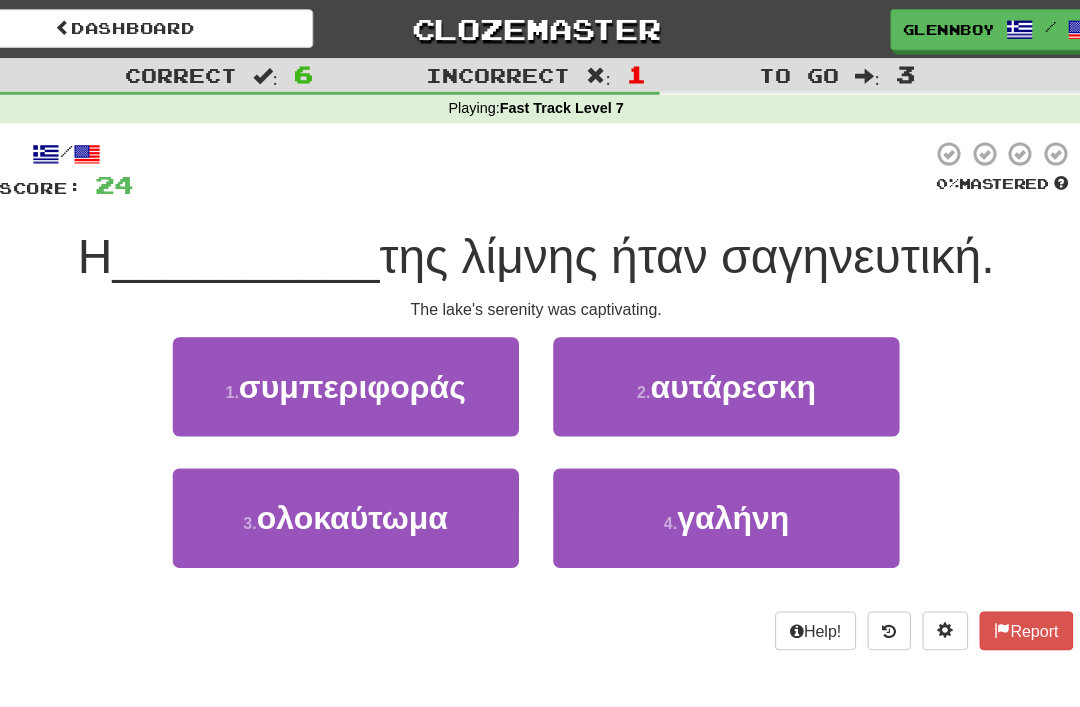 click on "γαλήνη" at bounding box center [712, 453] 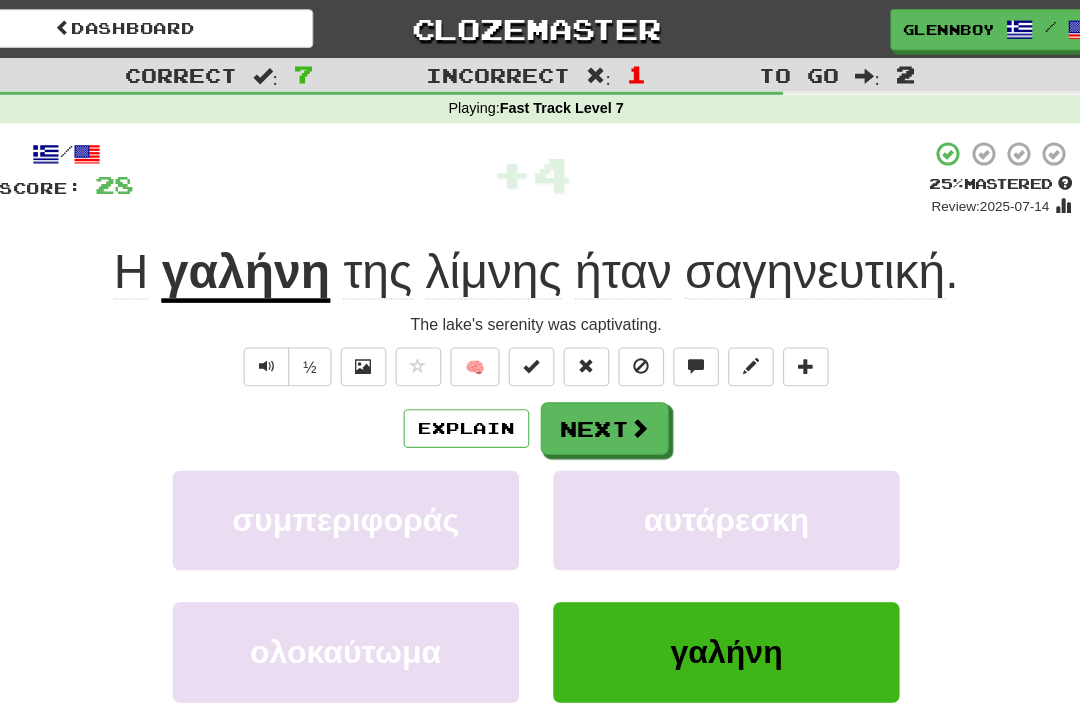 click on "Explain" at bounding box center [479, 375] 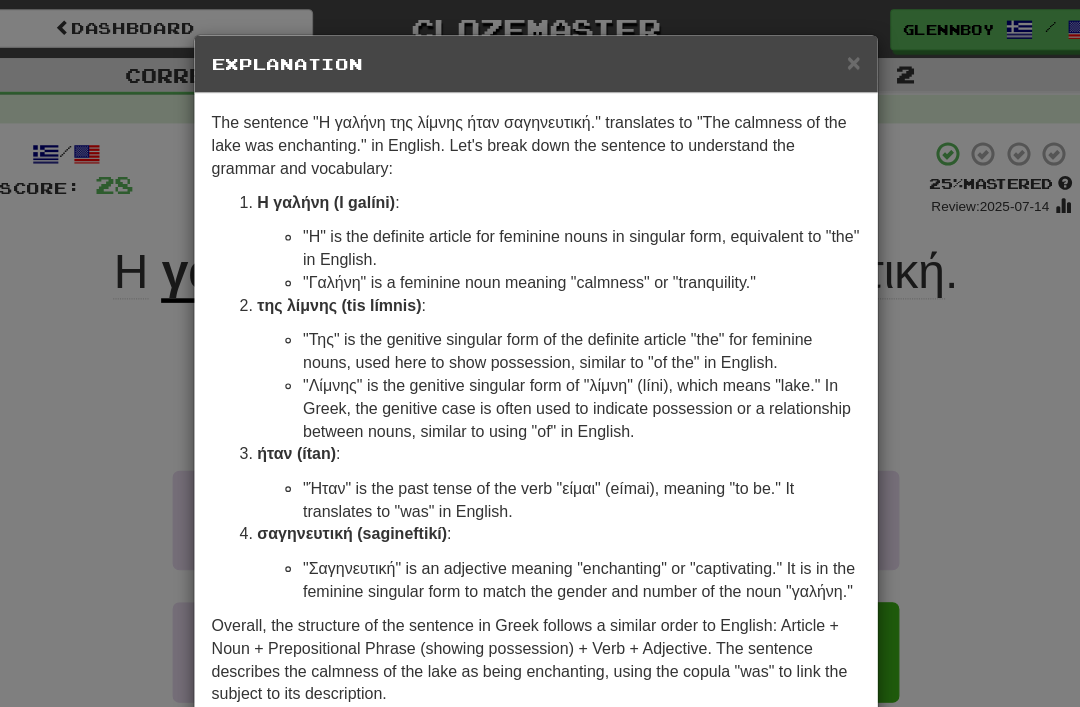 click on "×" at bounding box center [818, 54] 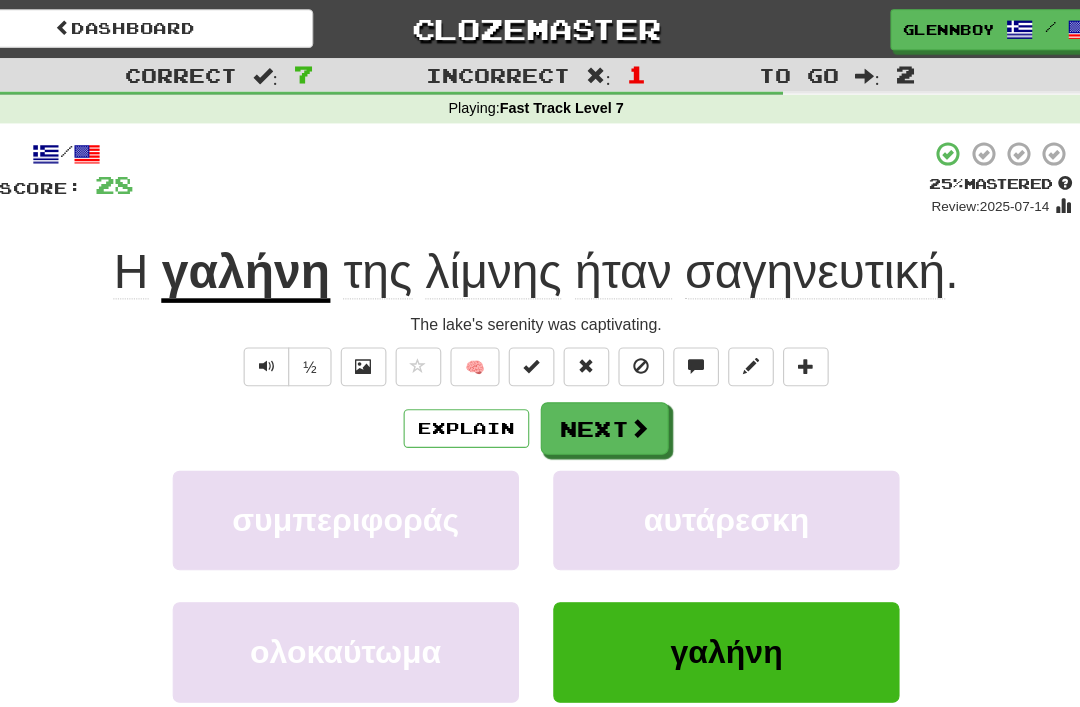 click at bounding box center (632, 320) 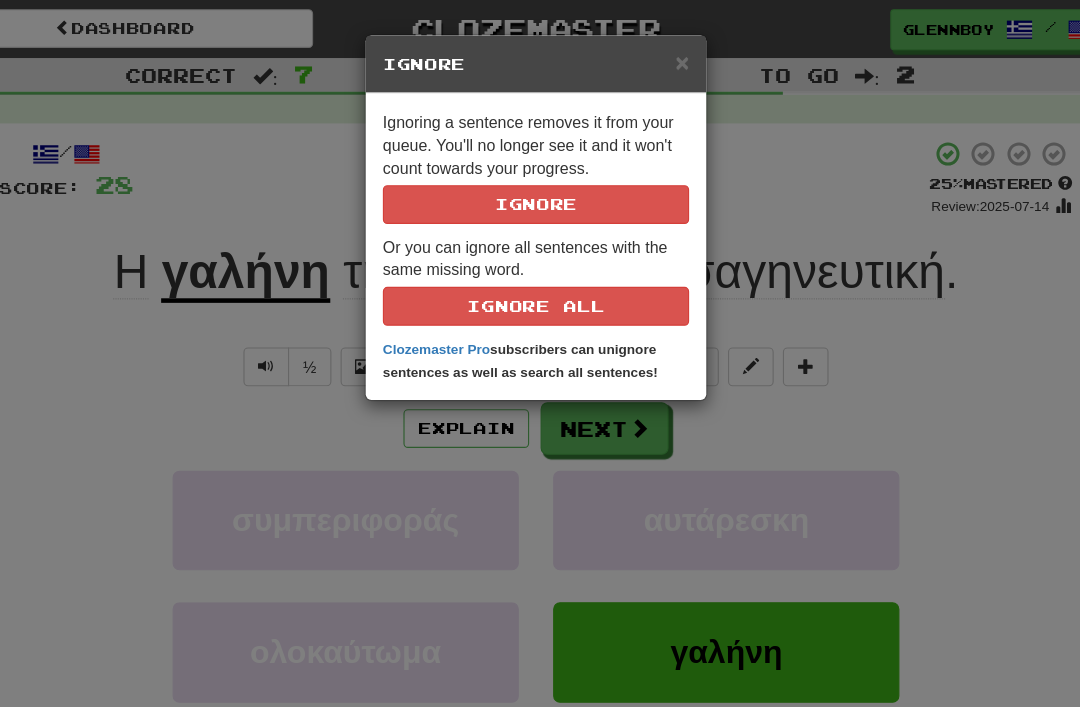 click on "Ignore" at bounding box center (540, 179) 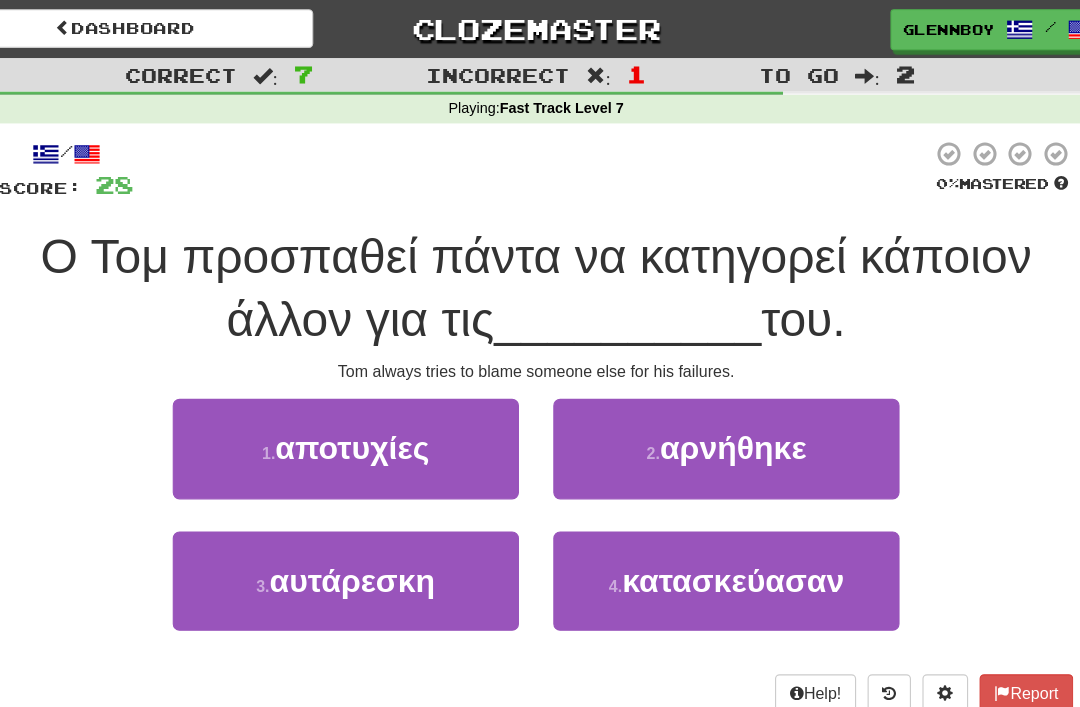 click on "αποτυχίες" at bounding box center (379, 392) 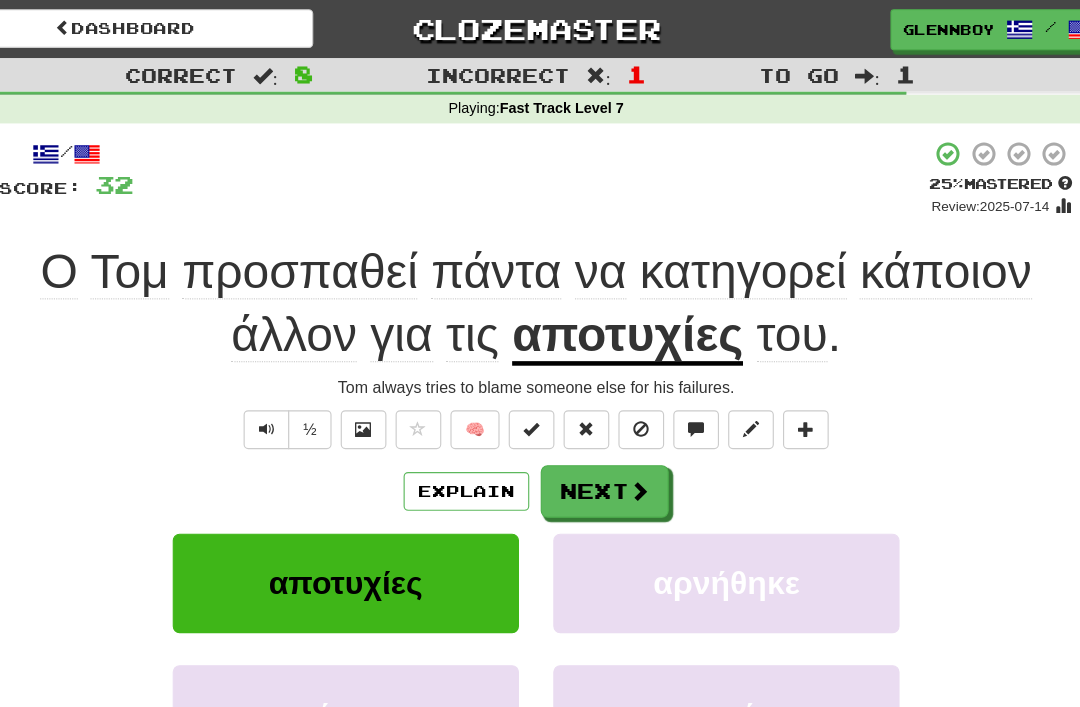 click on "Explain" at bounding box center (479, 430) 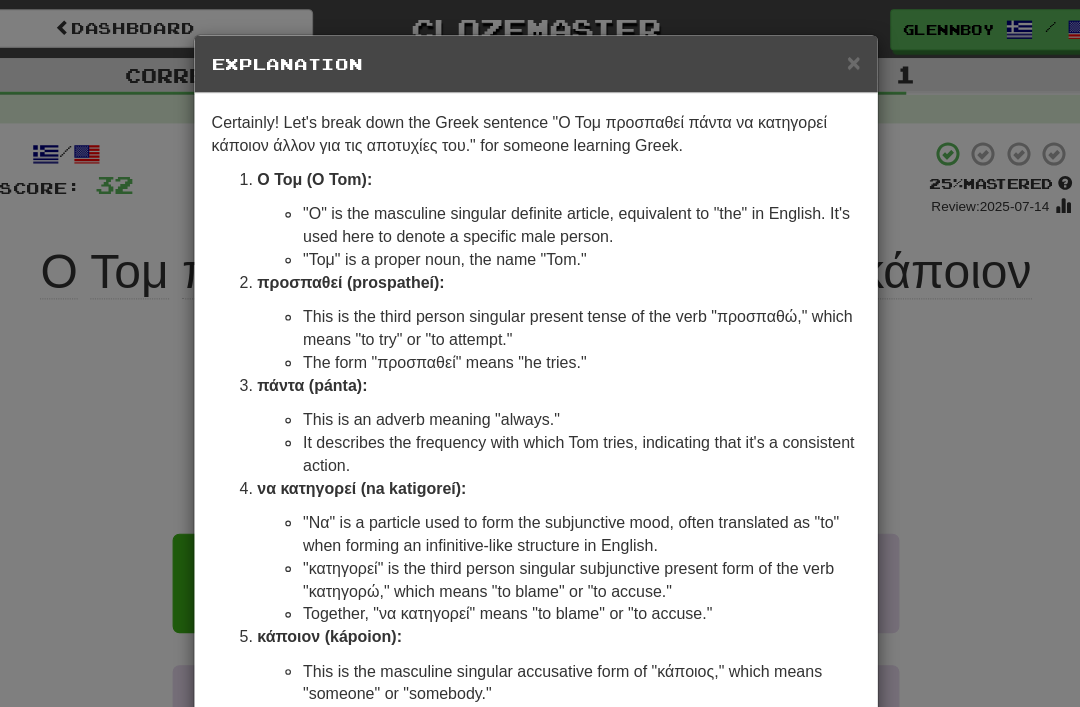 scroll, scrollTop: 0, scrollLeft: 0, axis: both 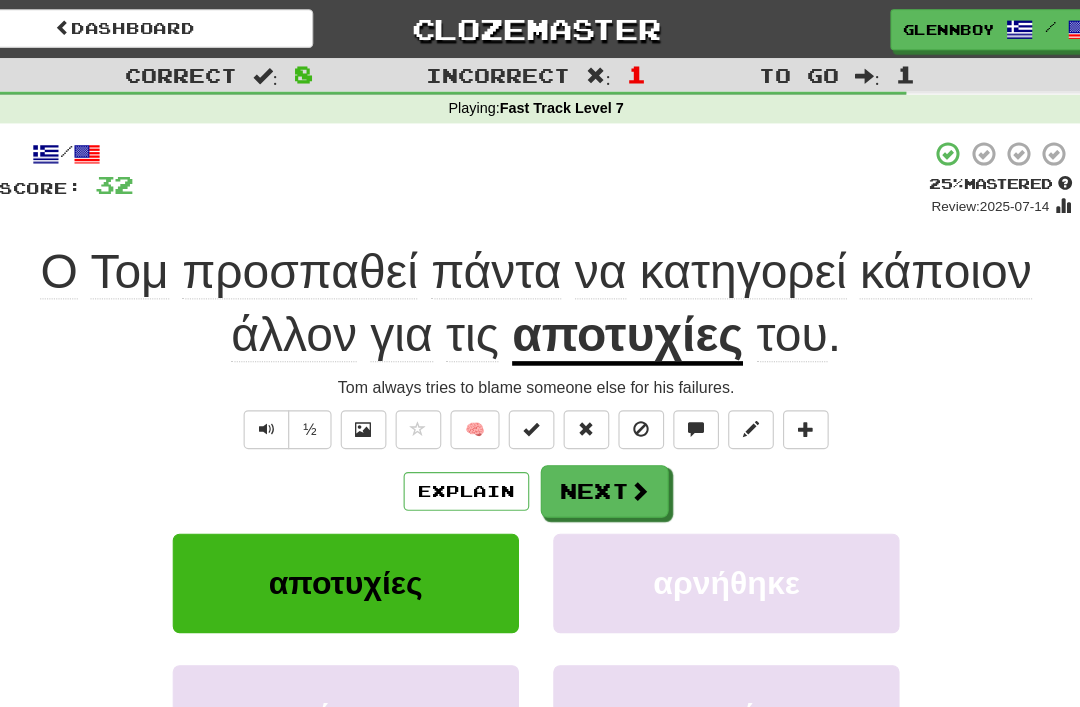click at bounding box center (632, 375) 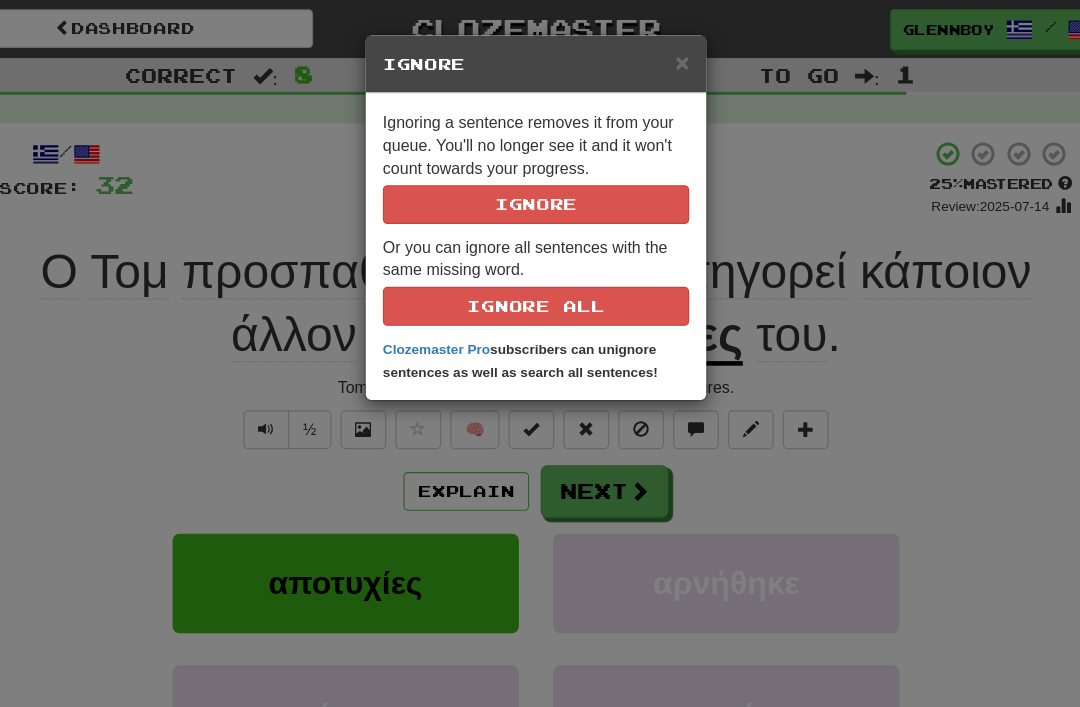 click on "Ignore" at bounding box center [540, 179] 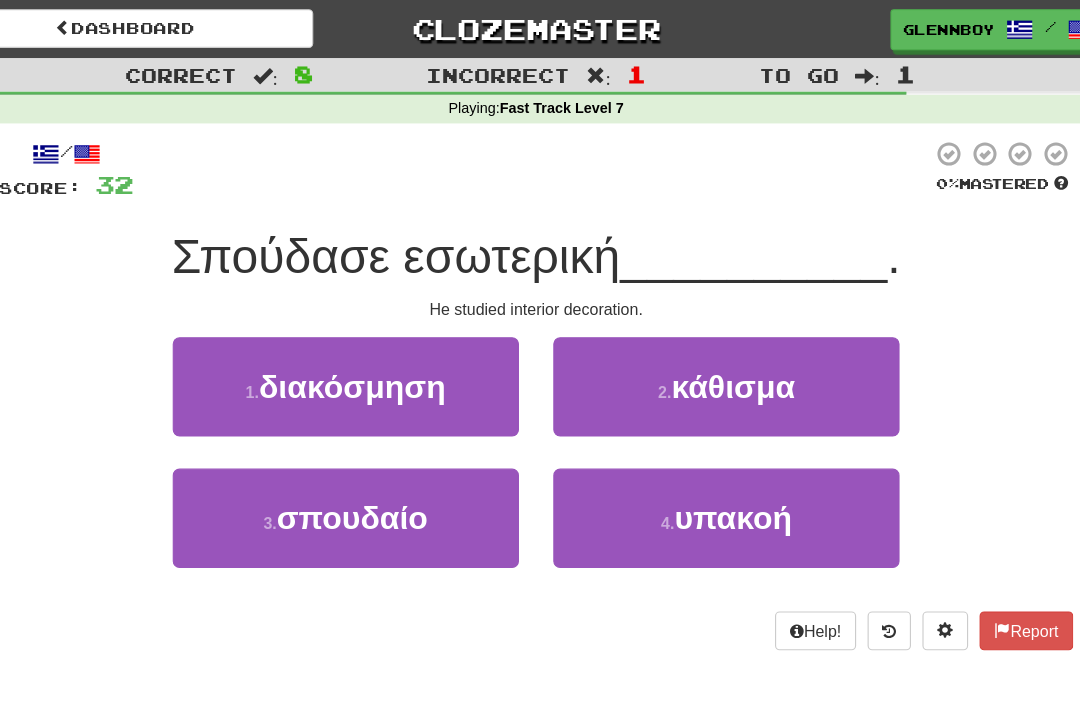 click on "διακόσμηση" at bounding box center (378, 338) 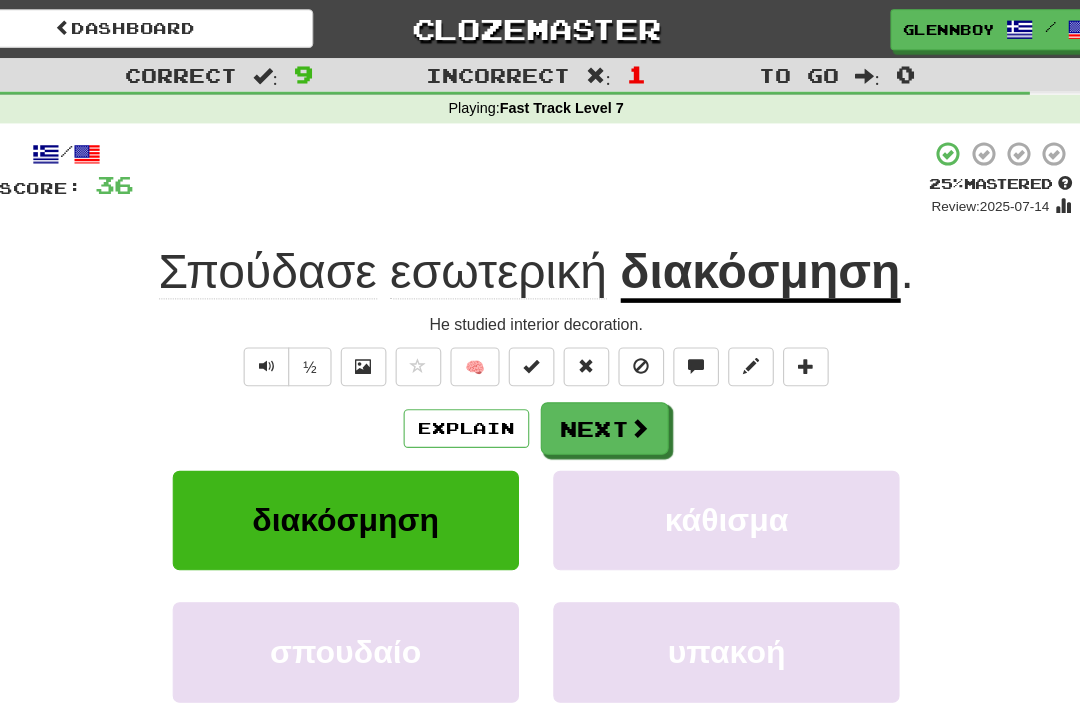 click at bounding box center (632, 321) 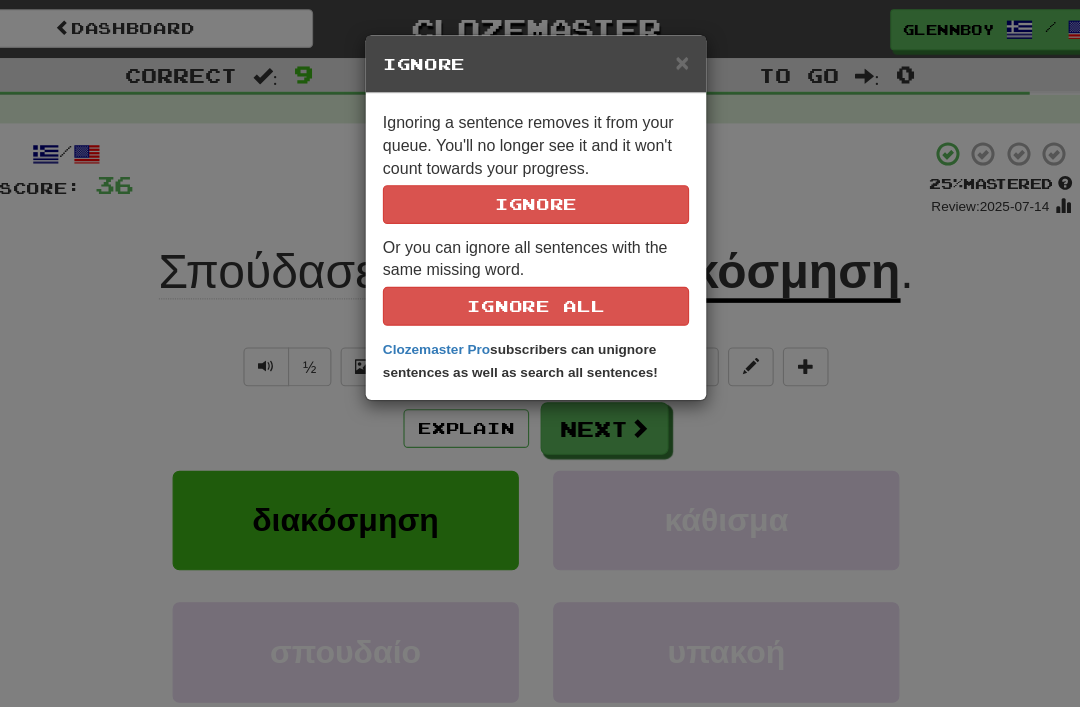 click on "Ignore" at bounding box center (540, 179) 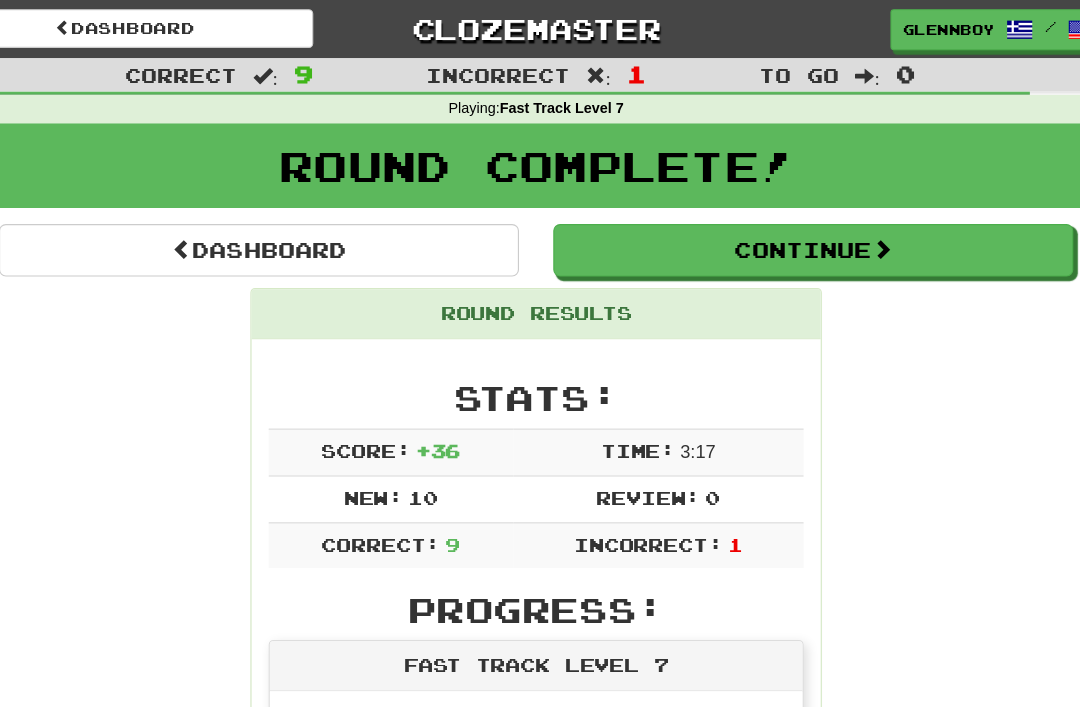 click on "Continue" at bounding box center (782, 219) 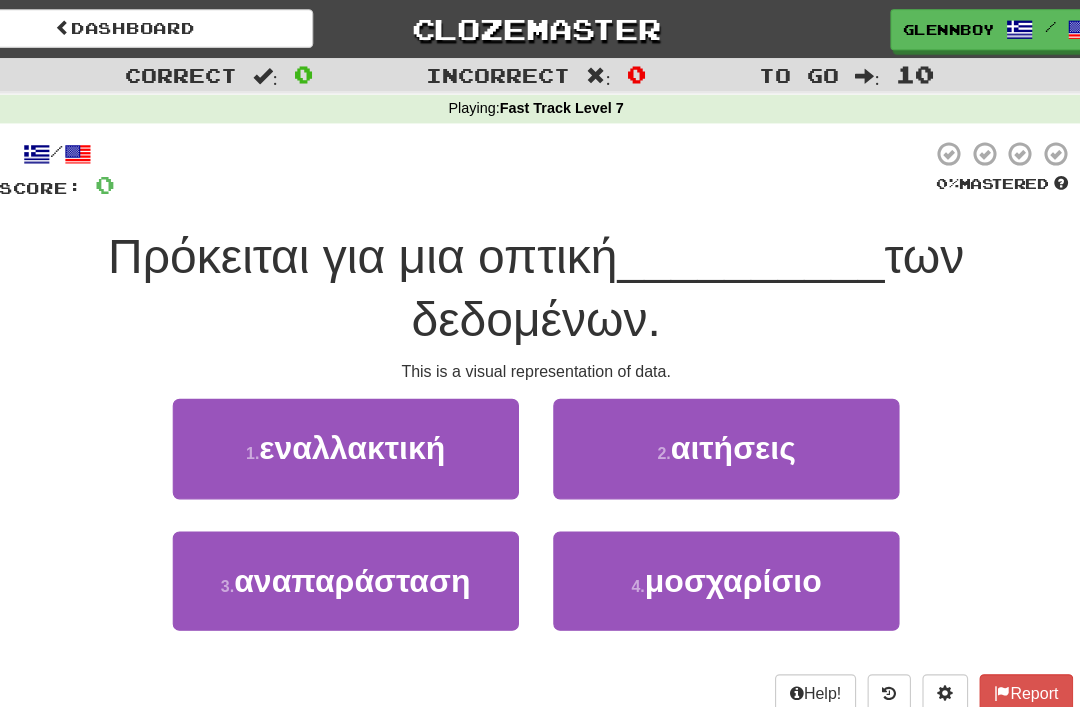 click on "αναπαράσταση" at bounding box center (379, 508) 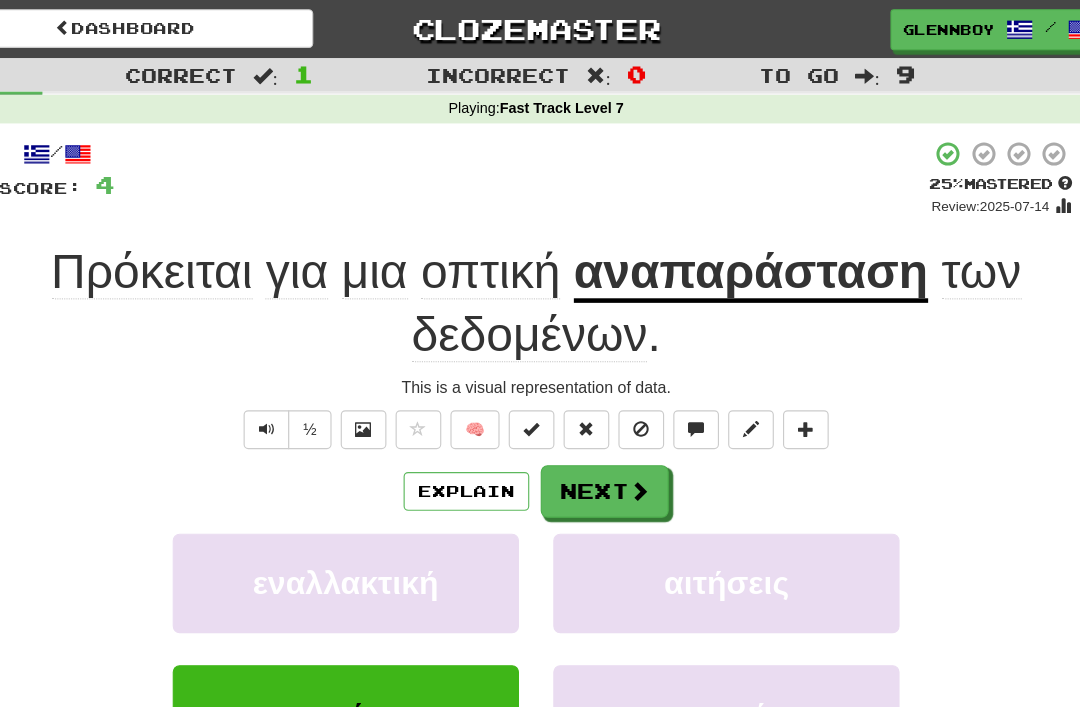 click at bounding box center [632, 376] 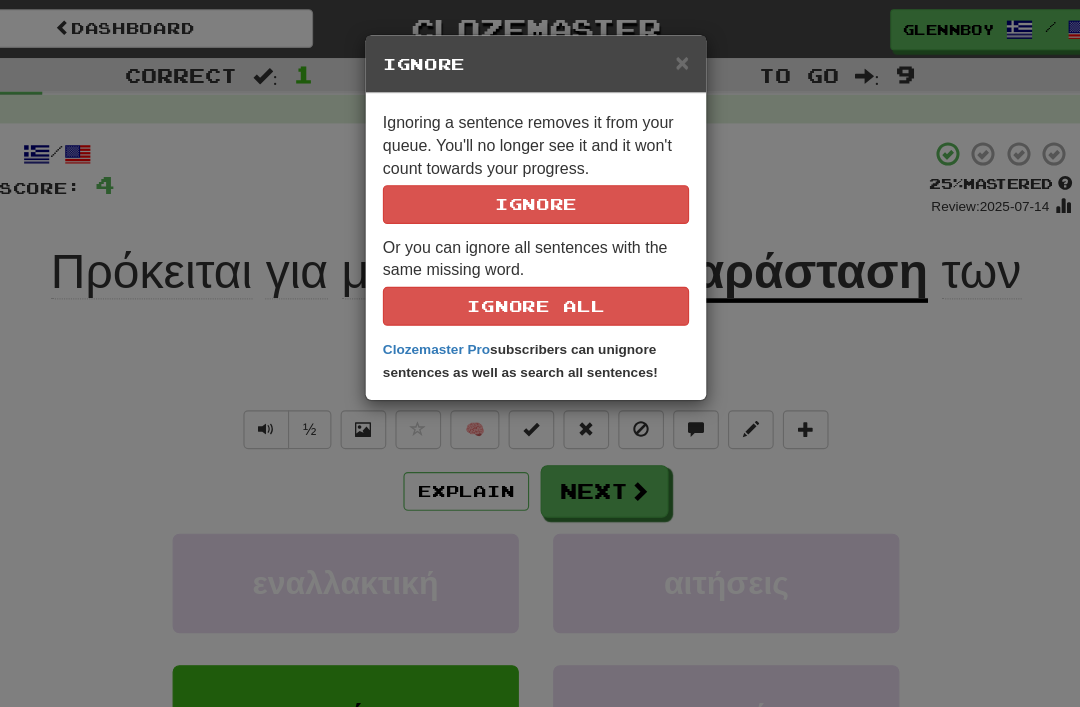 click on "Ignore" at bounding box center [540, 179] 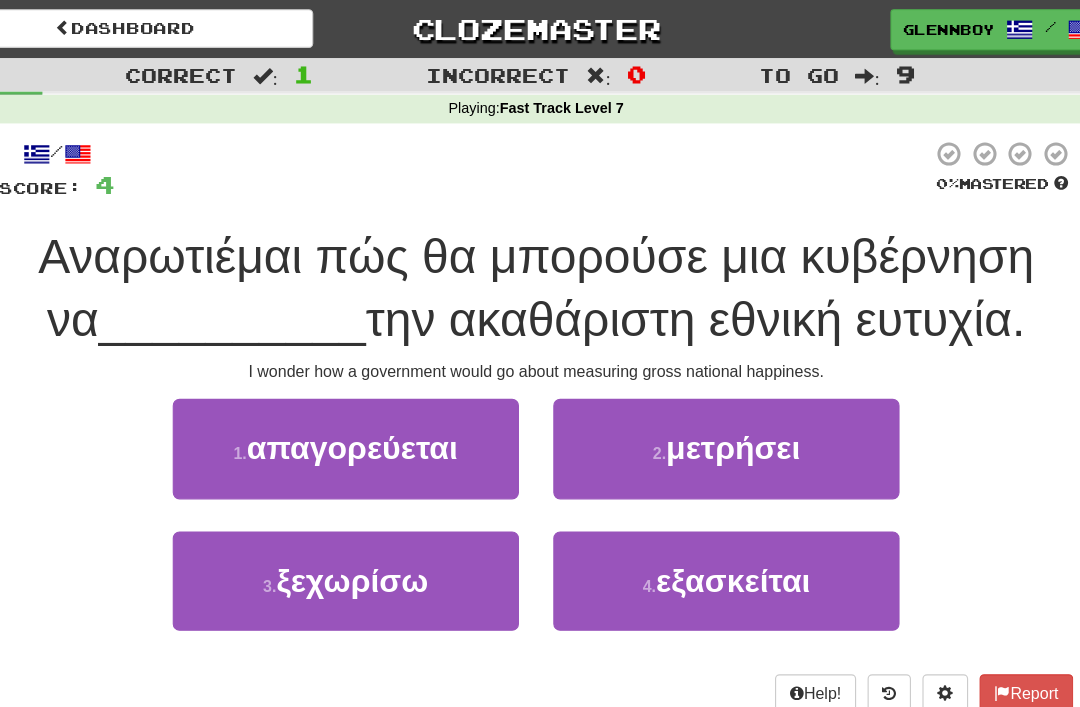 click on "μετρήσει" at bounding box center [713, 392] 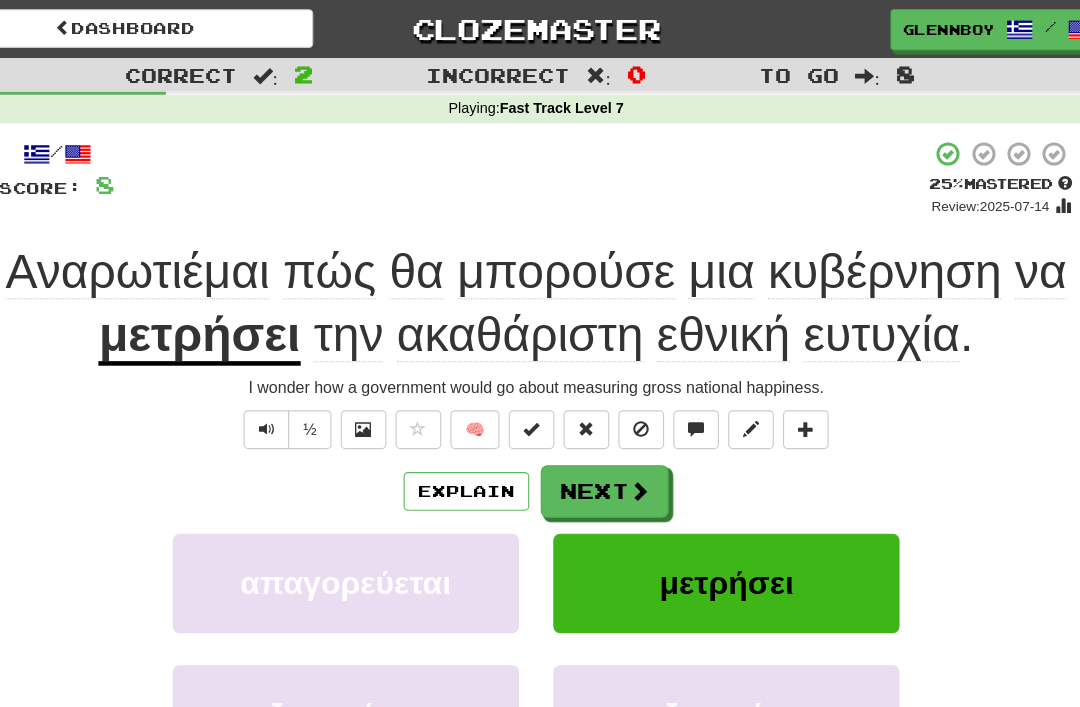 click on "Explain" at bounding box center [479, 430] 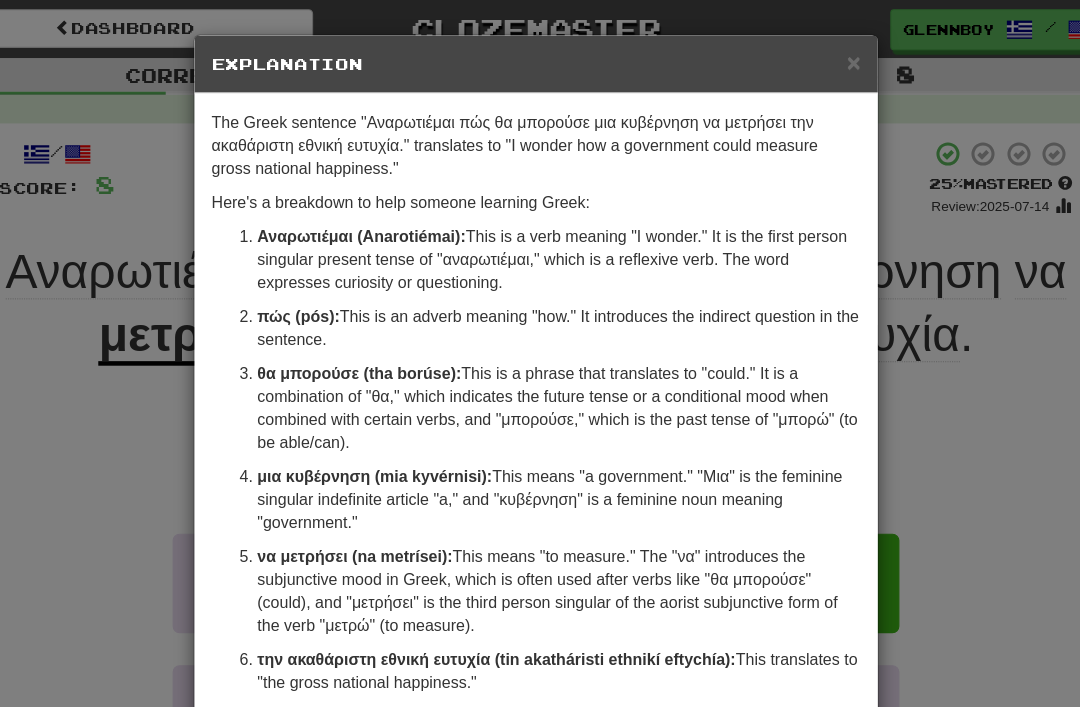 scroll, scrollTop: 0, scrollLeft: 0, axis: both 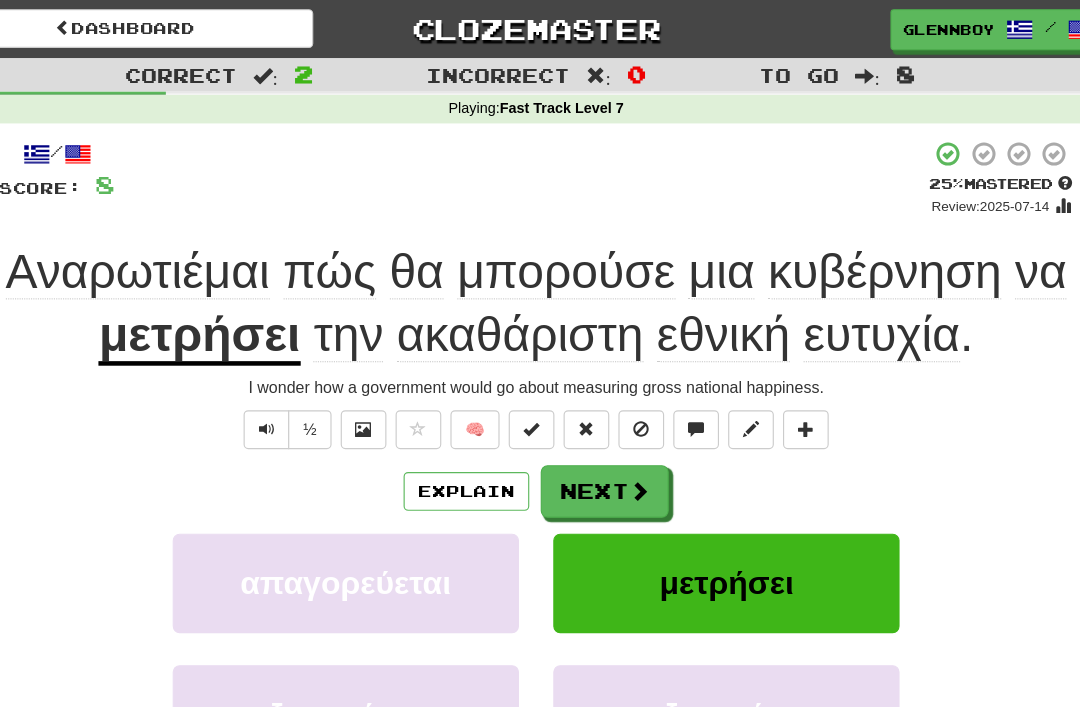 click at bounding box center [632, 376] 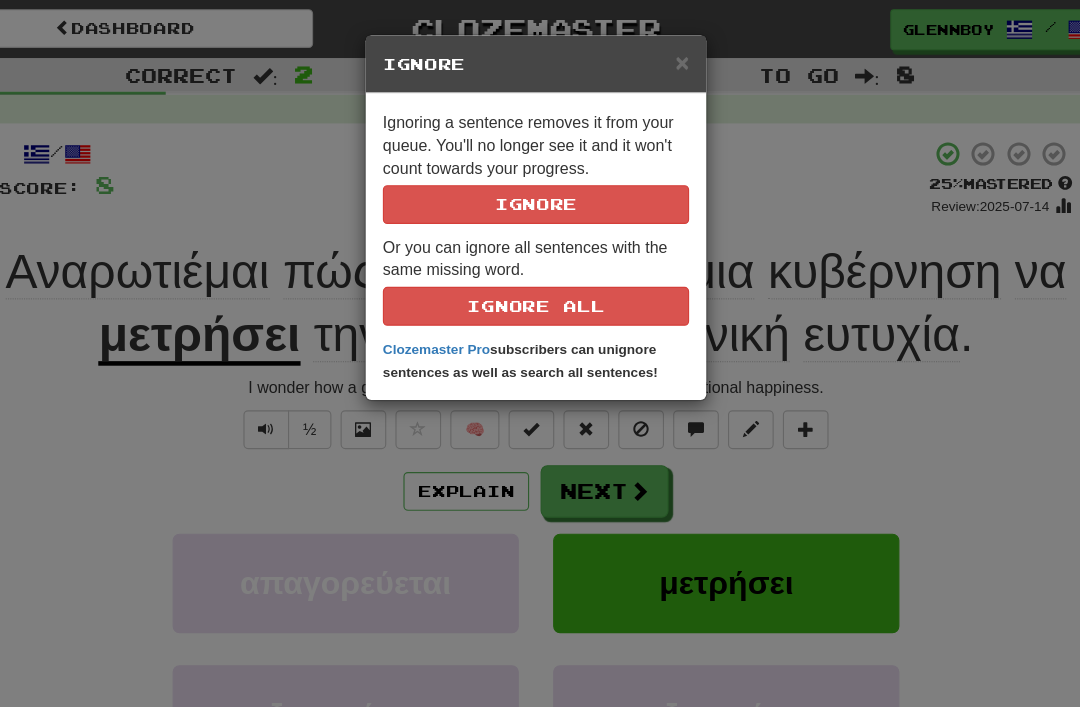 click on "Ignore" at bounding box center [540, 179] 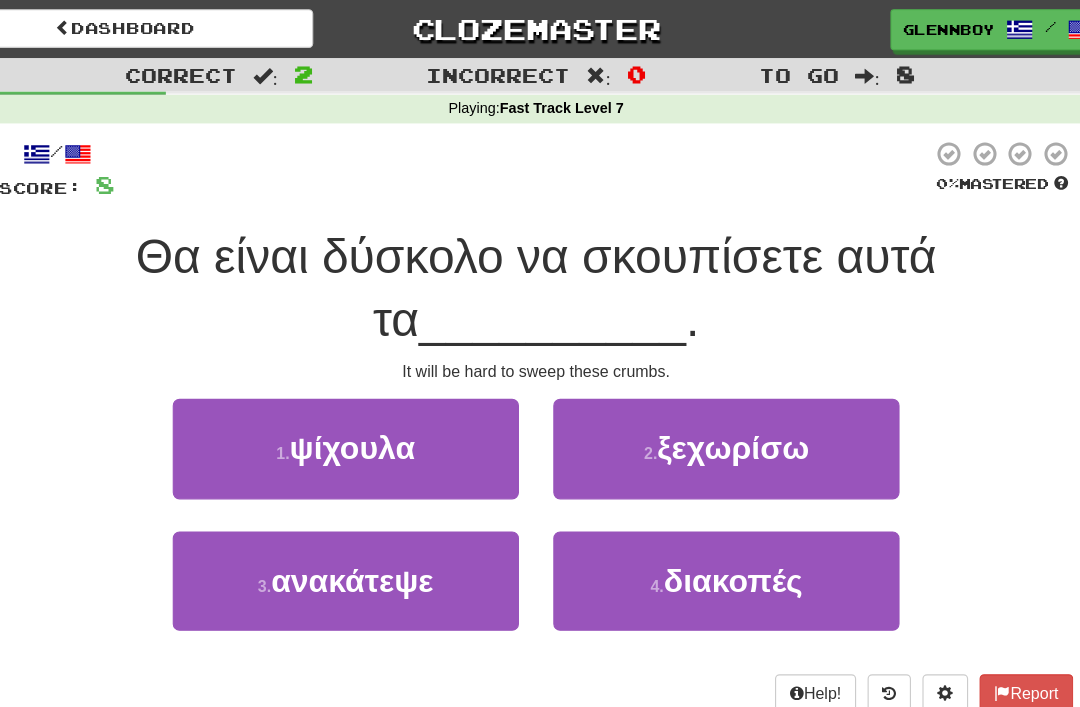 click on "1 . ψίχουλα" at bounding box center (373, 392) 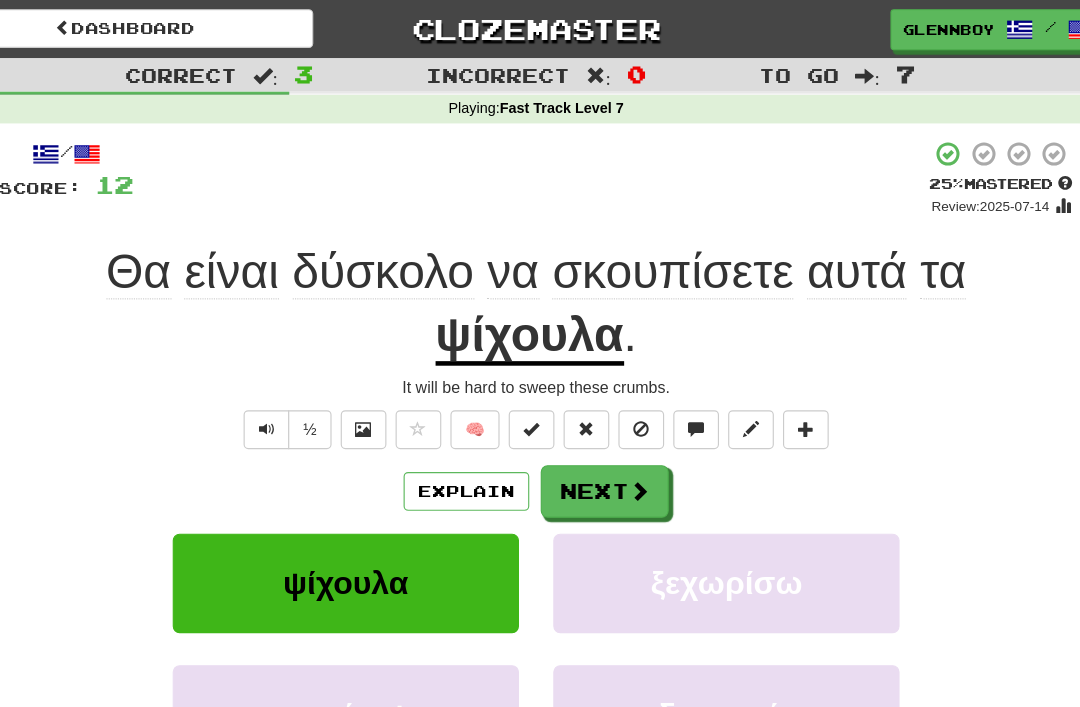 click at bounding box center [632, 375] 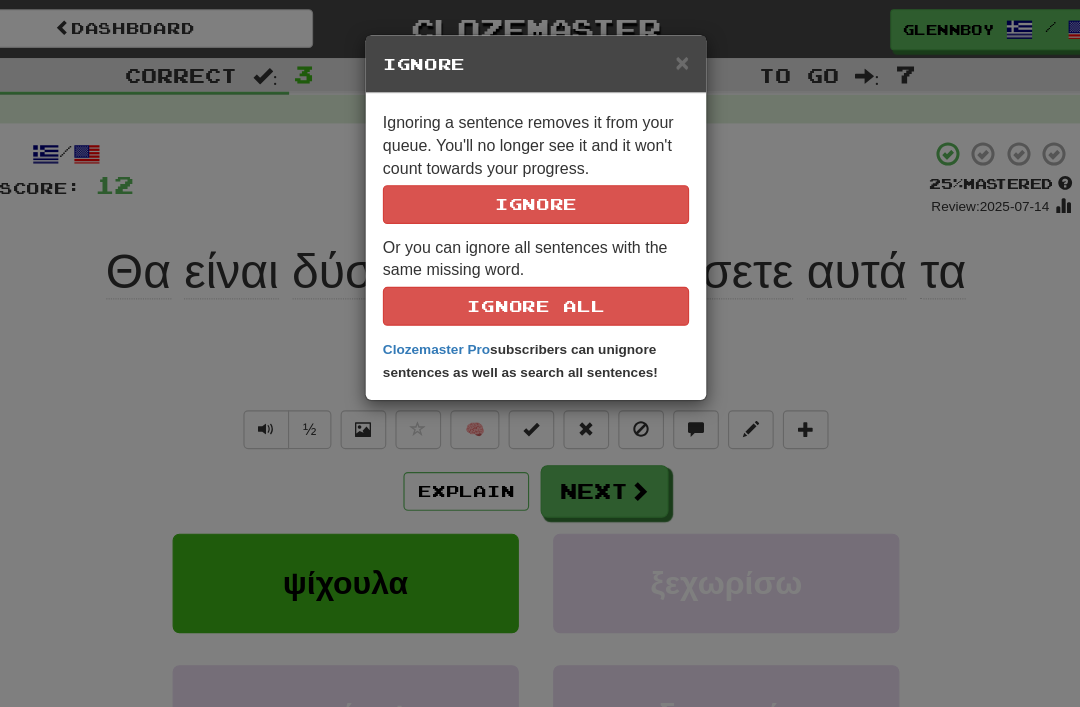 click on "Ignore" at bounding box center (540, 179) 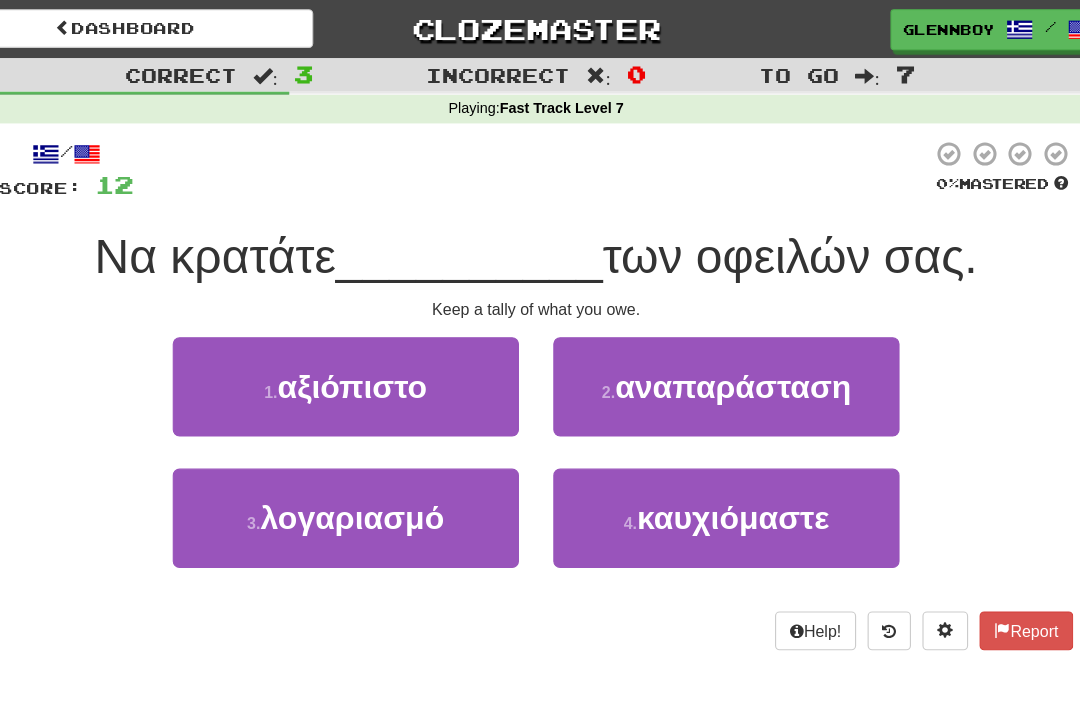 click on "λογαριασμό" at bounding box center (379, 453) 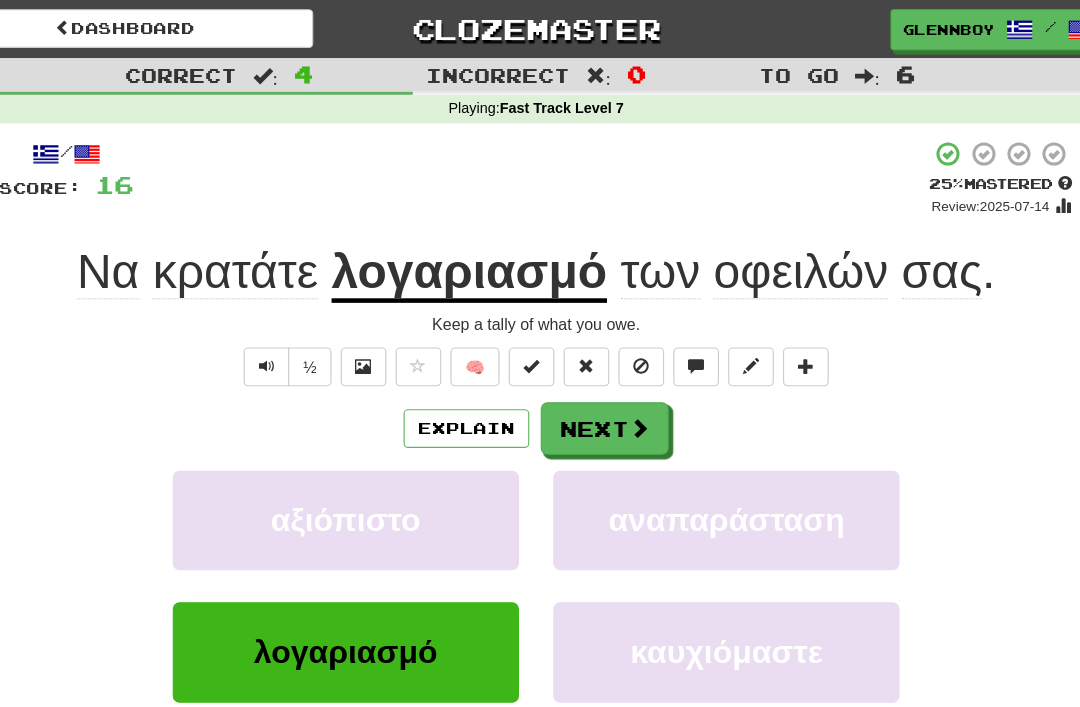 click on "Explain" at bounding box center [479, 375] 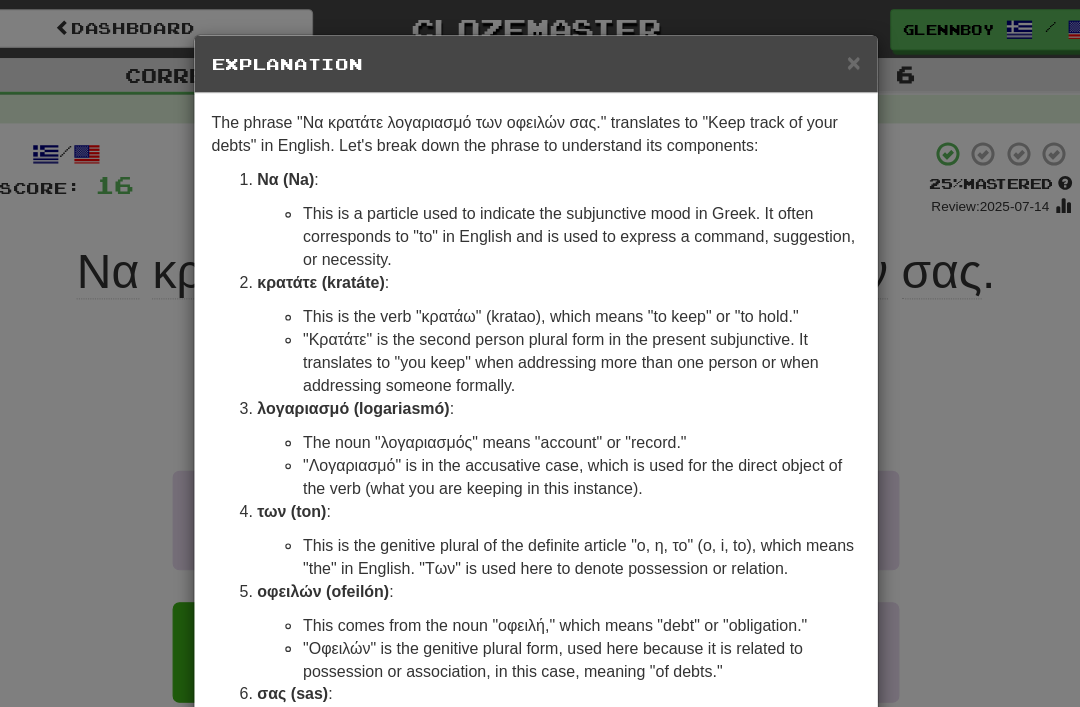 scroll, scrollTop: 0, scrollLeft: 0, axis: both 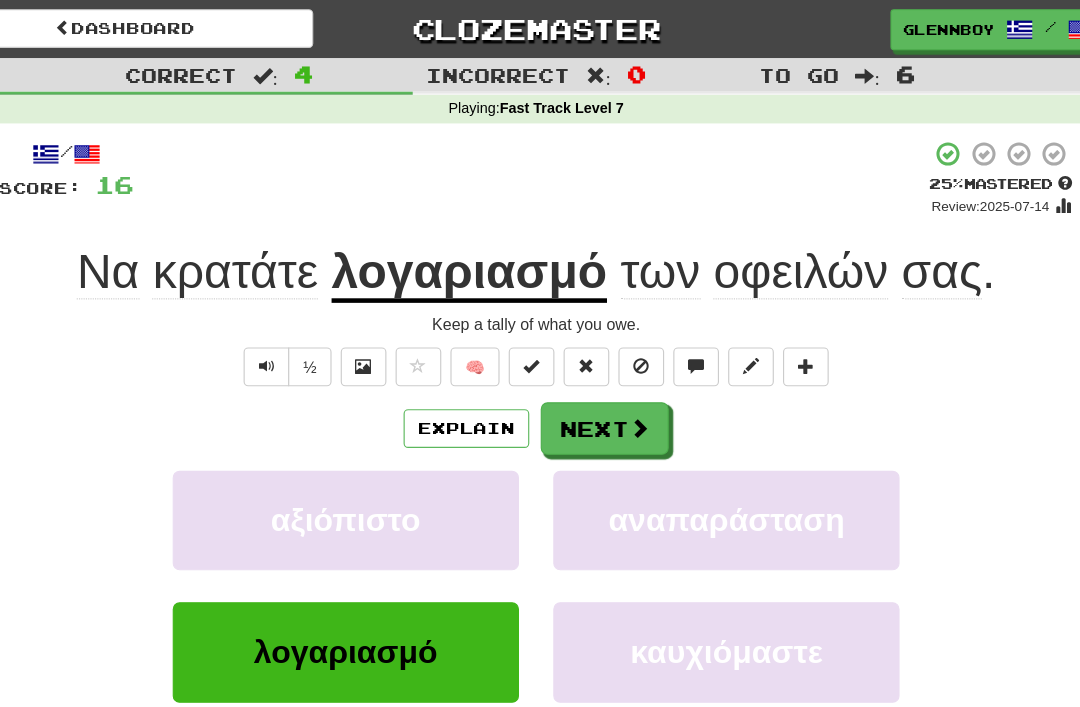 click at bounding box center [632, 320] 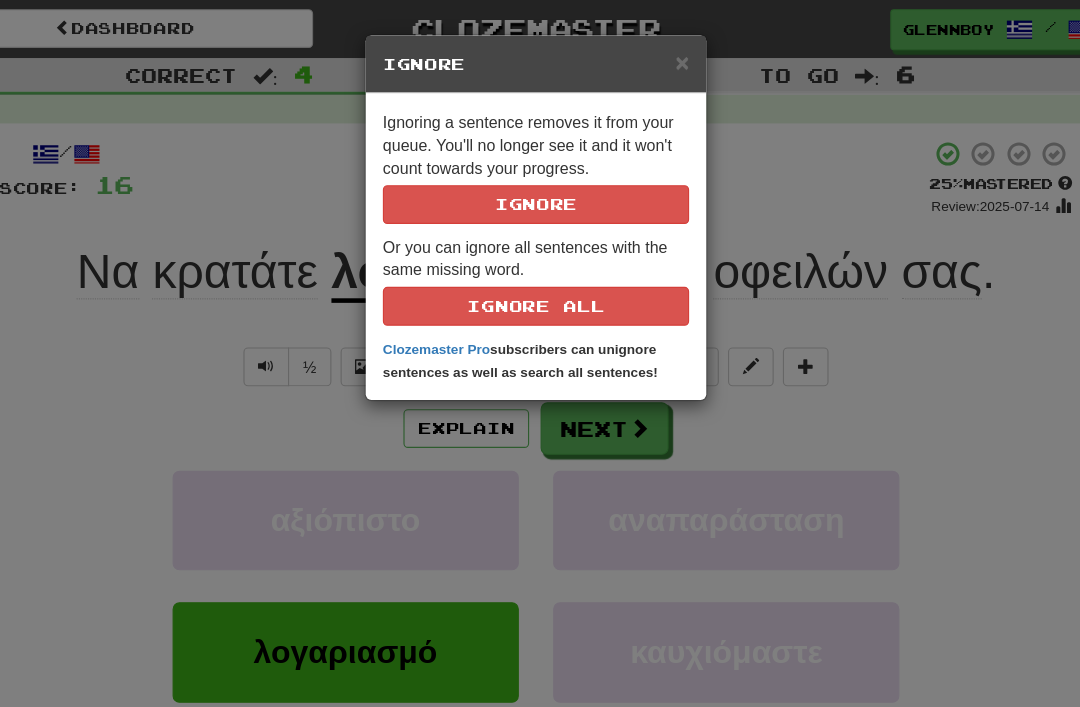 click on "Ignore" at bounding box center [540, 179] 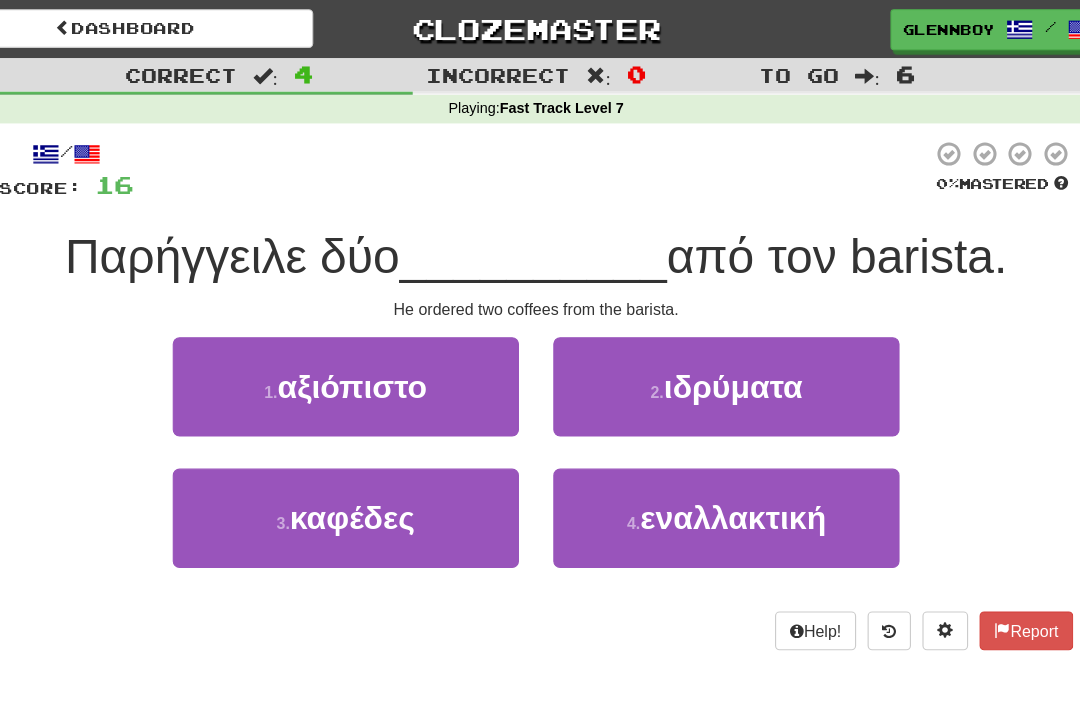 click on "καφέδες" at bounding box center (378, 453) 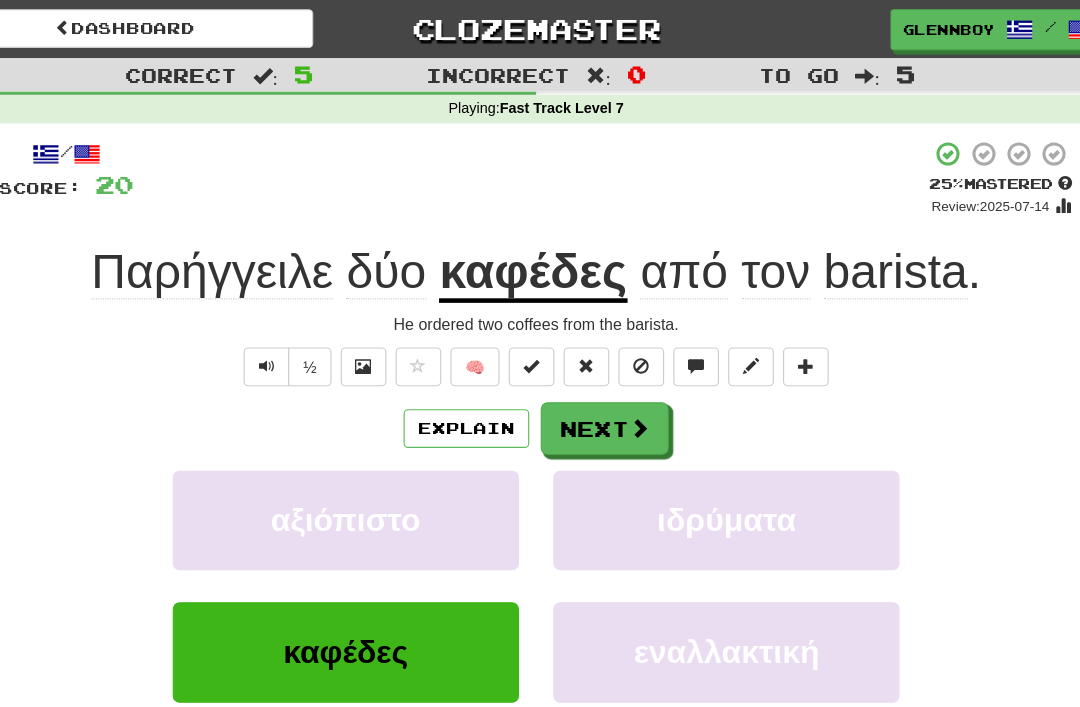 click at bounding box center [632, 321] 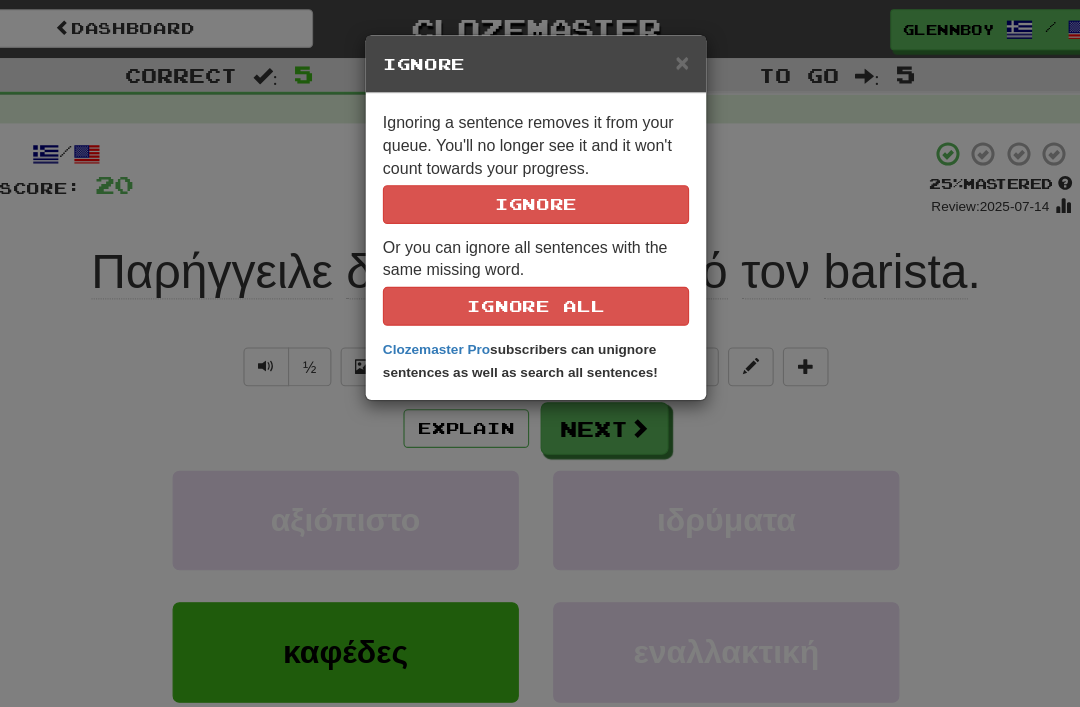 click on "Ignore" at bounding box center [540, 179] 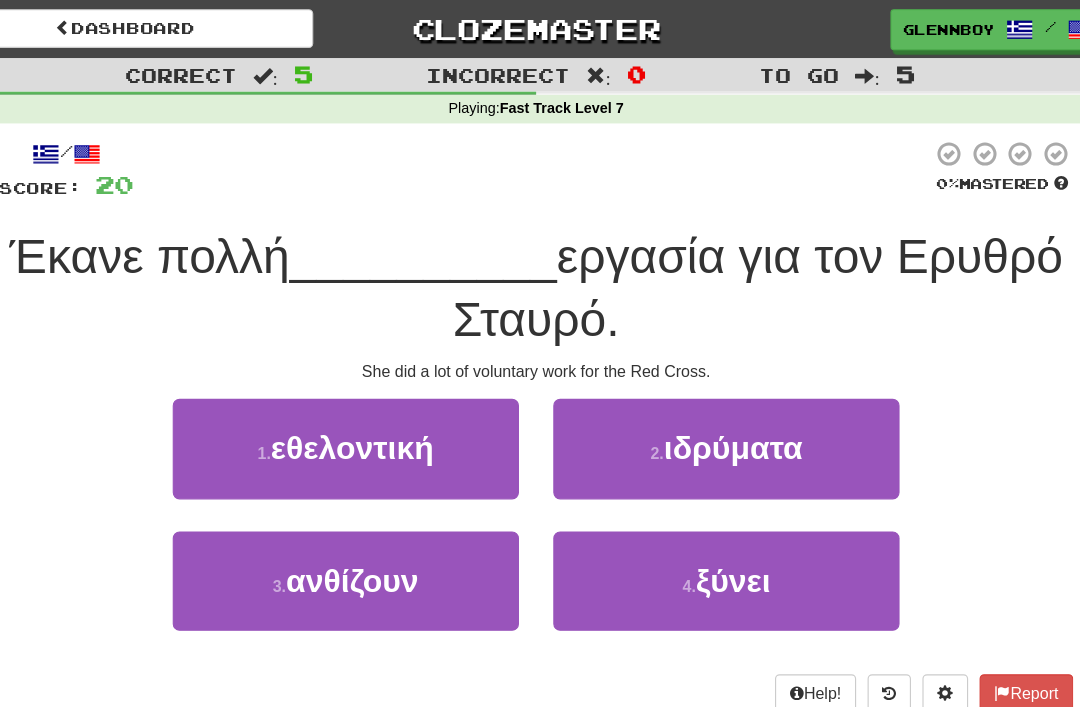 click on "1 . εθελοντική" at bounding box center [373, 392] 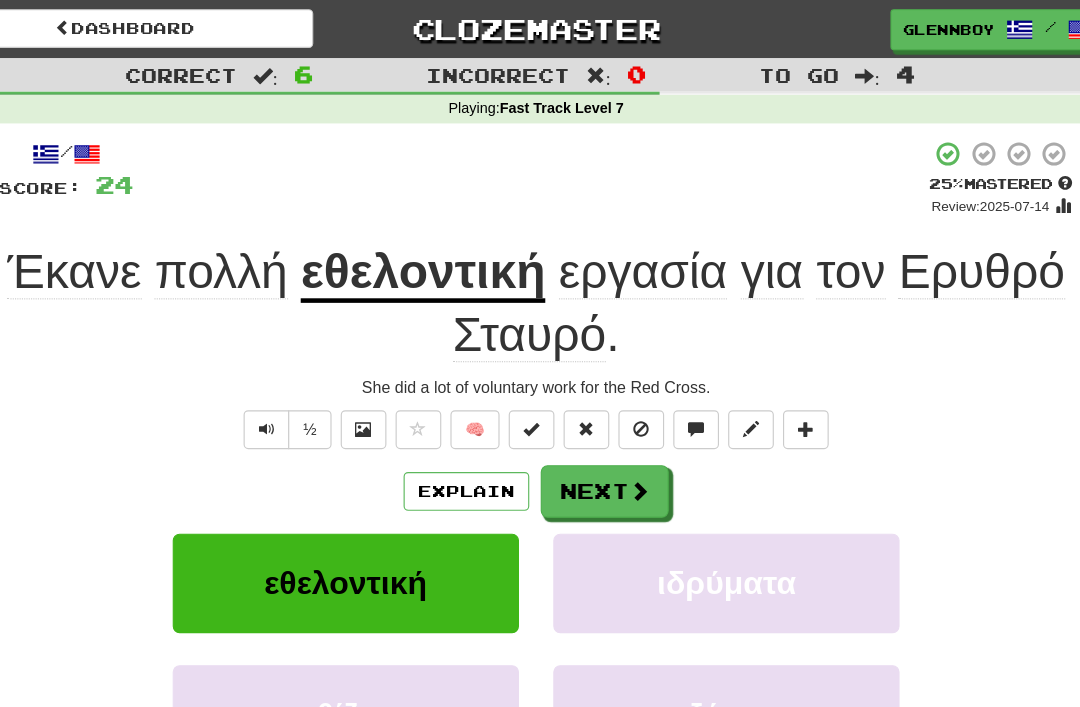 click on "Explain" at bounding box center (479, 430) 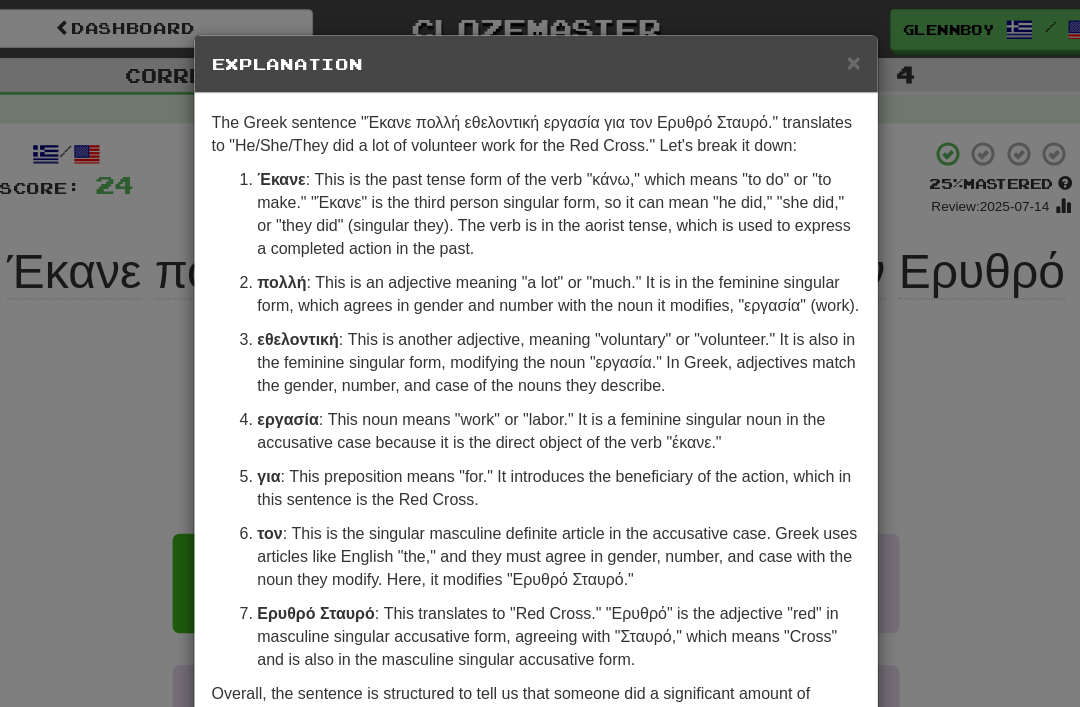 click on "Explanation" at bounding box center [540, 56] 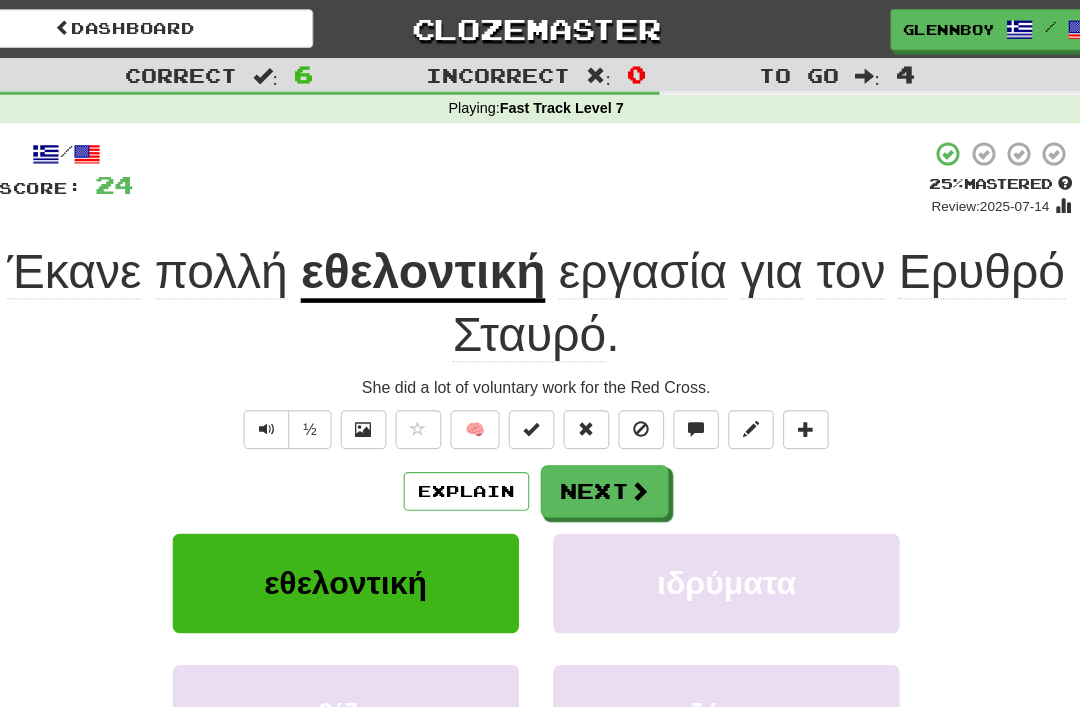 click at bounding box center (632, 375) 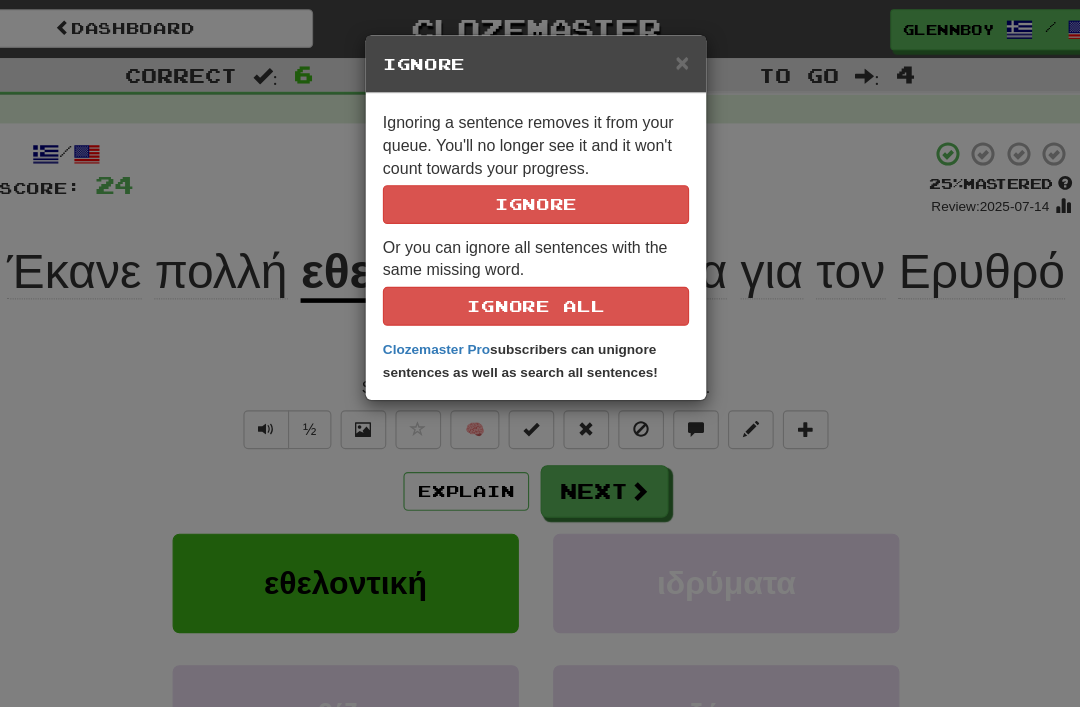 click on "Ignore" at bounding box center (540, 179) 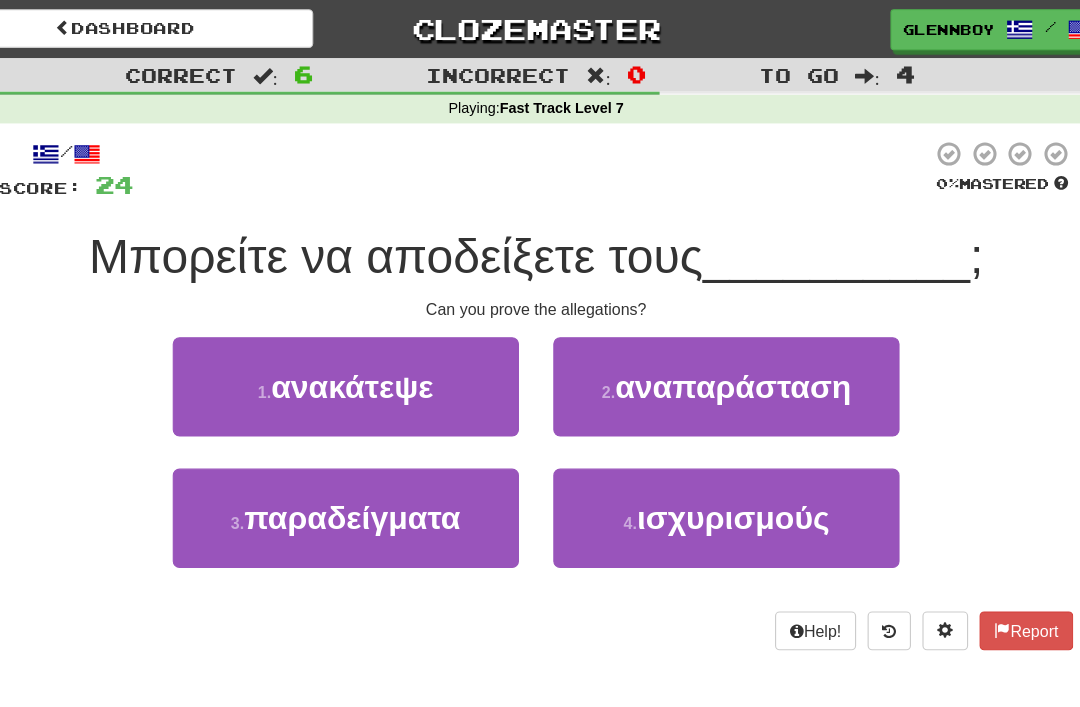 click on "ισχυρισμούς" at bounding box center [712, 453] 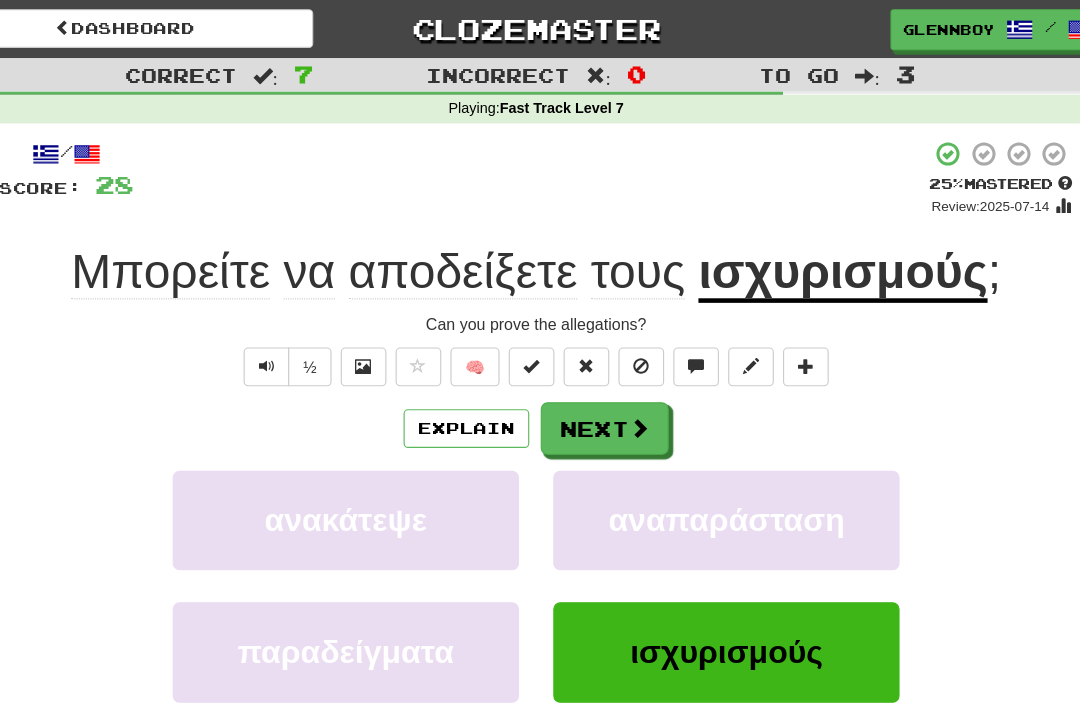 click on "Explain" at bounding box center (479, 375) 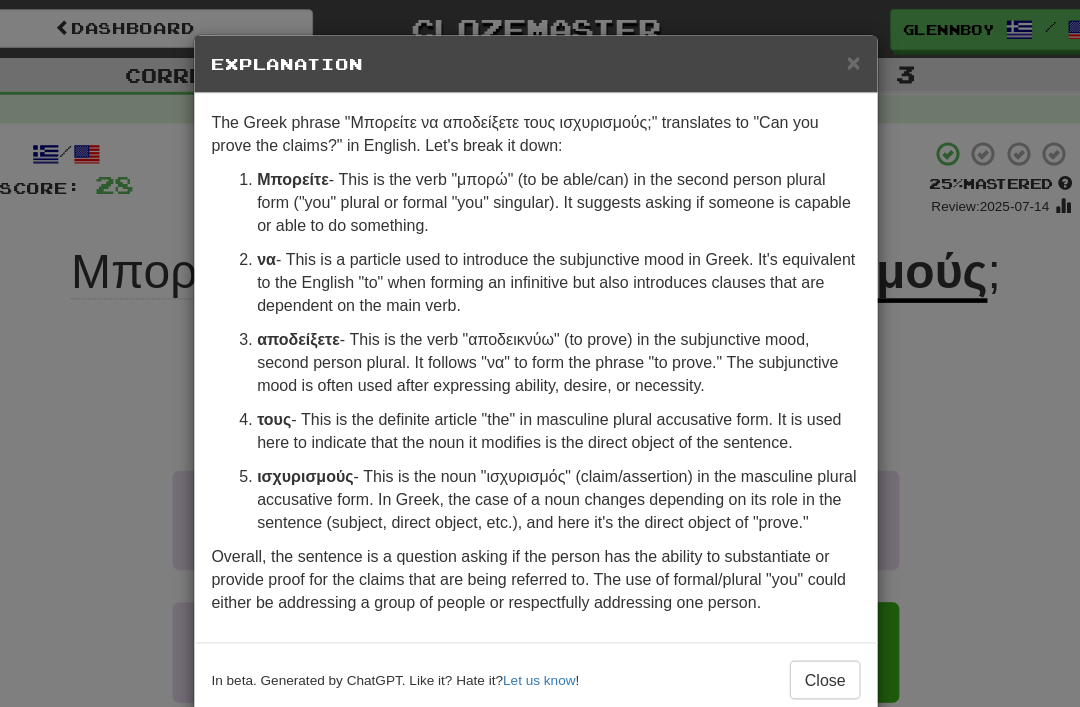 click on "In beta. Generated by ChatGPT. Like it? Hate it?  Let us know ! Close" at bounding box center [540, 594] 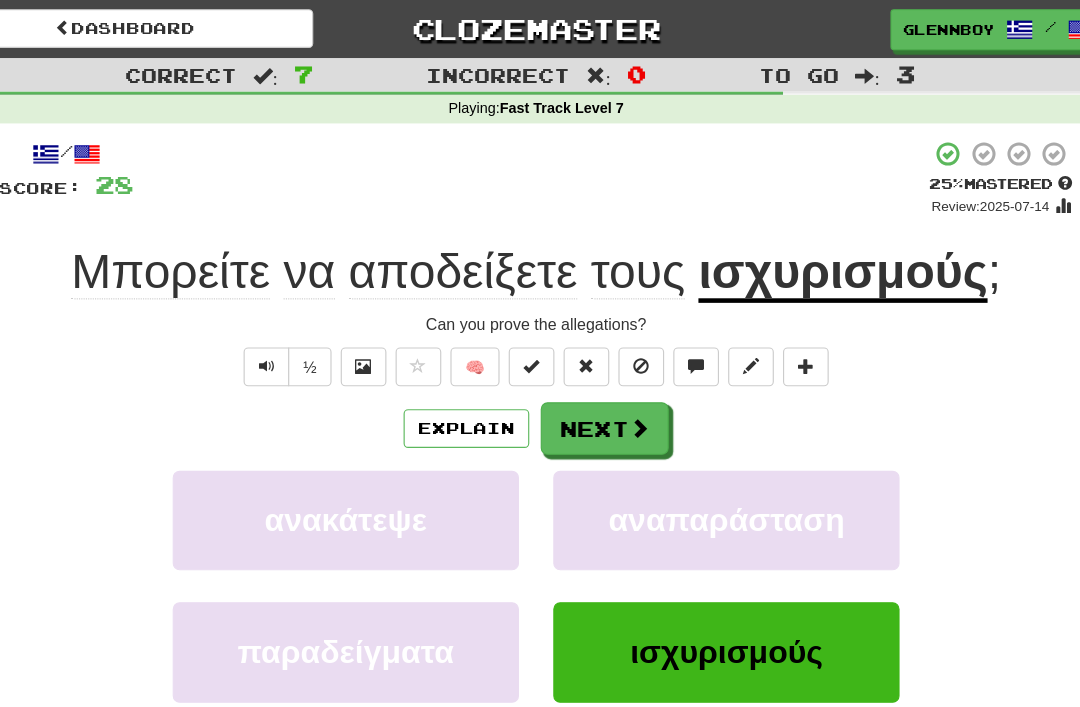 click at bounding box center (632, 320) 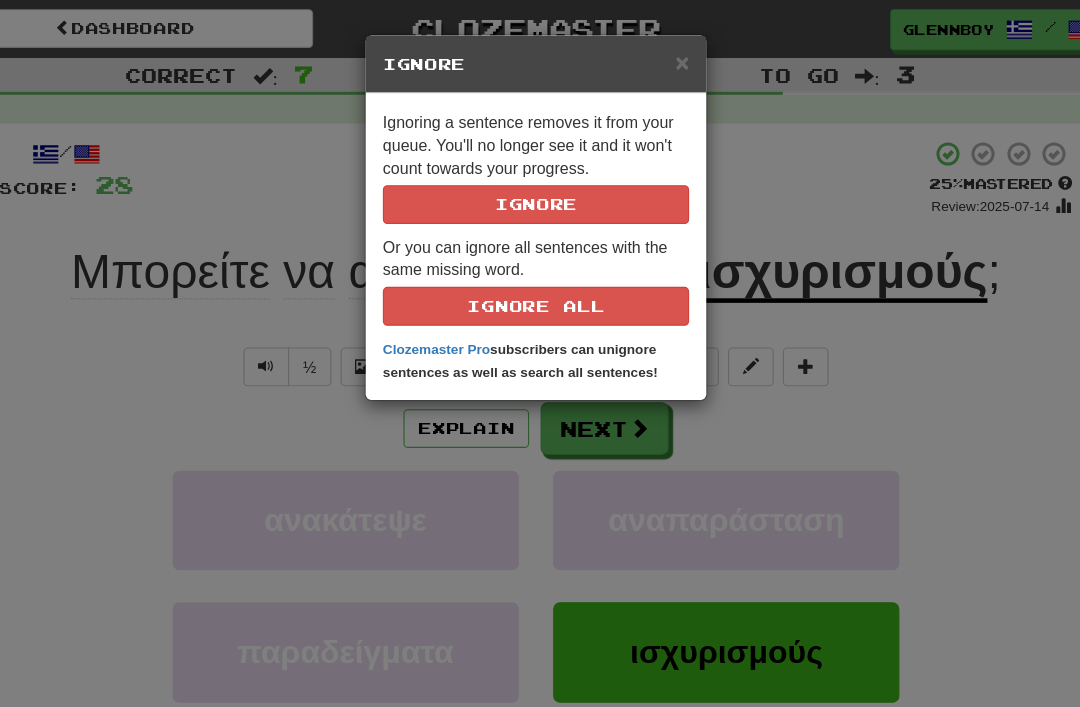 click on "Ignore" at bounding box center [540, 179] 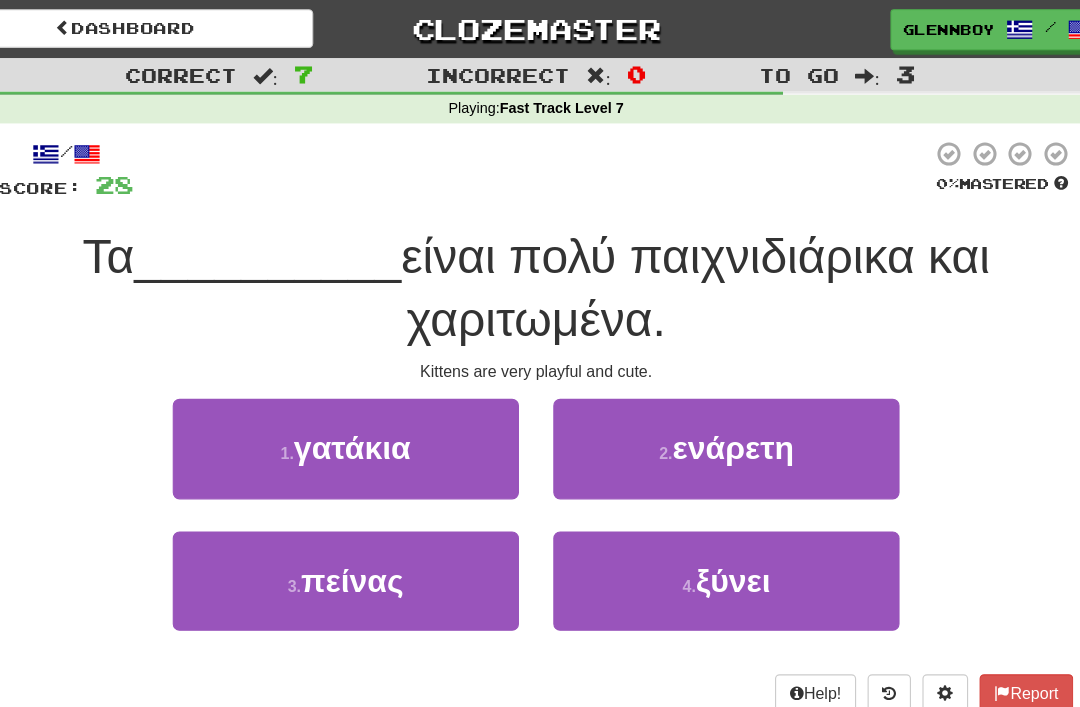 click on "γατάκια" at bounding box center [379, 392] 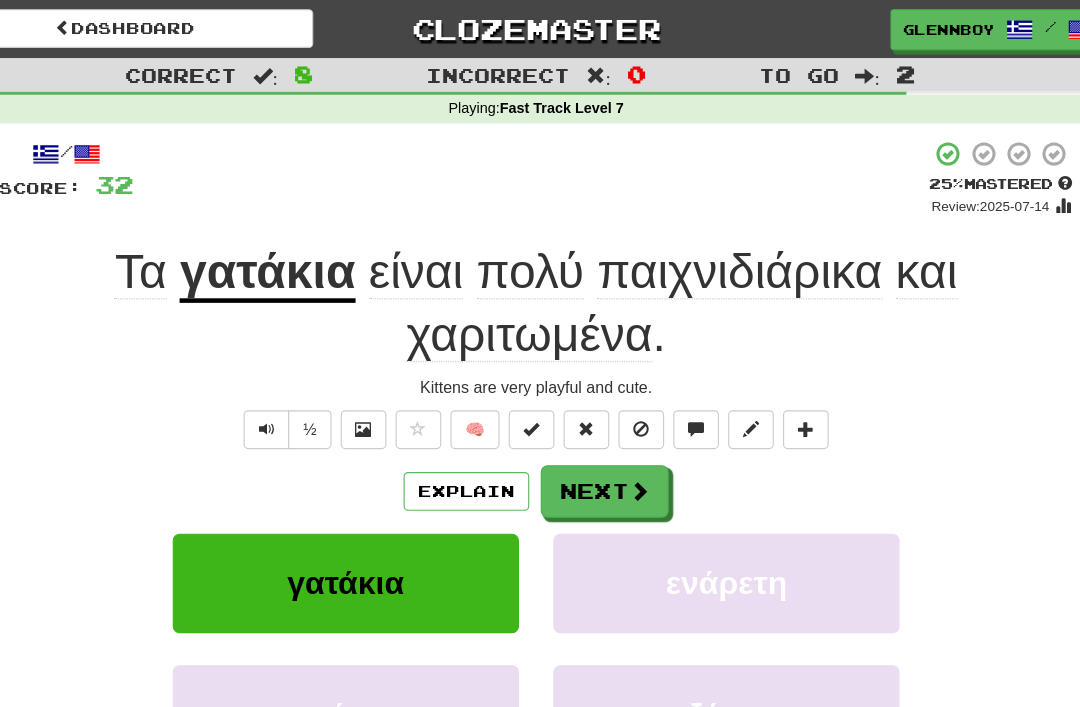 click at bounding box center (632, 376) 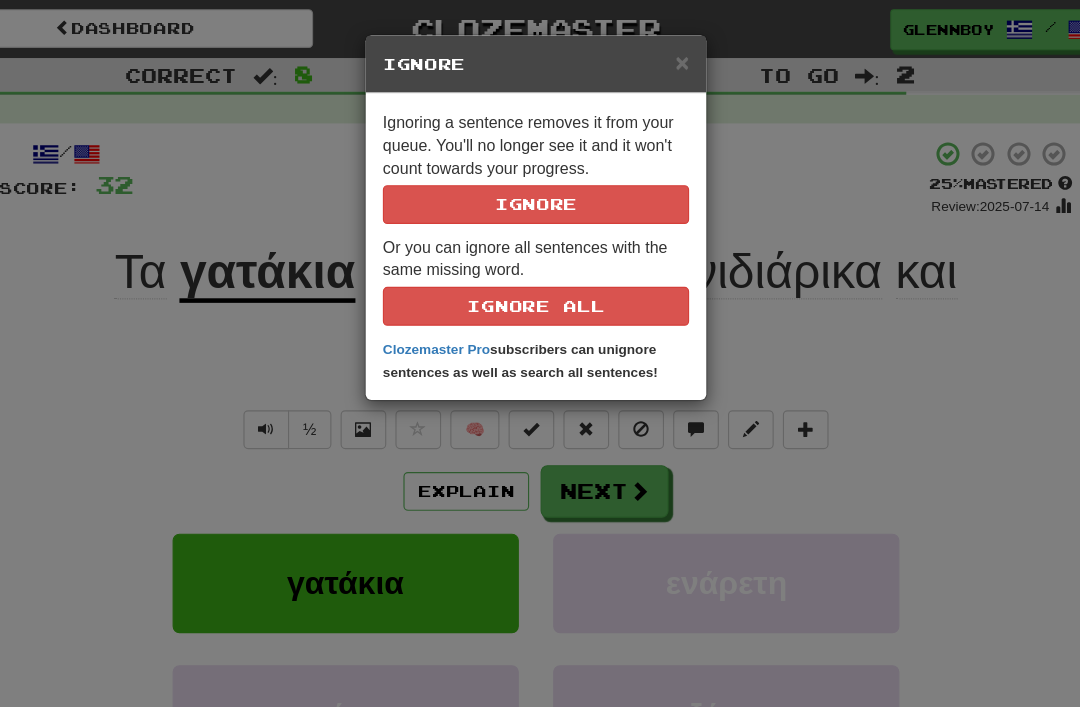 click on "Ignore" at bounding box center (540, 179) 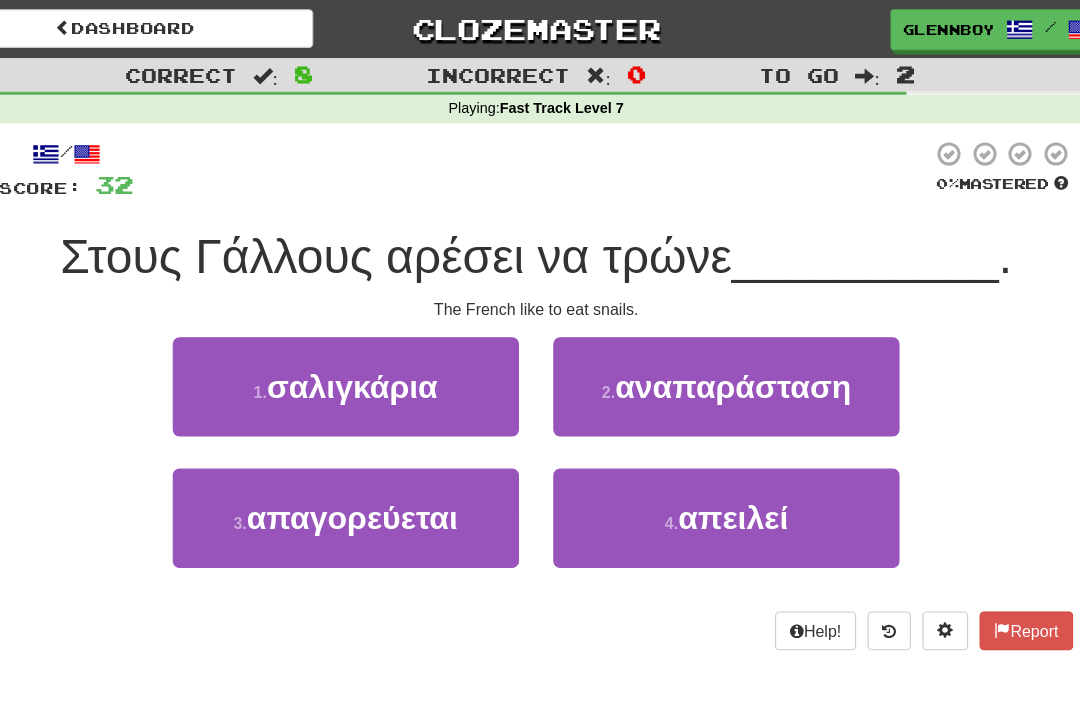 click on "σαλιγκάρια" at bounding box center (379, 338) 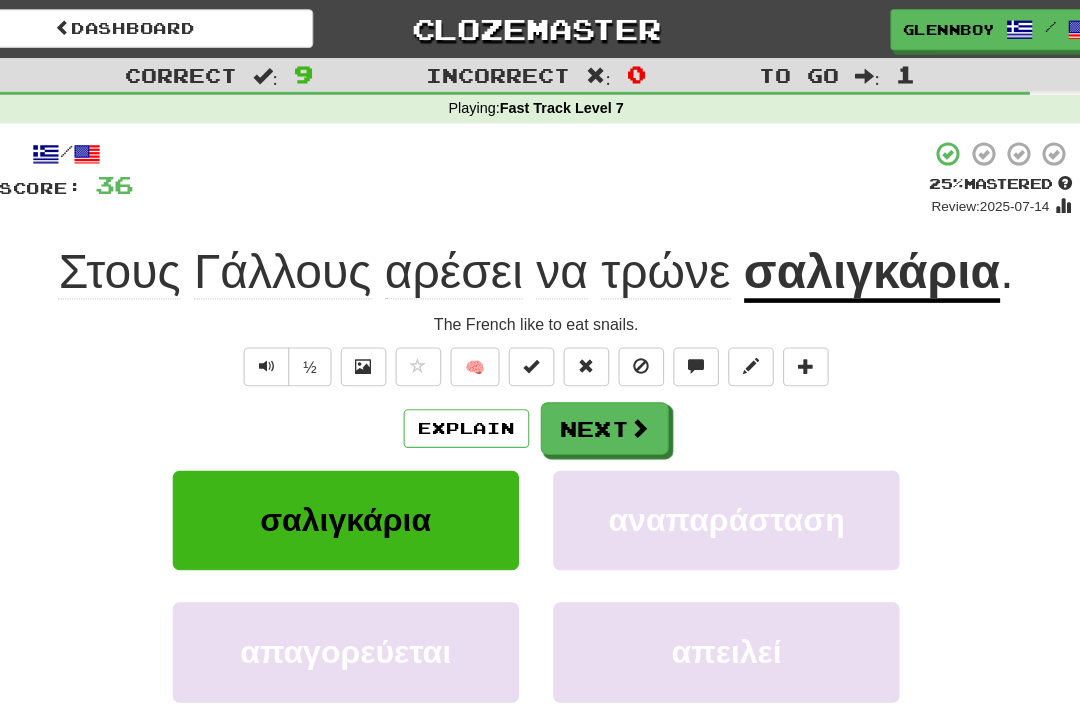 click at bounding box center (632, 320) 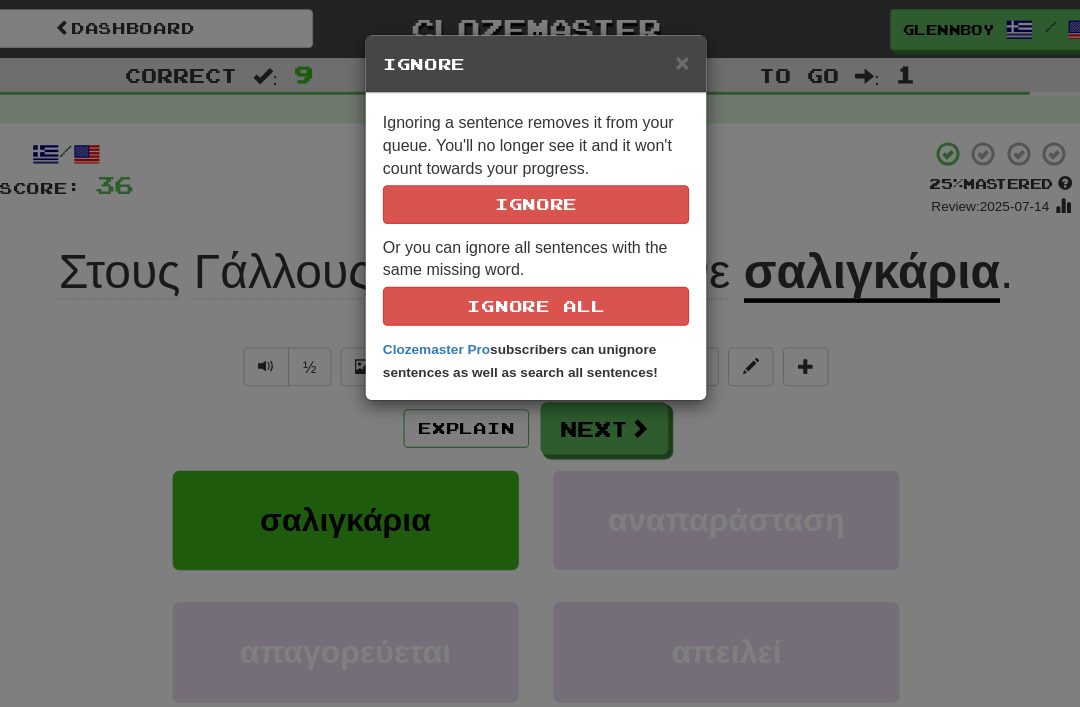 click on "Ignore" at bounding box center [540, 179] 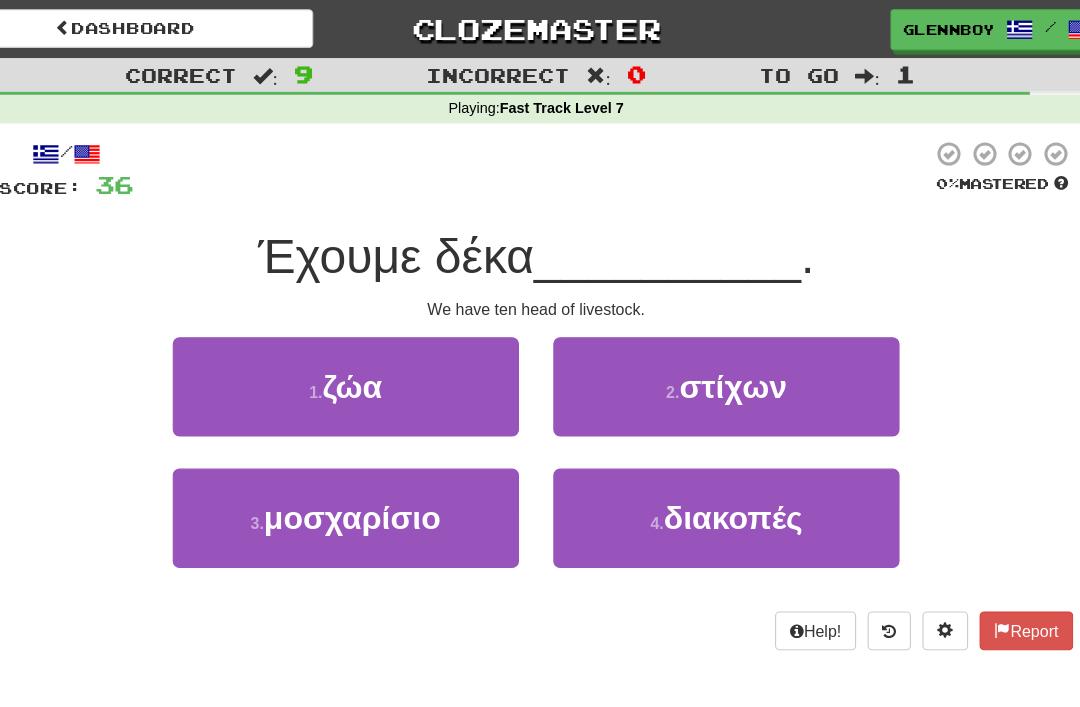 click on "ζώα" at bounding box center (379, 338) 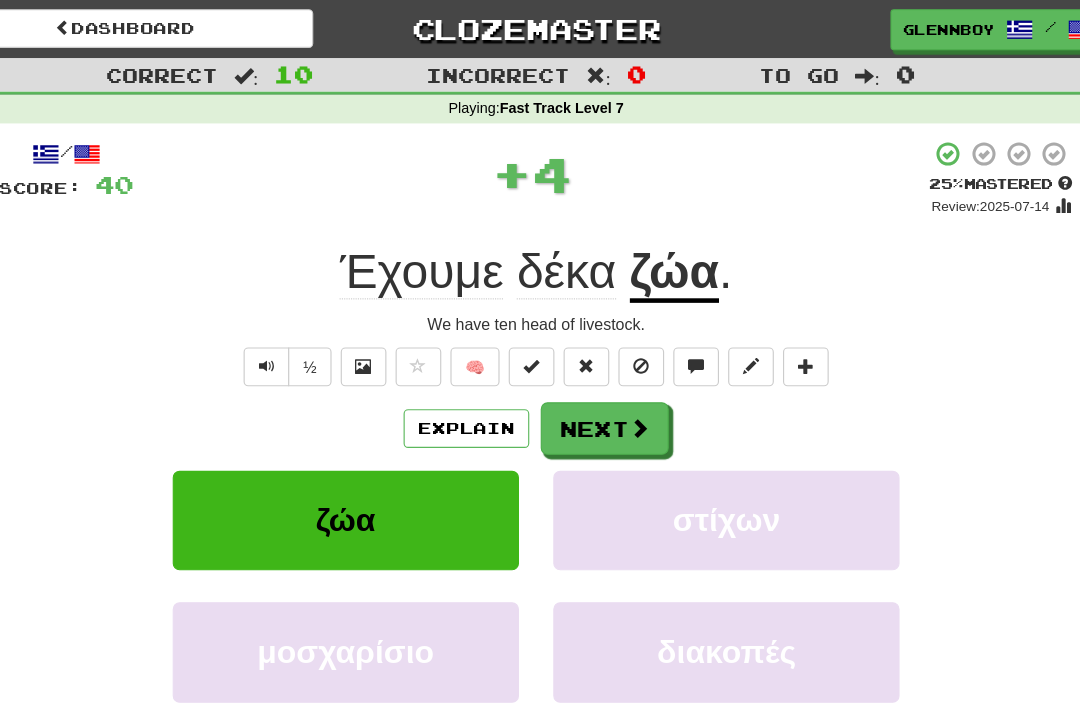 click at bounding box center (632, 320) 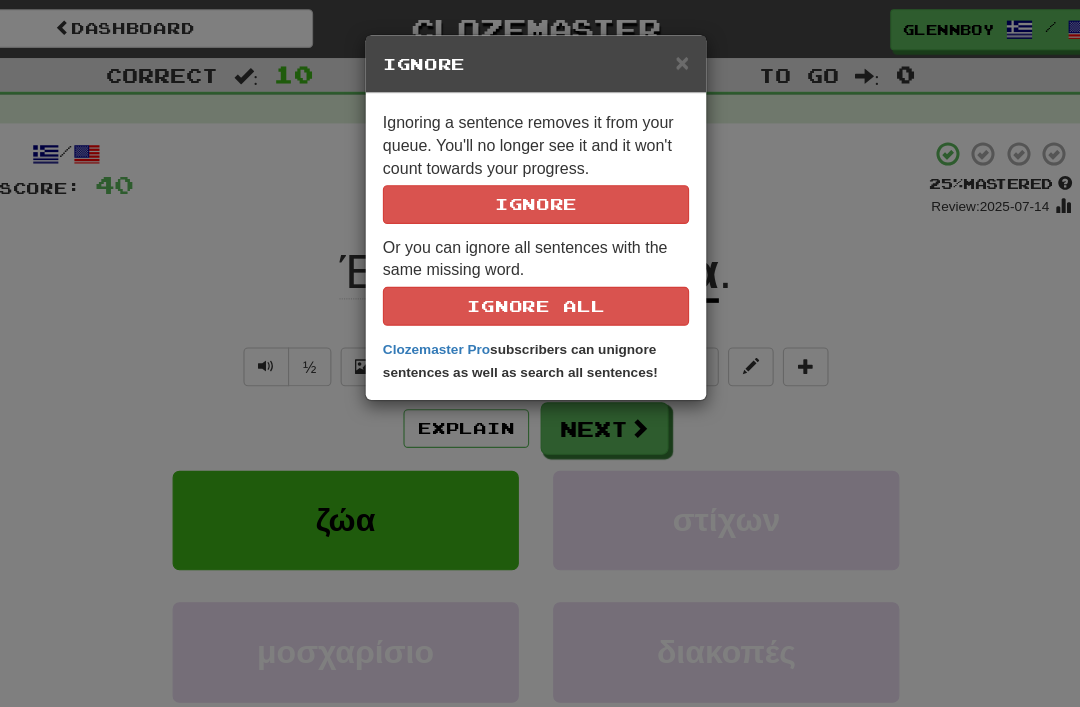 click on "Ignore" at bounding box center (540, 179) 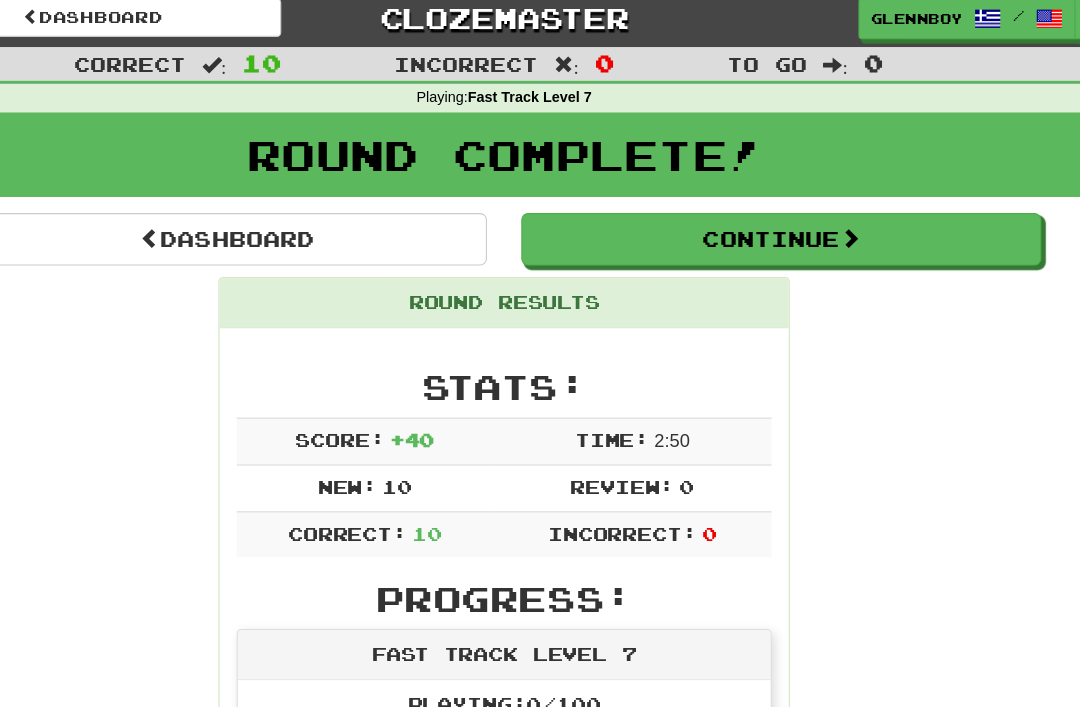 scroll, scrollTop: 0, scrollLeft: 0, axis: both 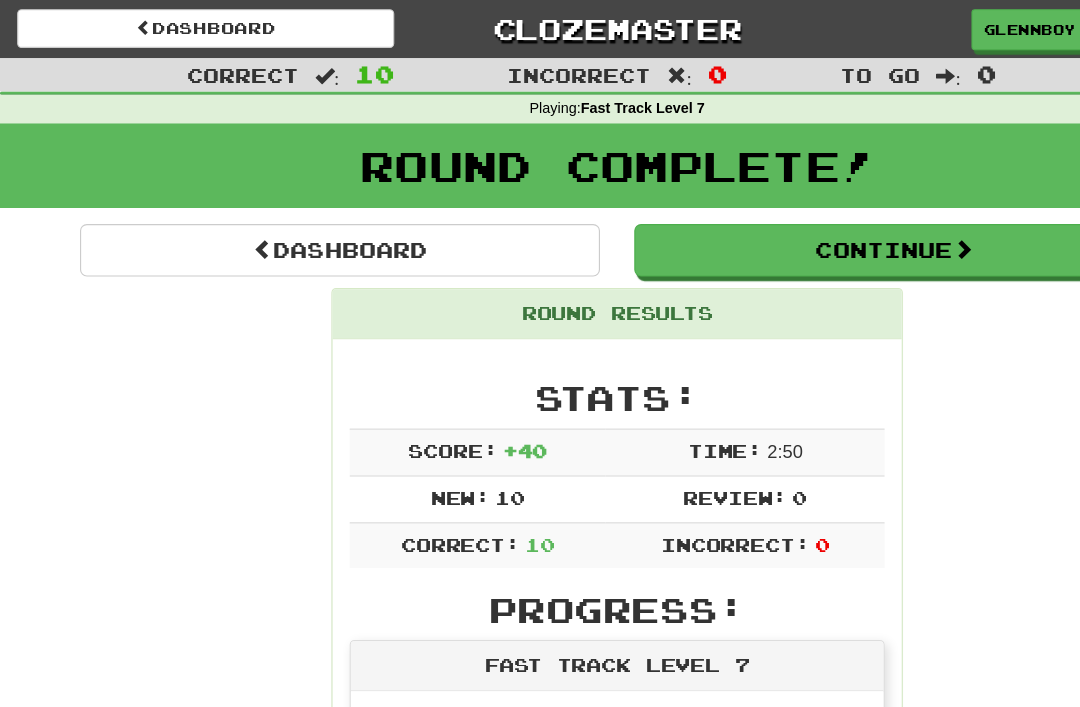 click on "Dashboard" at bounding box center [180, 25] 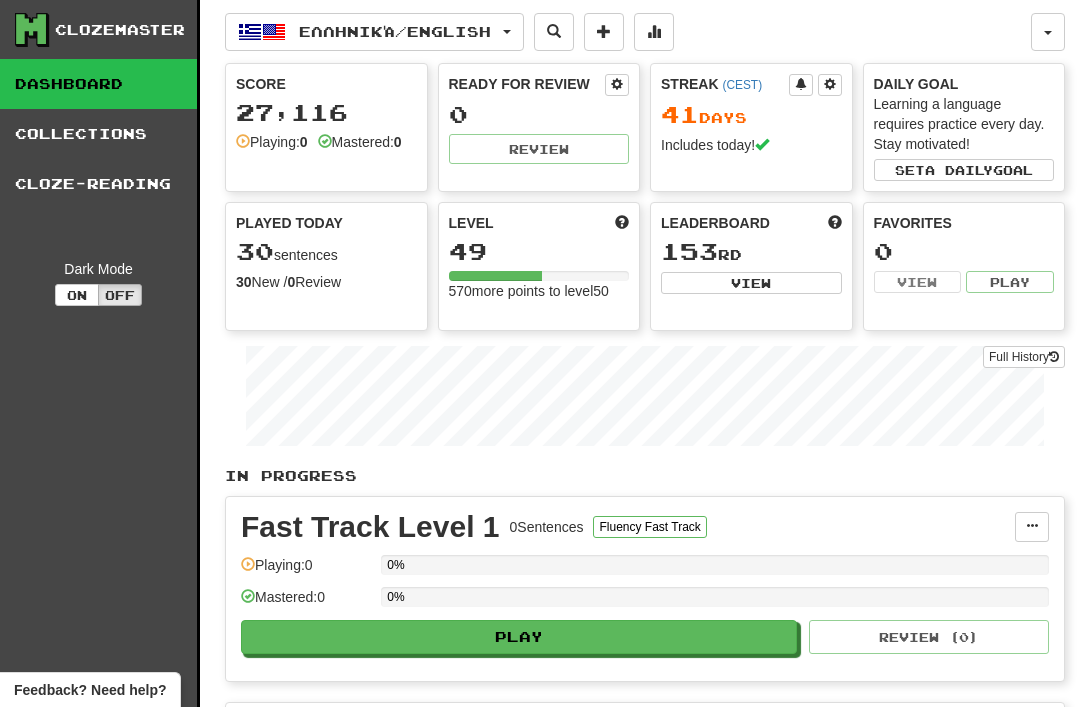 scroll, scrollTop: 0, scrollLeft: 0, axis: both 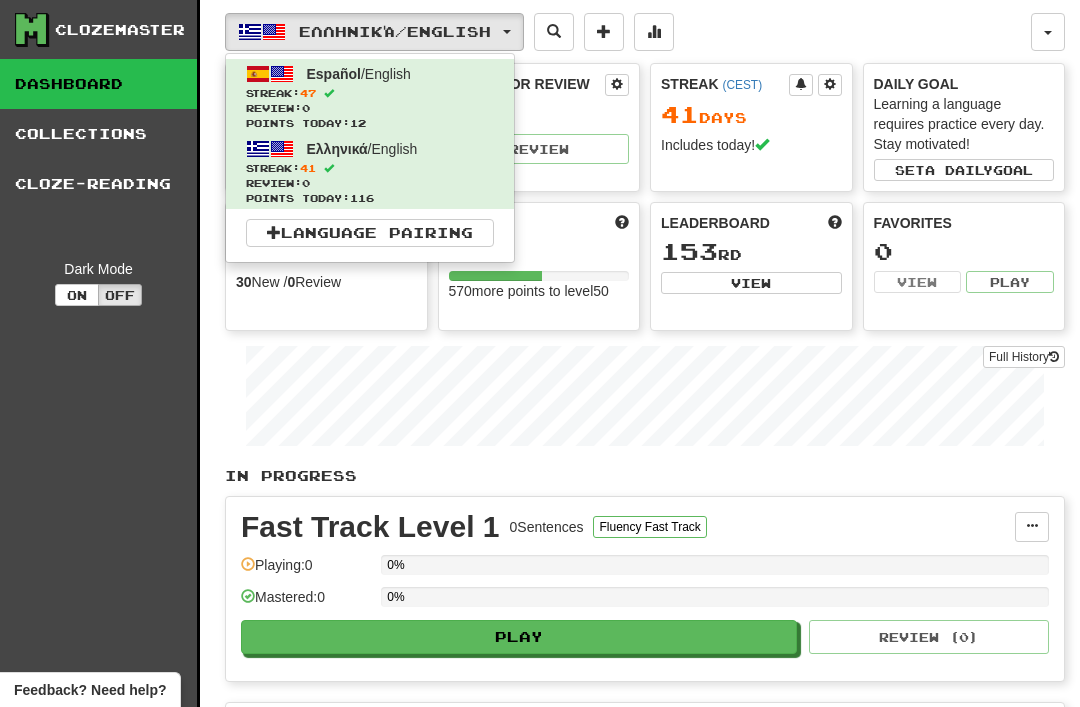 click on "Español  /  English Streak:  47   Review:  0 Points today:  12" at bounding box center [370, 96] 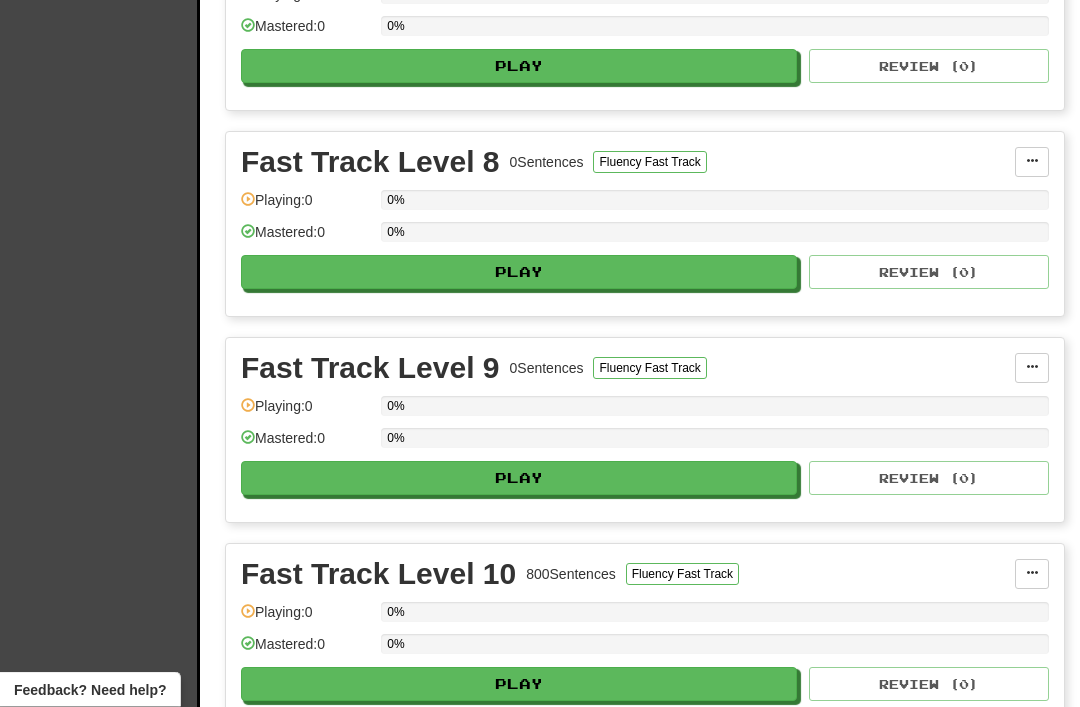 scroll, scrollTop: 1808, scrollLeft: 0, axis: vertical 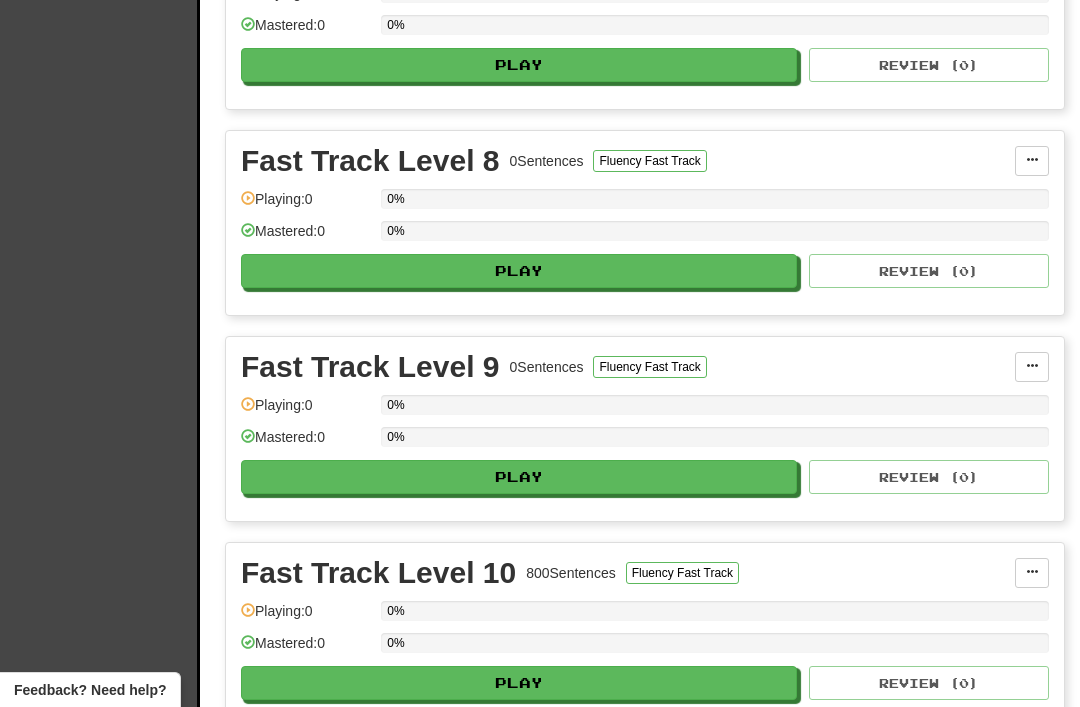 click on "Play" at bounding box center [519, 683] 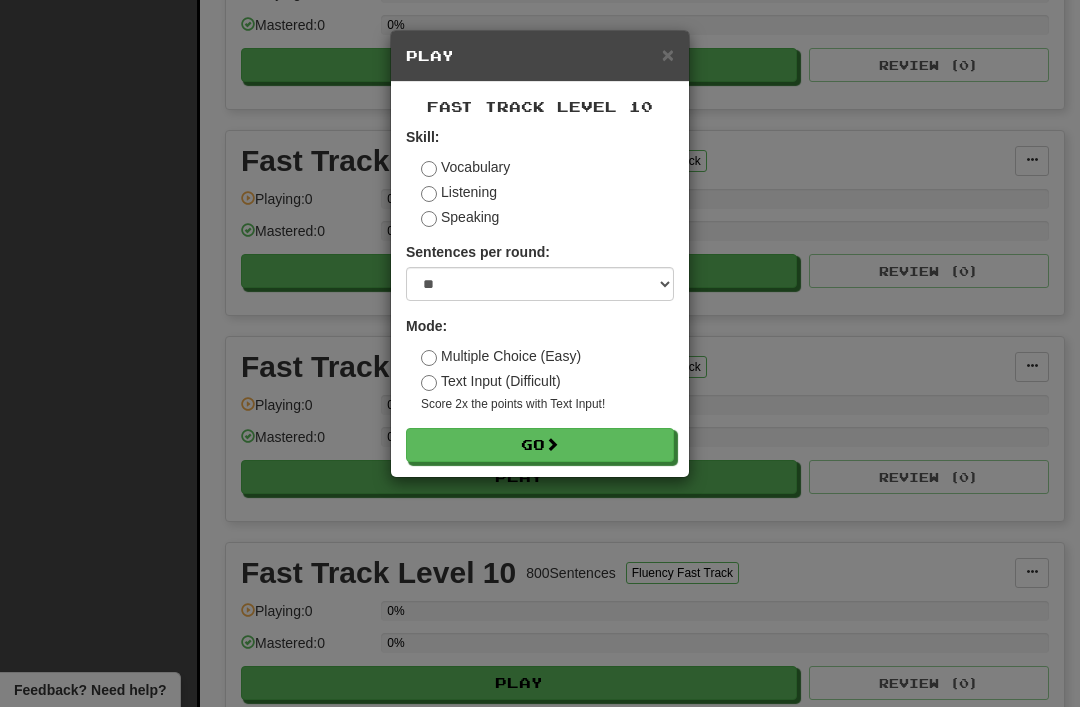 click on "Go" at bounding box center (540, 445) 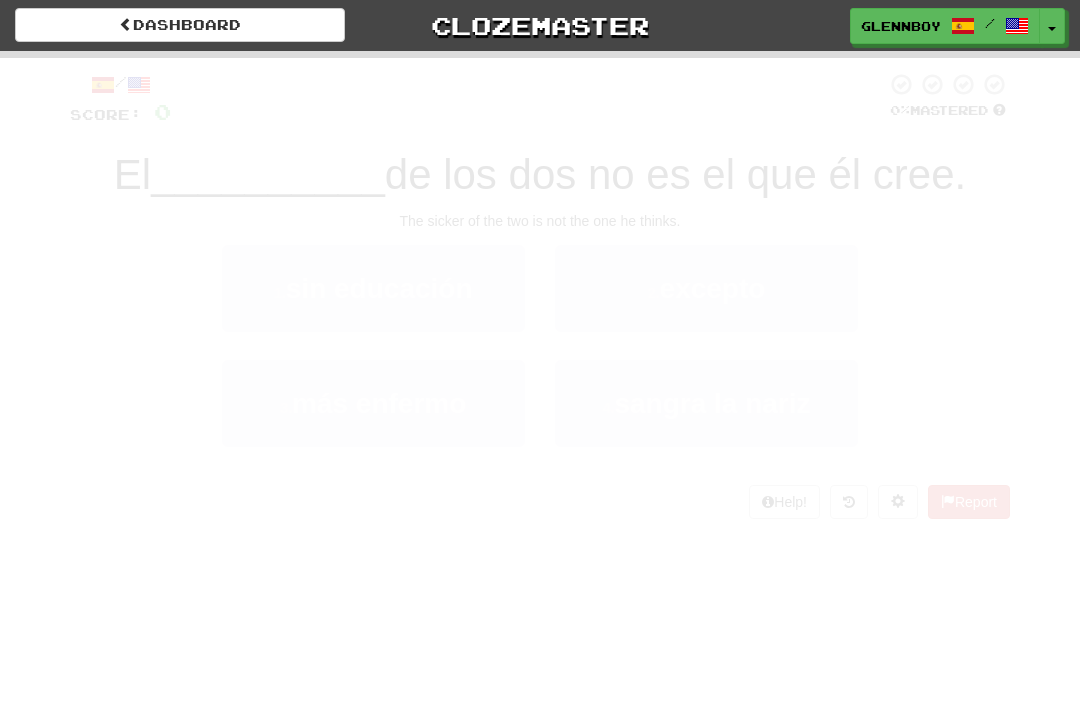 scroll, scrollTop: 0, scrollLeft: 0, axis: both 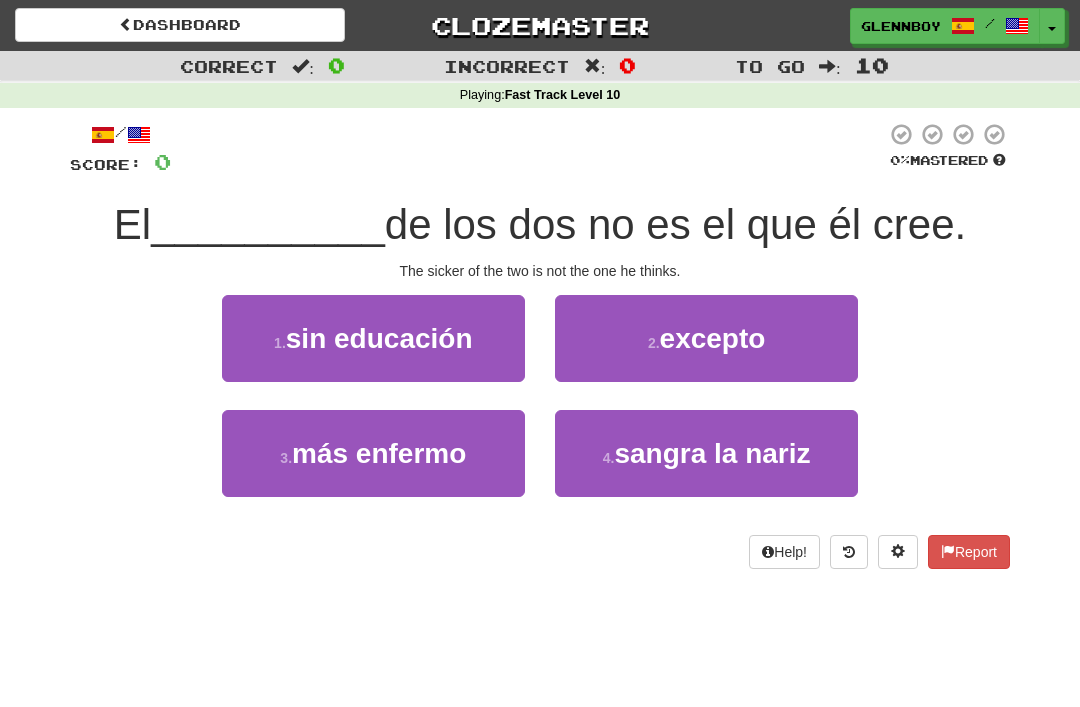 click on "más enfermo" at bounding box center (379, 453) 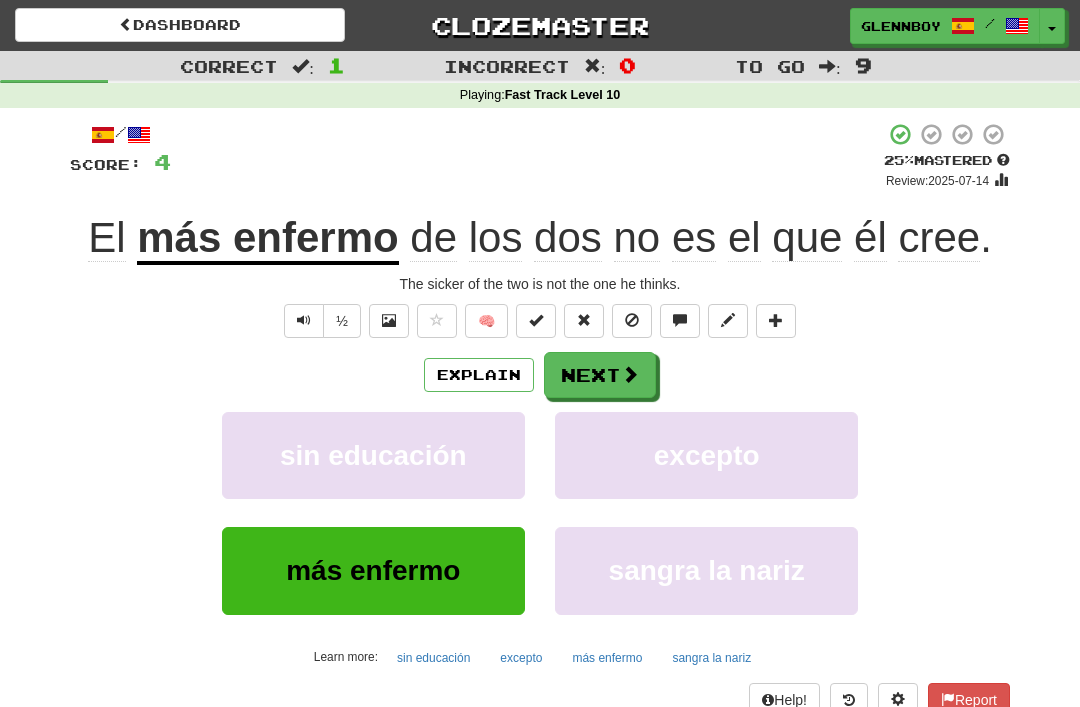 click at bounding box center [304, 320] 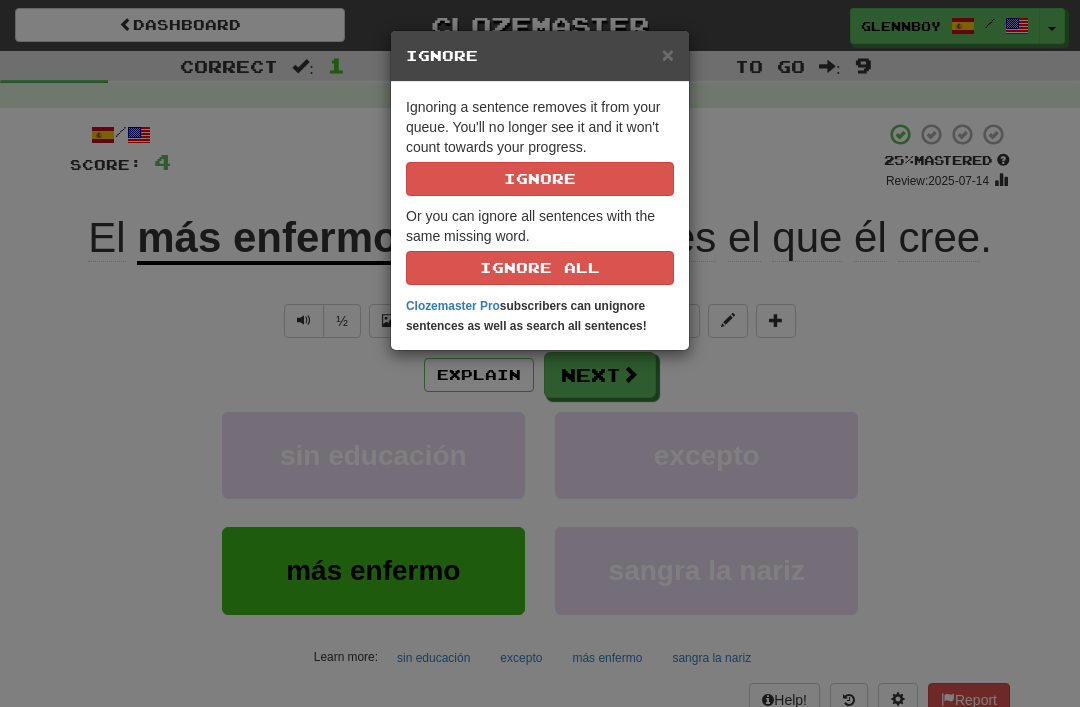 click on "Ignore" at bounding box center [540, 179] 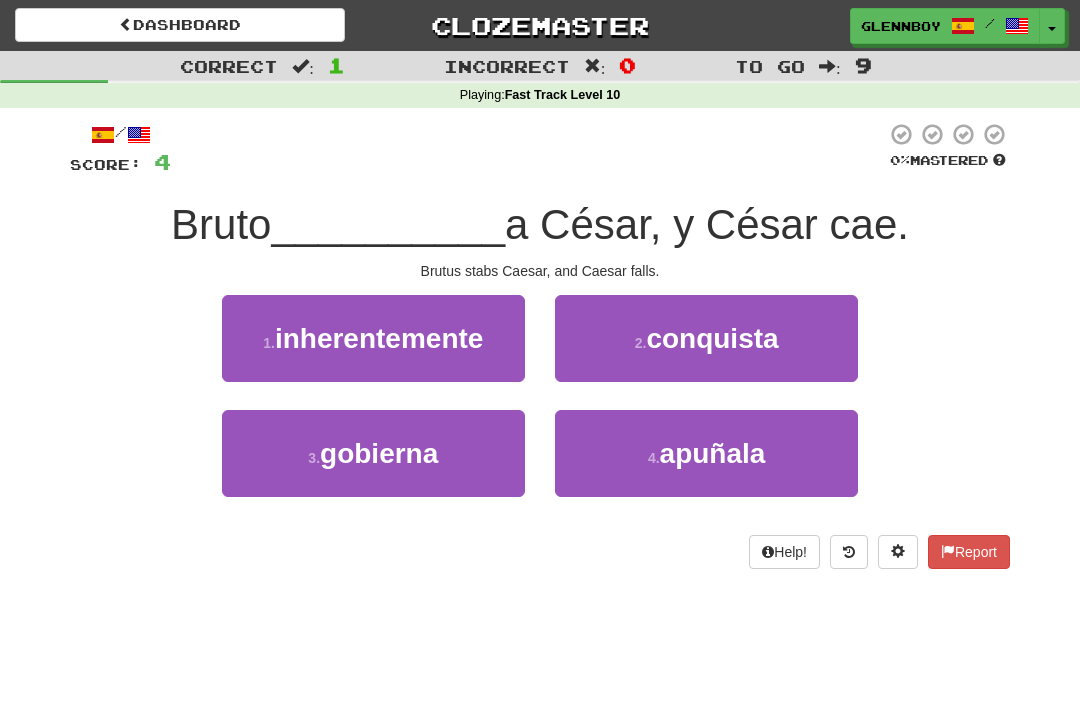 click on "4 ." at bounding box center (654, 458) 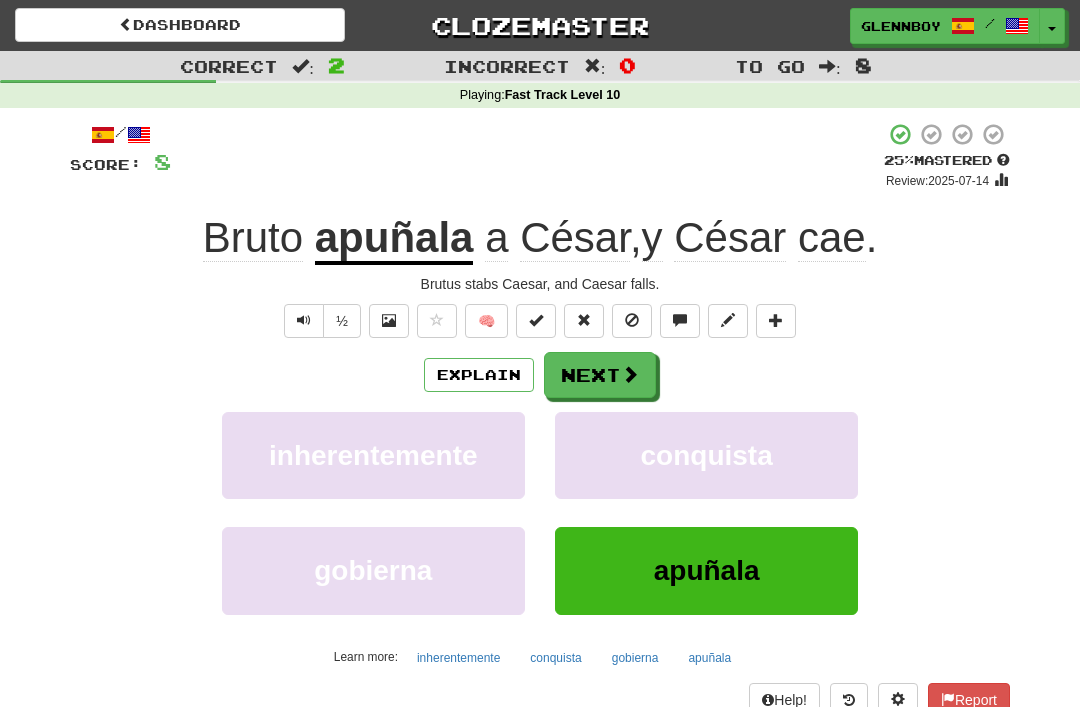 click at bounding box center [632, 321] 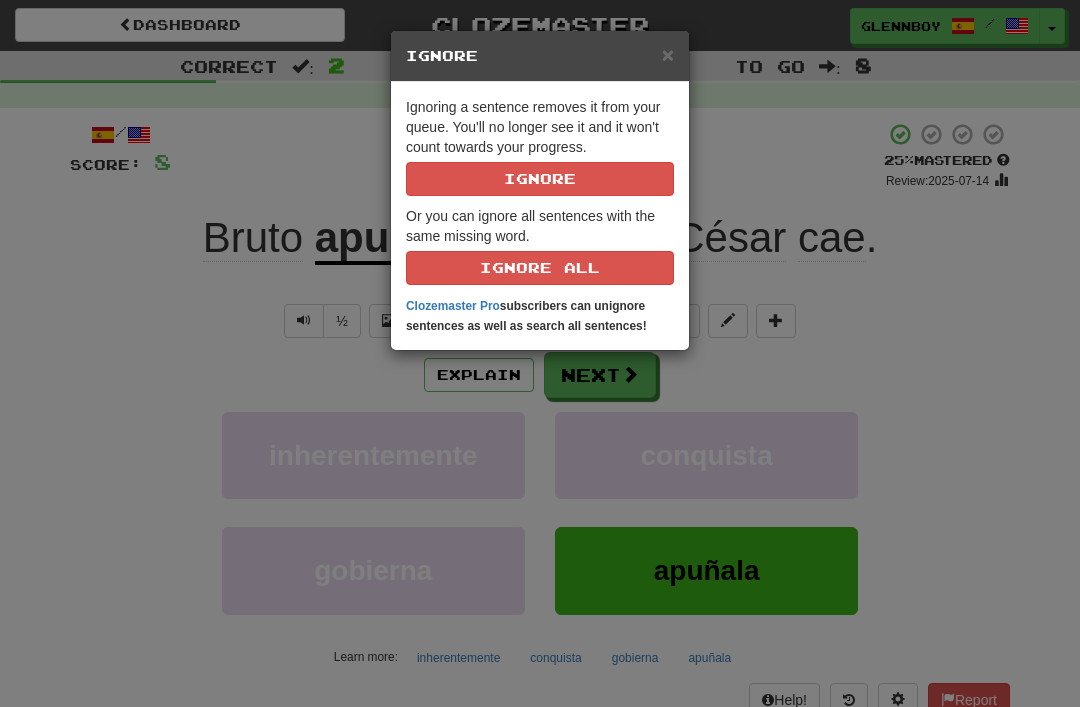 click on "Ignore" at bounding box center (540, 179) 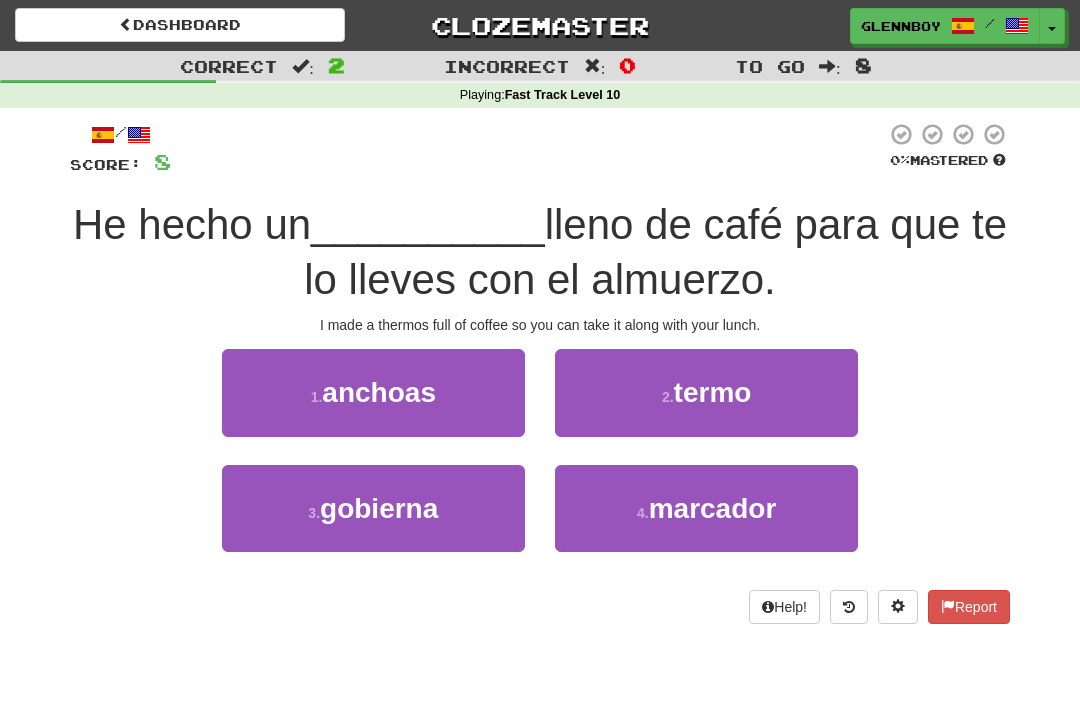 click on "termo" at bounding box center [713, 392] 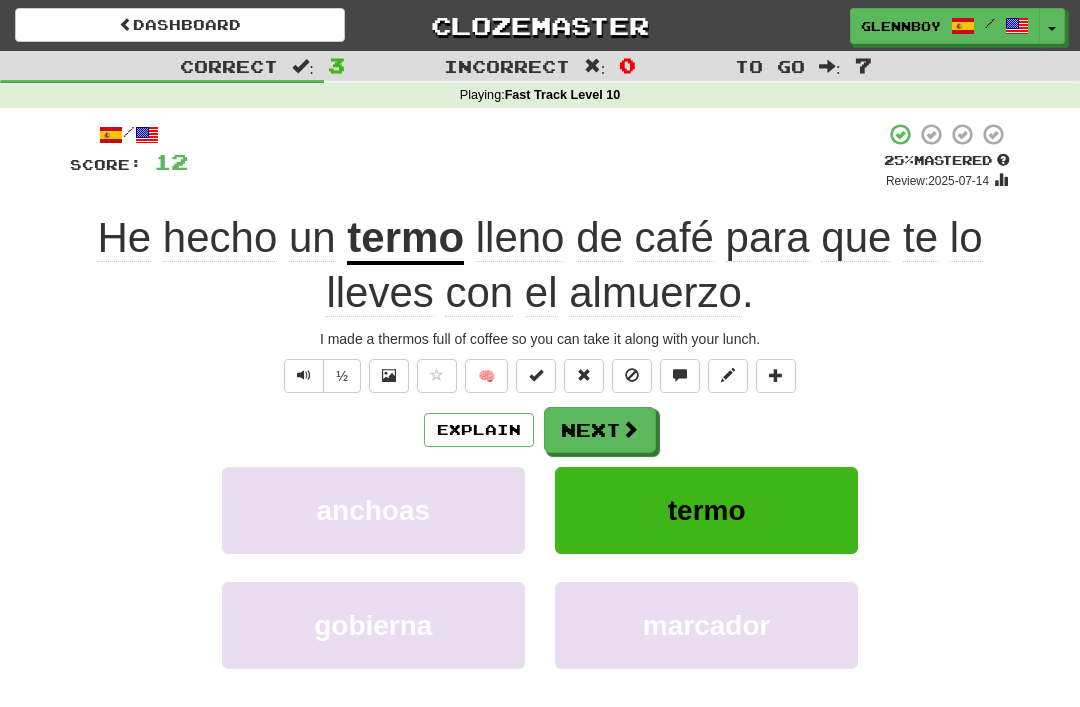 click at bounding box center (632, 376) 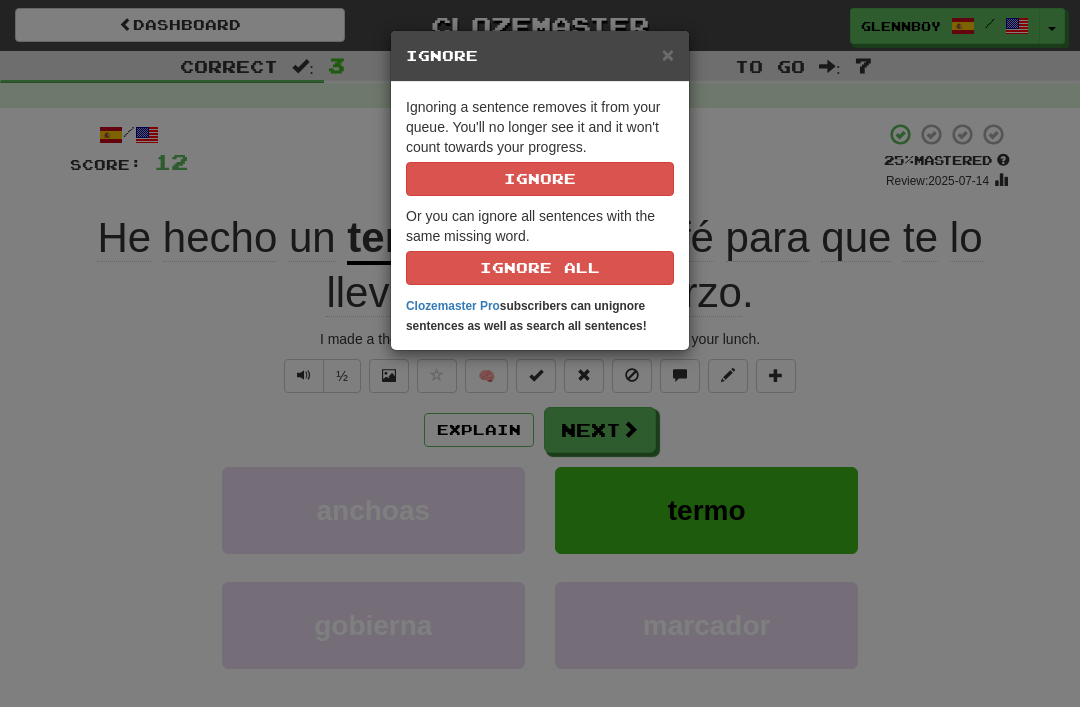 click on "Ignore" at bounding box center (540, 179) 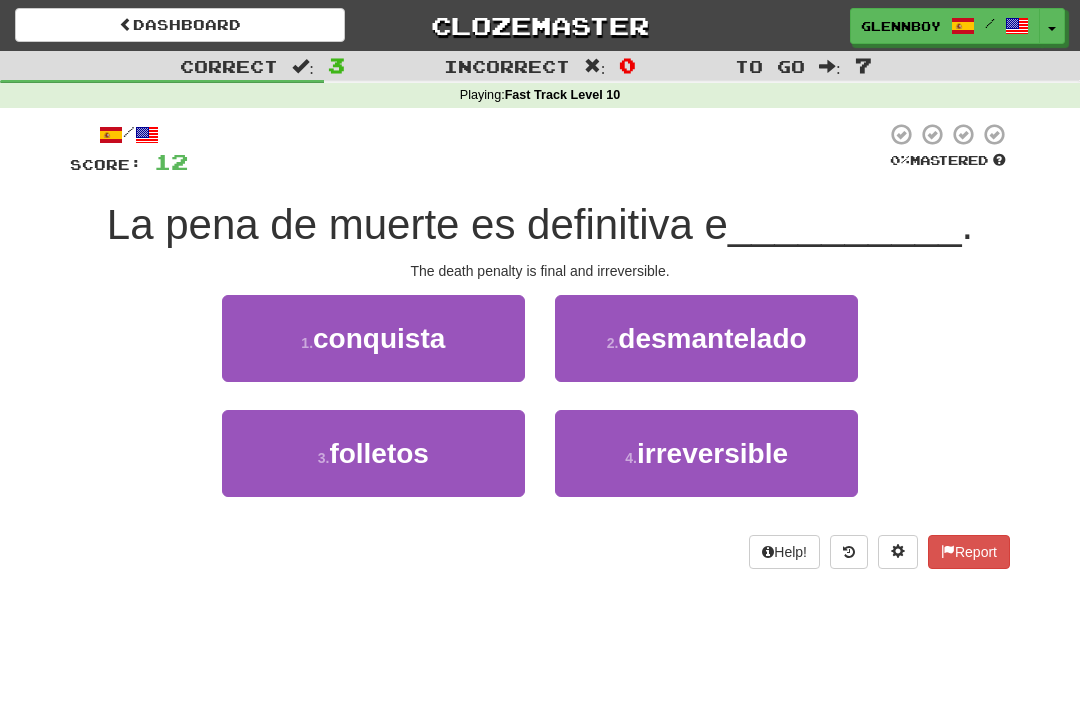 click on "irreversible" at bounding box center [712, 453] 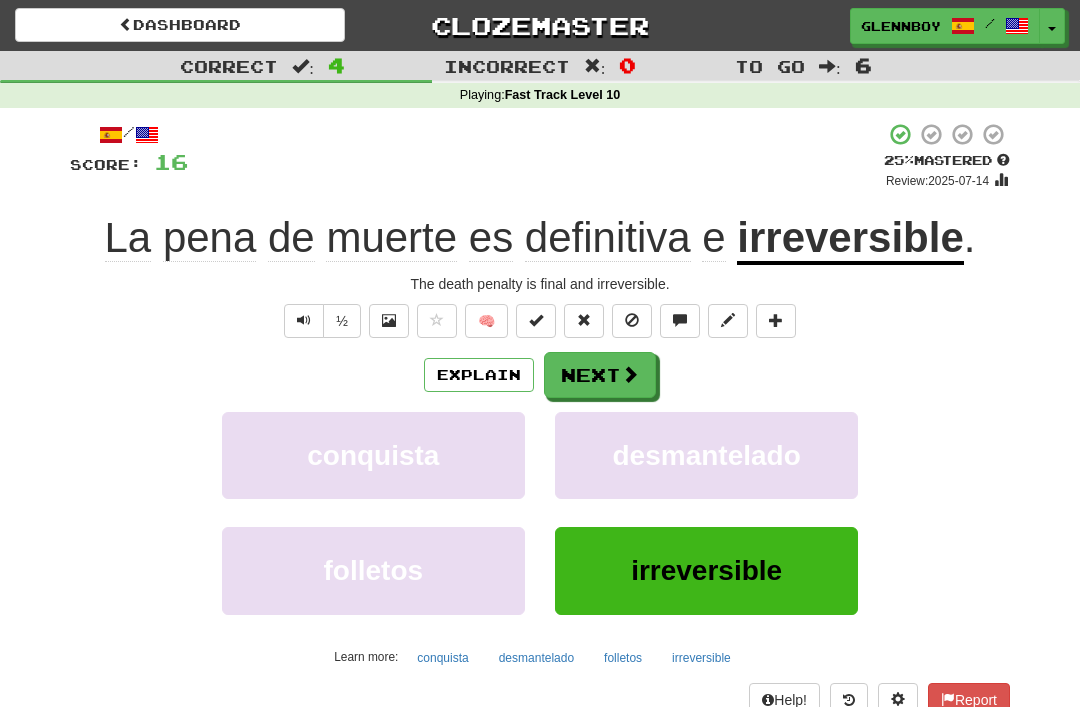 click at bounding box center [632, 320] 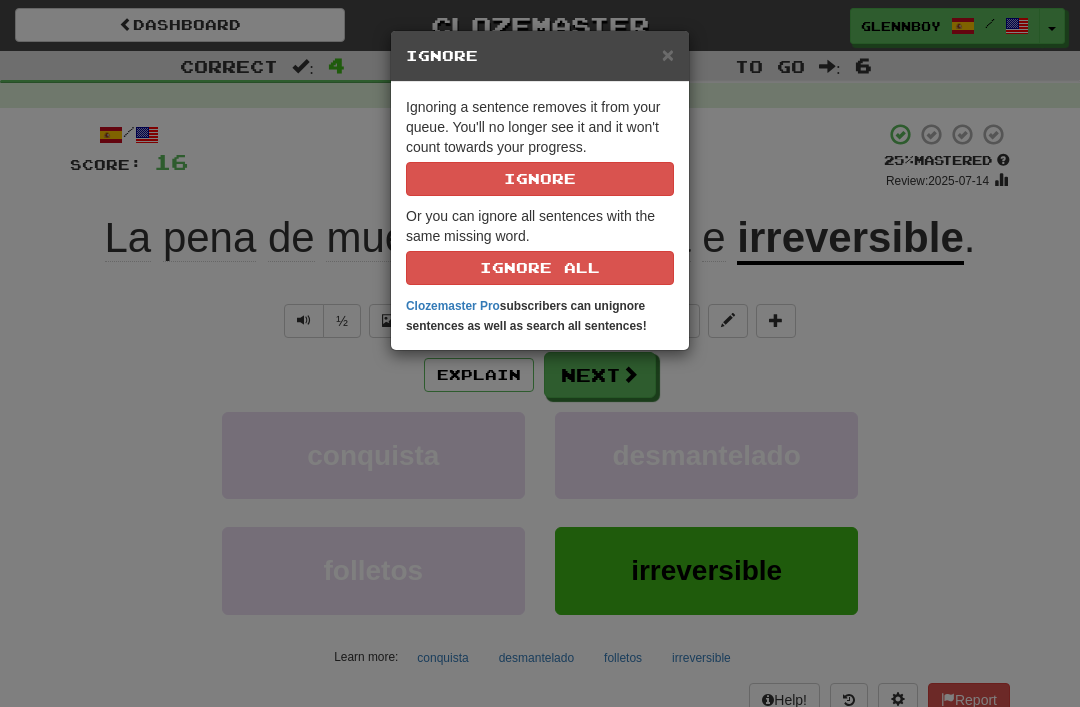 click on "Ignore" at bounding box center (540, 179) 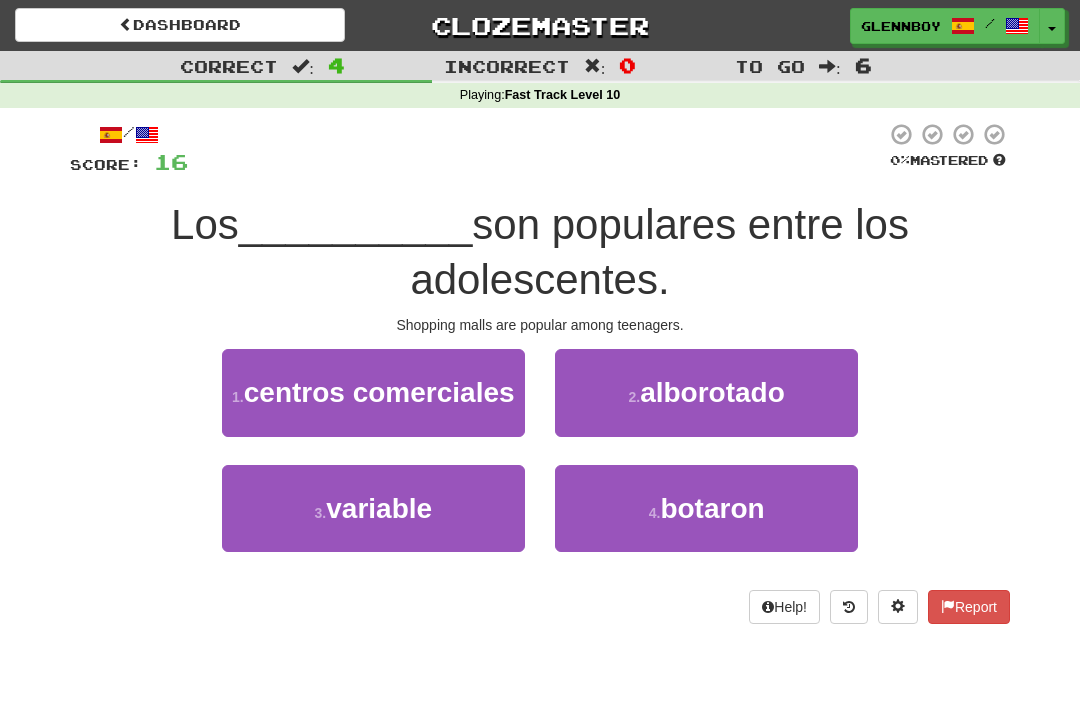 click on "centros comerciales" at bounding box center [379, 392] 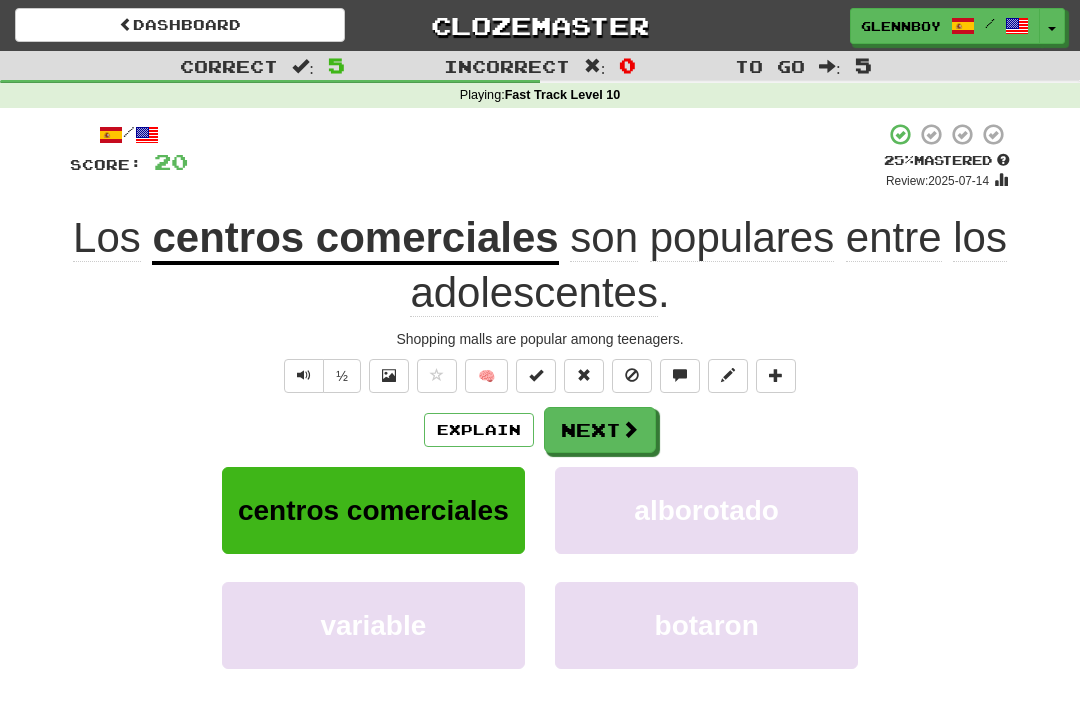 click at bounding box center (632, 376) 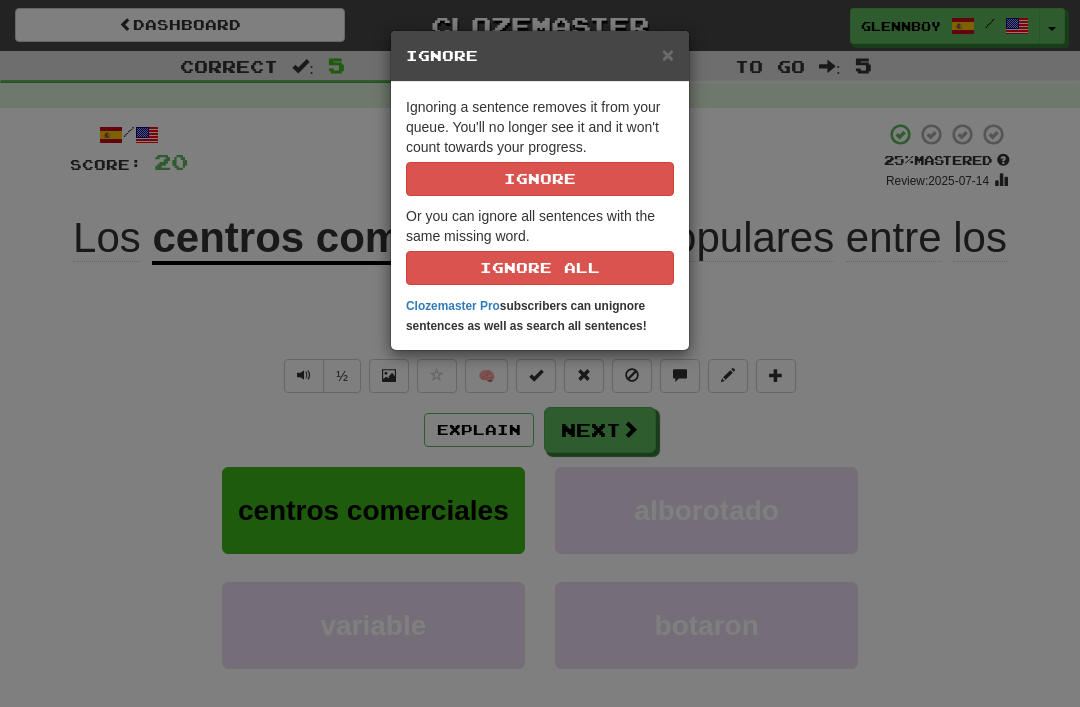 click on "Ignore" at bounding box center [540, 179] 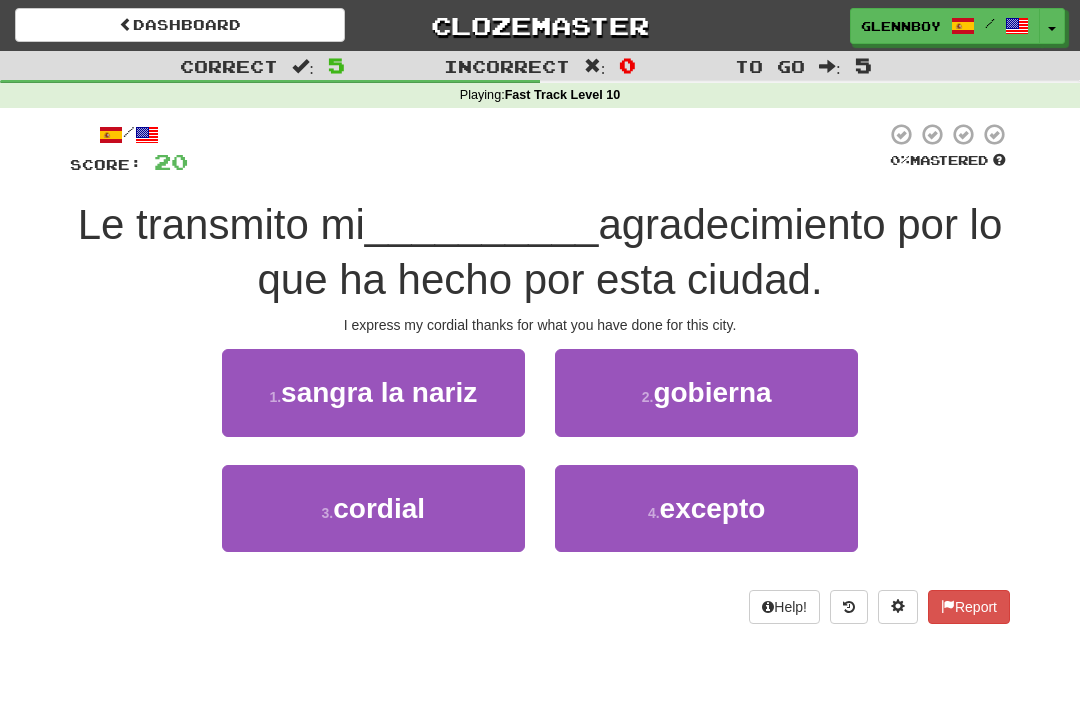 click on "cordial" at bounding box center [379, 508] 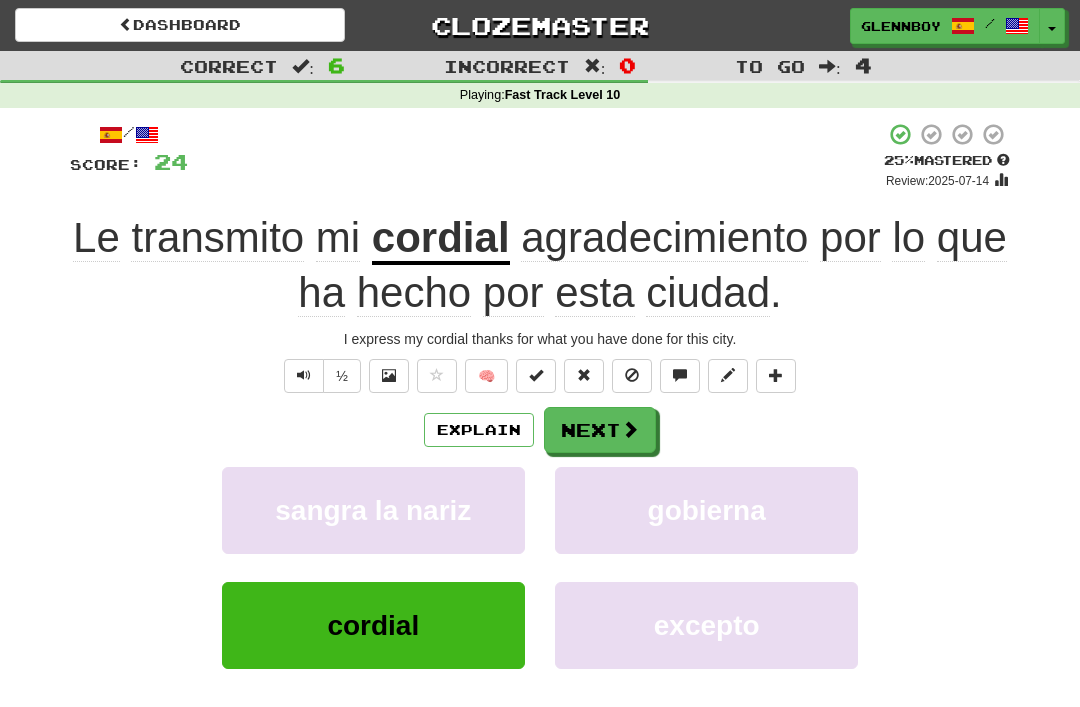 click at bounding box center (632, 376) 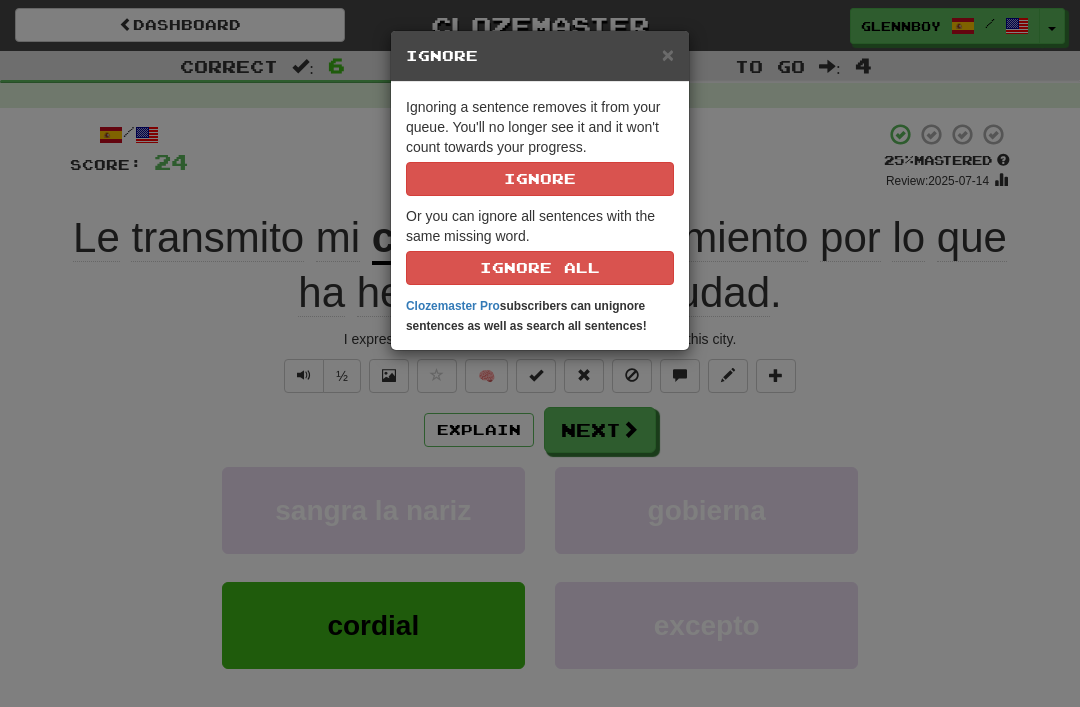 click on "Ignore" at bounding box center [540, 179] 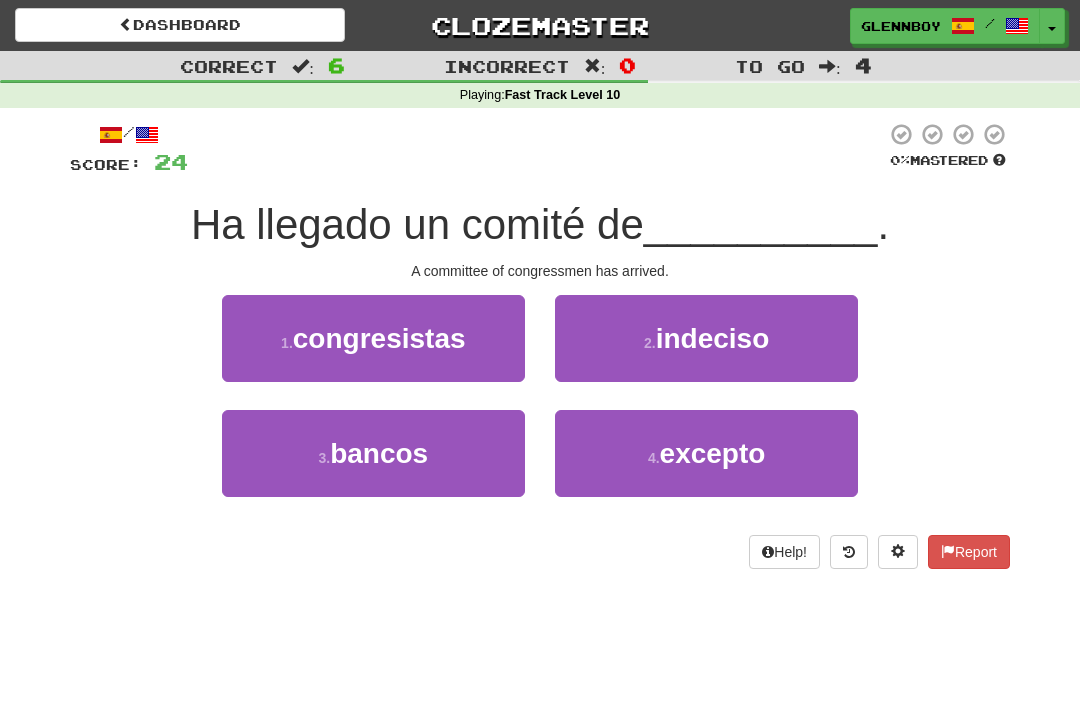 click on "congresistas" at bounding box center [379, 338] 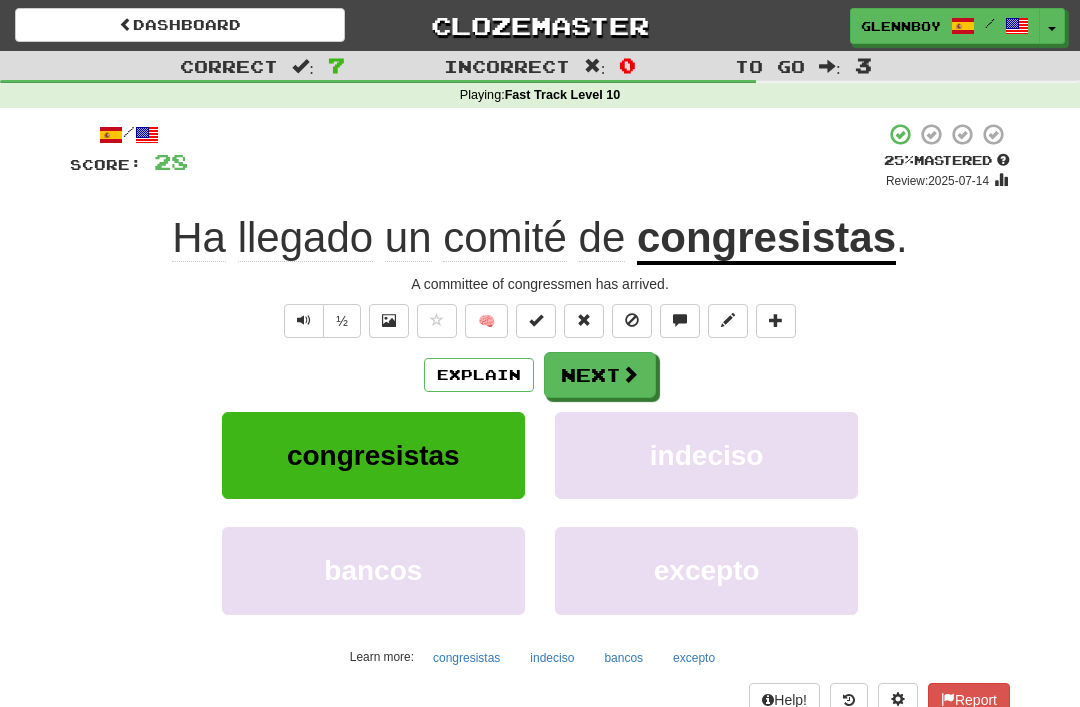 click on "Explain" at bounding box center [479, 375] 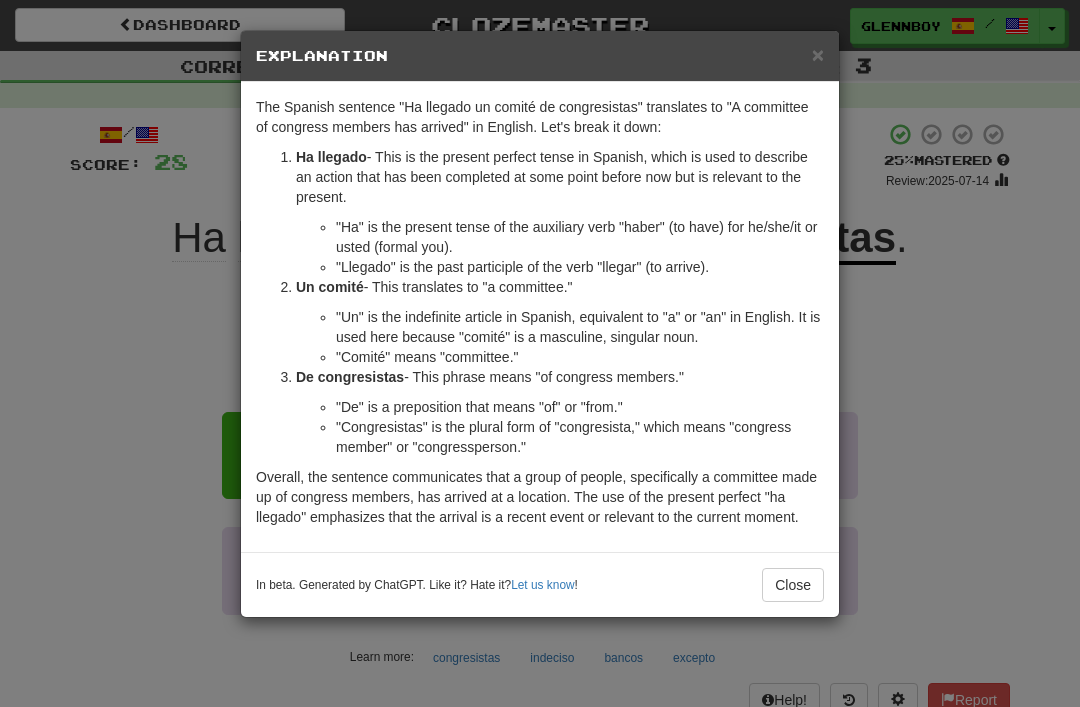 click on "Close" at bounding box center [793, 585] 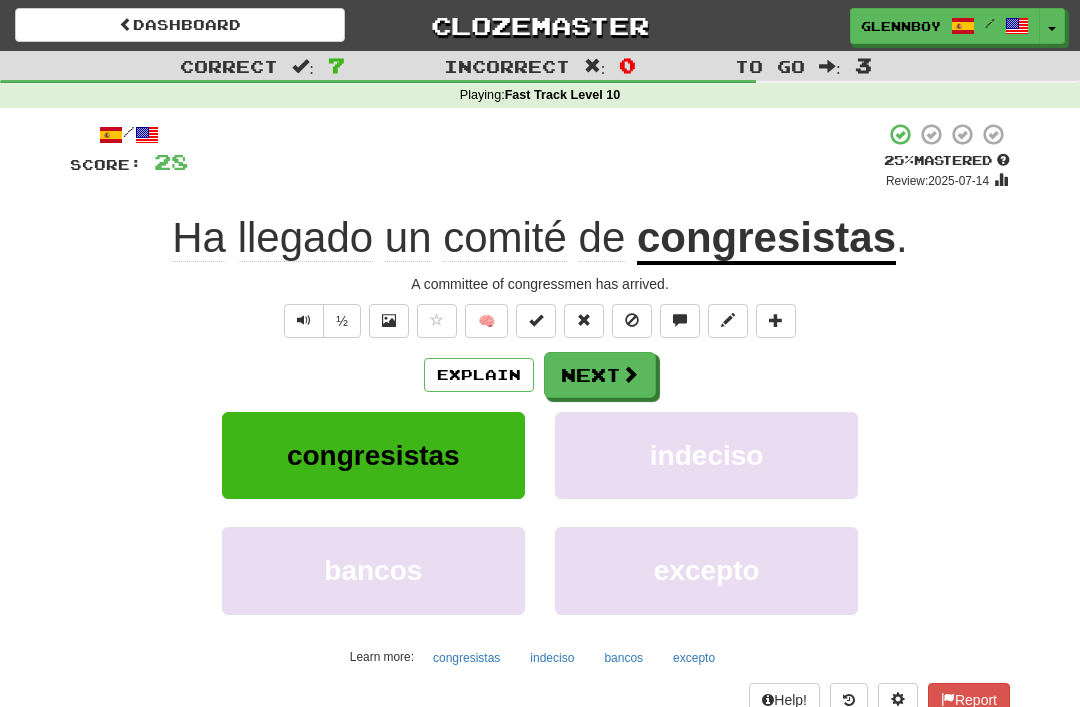 click at bounding box center (632, 321) 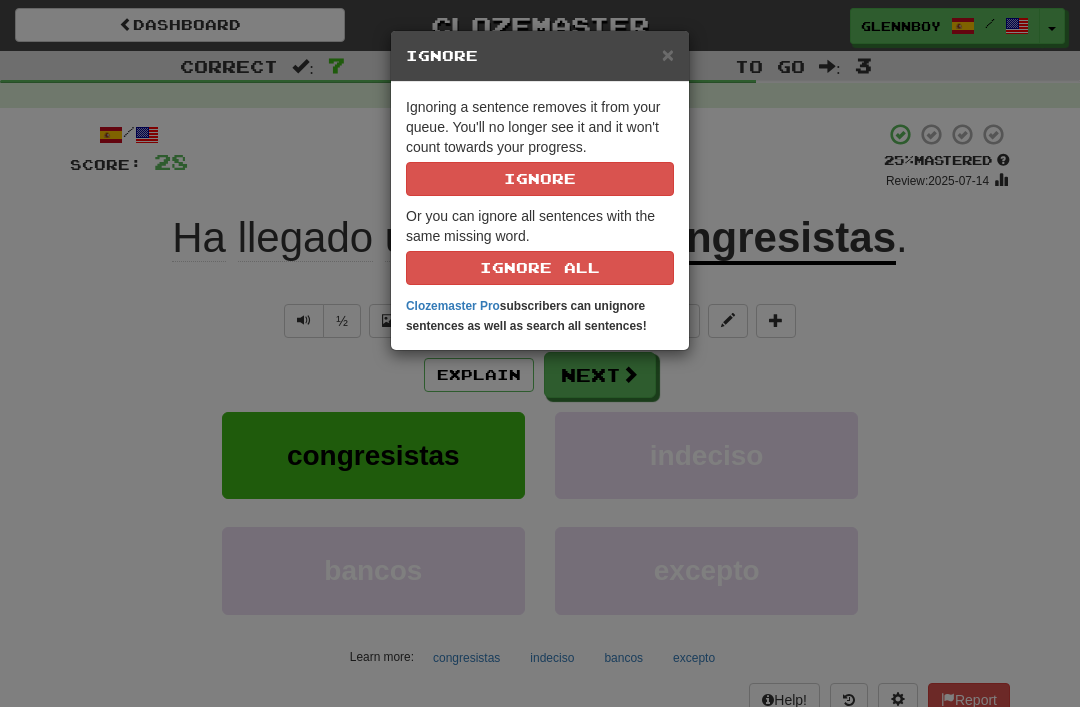 click on "Ignore" at bounding box center [540, 179] 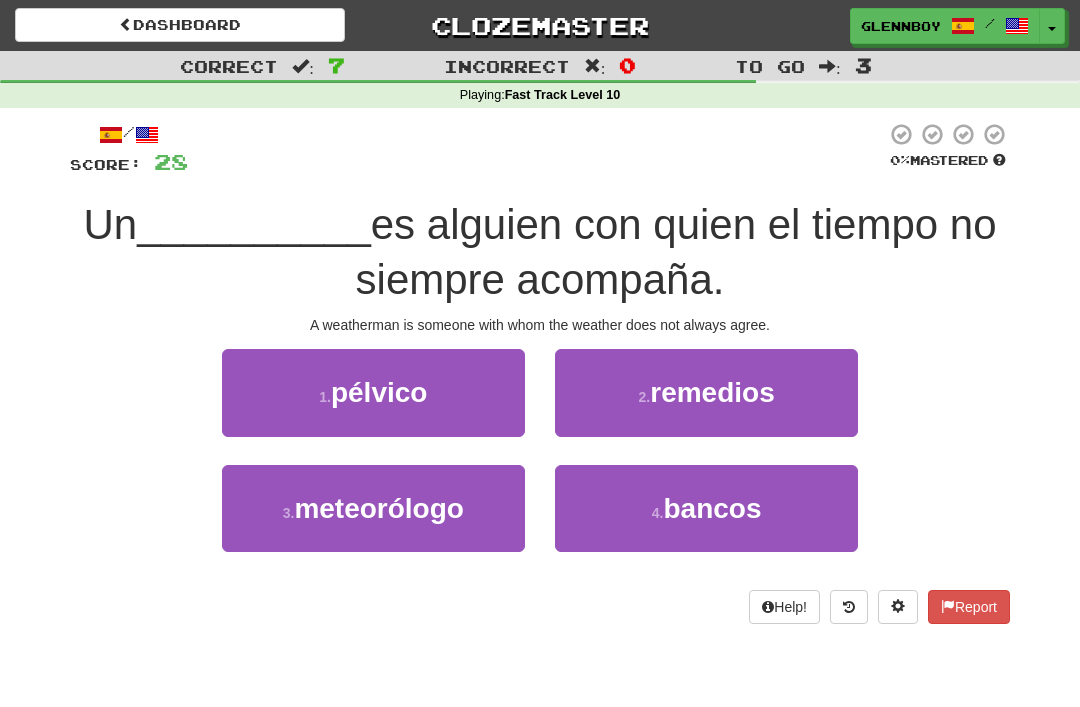 click on "meteorólogo" at bounding box center (379, 508) 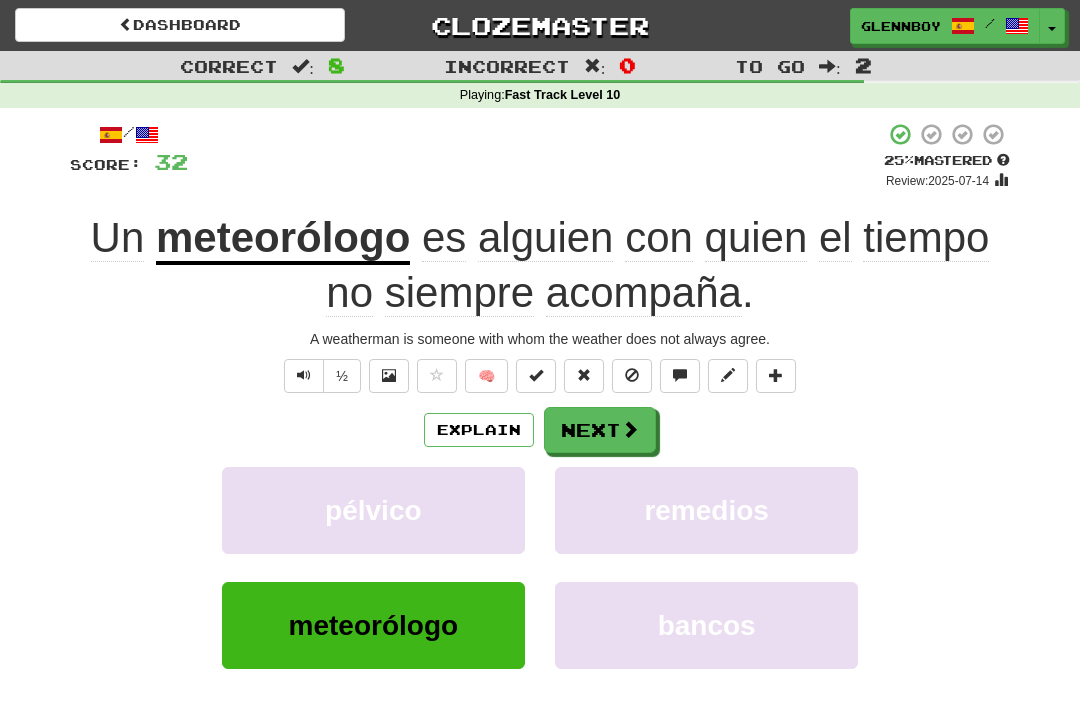 click on "Explain" at bounding box center (479, 430) 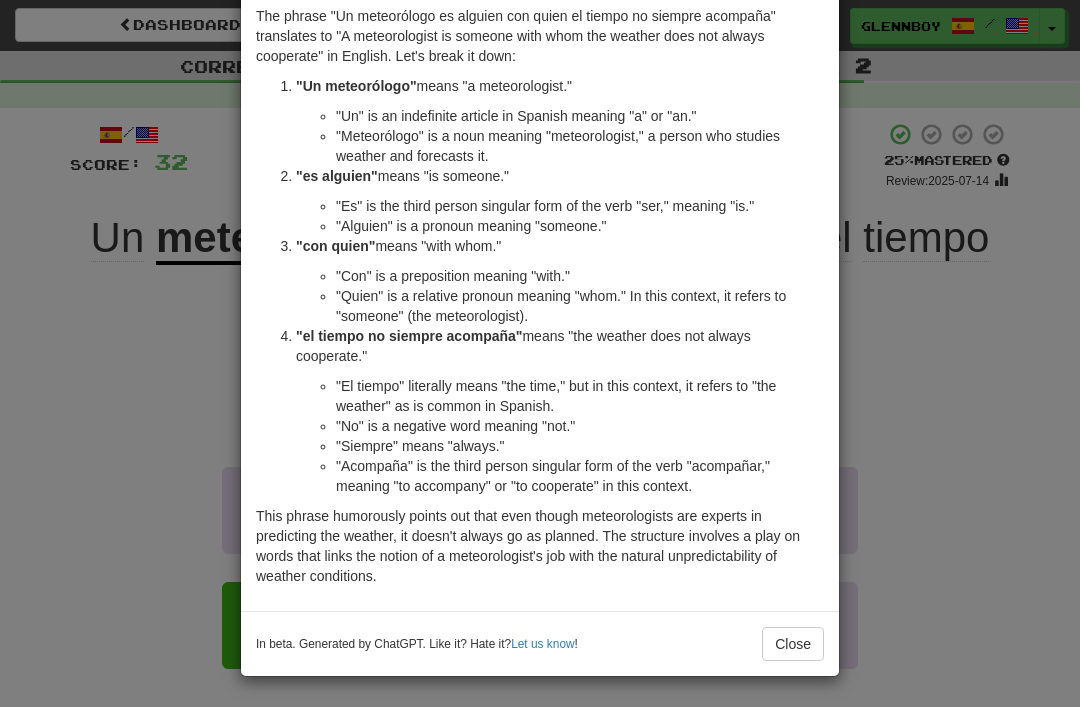 scroll, scrollTop: 91, scrollLeft: 0, axis: vertical 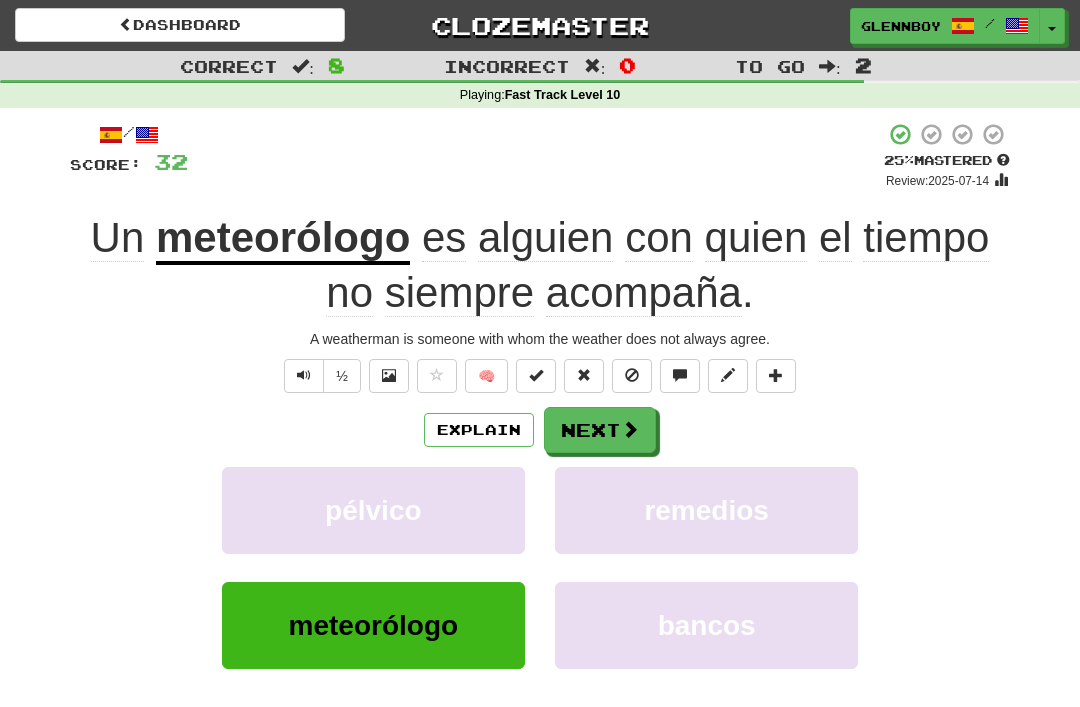 click on "Explain" at bounding box center (479, 430) 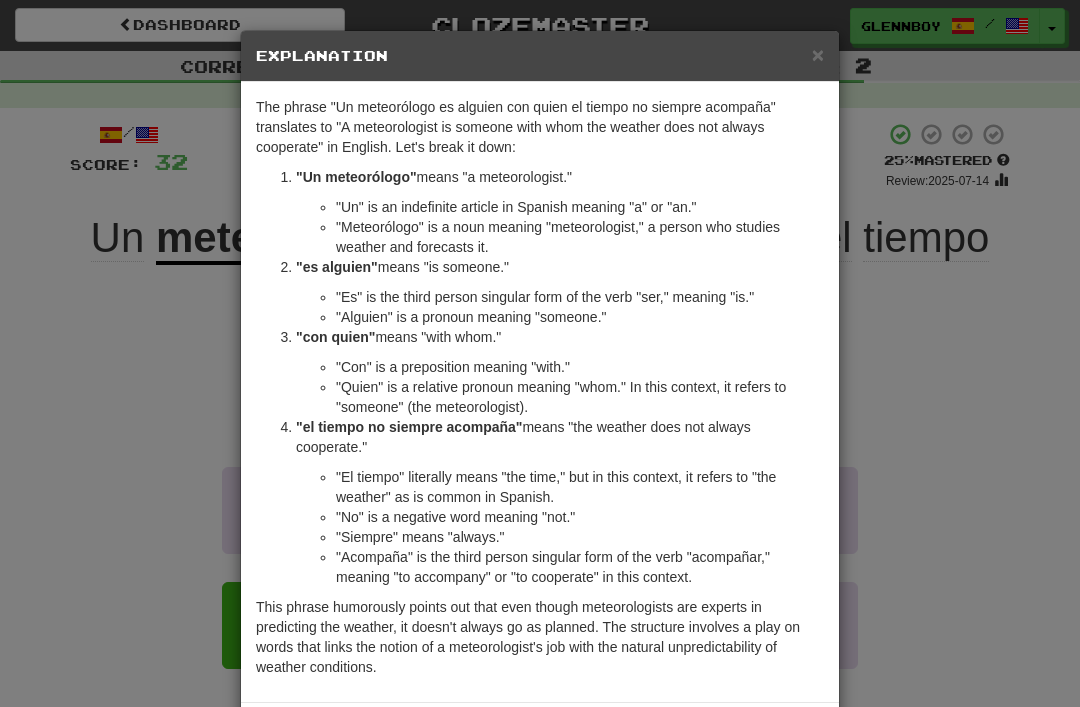 click on "× Explanation" at bounding box center [540, 56] 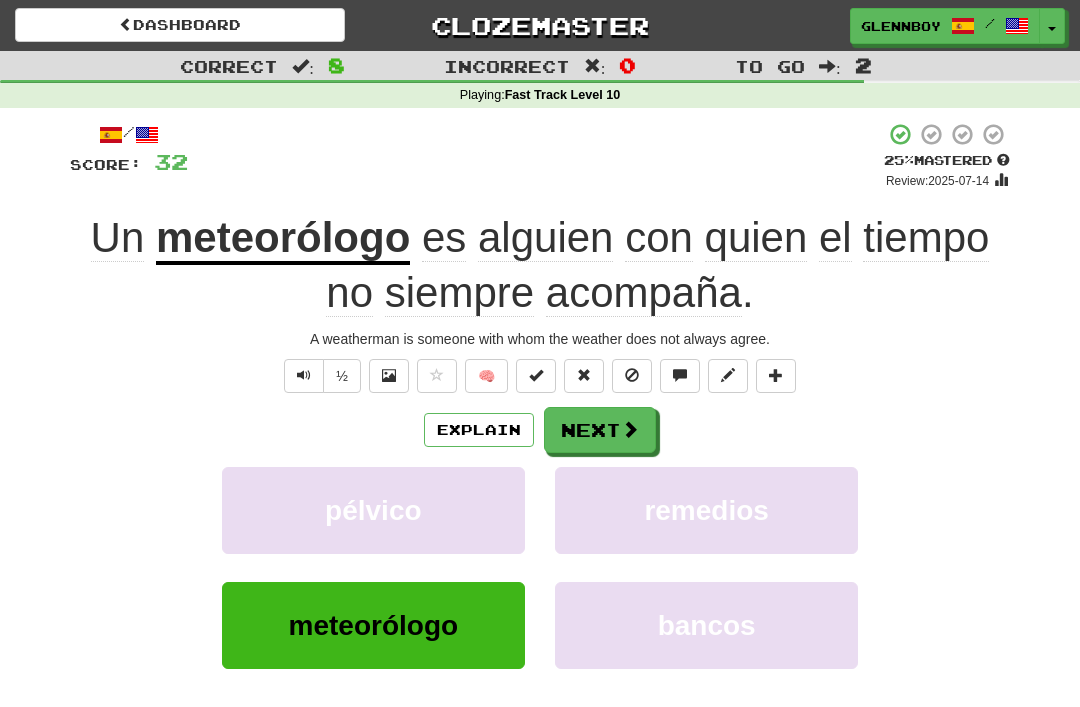 click at bounding box center (632, 375) 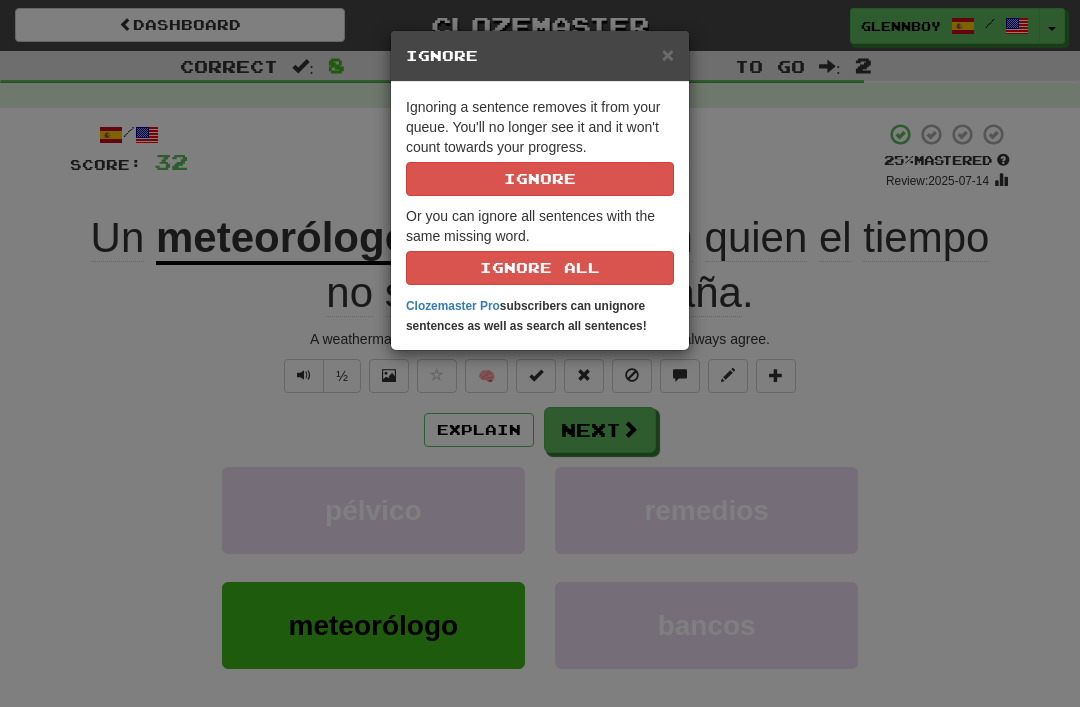 click on "Ignore" at bounding box center [540, 179] 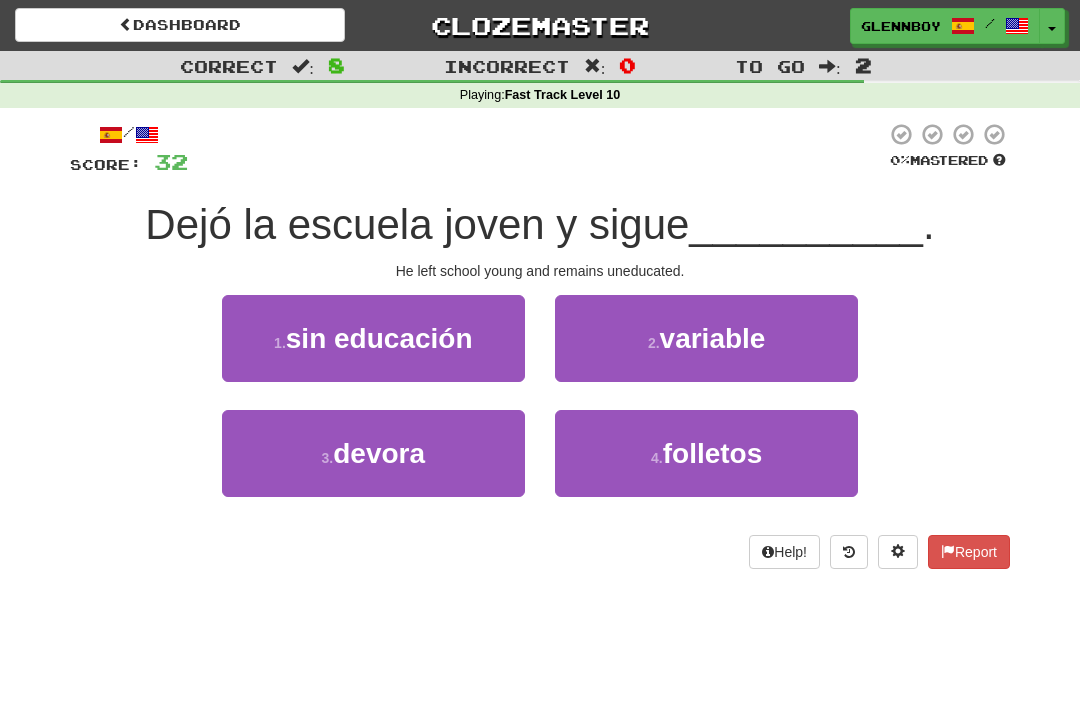 click on "sin educación" at bounding box center (379, 338) 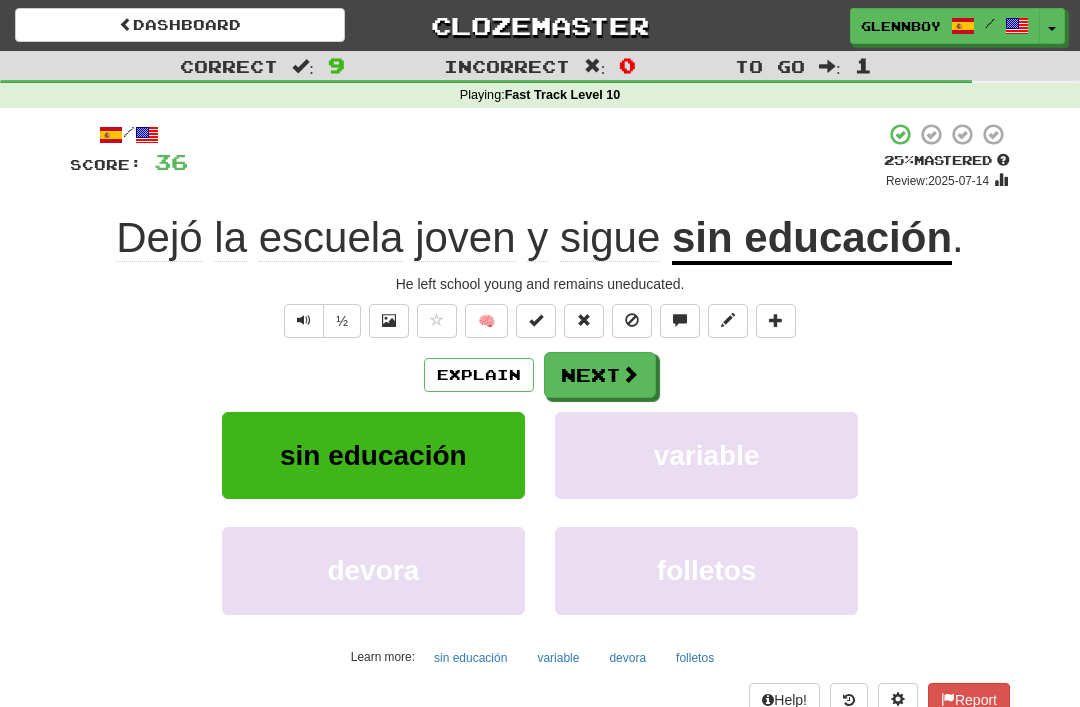click at bounding box center [632, 320] 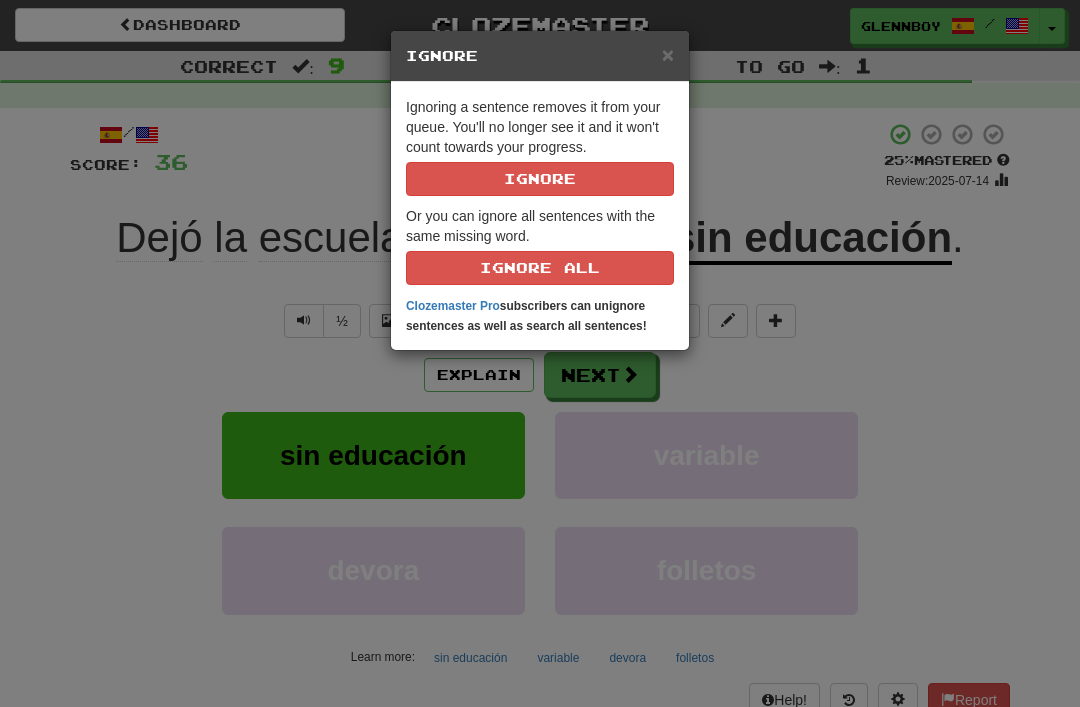 click on "Ignore" at bounding box center (540, 179) 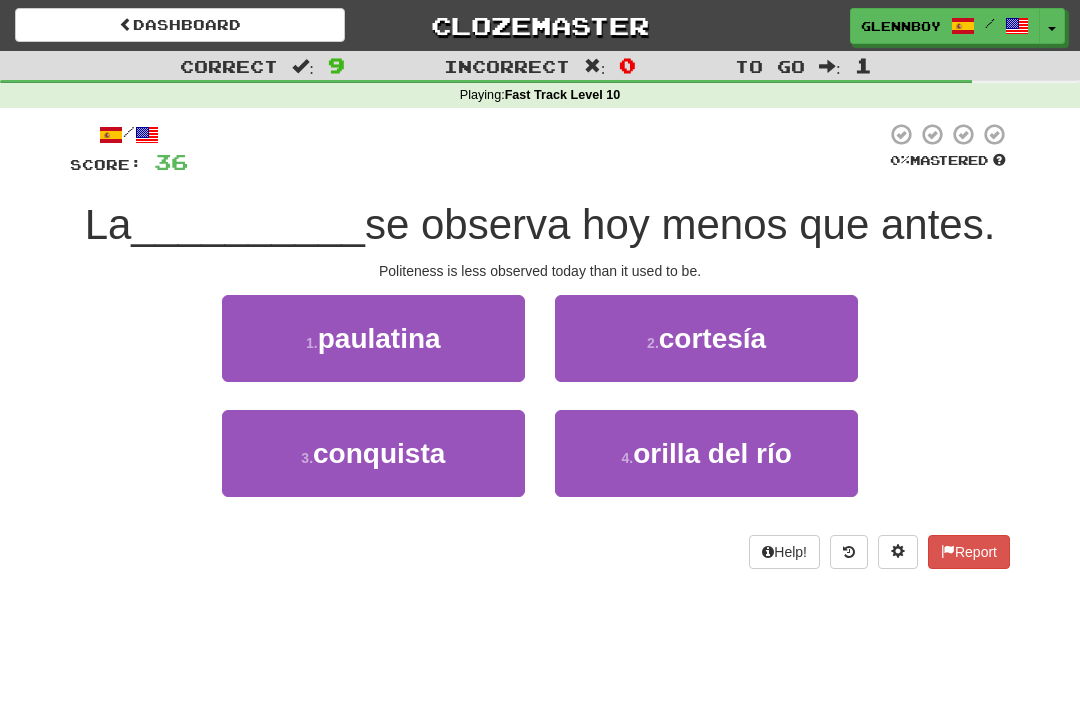 click on "2 ." at bounding box center (653, 343) 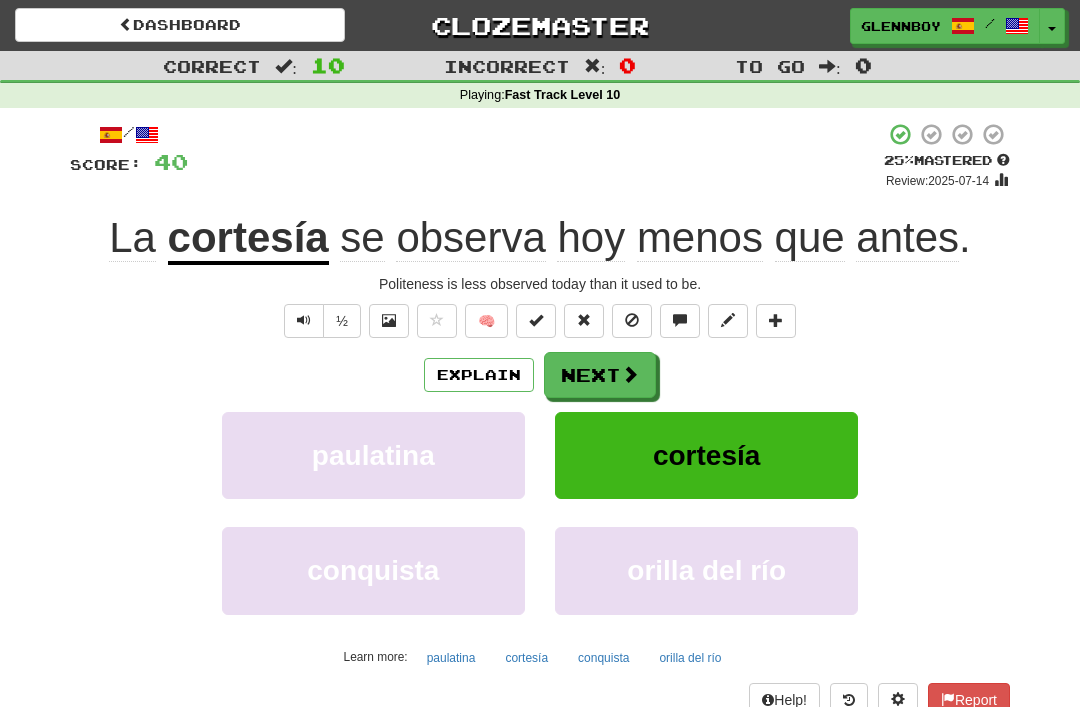 click at bounding box center (632, 320) 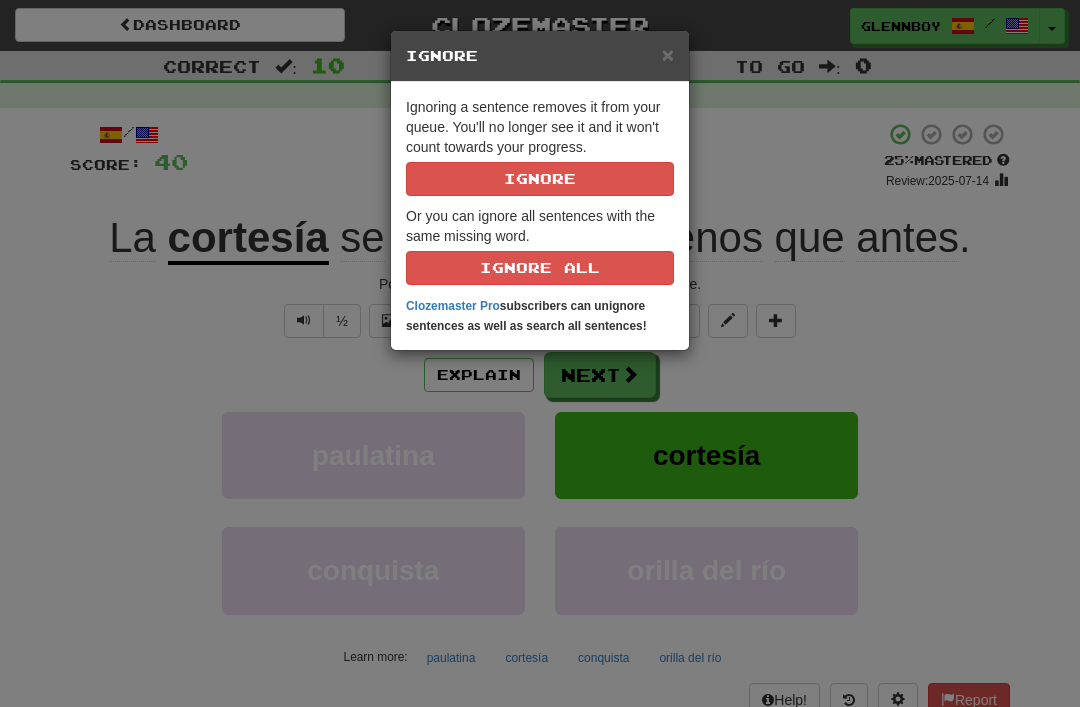 click on "Ignore" at bounding box center (540, 179) 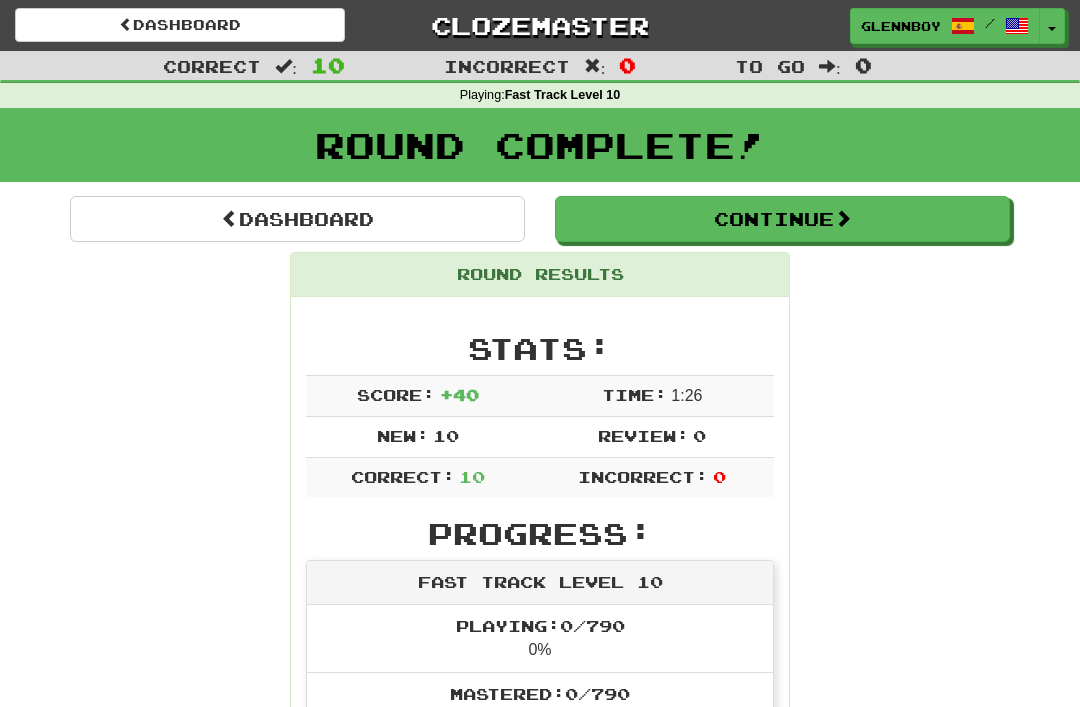 click on "Continue" at bounding box center [782, 219] 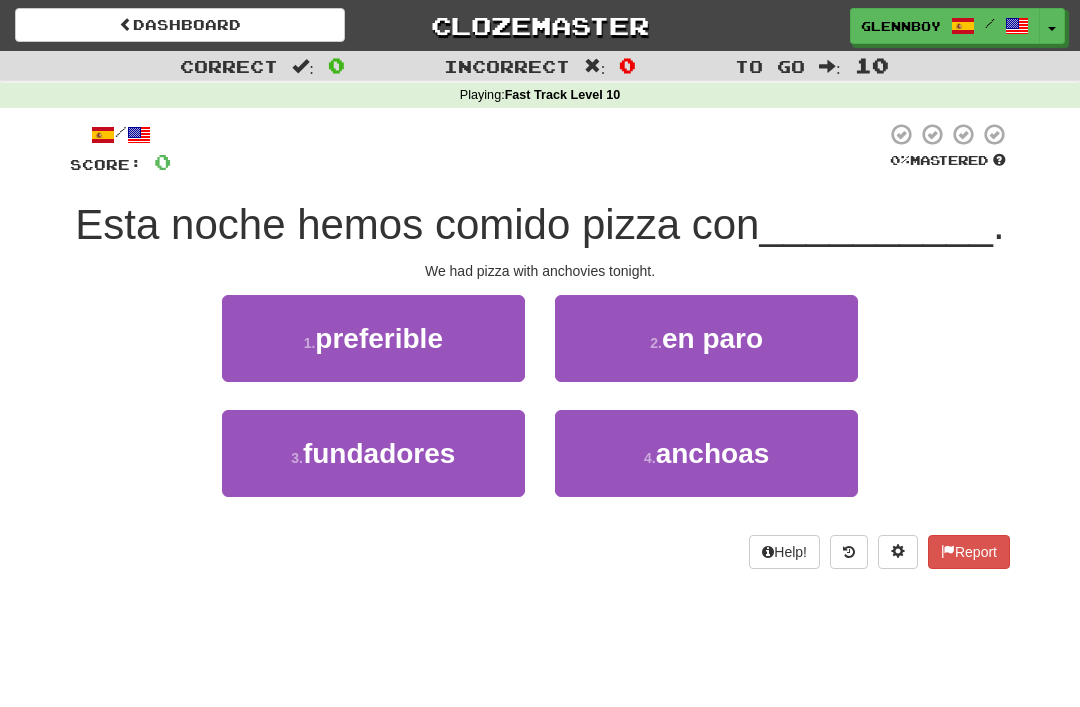 click on "anchoas" at bounding box center [713, 453] 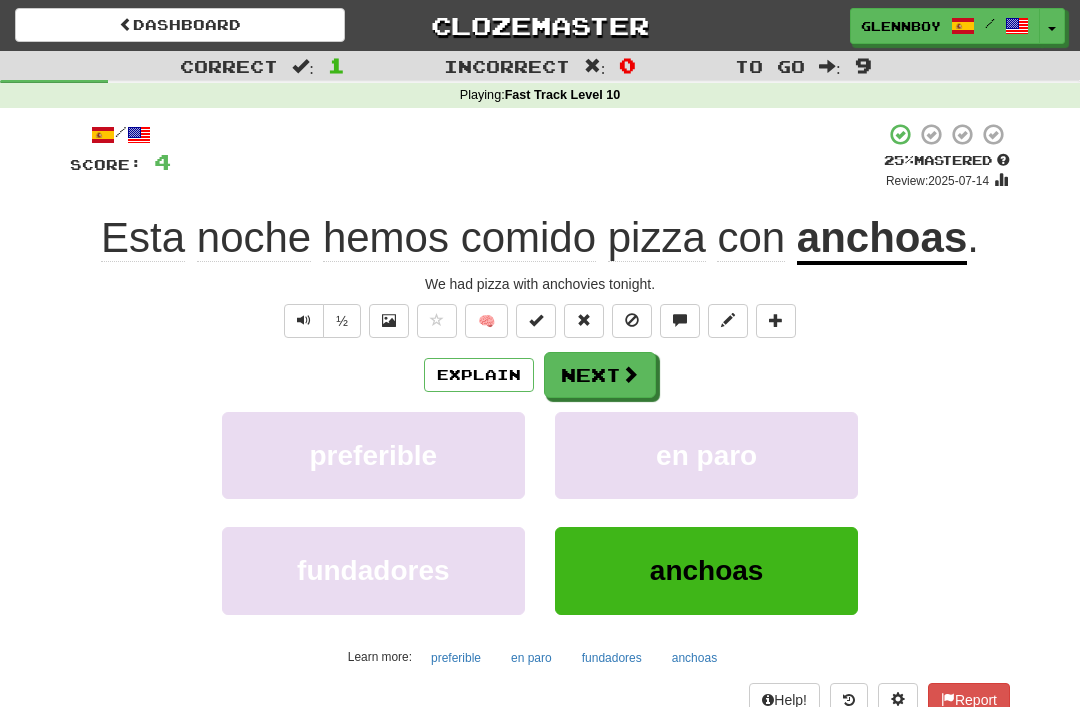 click on "Explain" at bounding box center [479, 375] 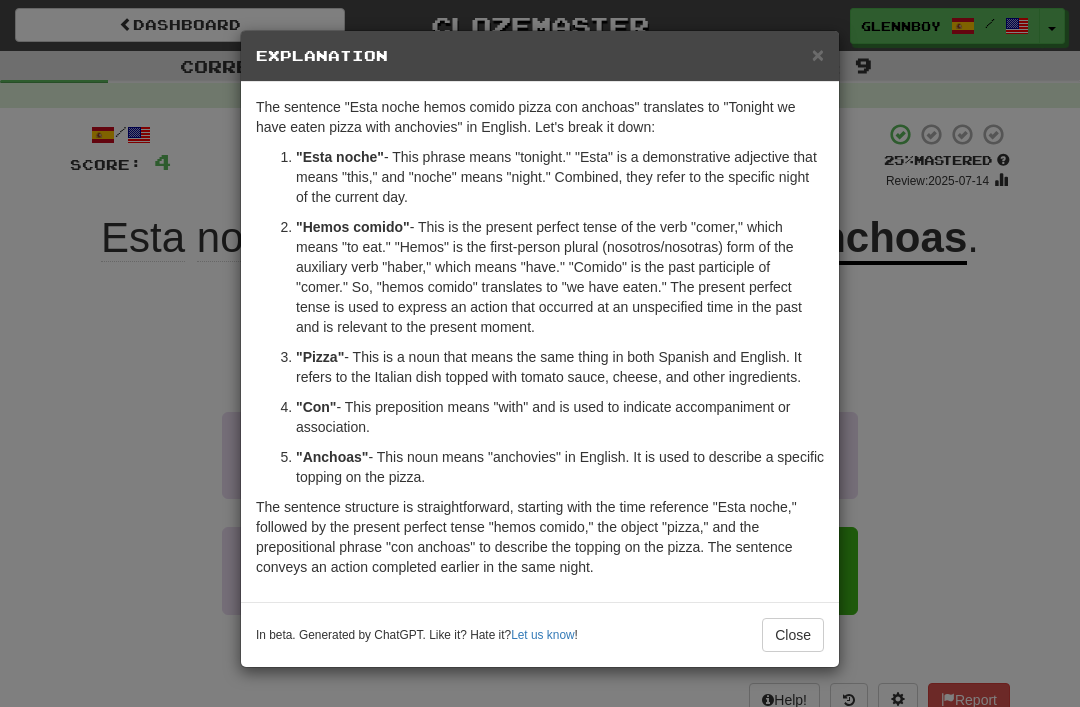 click on "Close" at bounding box center (793, 635) 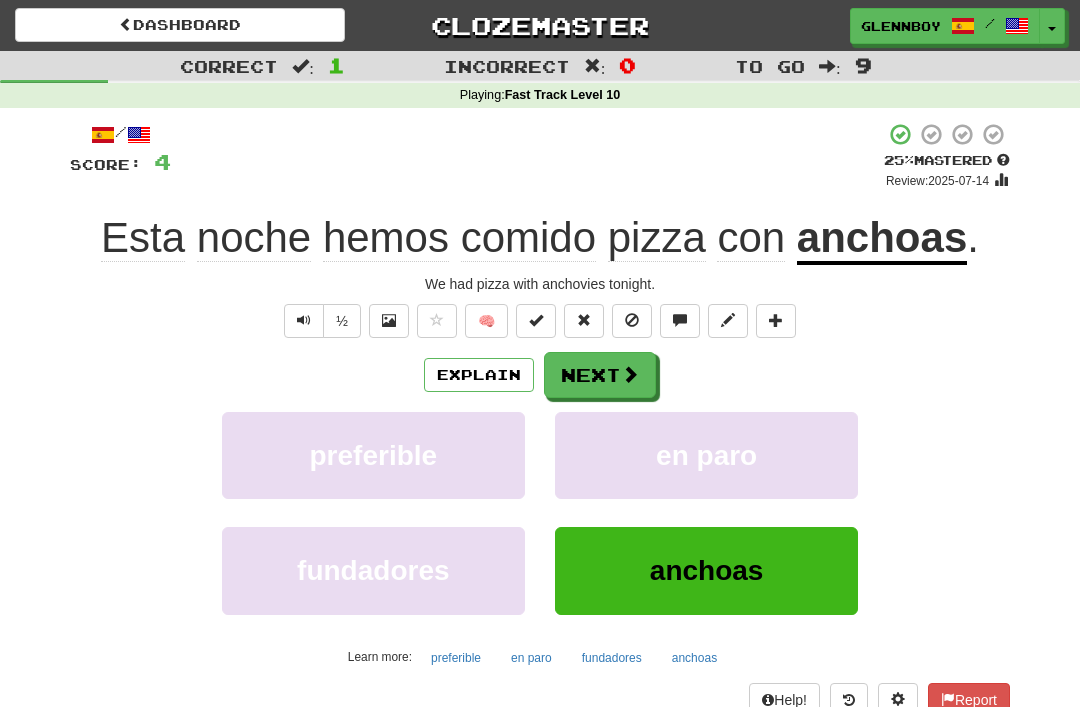 click at bounding box center [632, 320] 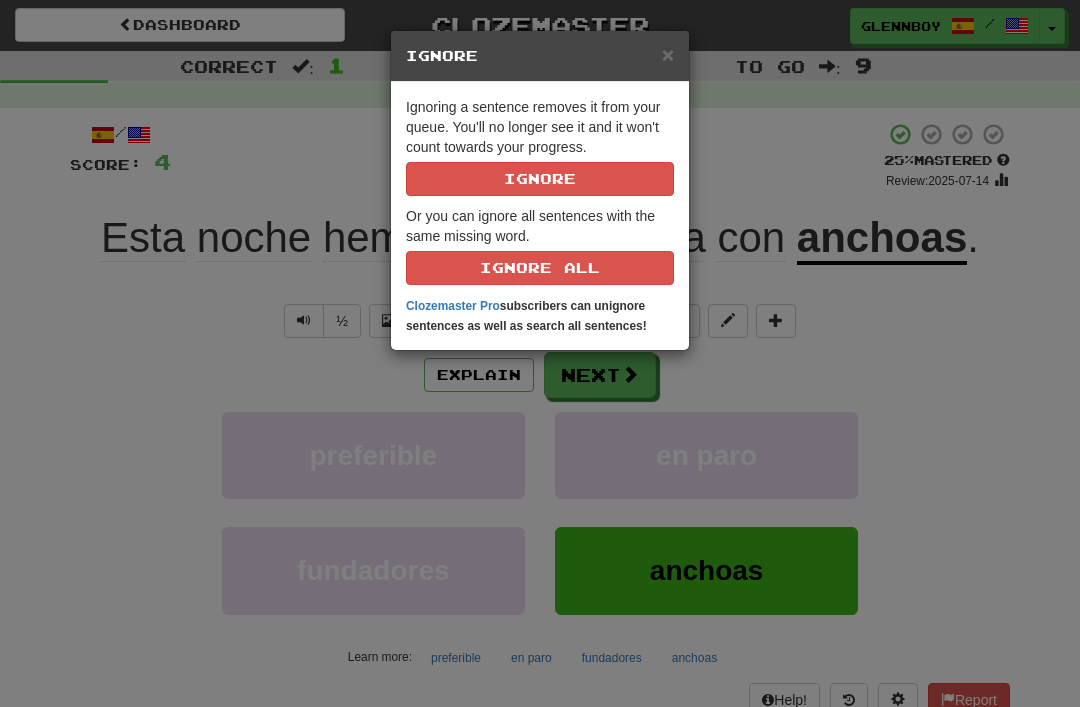 click on "Ignore" at bounding box center (540, 179) 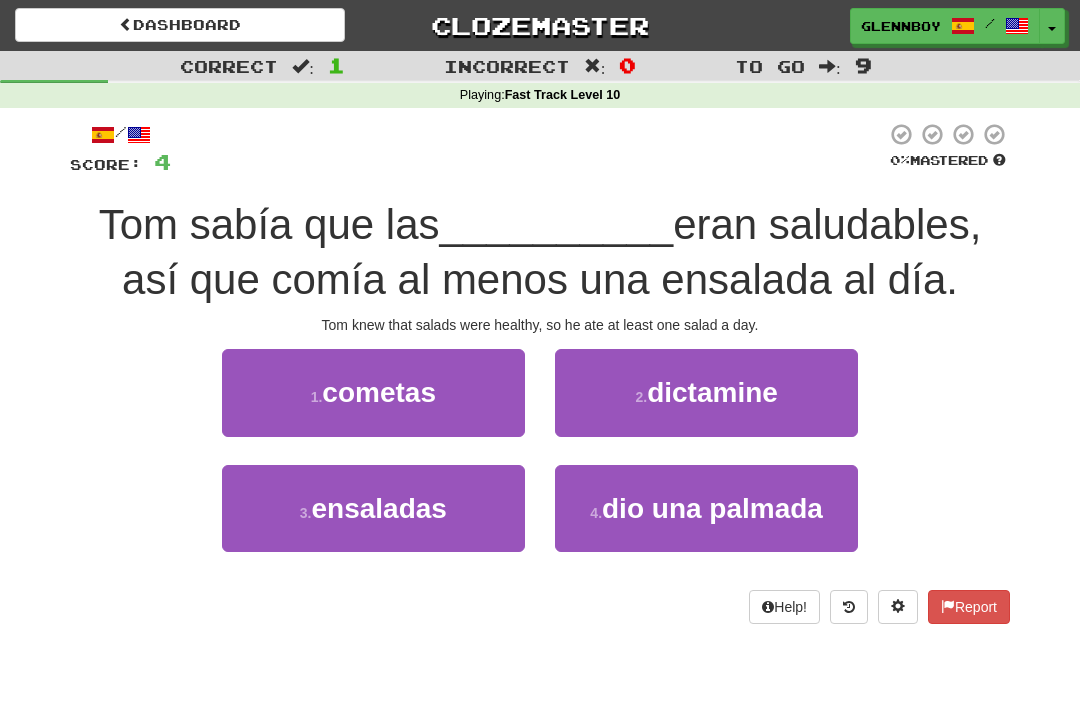 click on "ensaladas" at bounding box center [378, 508] 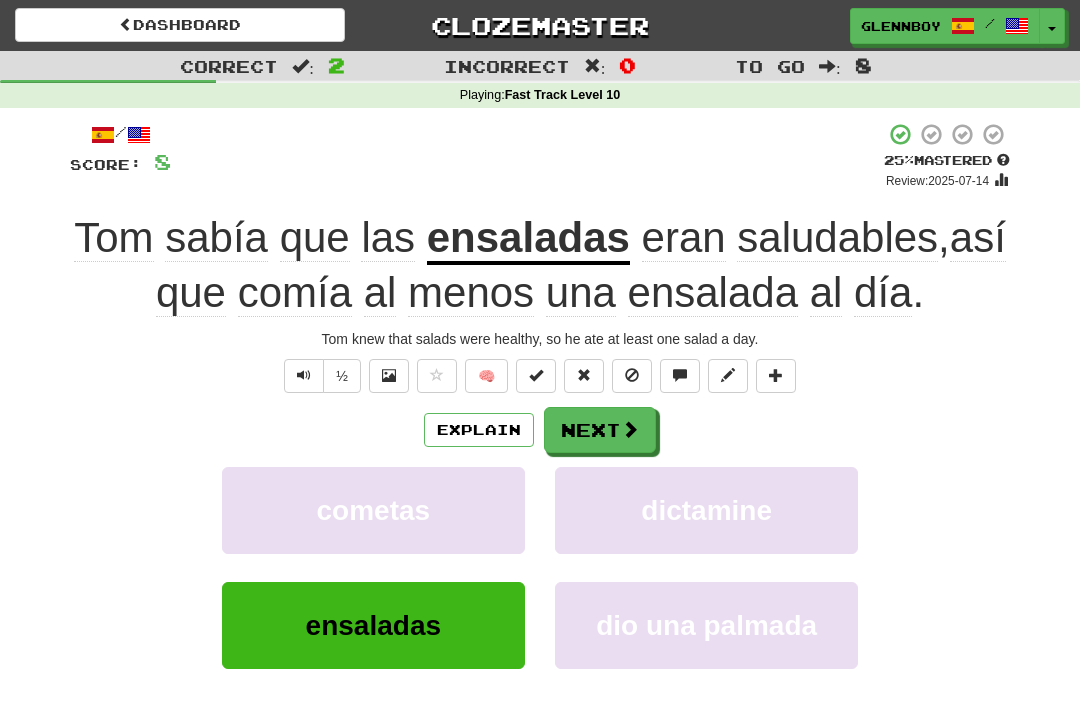 click at bounding box center (632, 375) 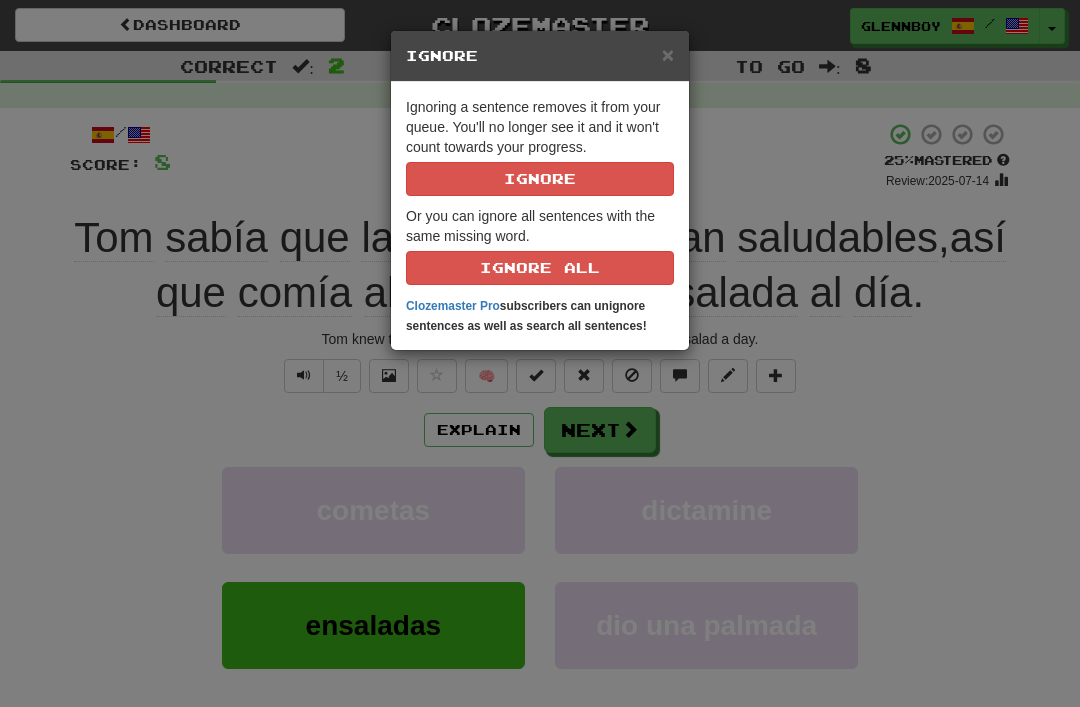 click on "Ignore" at bounding box center (540, 179) 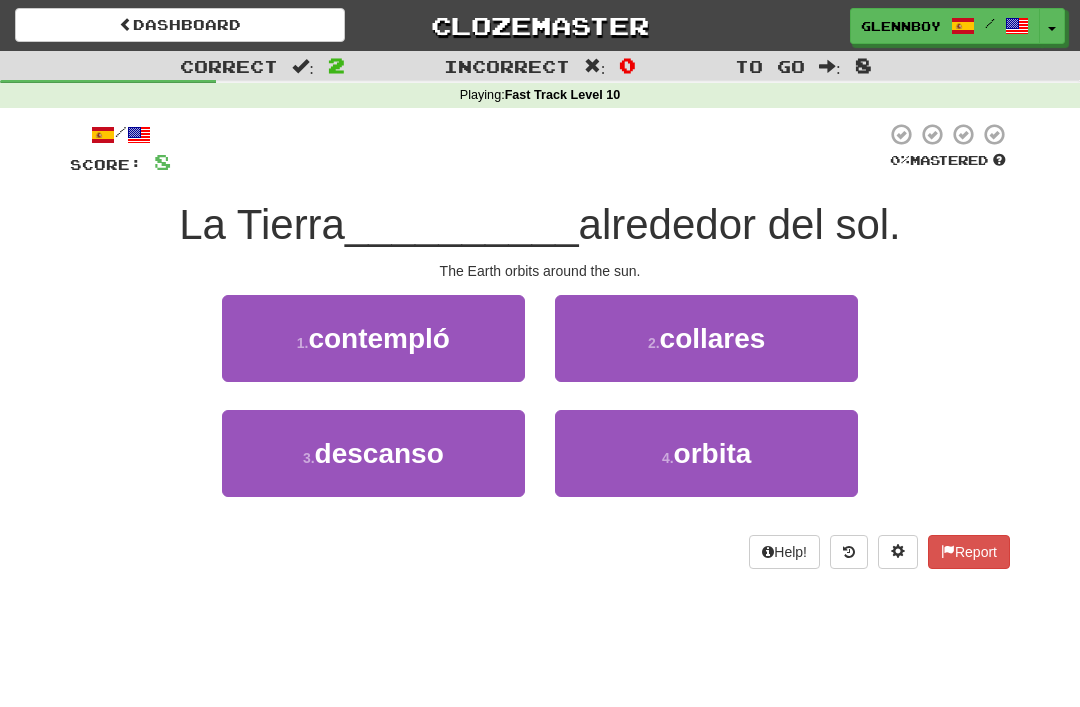 click on "4 .  orbita" at bounding box center [706, 453] 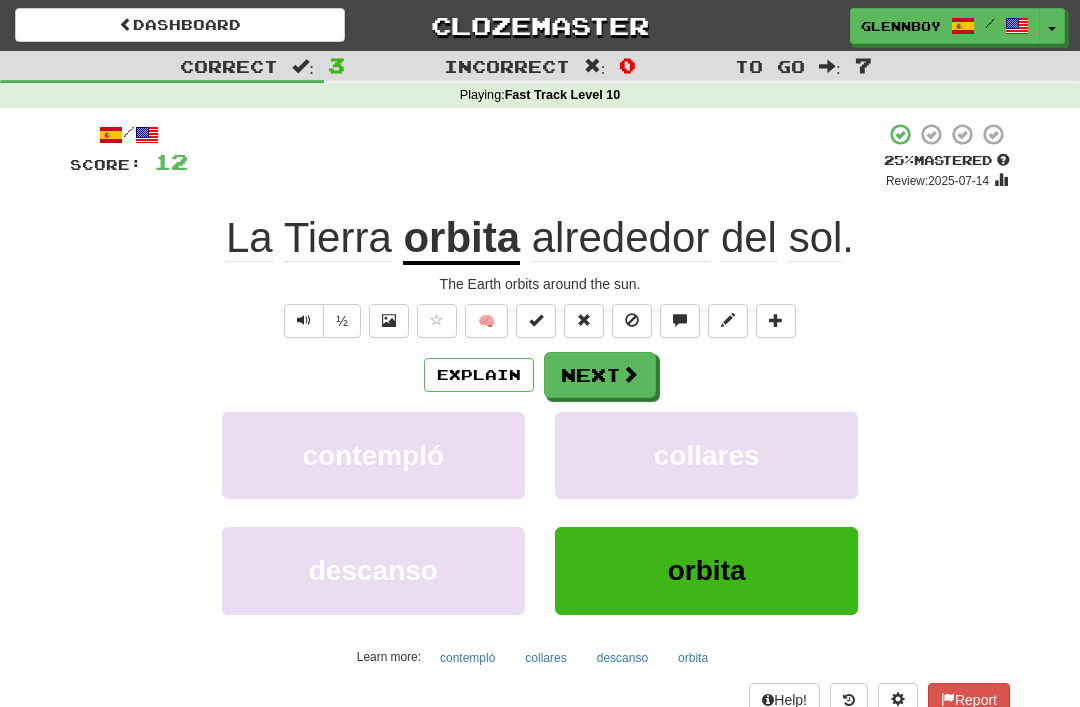 click at bounding box center (632, 321) 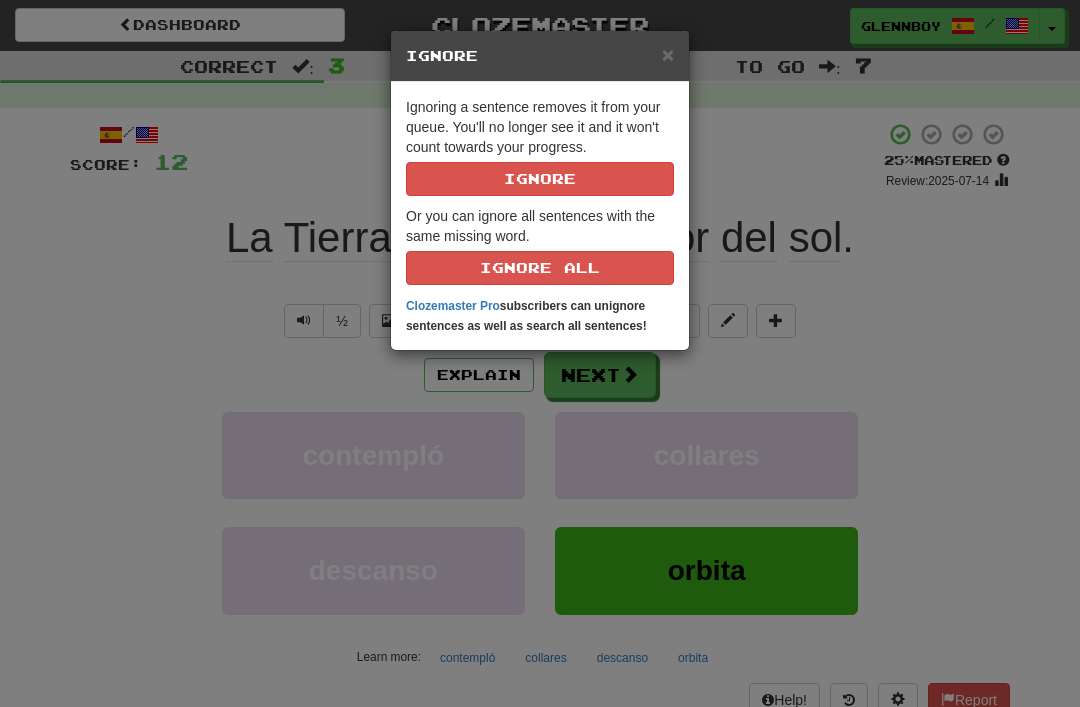 click on "Ignore" at bounding box center [540, 179] 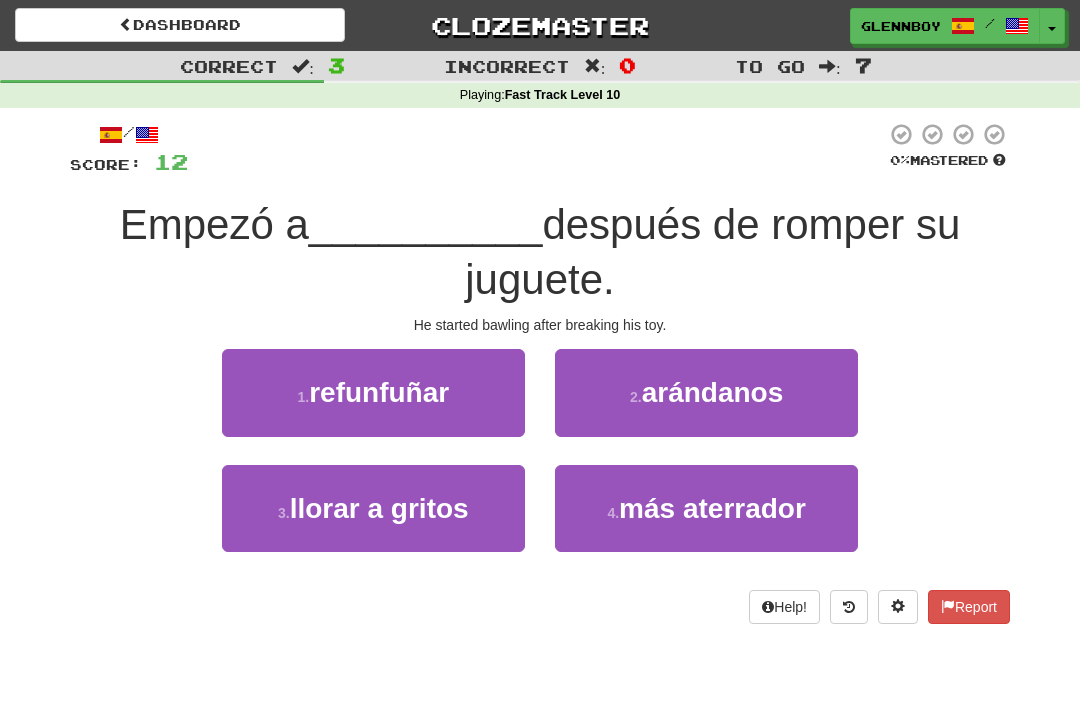 click on "3 .  llorar a gritos" at bounding box center [373, 508] 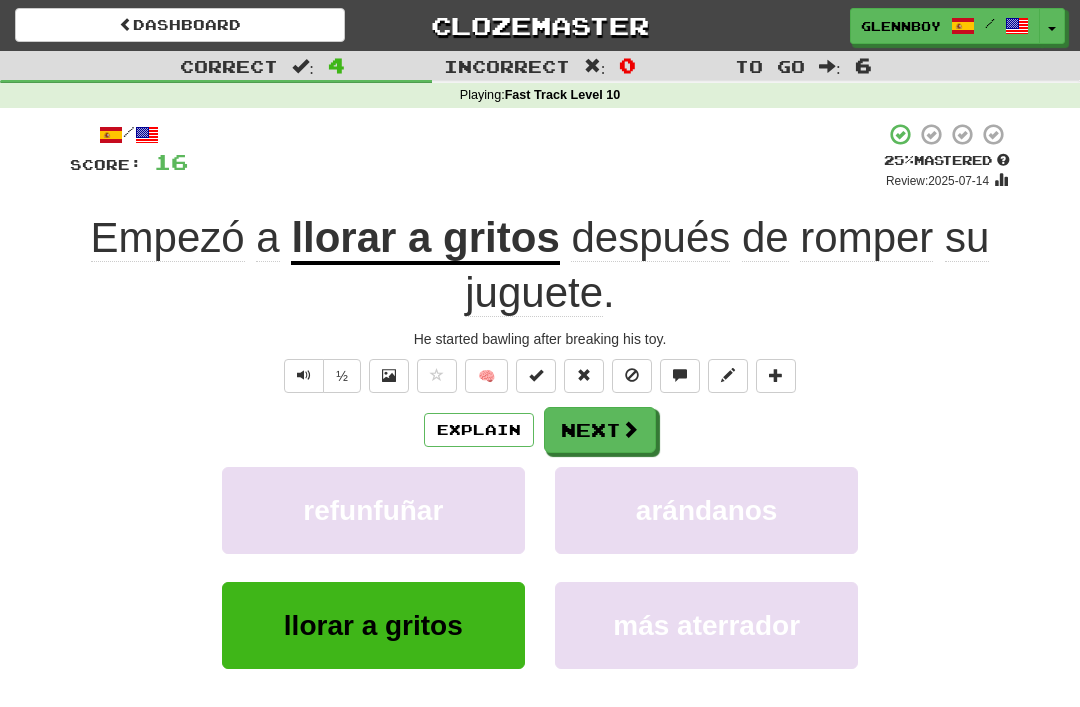click at bounding box center [632, 376] 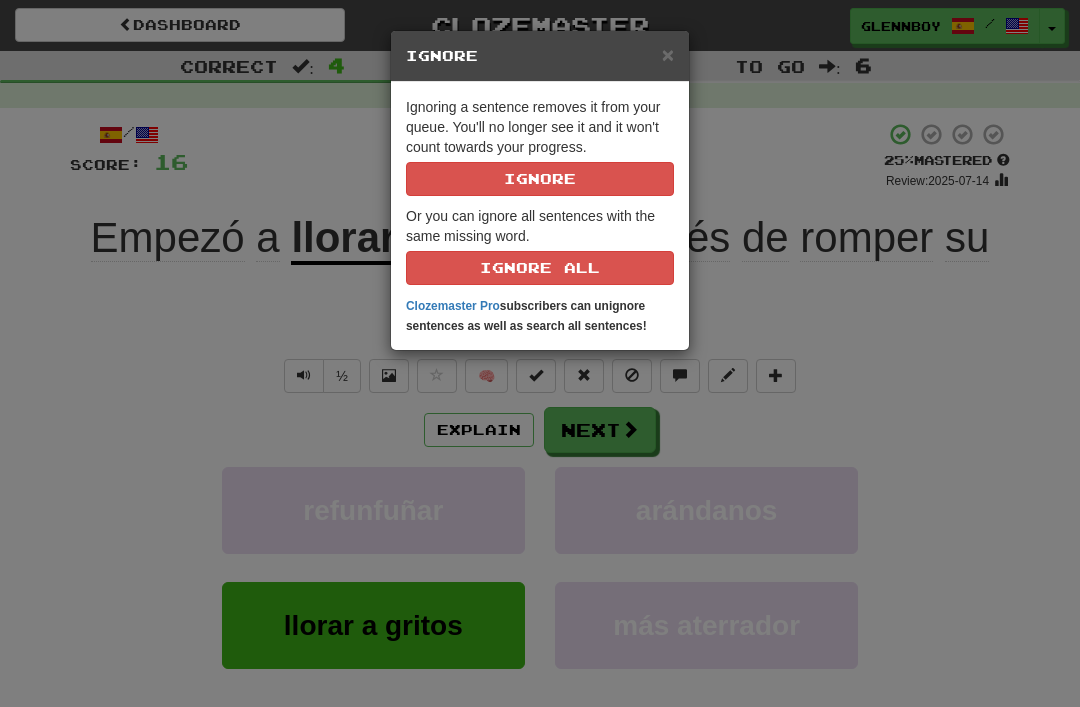 click on "Ignore" at bounding box center [540, 179] 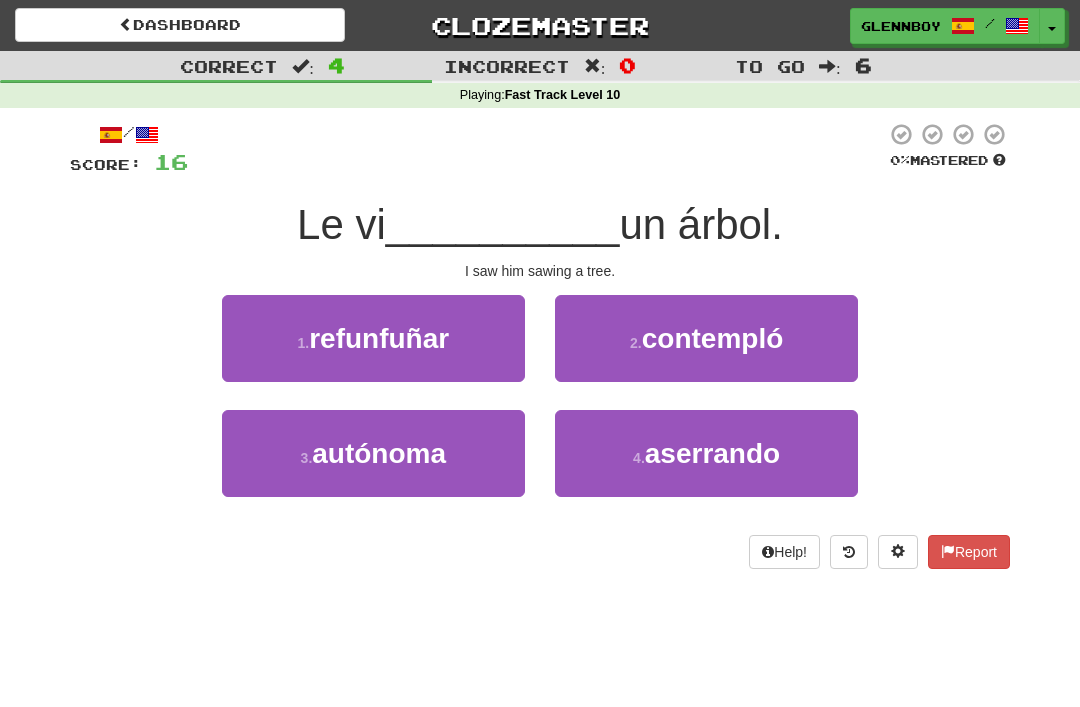 click on "4 .  aserrando" at bounding box center [706, 453] 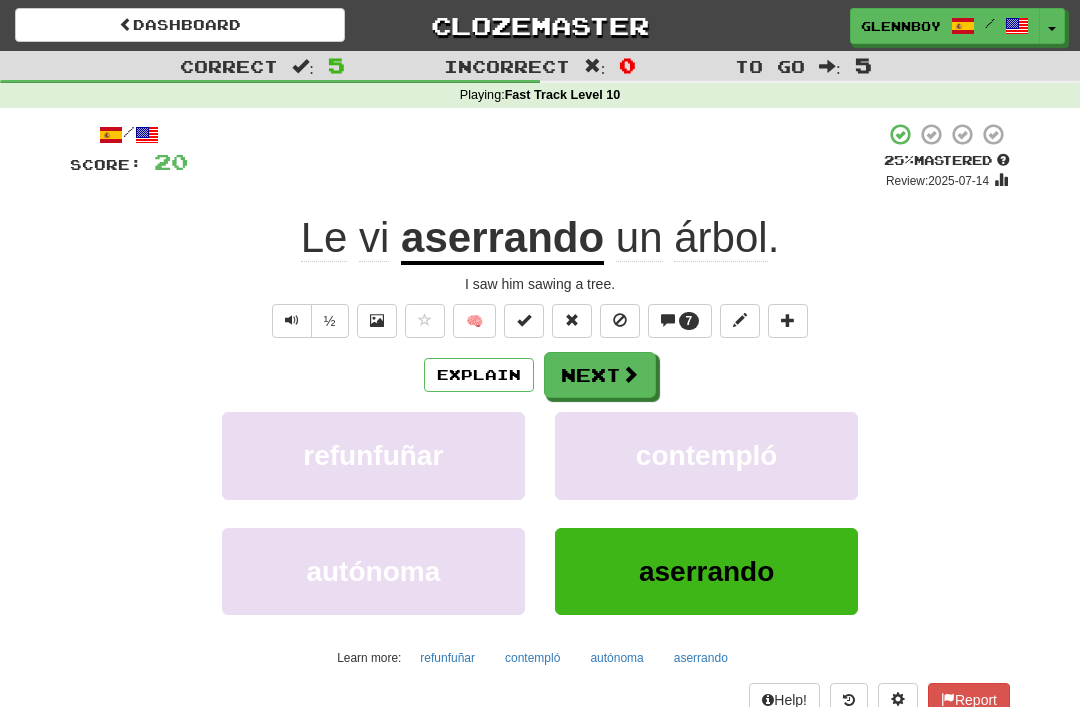 click at bounding box center [668, 320] 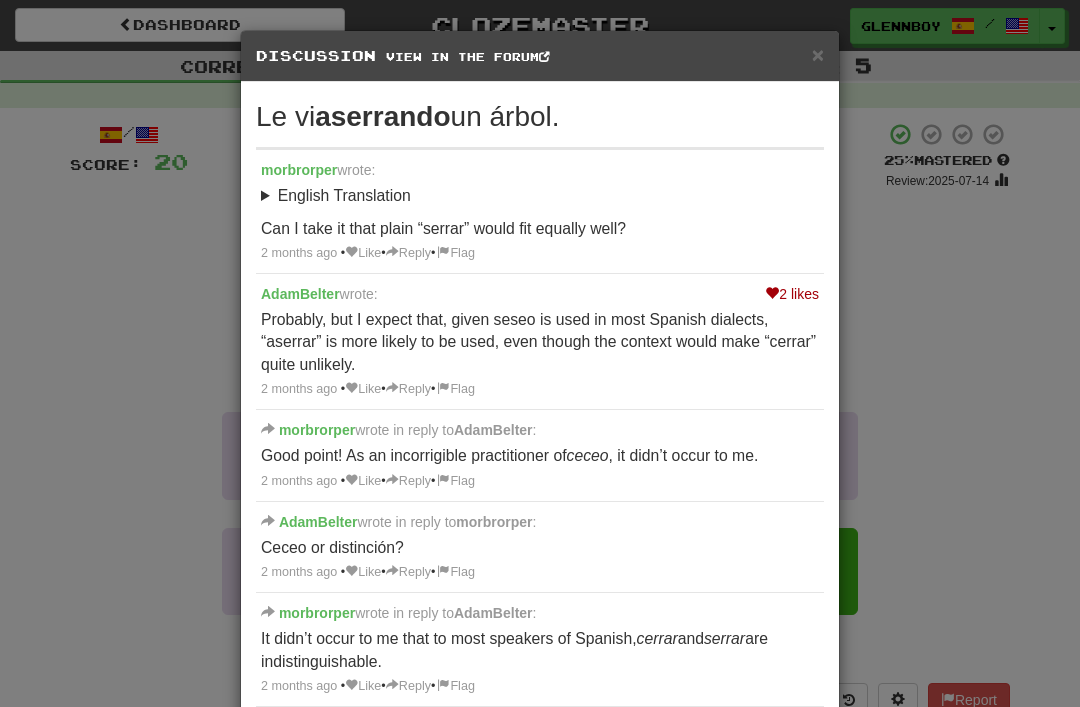 scroll, scrollTop: 0, scrollLeft: 0, axis: both 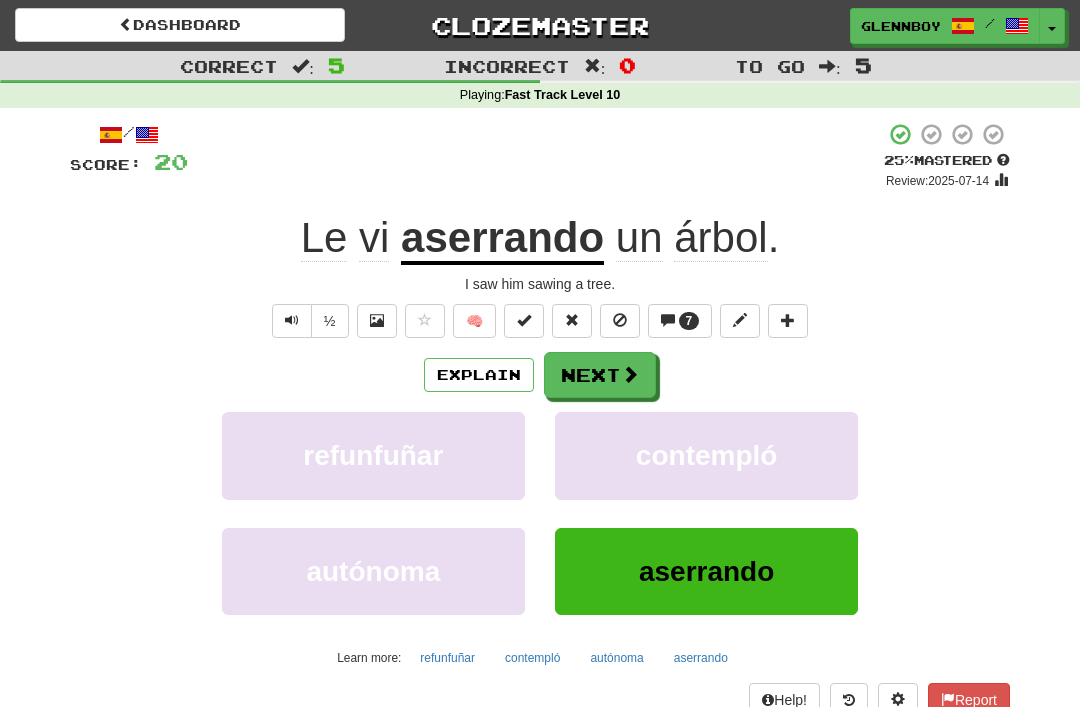 click on "7" at bounding box center [680, 321] 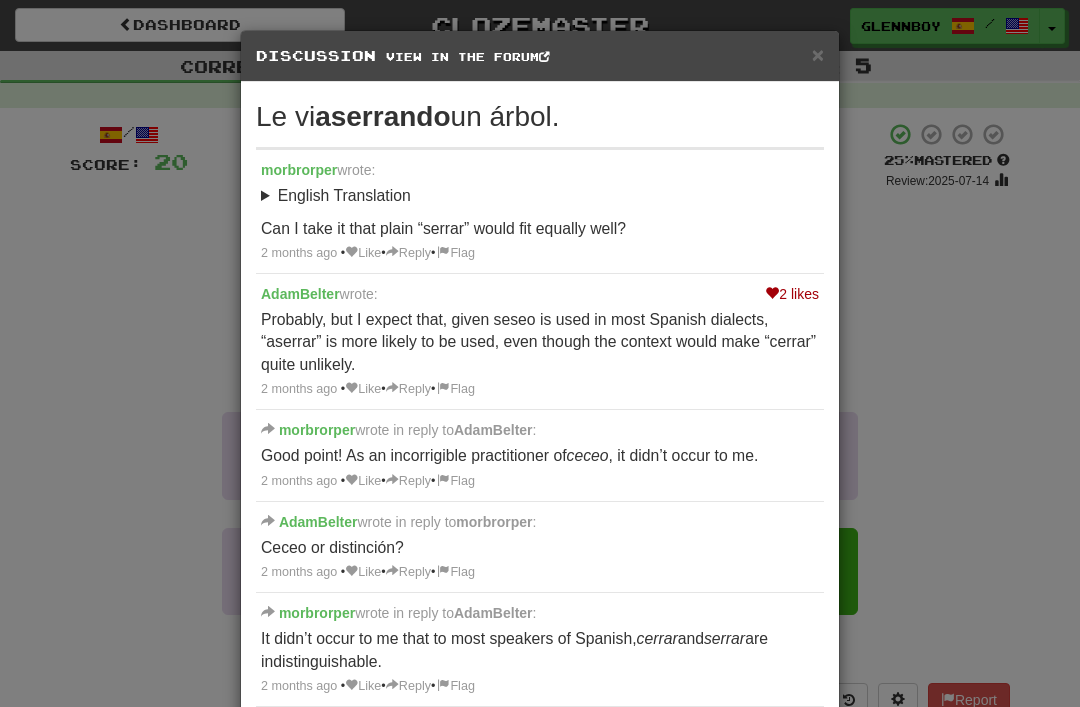 click on "2 months ago" at bounding box center [299, 389] 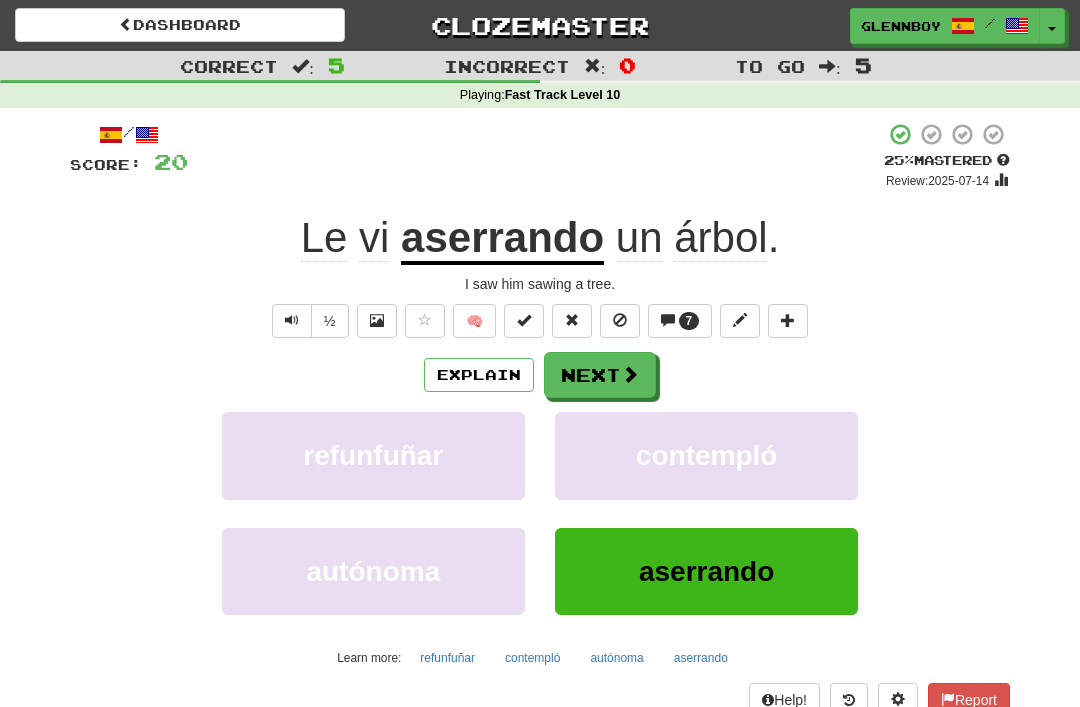 click on "Explain" at bounding box center [479, 375] 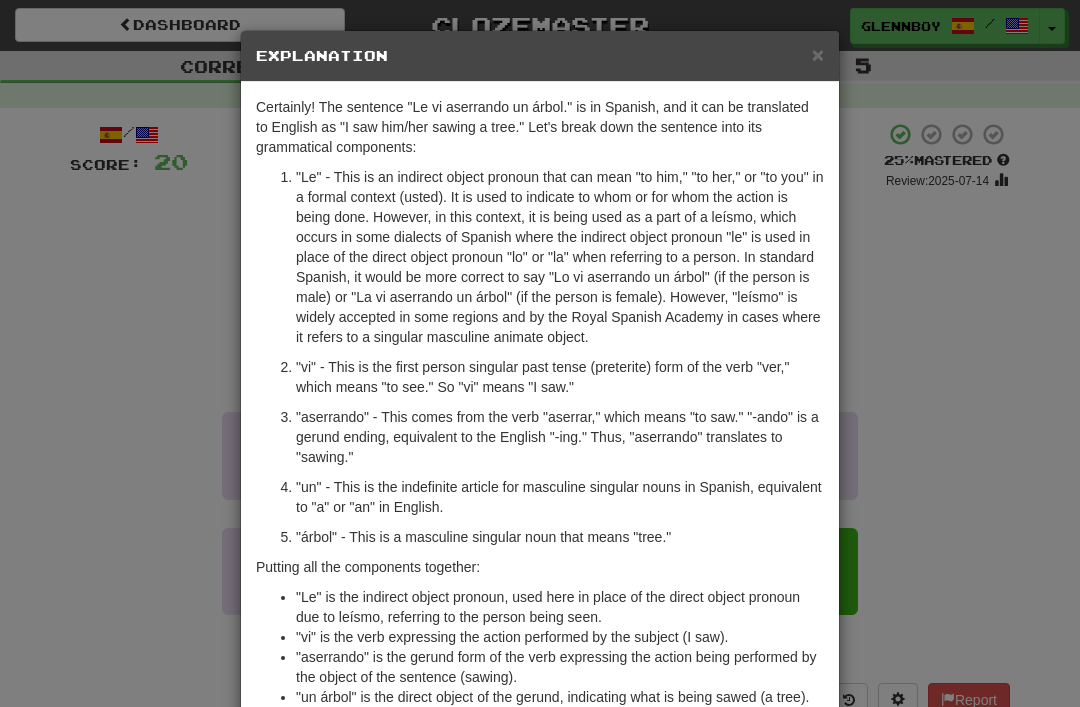 scroll, scrollTop: 0, scrollLeft: 0, axis: both 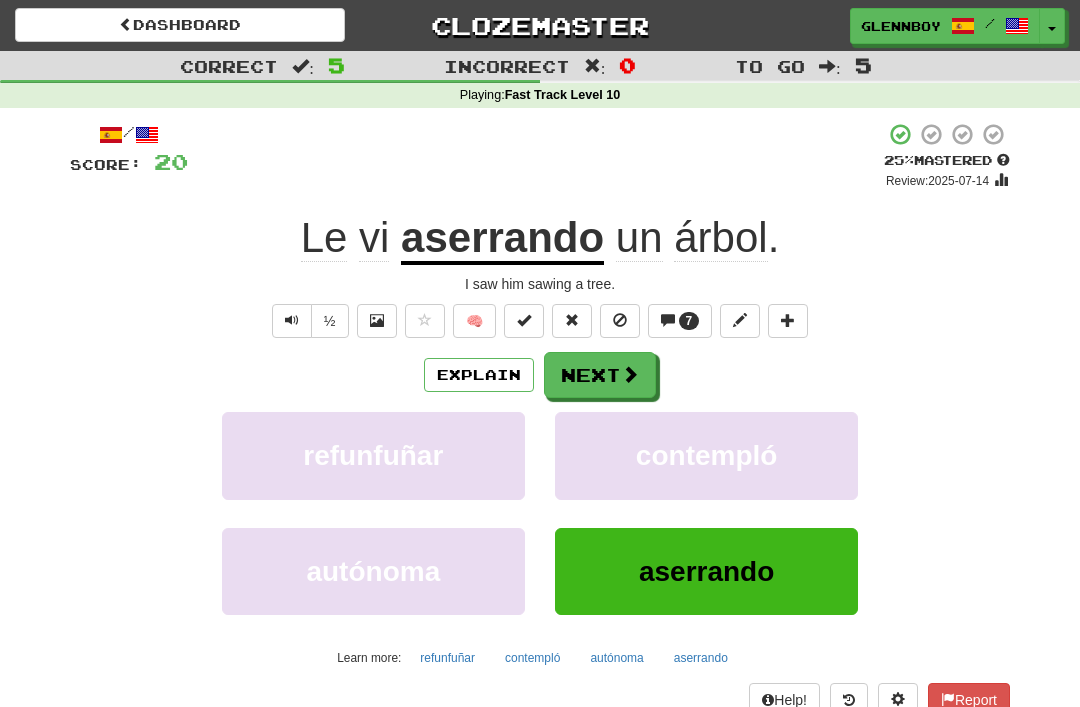 click at bounding box center (620, 321) 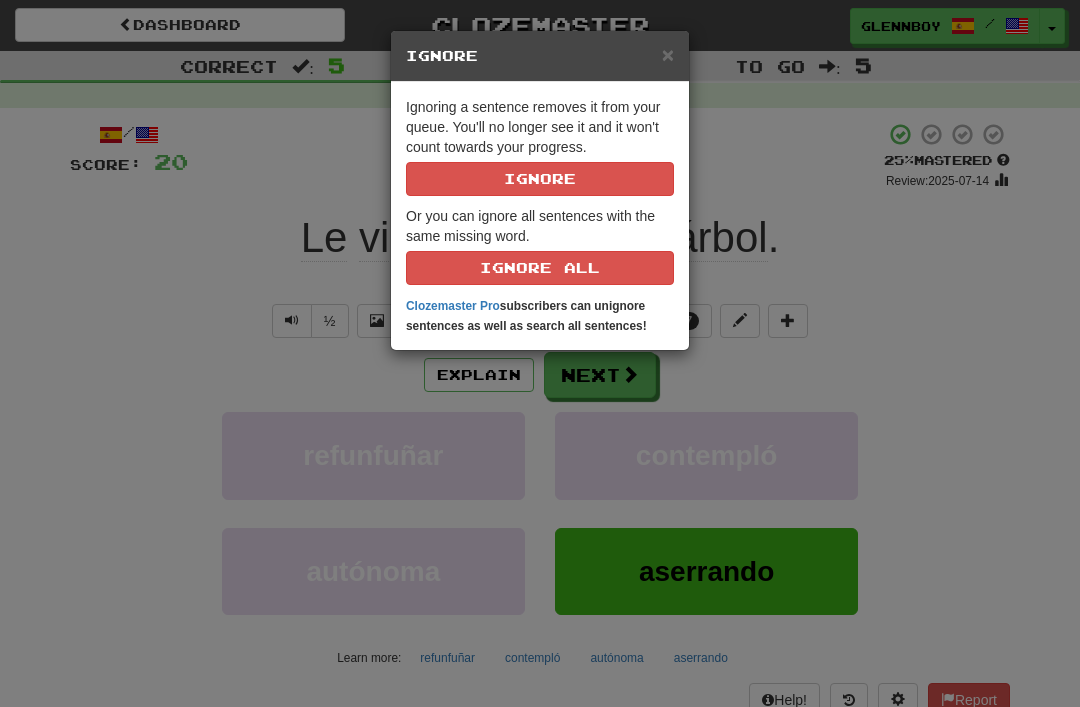 click on "Ignore" at bounding box center (540, 179) 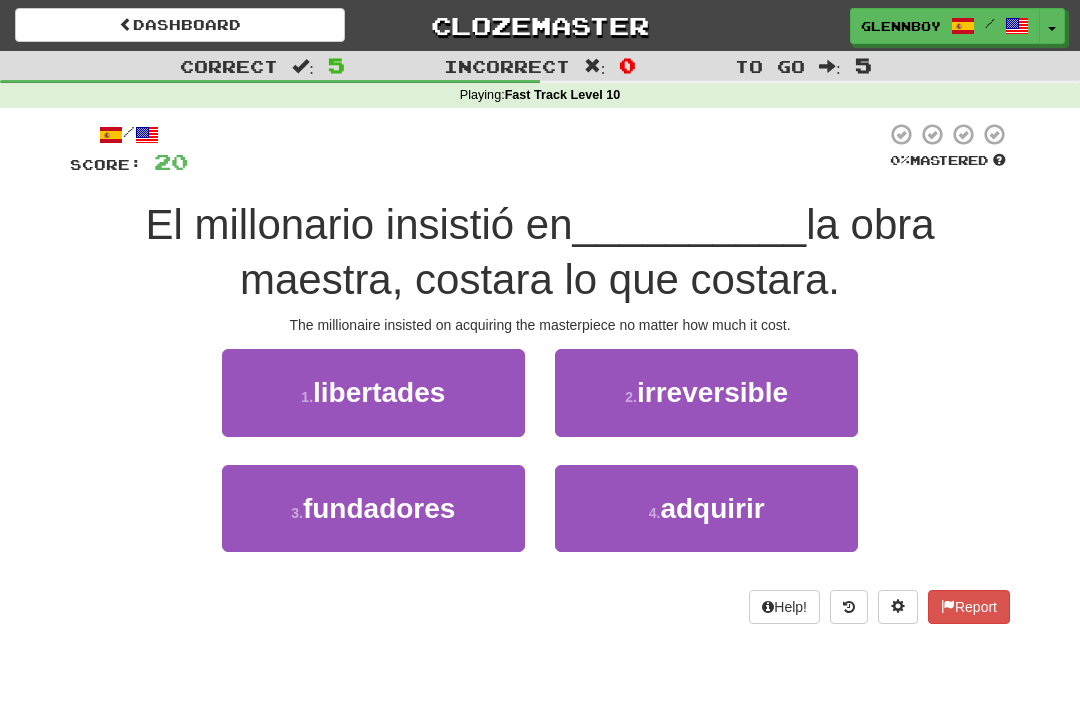click on "adquirir" at bounding box center (712, 508) 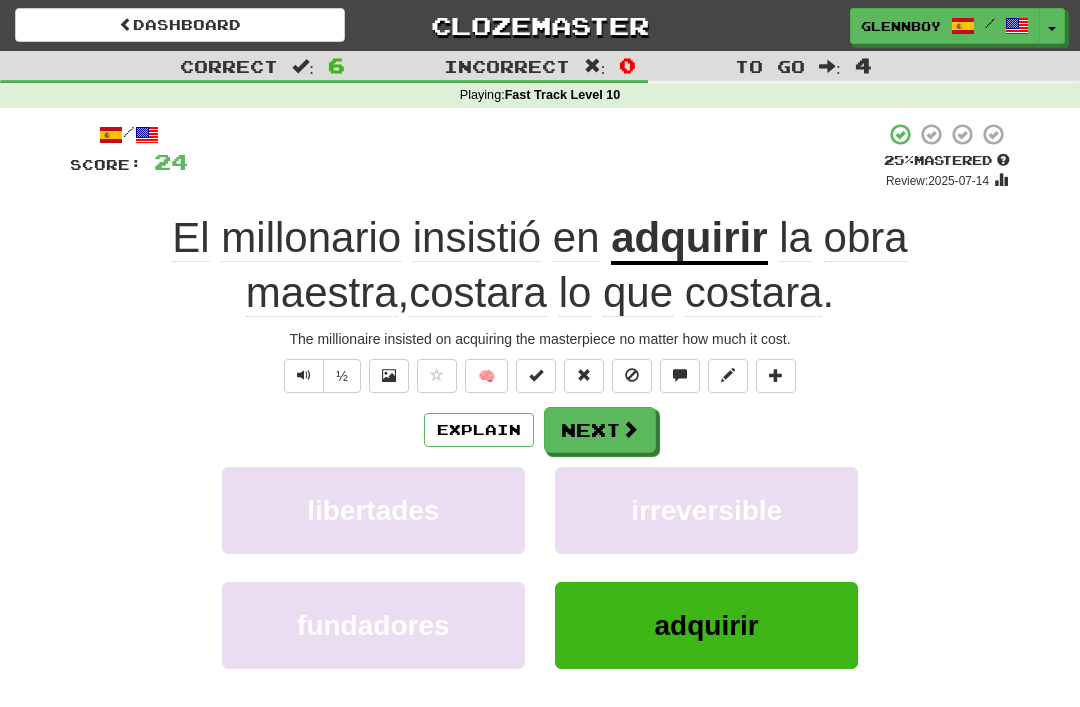click at bounding box center (632, 375) 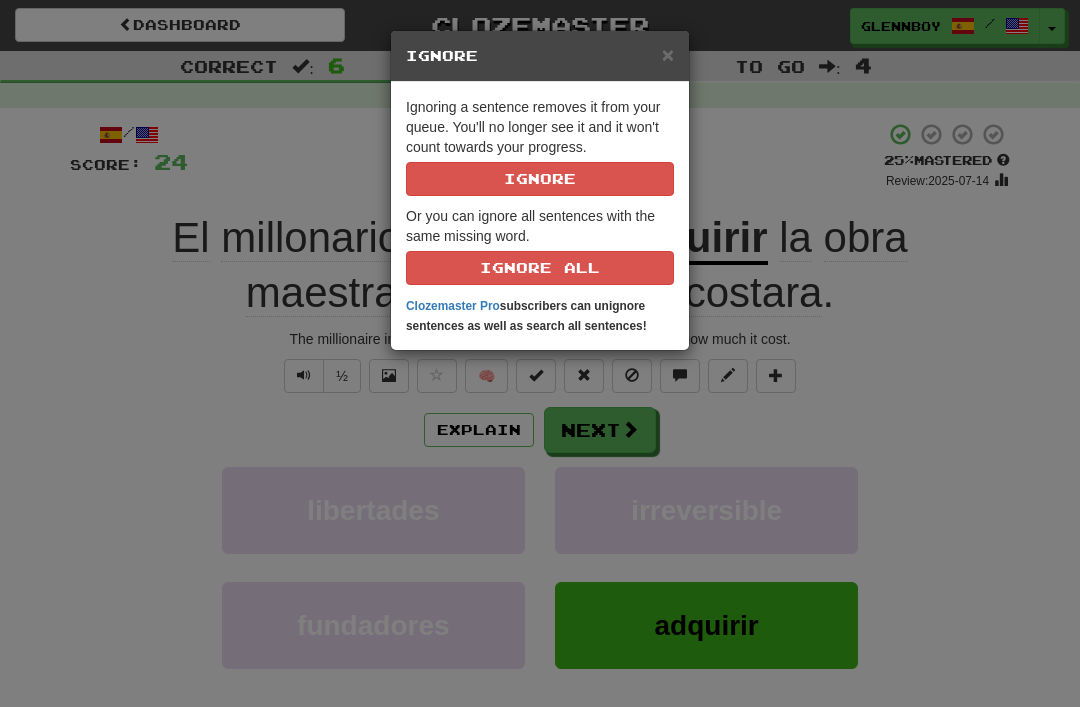 click on "Ignore" at bounding box center [540, 179] 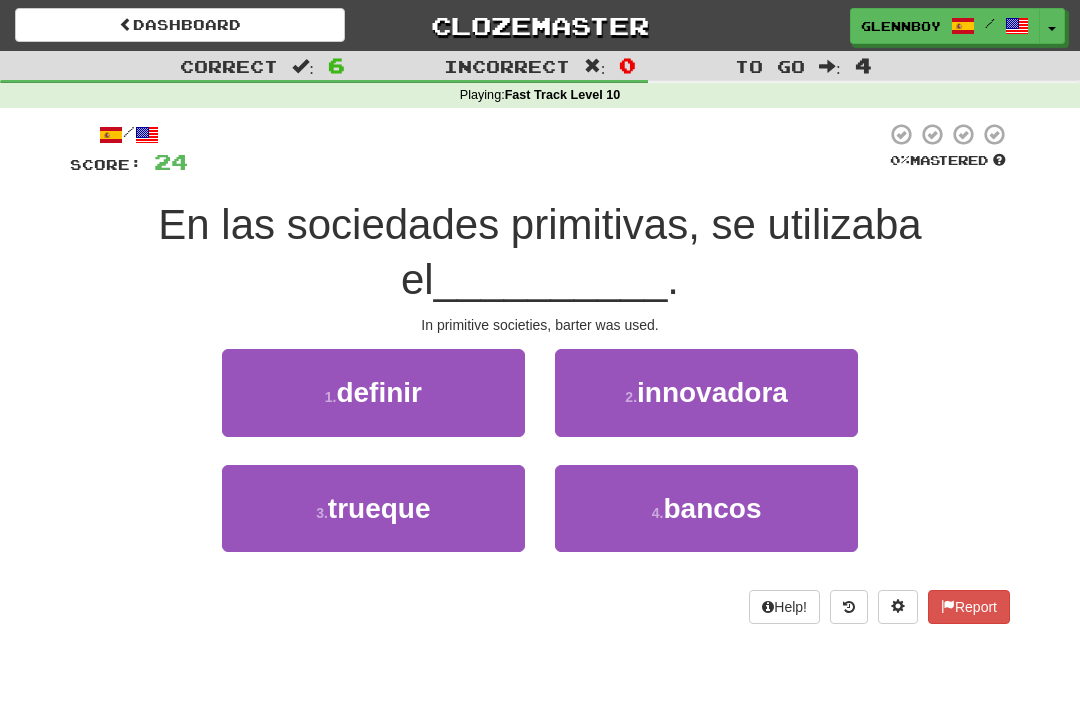 click on "3 .  trueque" at bounding box center [373, 508] 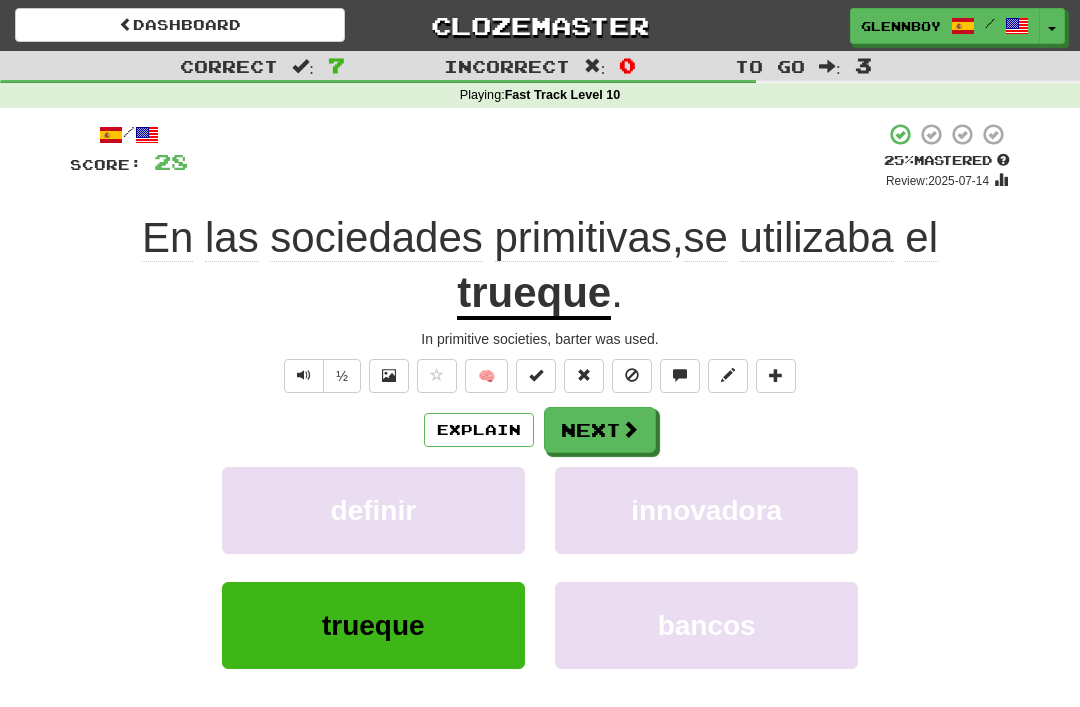 click at bounding box center (632, 376) 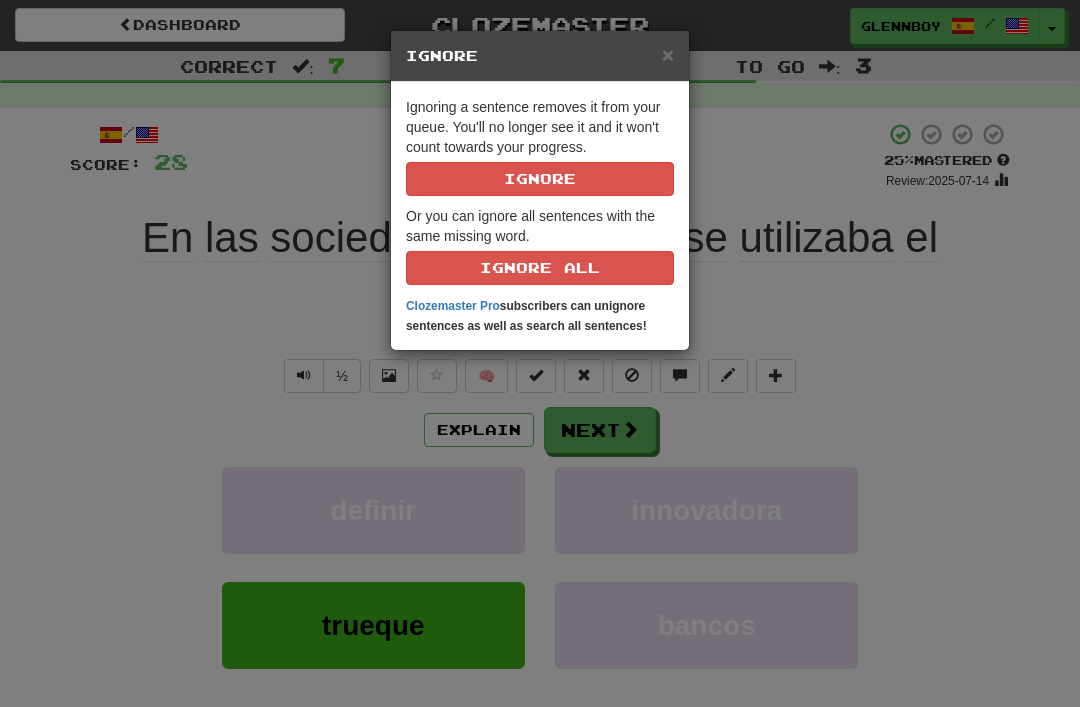 click on "Ignore" at bounding box center (540, 179) 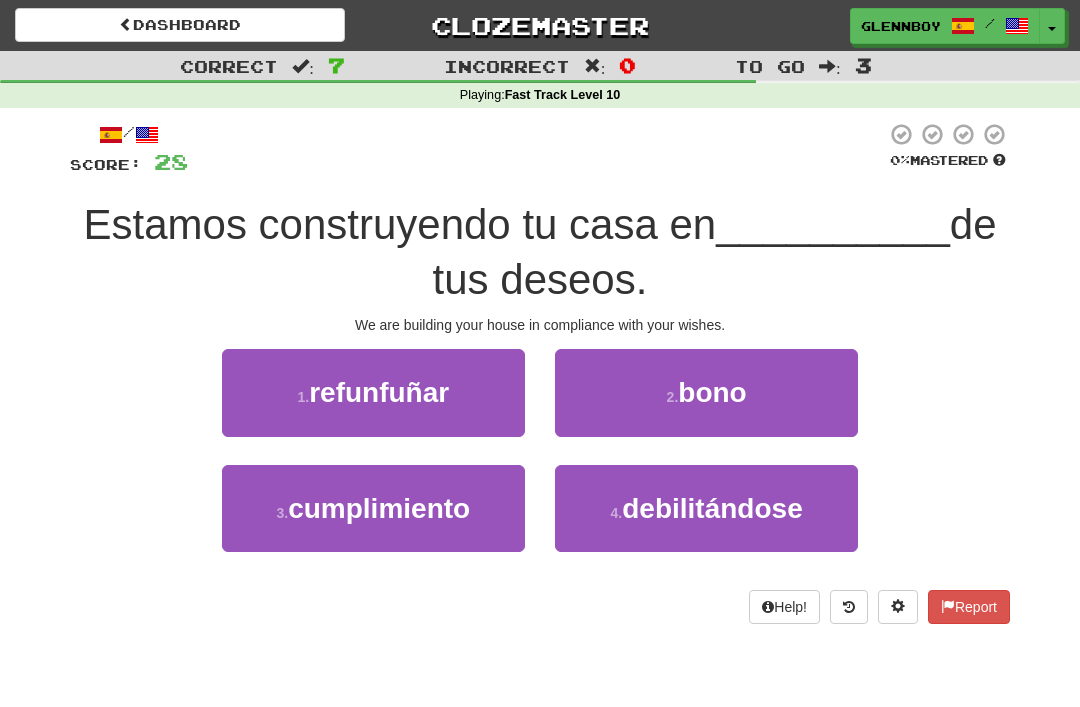click on "3 .  cumplimiento" at bounding box center [373, 508] 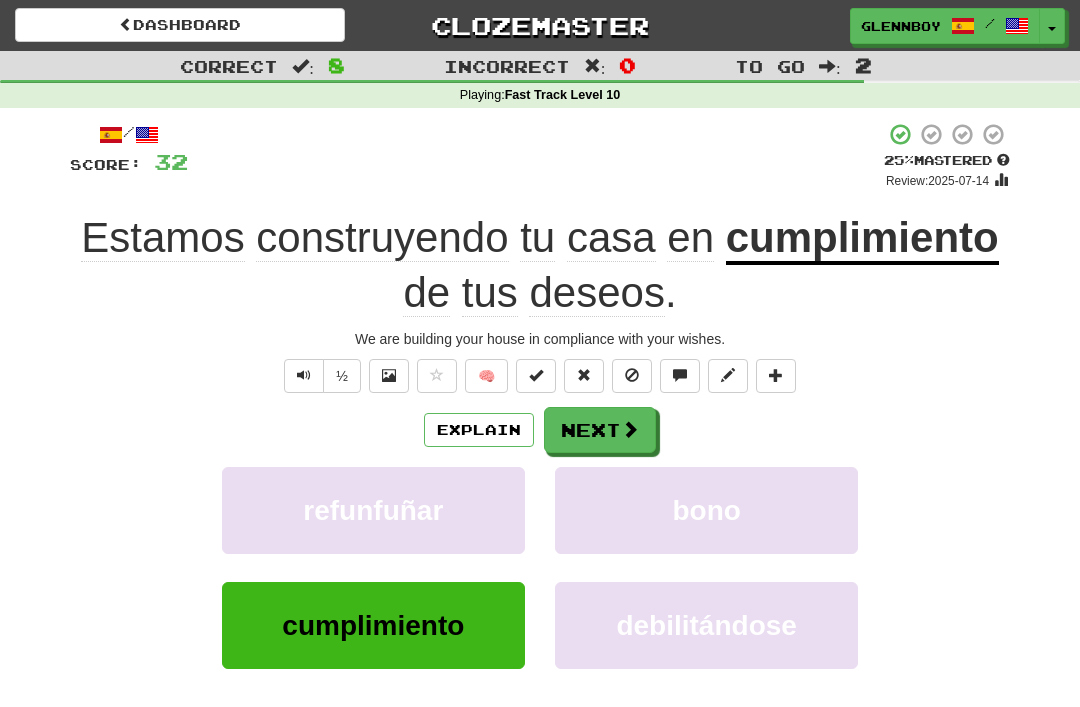 click at bounding box center [632, 376] 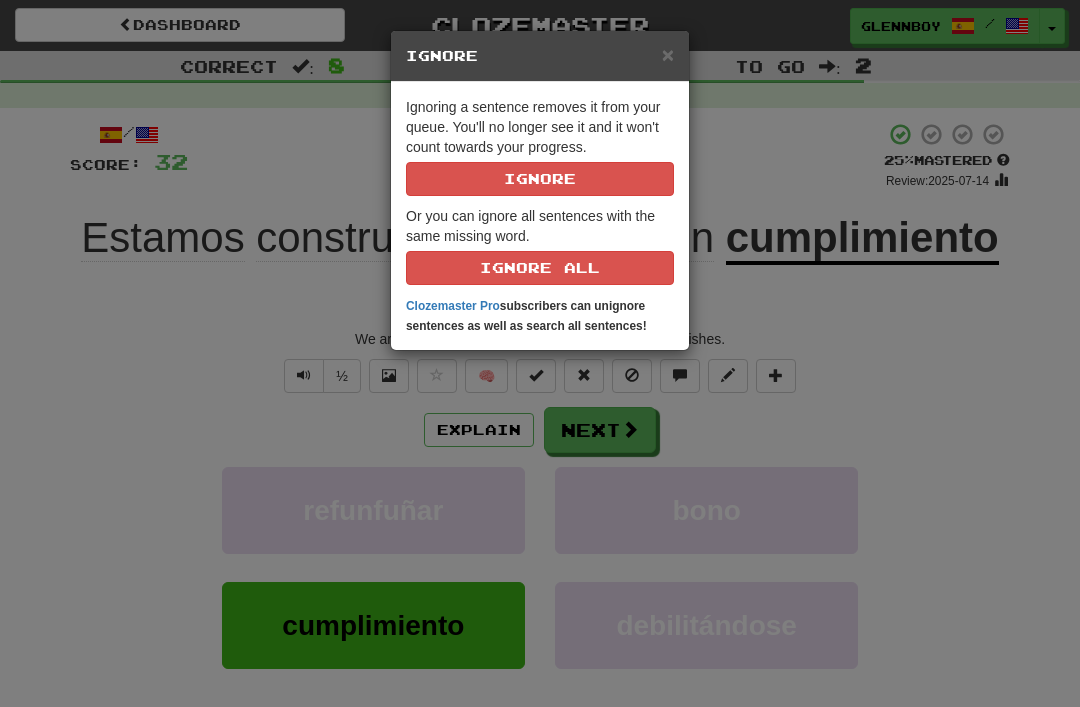 click on "Ignore" at bounding box center (540, 179) 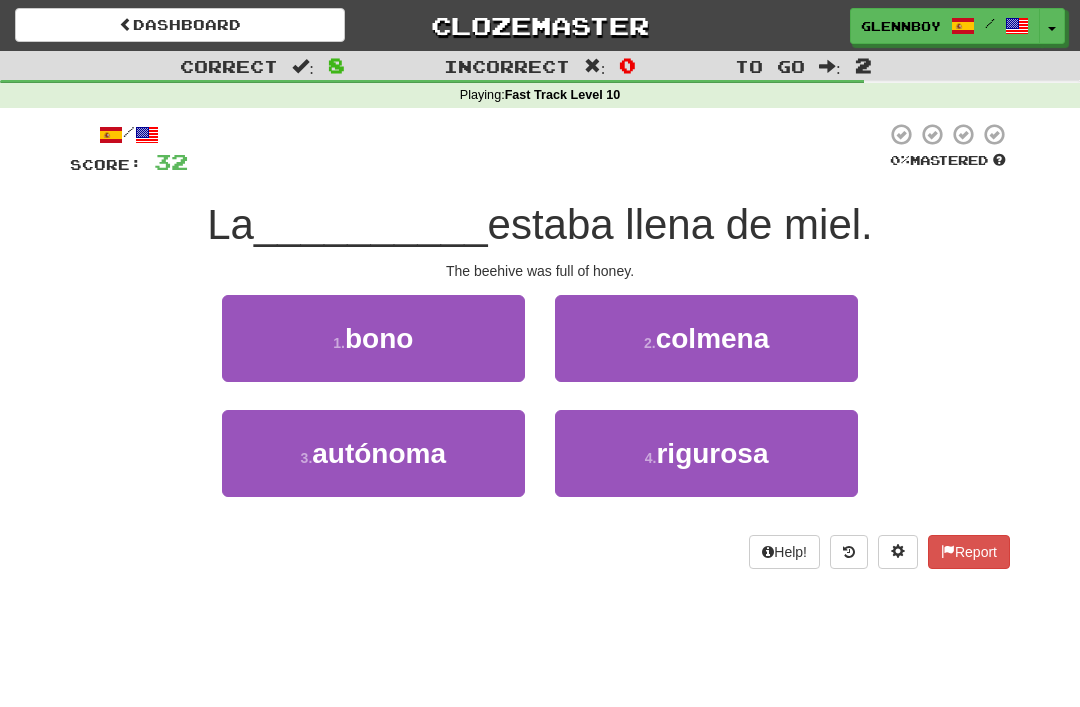 click on "colmena" at bounding box center (713, 338) 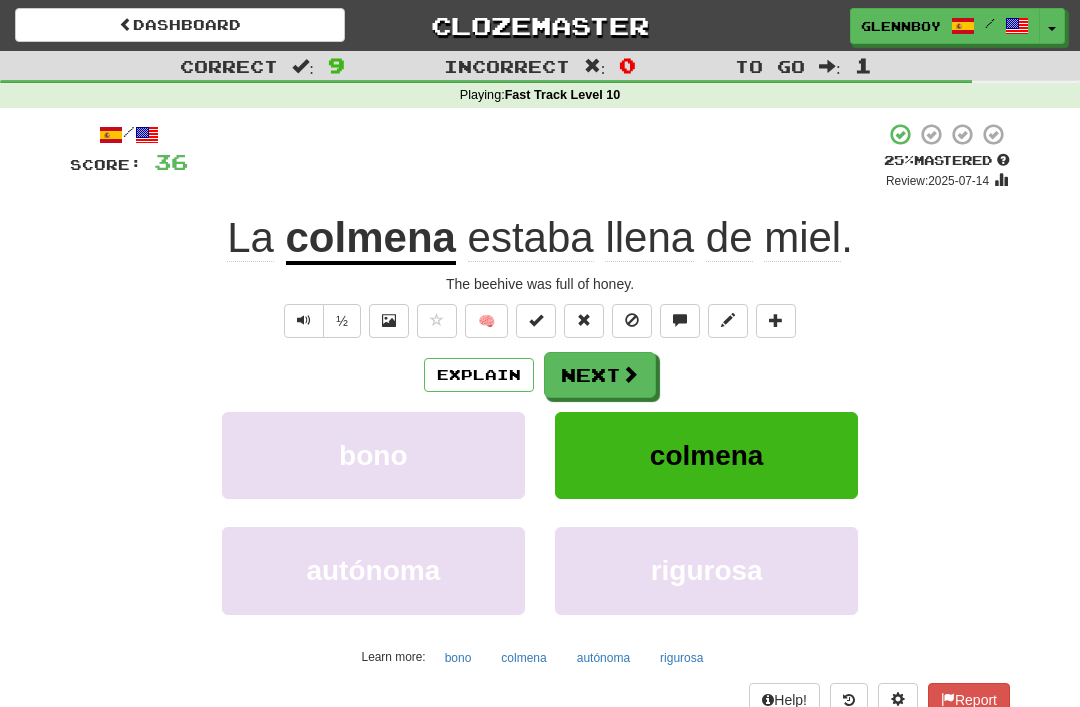 click at bounding box center (632, 321) 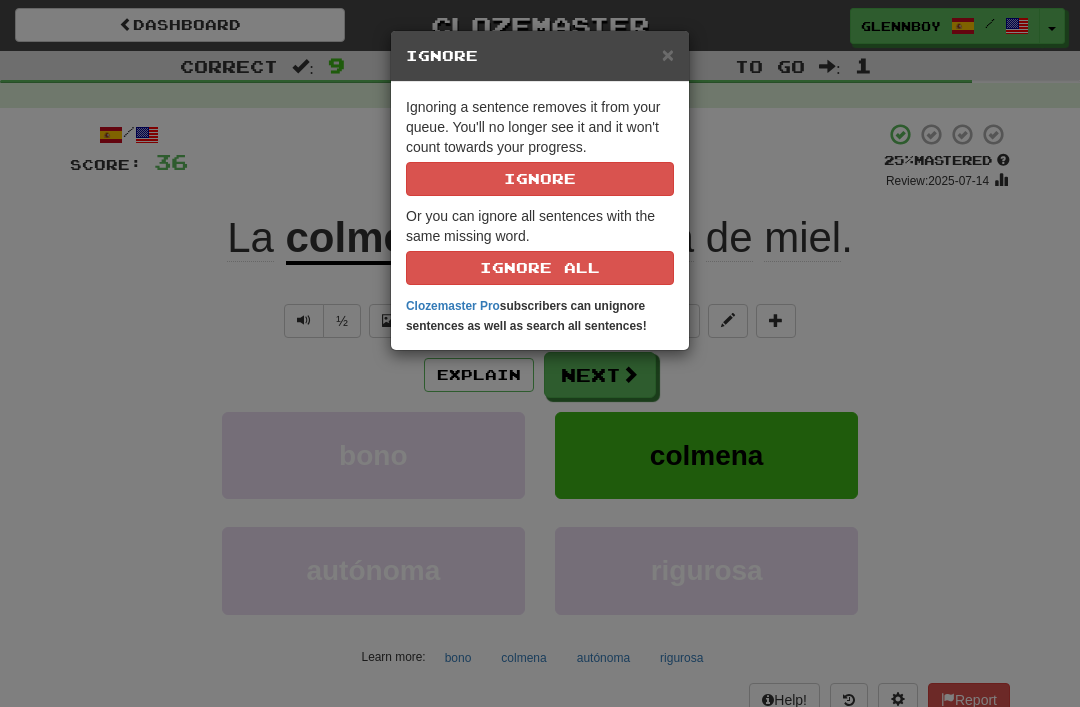 click on "Ignore" at bounding box center [540, 179] 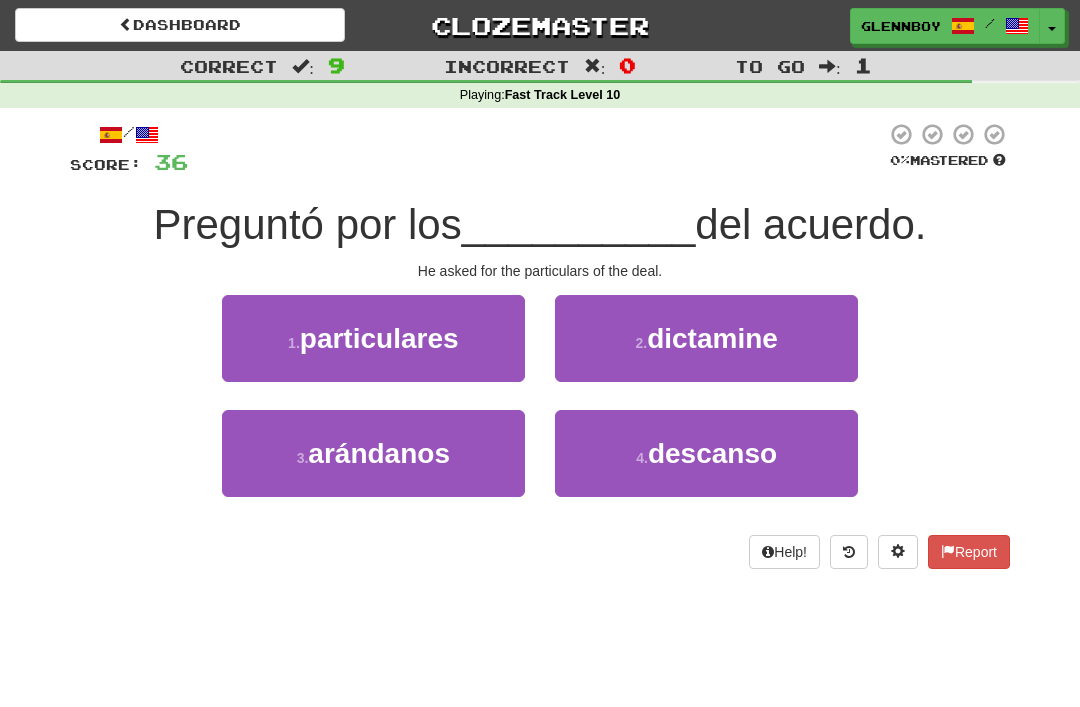 click on "1 .  particulares" at bounding box center (373, 338) 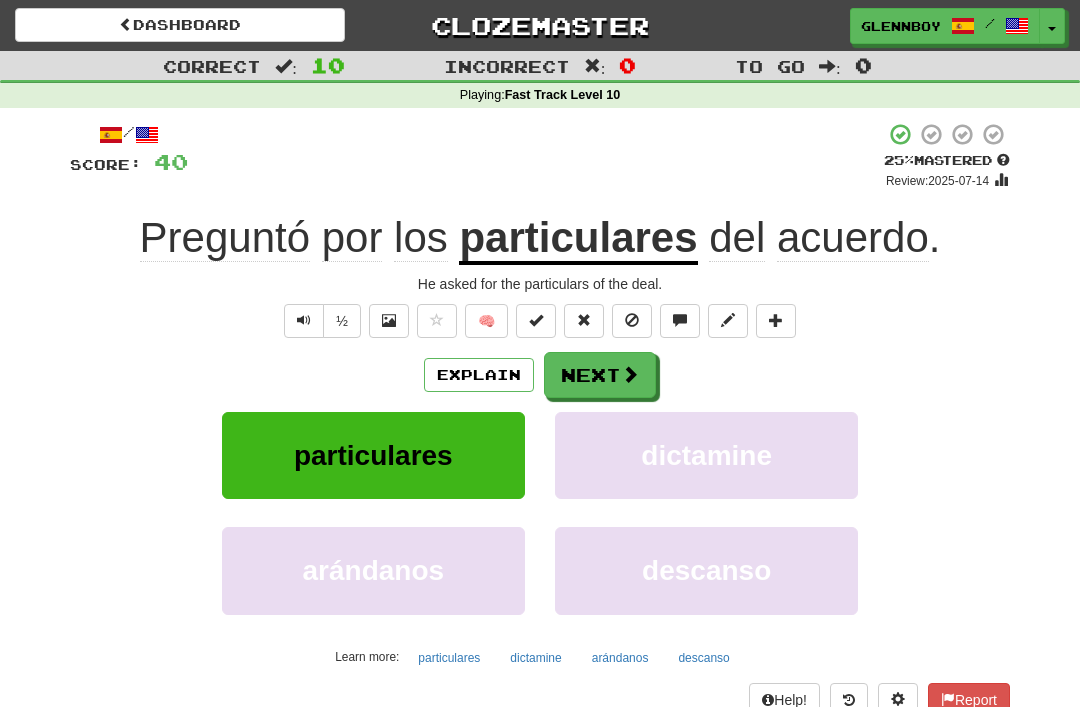 click at bounding box center (632, 321) 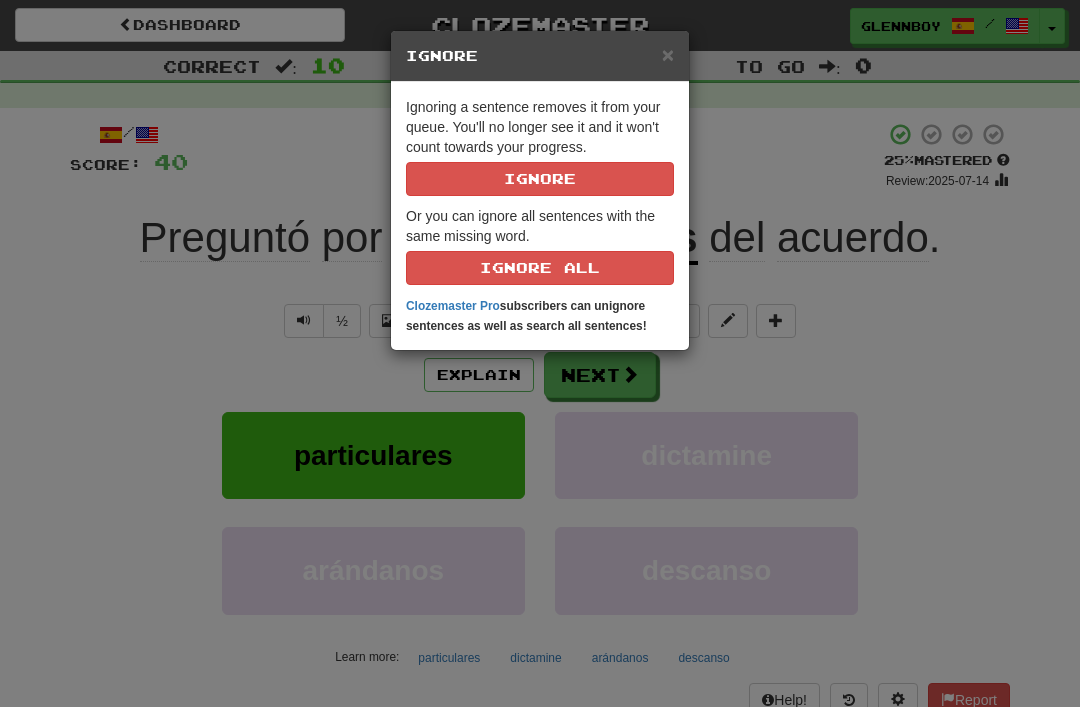 click on "Ignore" at bounding box center [540, 179] 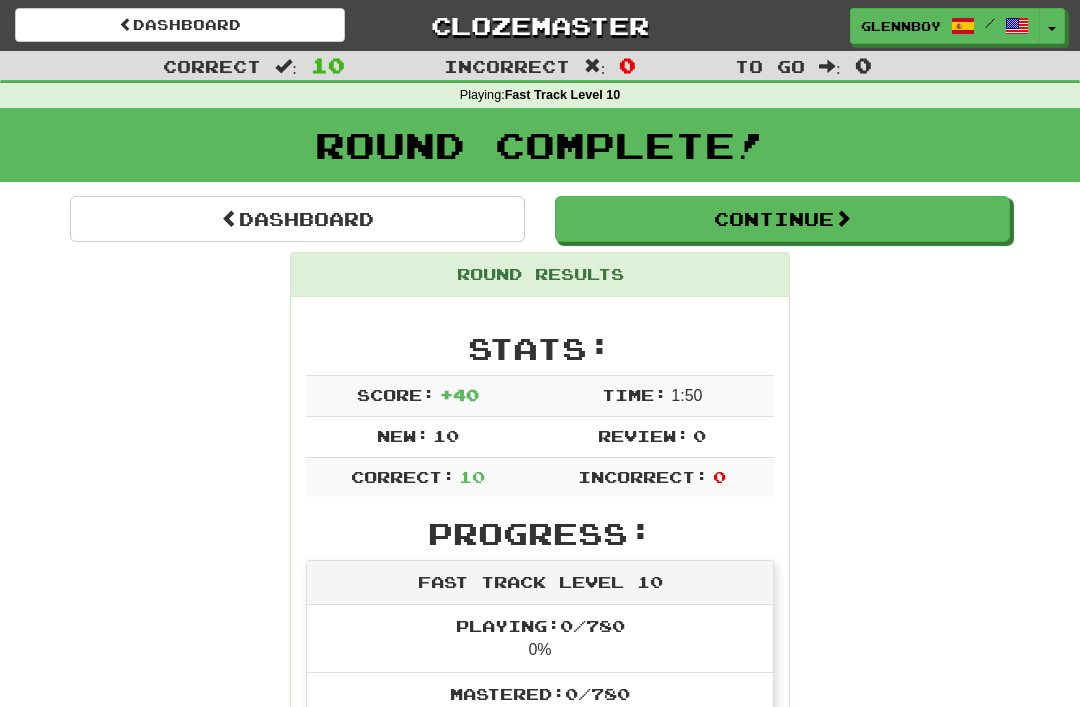 click on "Continue" at bounding box center [782, 219] 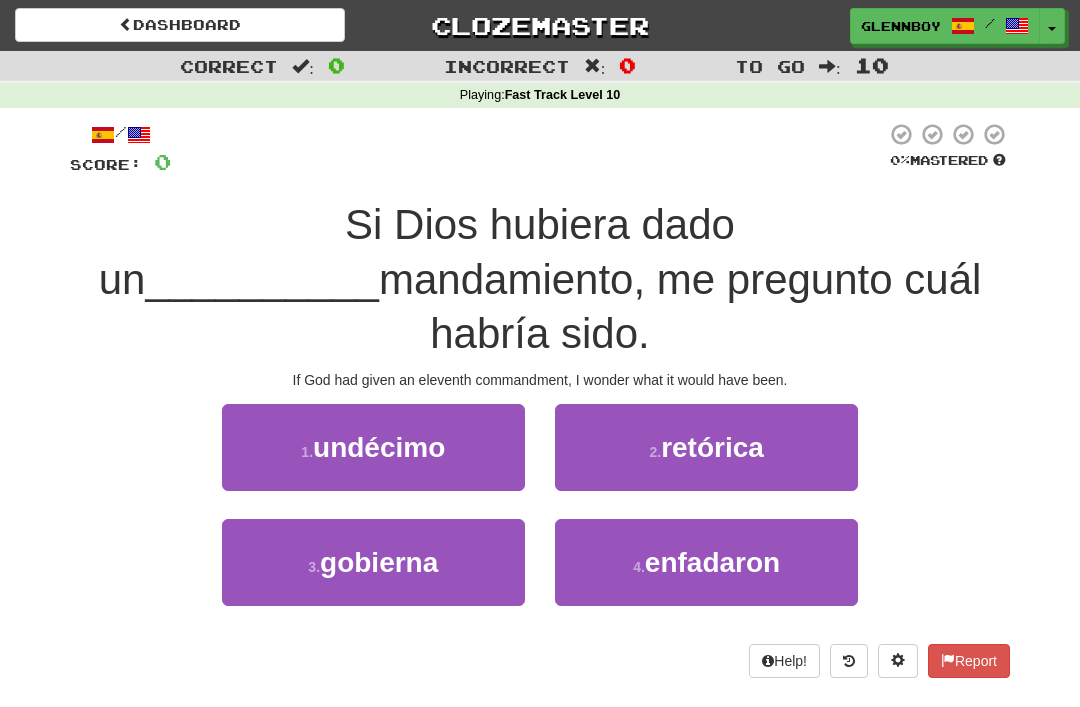 click on "undécimo" at bounding box center [379, 447] 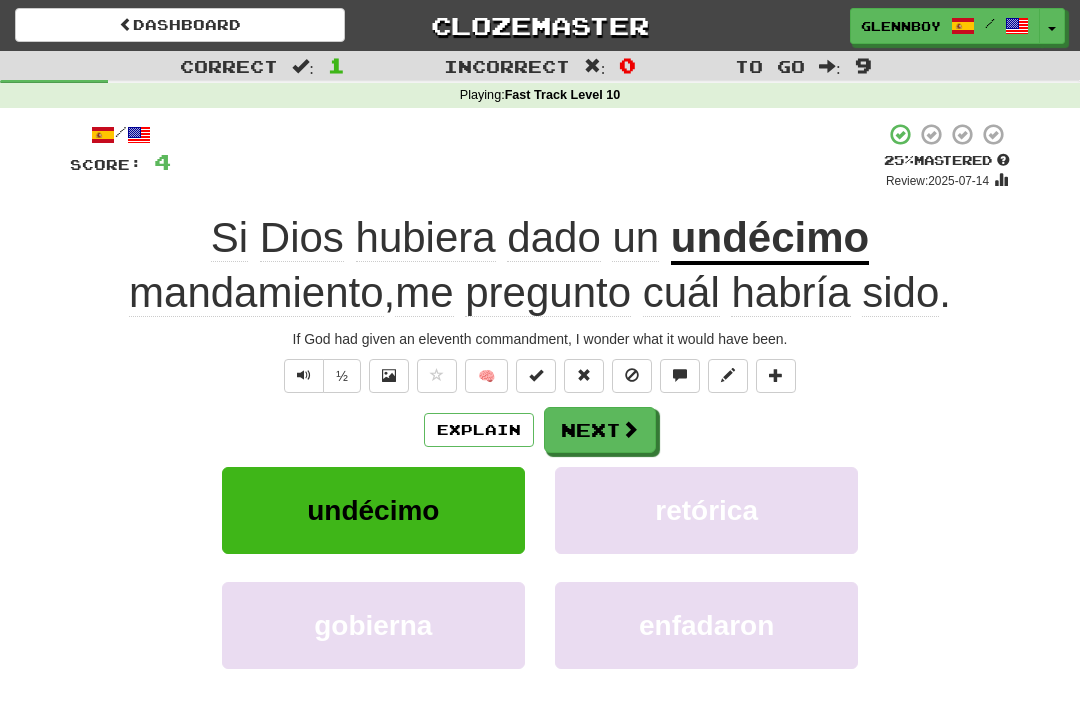 click at bounding box center (632, 376) 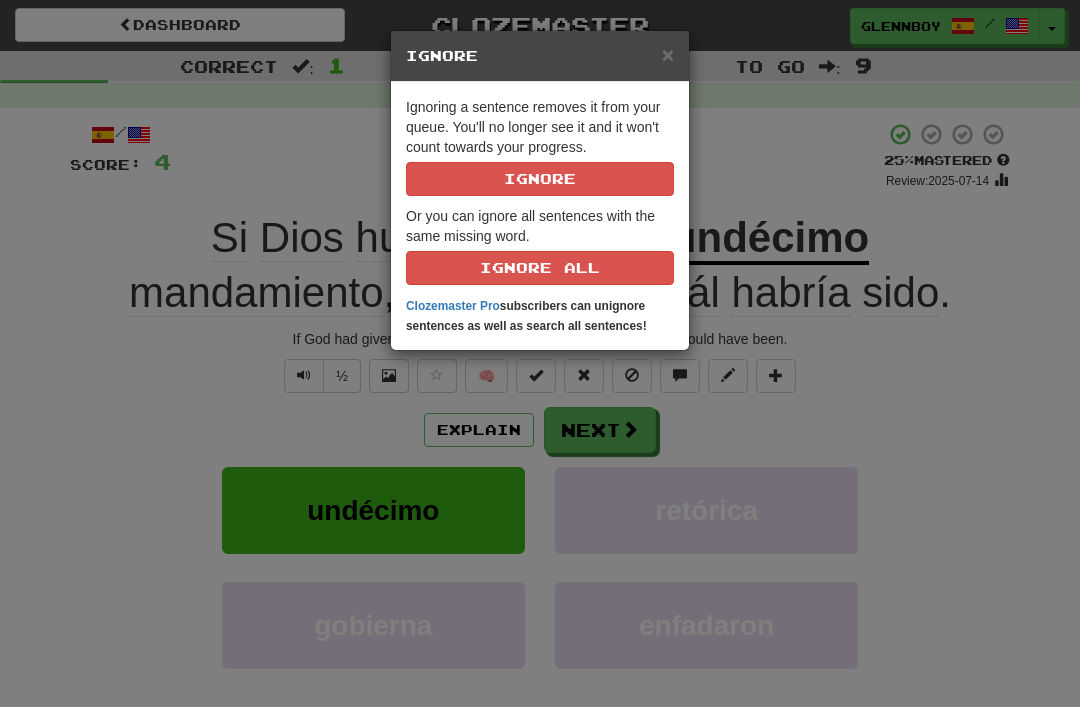 click on "Ignore" at bounding box center (540, 179) 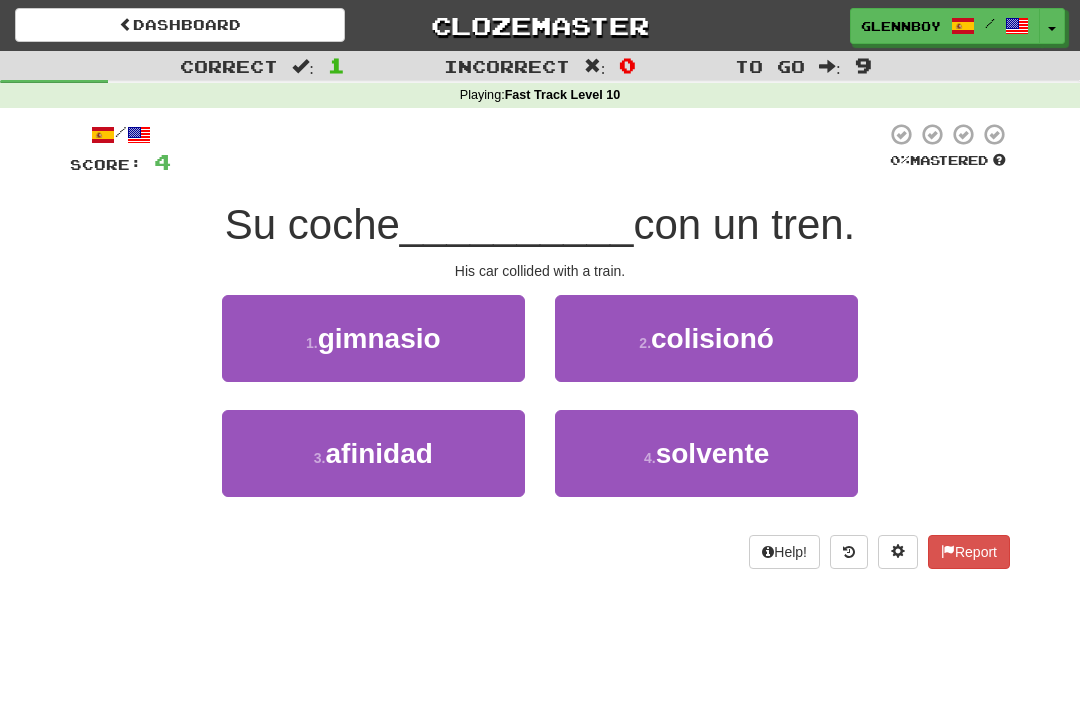 click on "colisionó" at bounding box center (712, 338) 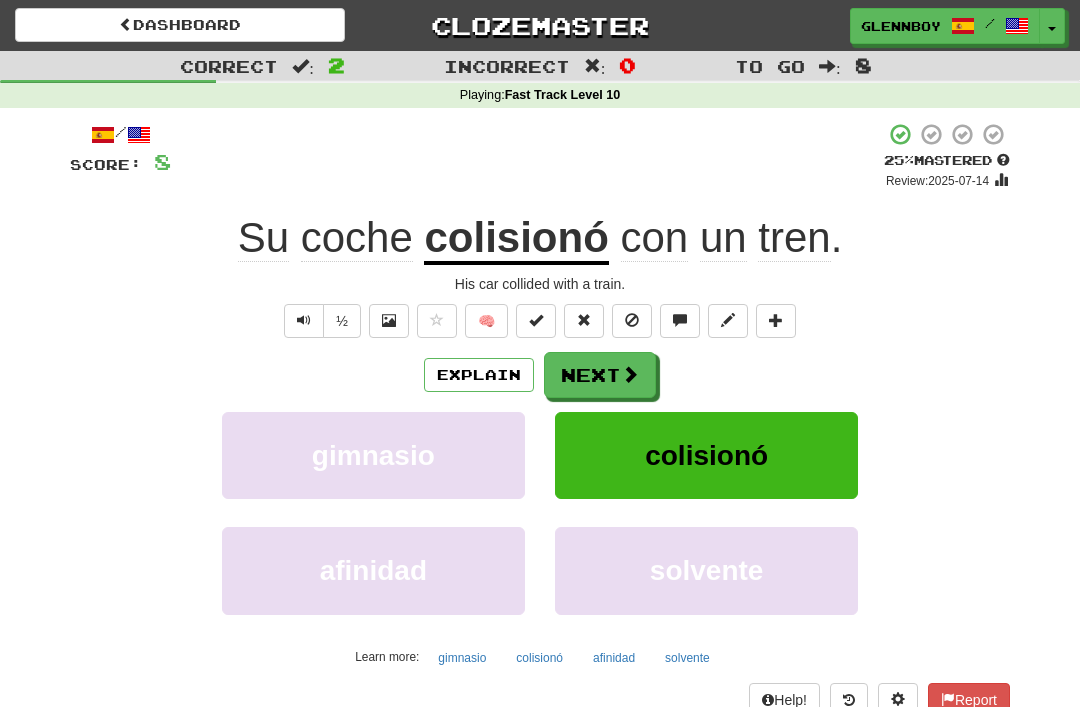 click at bounding box center [632, 321] 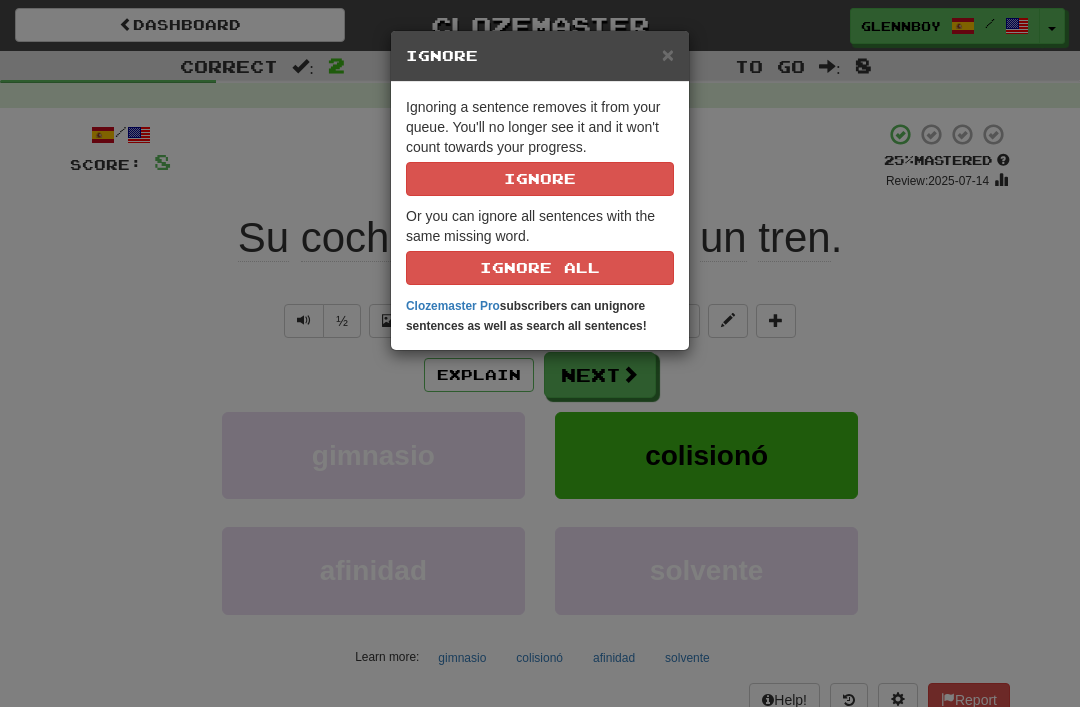 click on "Ignore" at bounding box center (540, 179) 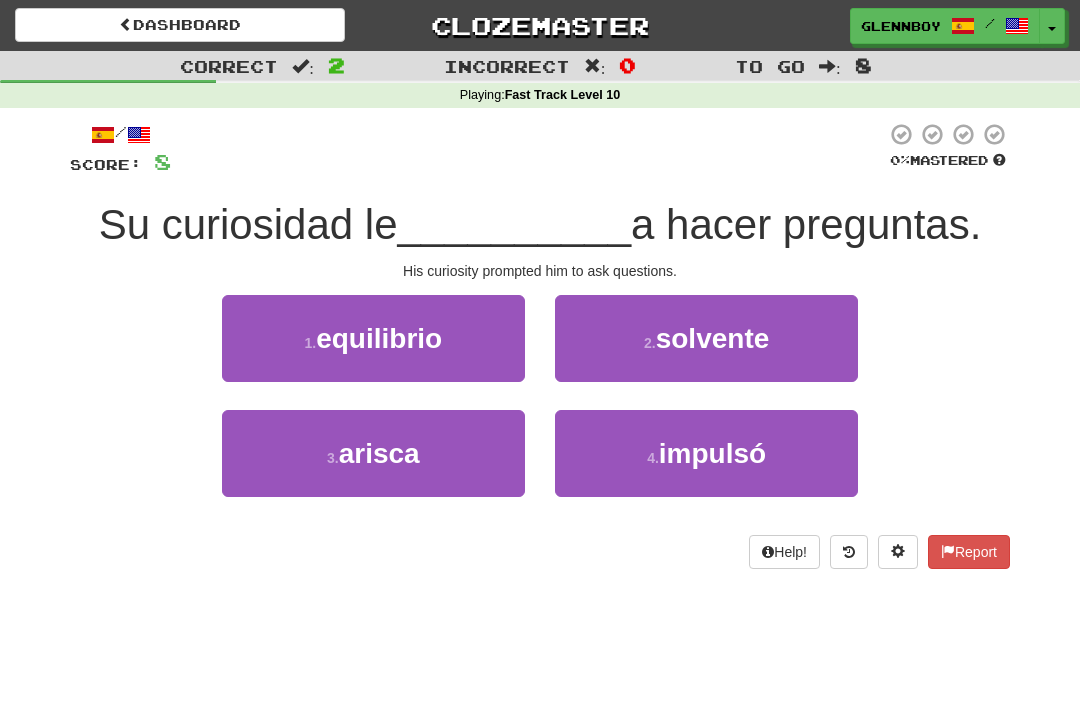 click on "4 .  impulsó" at bounding box center [706, 453] 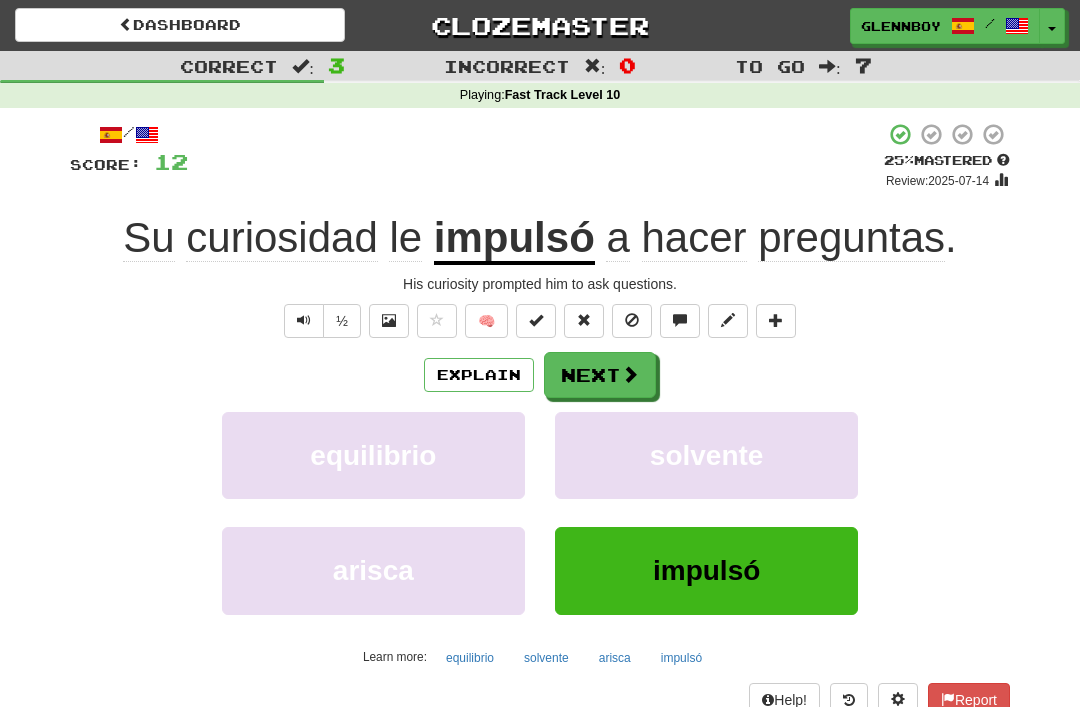 click at bounding box center (632, 321) 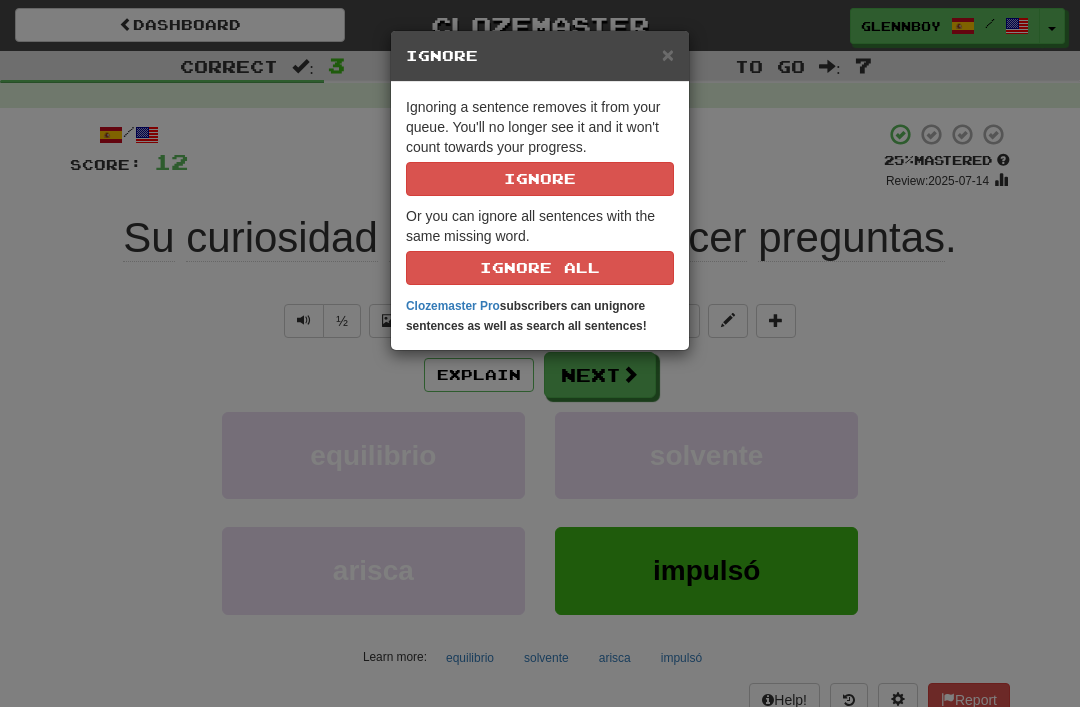 click on "Ignore" at bounding box center [540, 179] 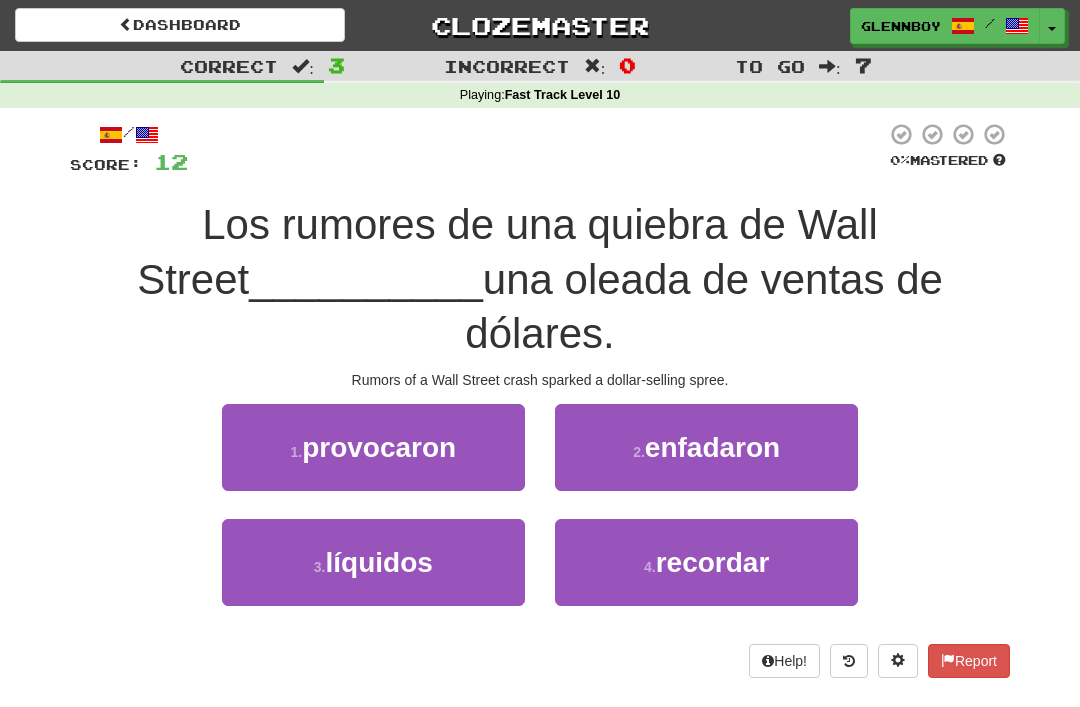 click on "1 .  provocaron" at bounding box center [373, 447] 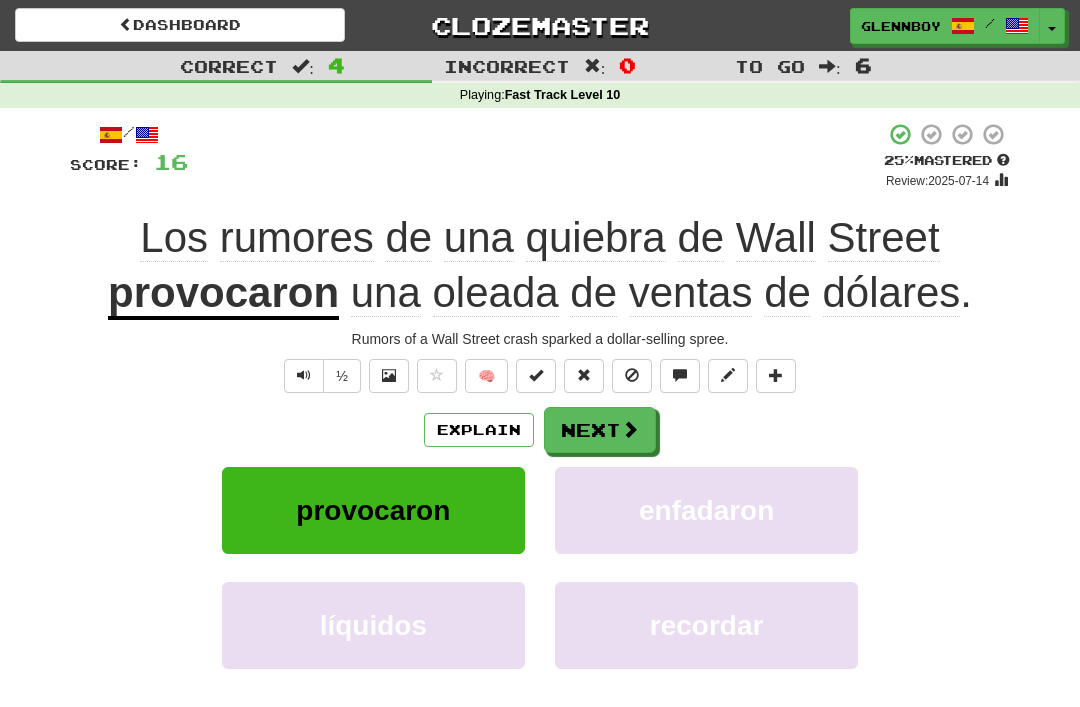 click at bounding box center (632, 376) 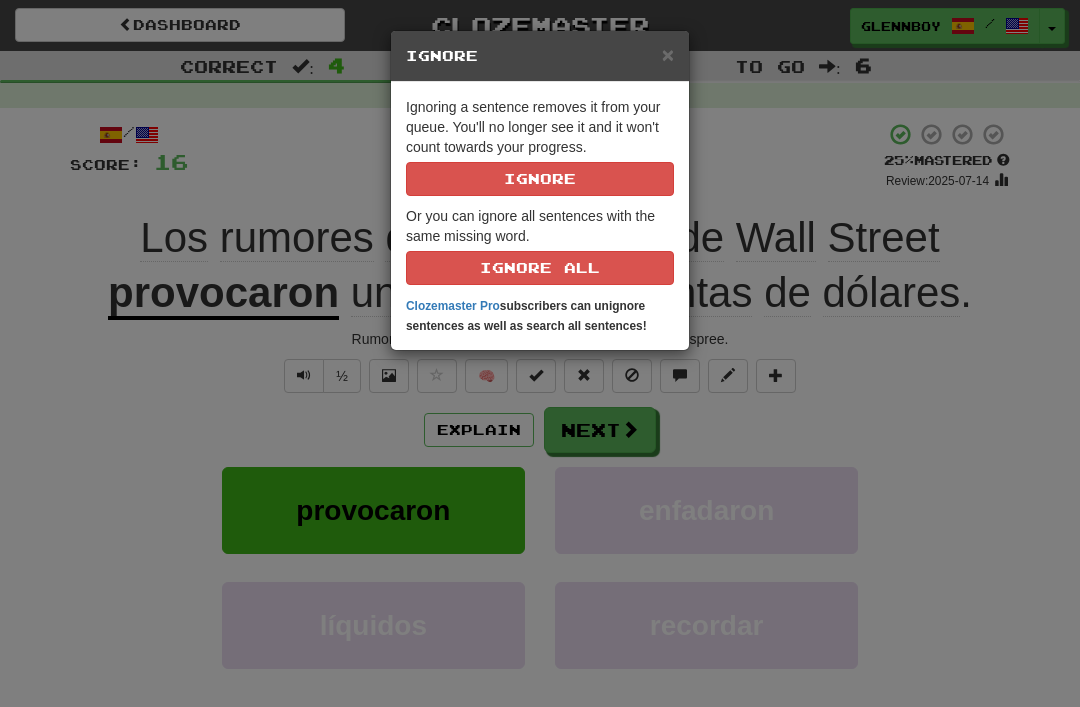 click on "Ignore" at bounding box center (540, 179) 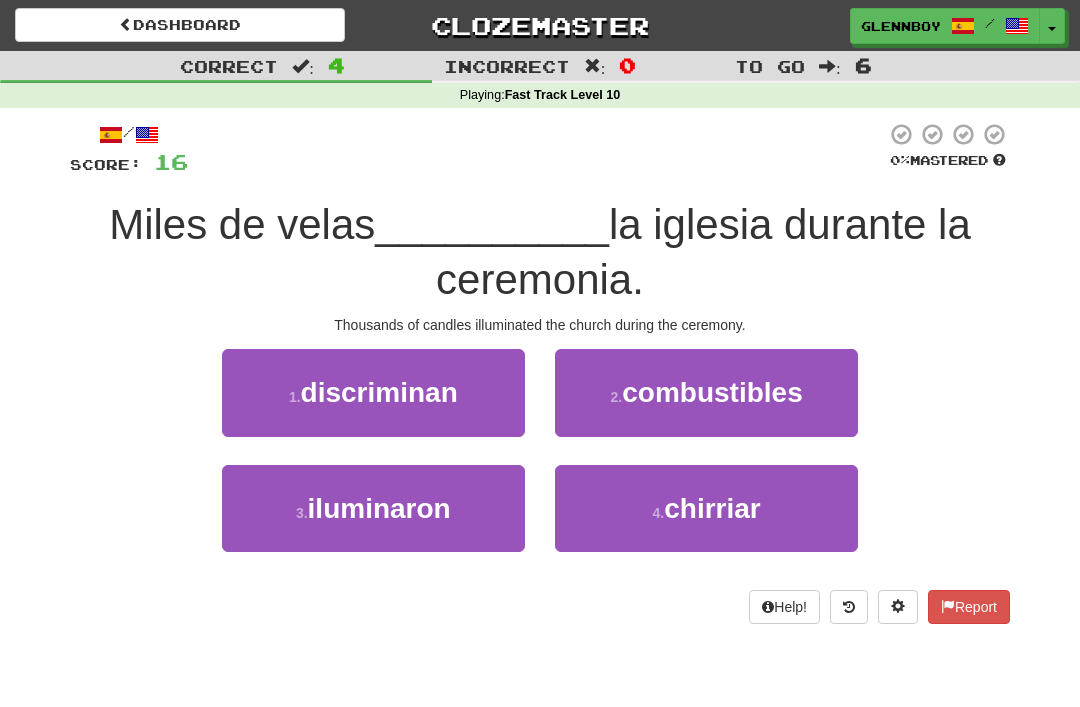 click on "iluminaron" at bounding box center [379, 508] 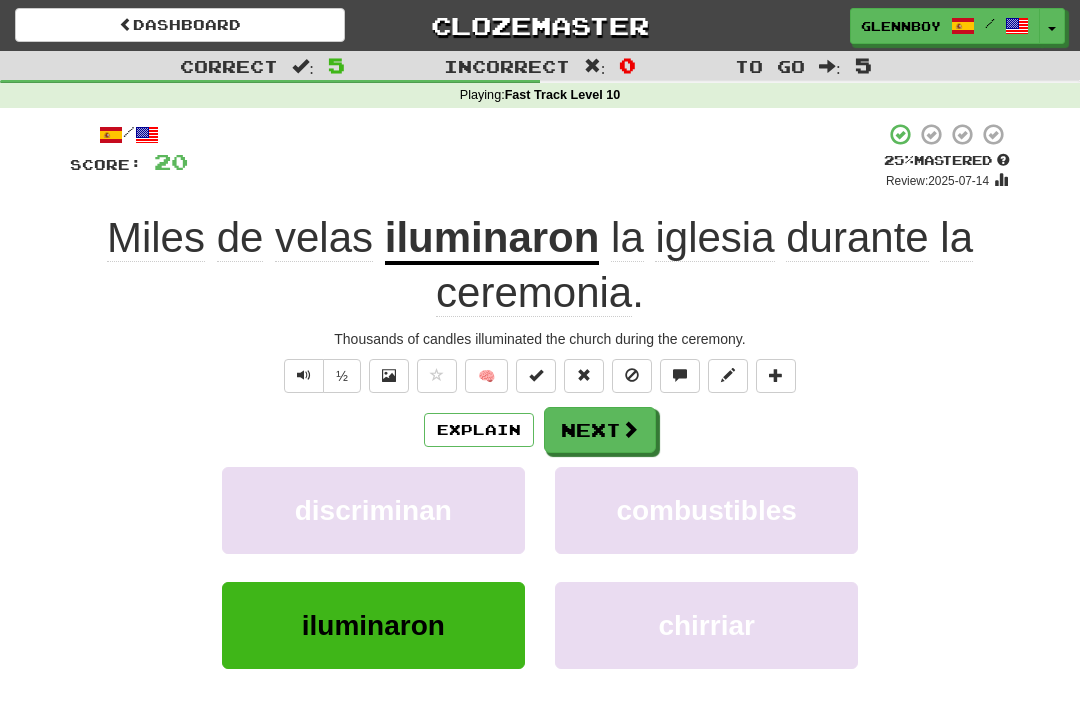 click at bounding box center (632, 376) 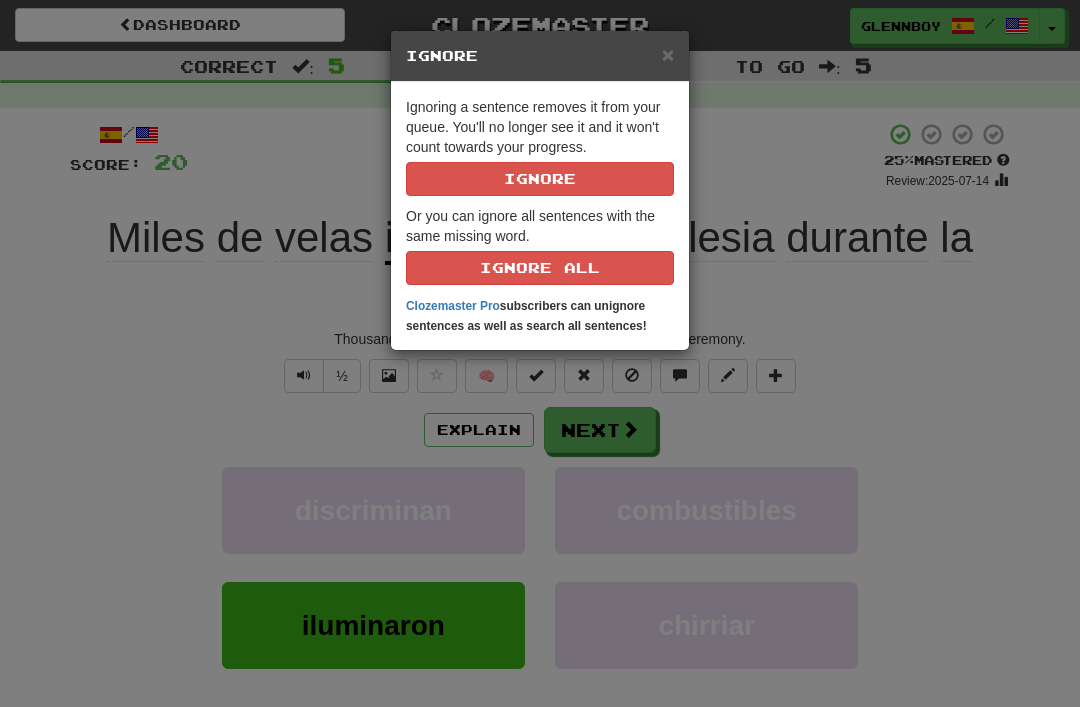 click on "Ignore" at bounding box center [540, 179] 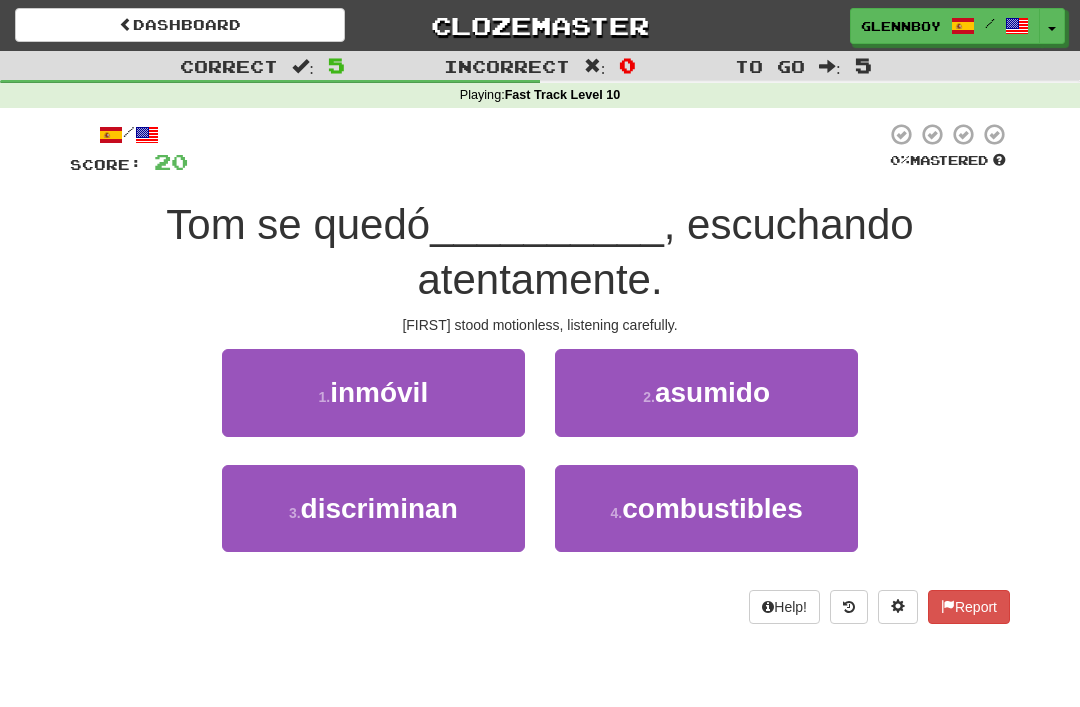 click on "inmóvil" at bounding box center (379, 392) 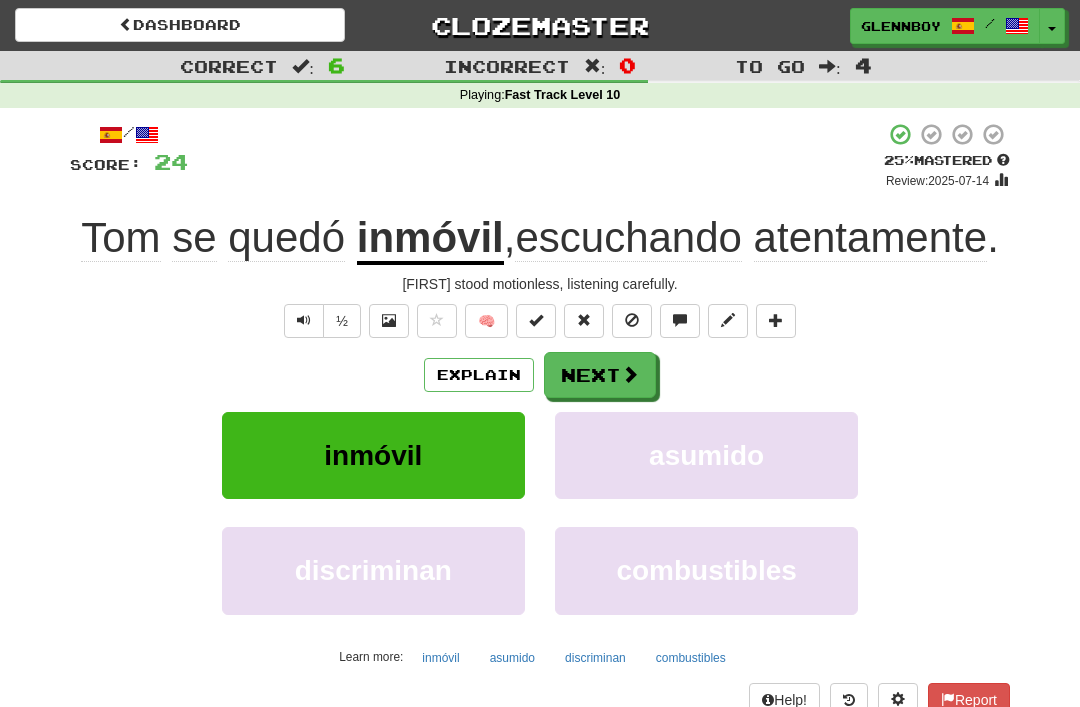 click at bounding box center (632, 321) 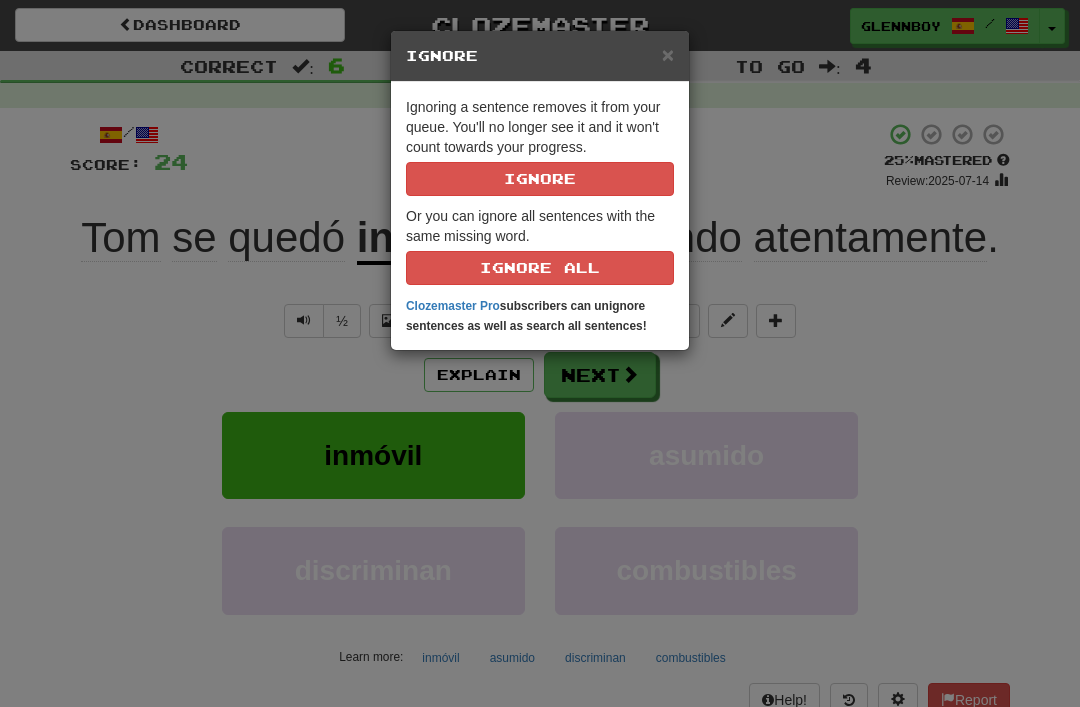 click on "Ignore" at bounding box center [540, 179] 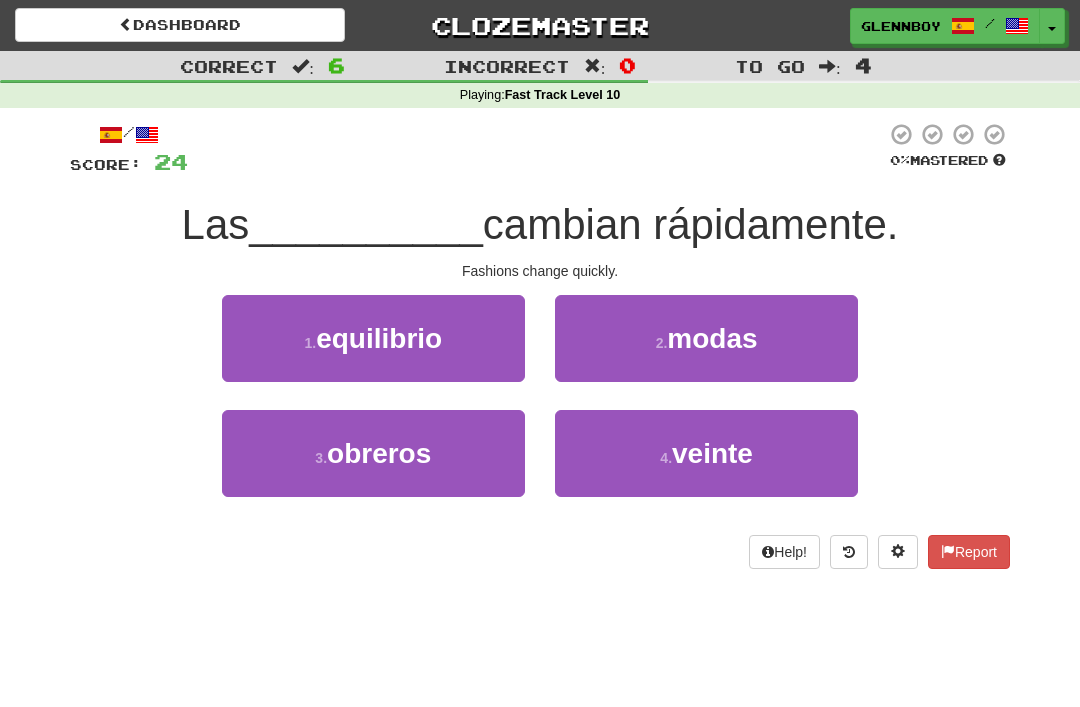 click on "modas" at bounding box center (712, 338) 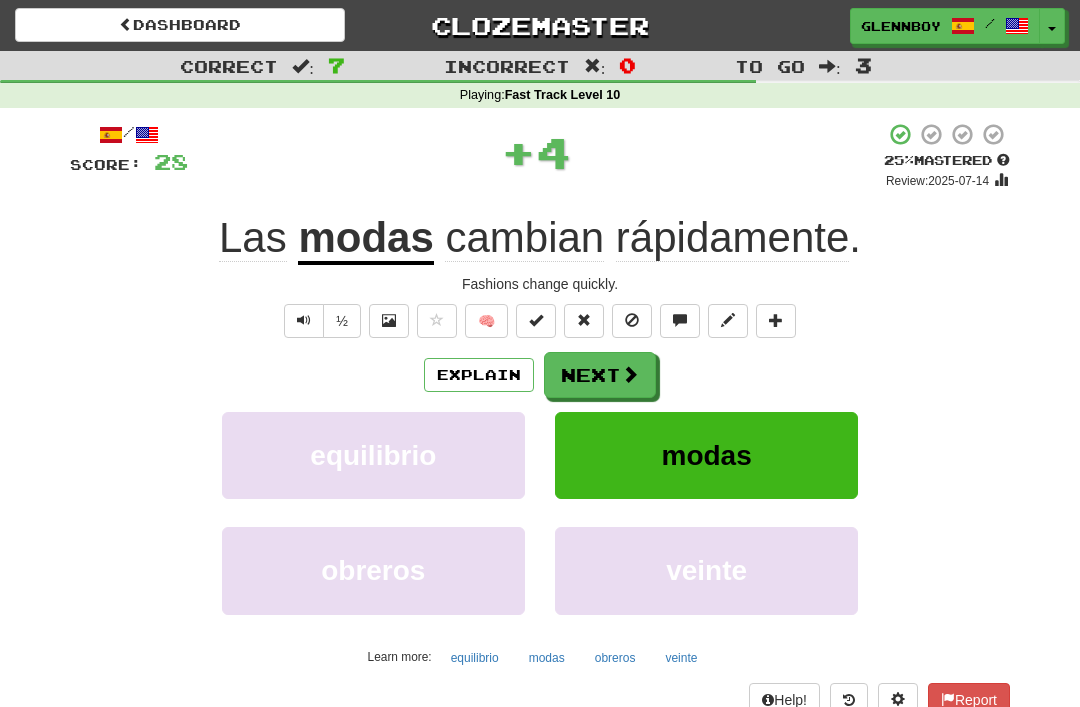 click at bounding box center (632, 321) 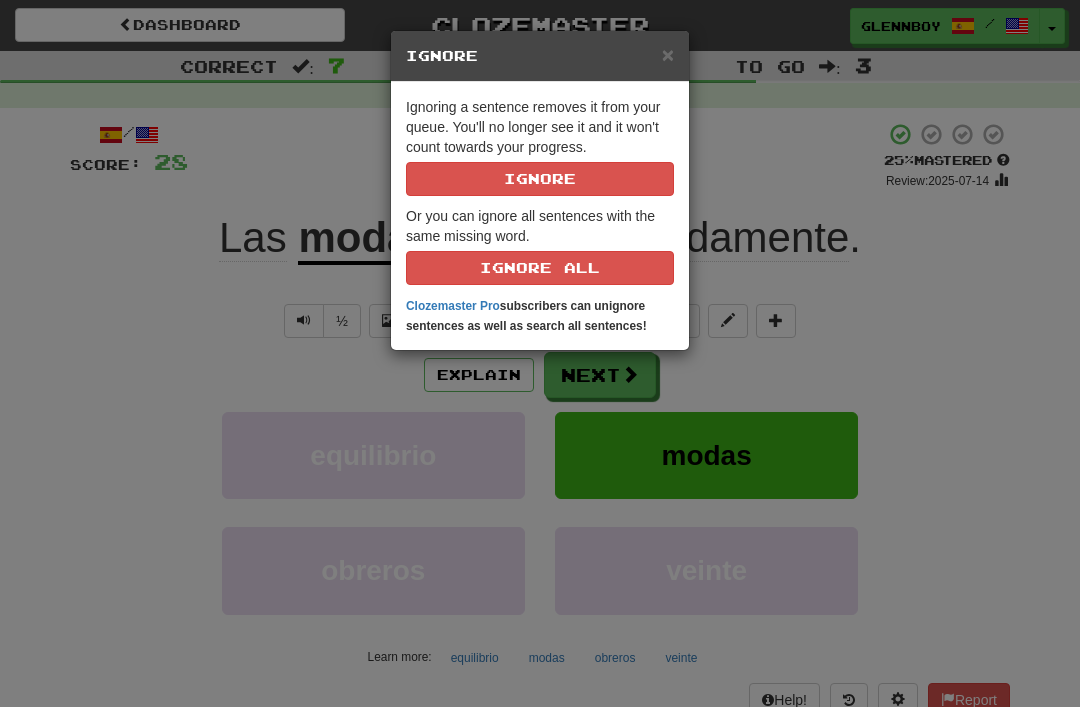 click on "Ignore" at bounding box center [540, 179] 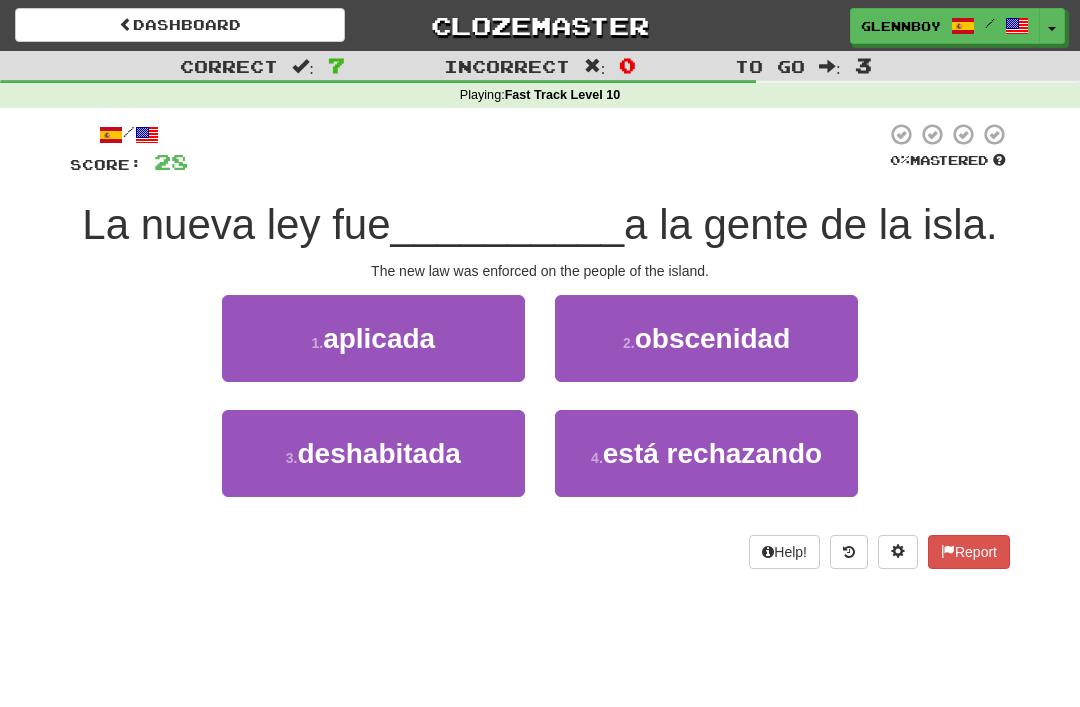 click on "1 .  aplicada" at bounding box center [373, 338] 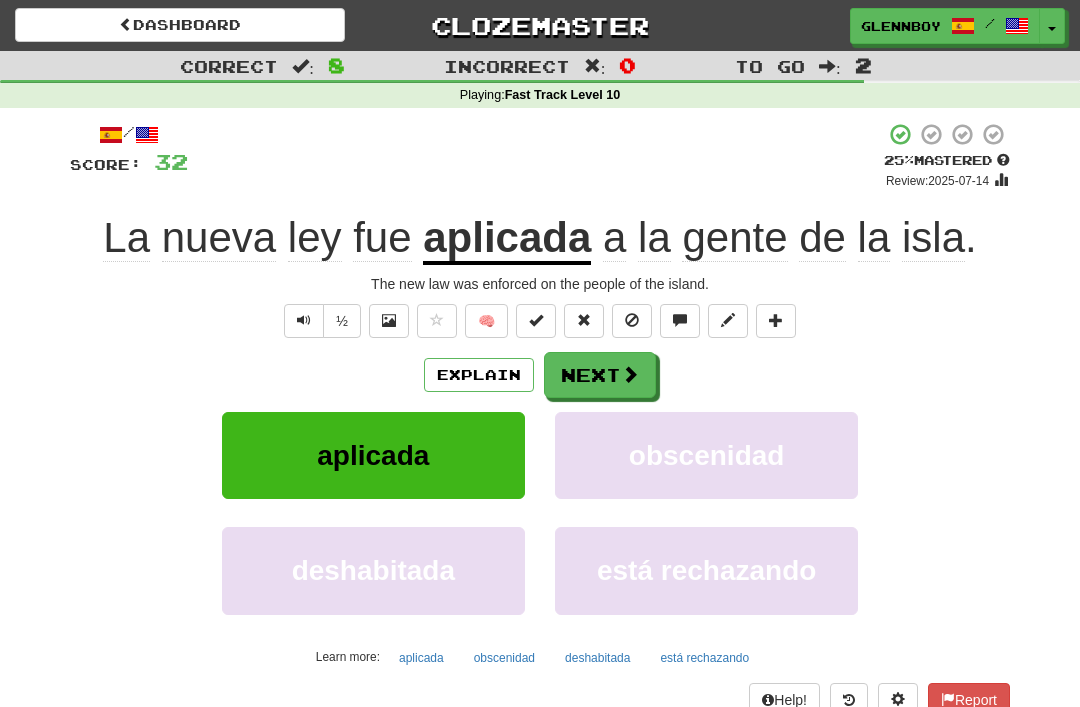 click at bounding box center (632, 321) 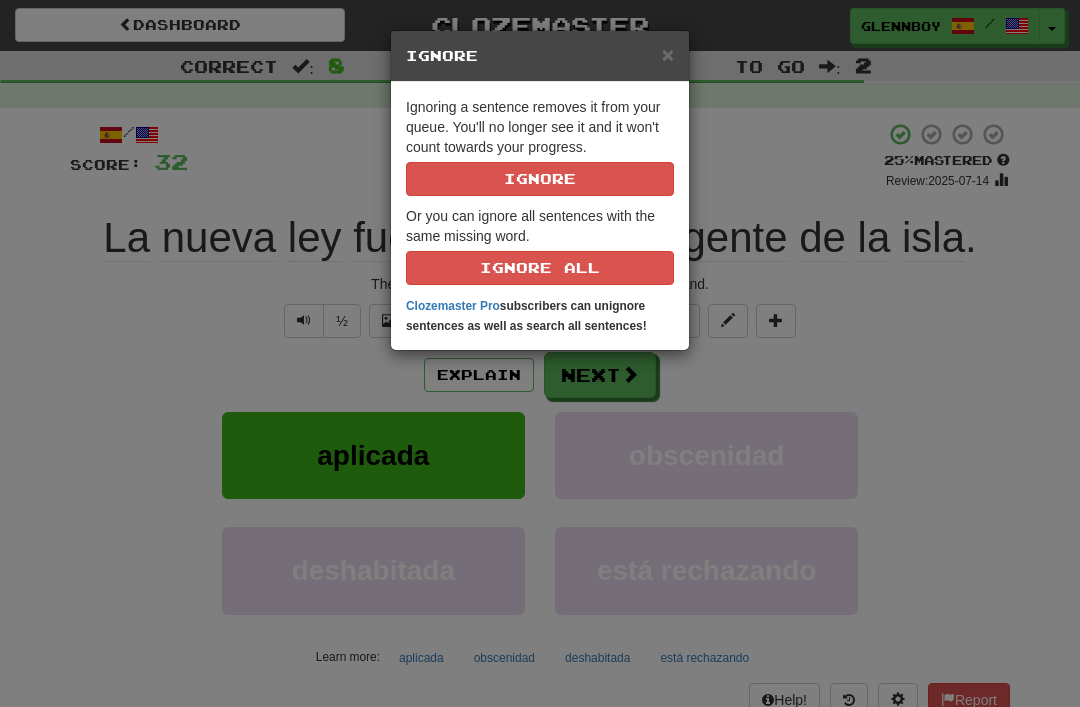 click on "Ignore" at bounding box center (540, 179) 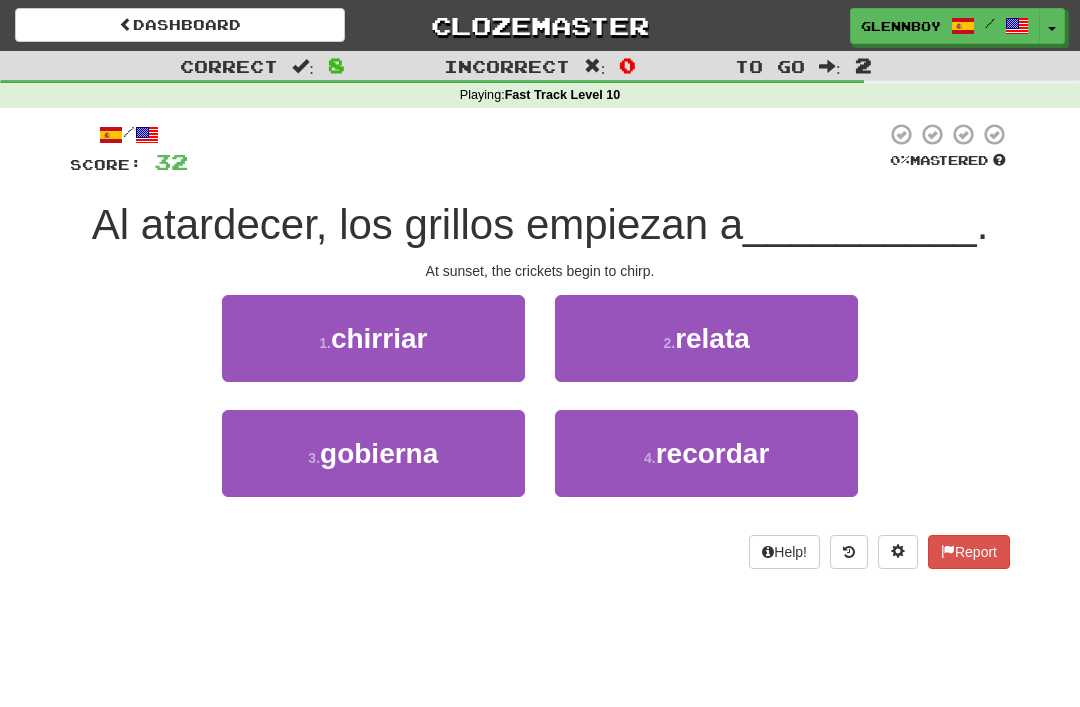 click on "1 .  chirriar" at bounding box center (373, 338) 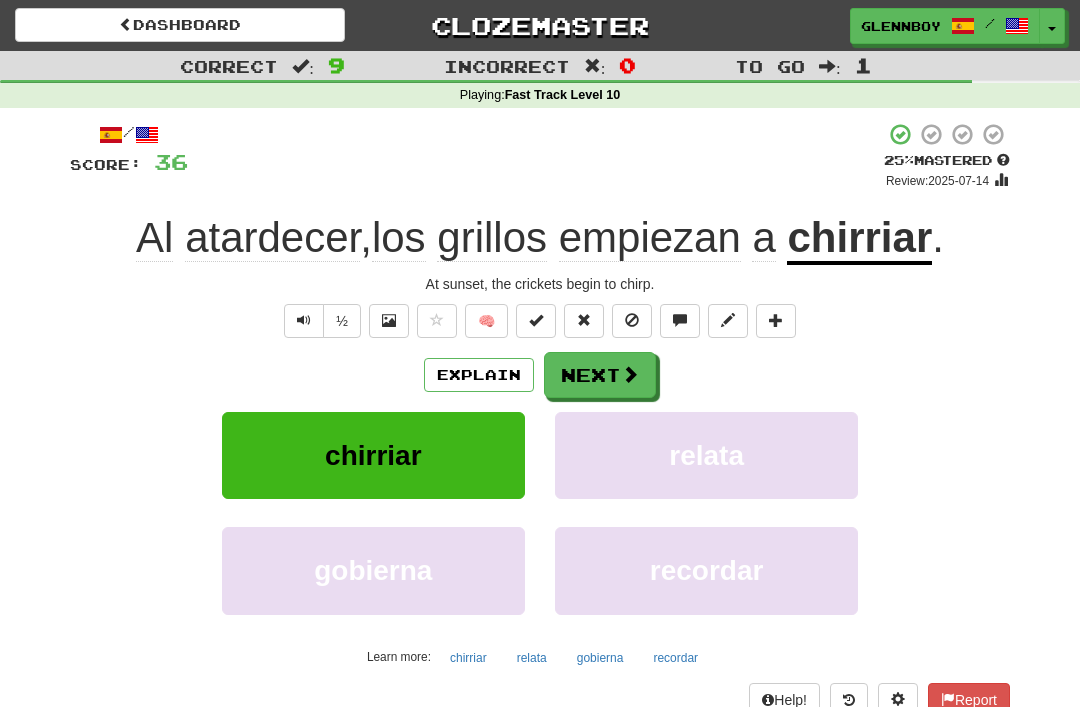click at bounding box center [632, 321] 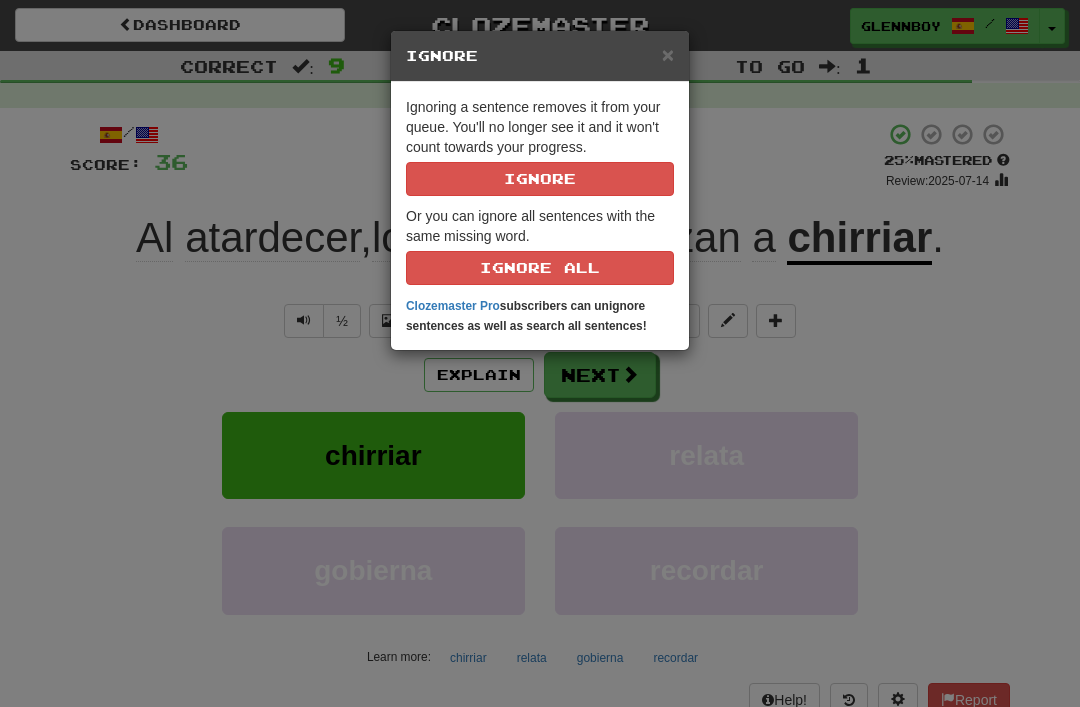 click on "Ignore" at bounding box center [540, 179] 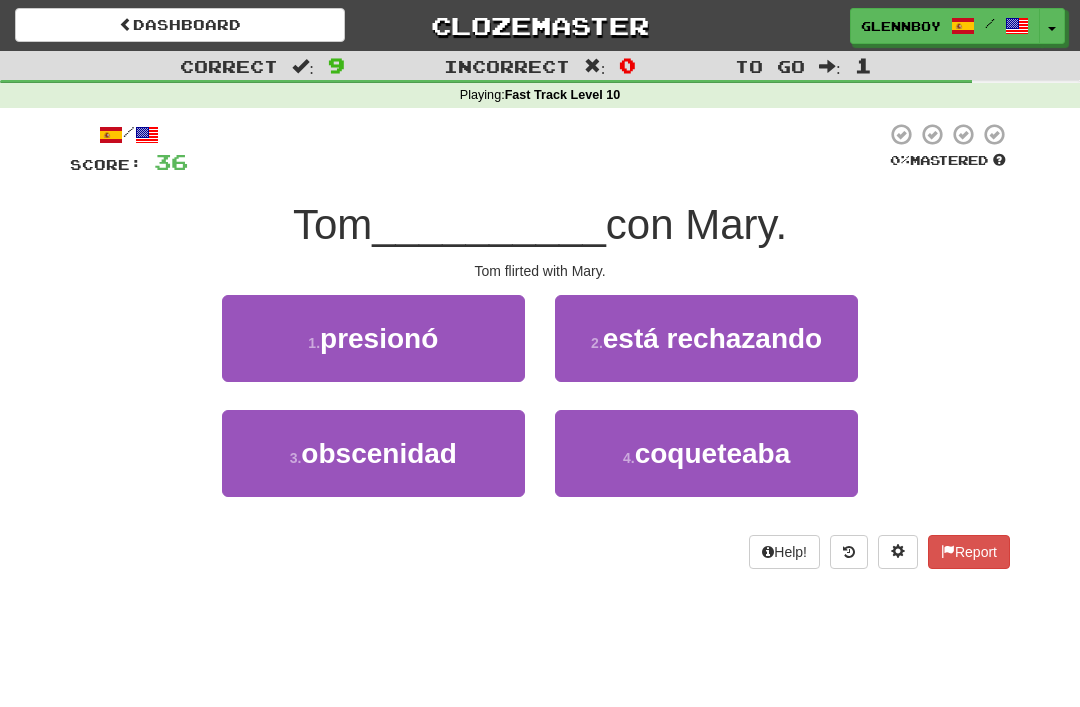 click on "4 .  coqueteaba" at bounding box center [706, 453] 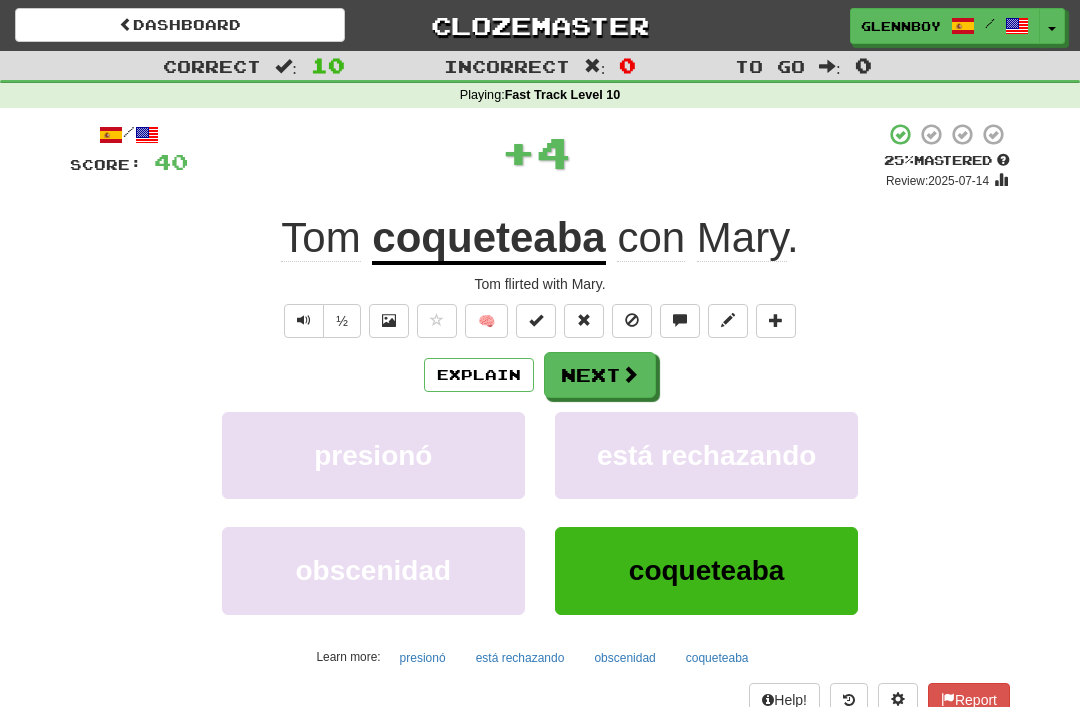 click at bounding box center [632, 321] 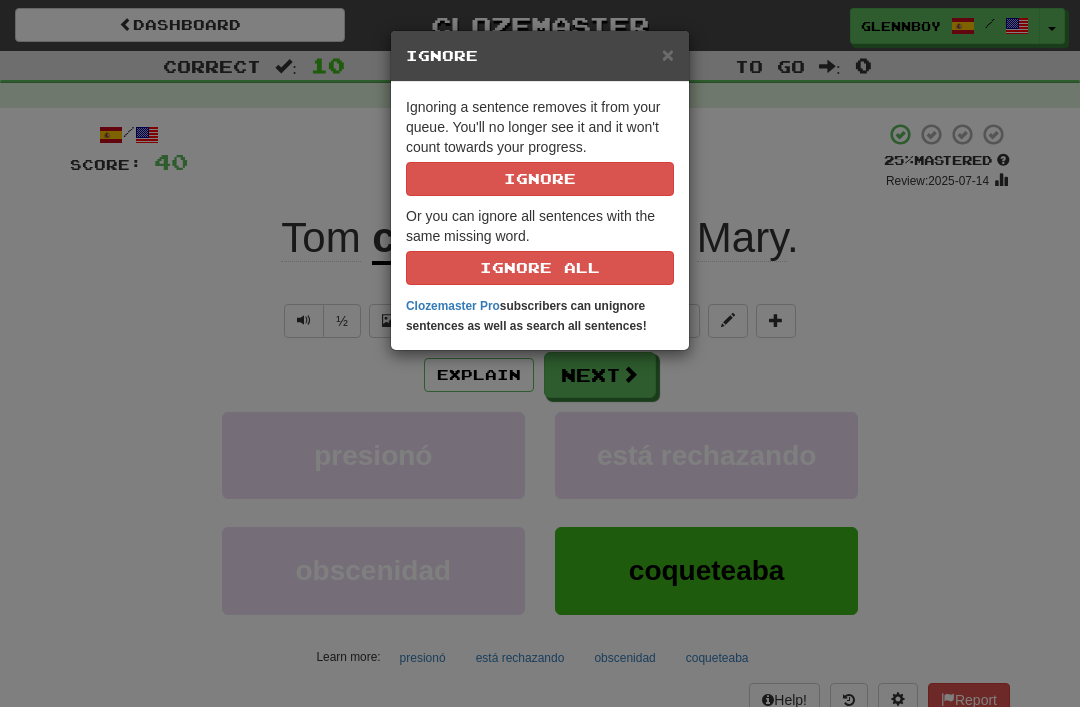 click on "Ignore" at bounding box center [540, 179] 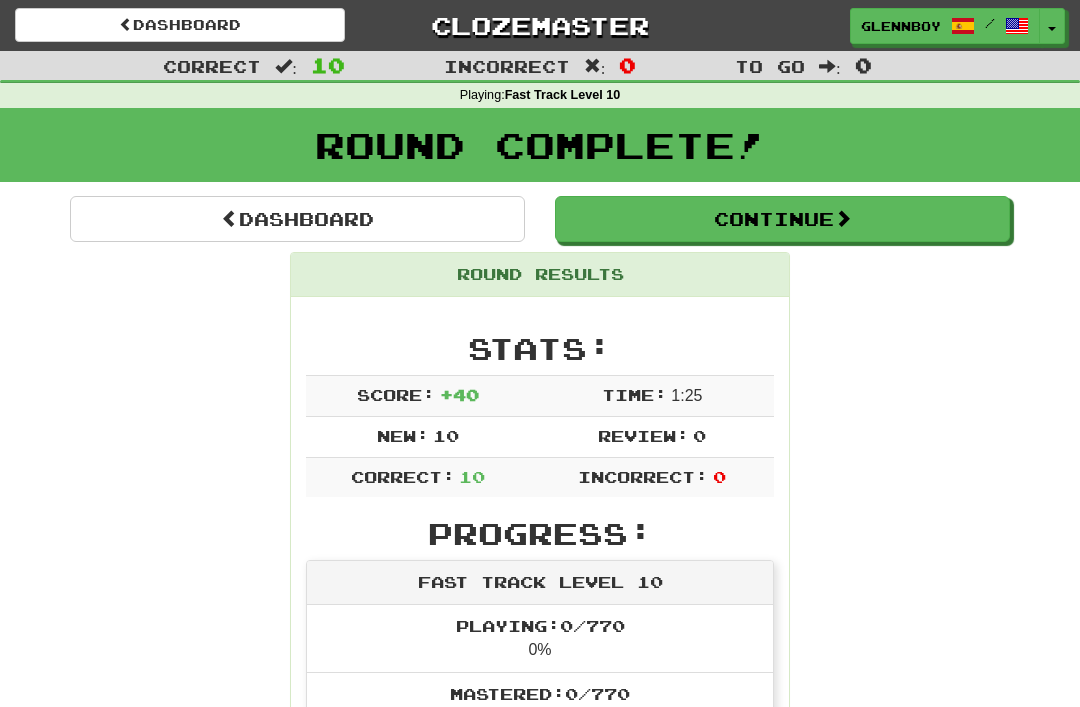 click on "Continue" at bounding box center (782, 219) 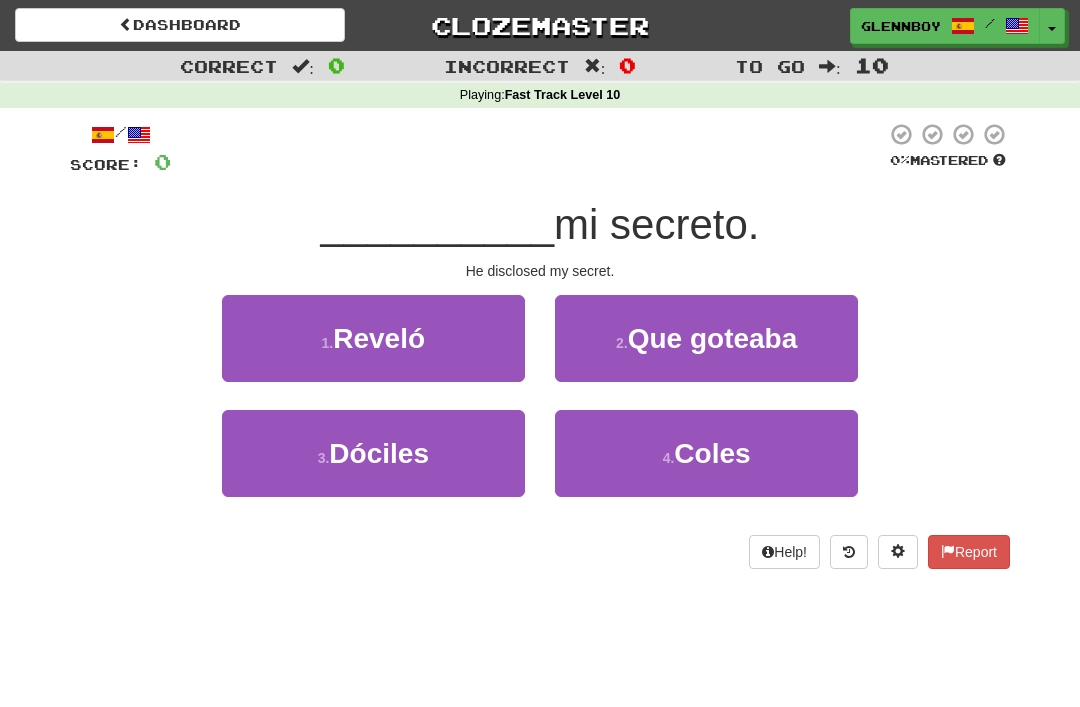 click on "1 .  Reveló" at bounding box center (373, 338) 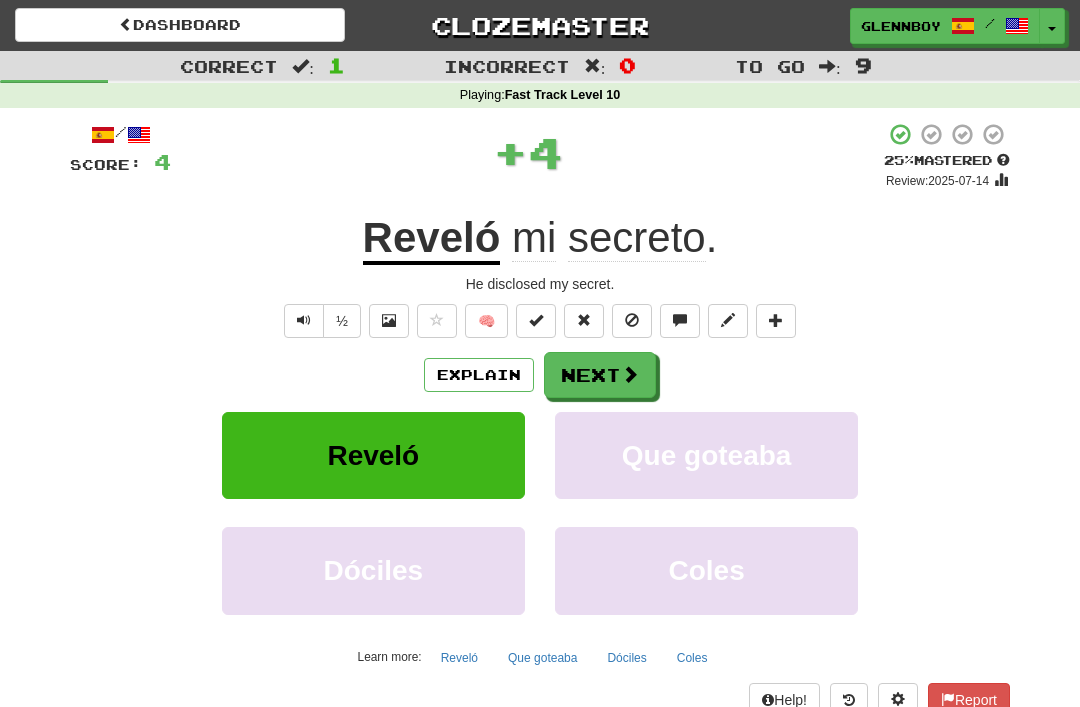 click at bounding box center [632, 321] 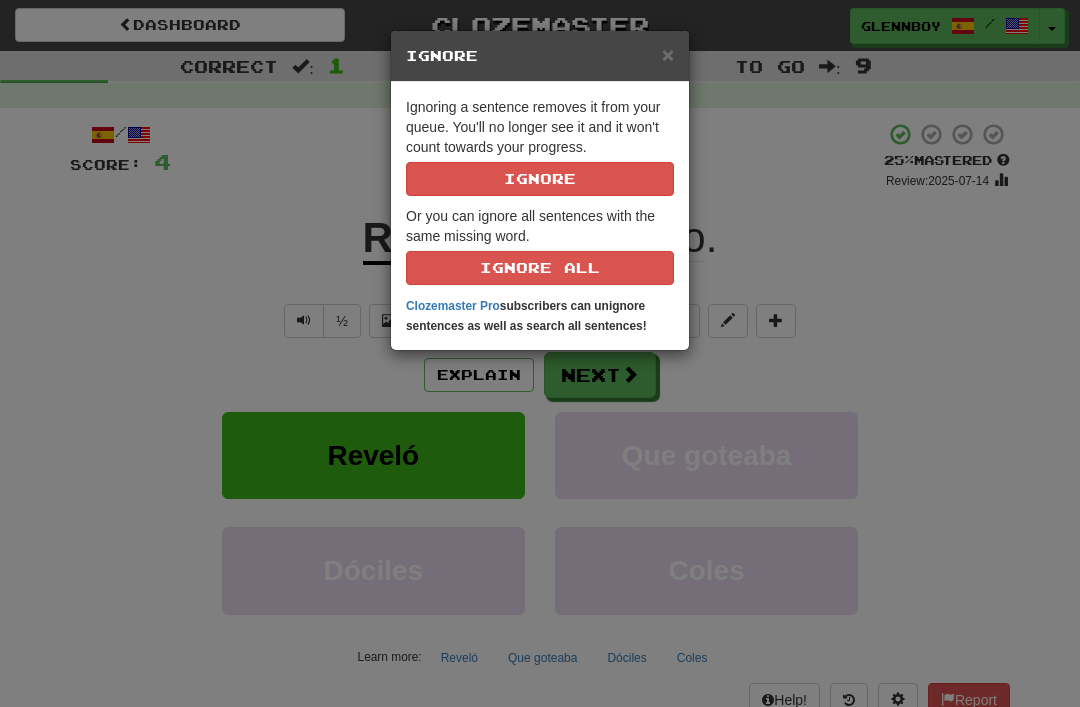 click on "Ignore" at bounding box center [540, 179] 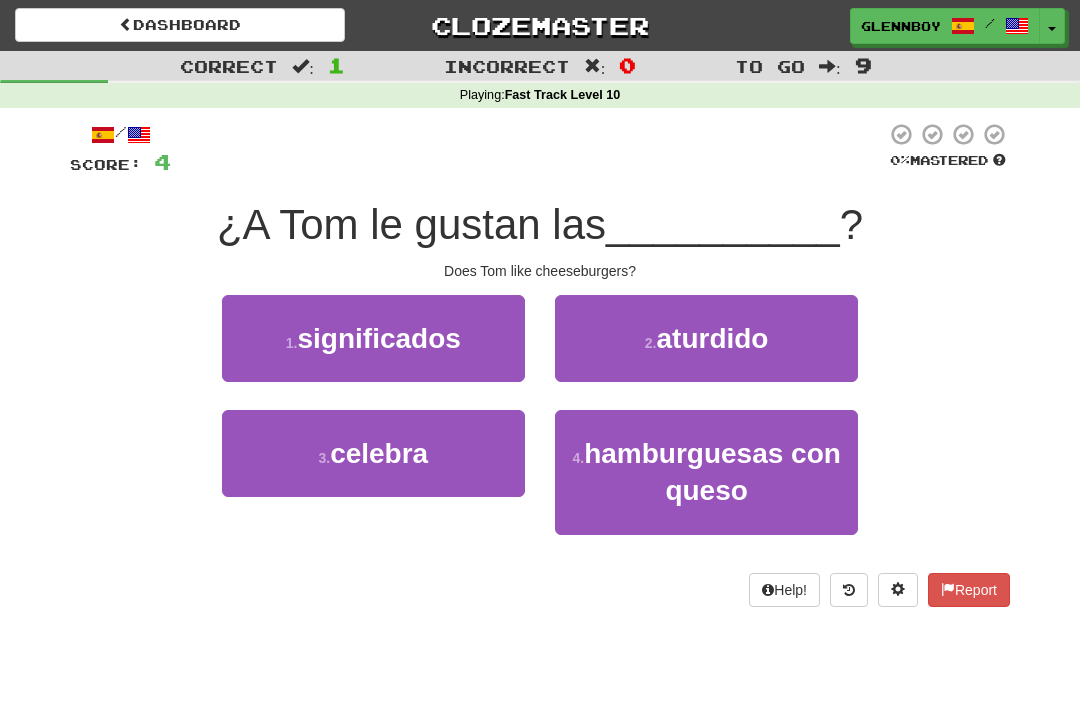 click on "hamburguesas con queso" at bounding box center [712, 472] 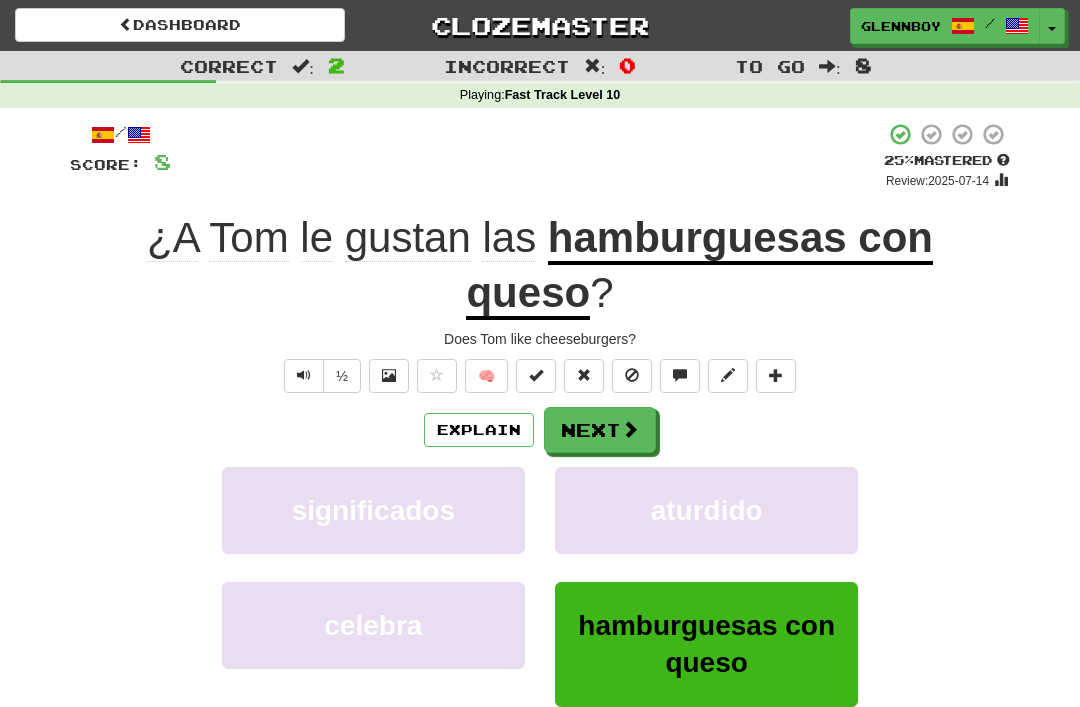 click at bounding box center (632, 376) 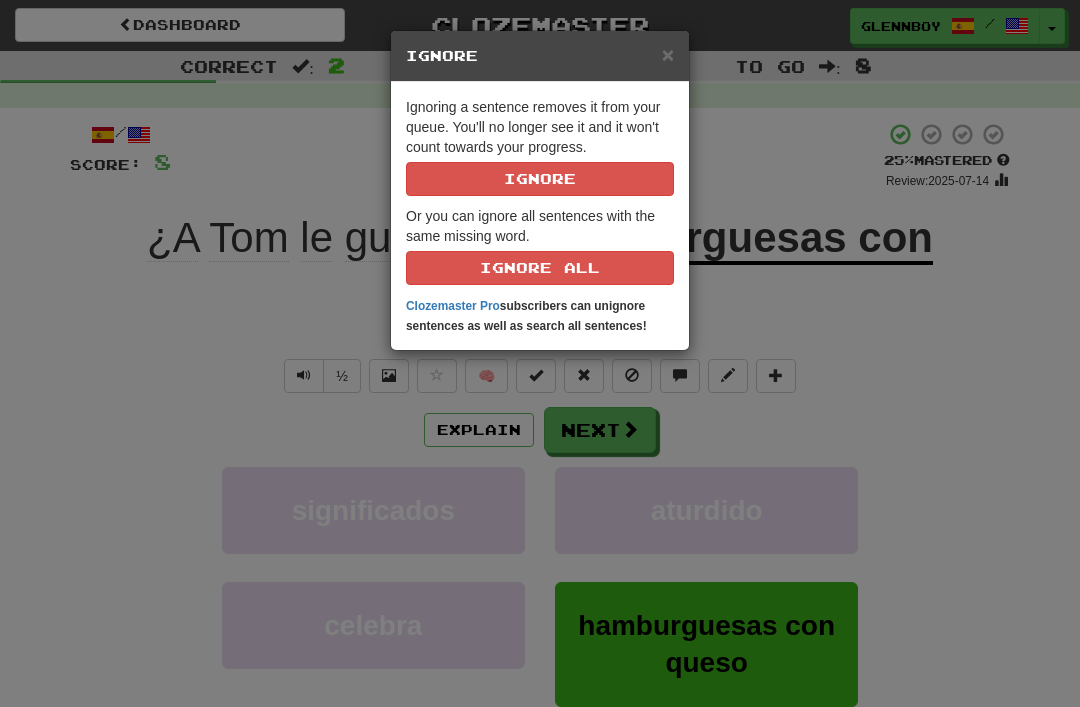 click on "Ignore" at bounding box center (540, 179) 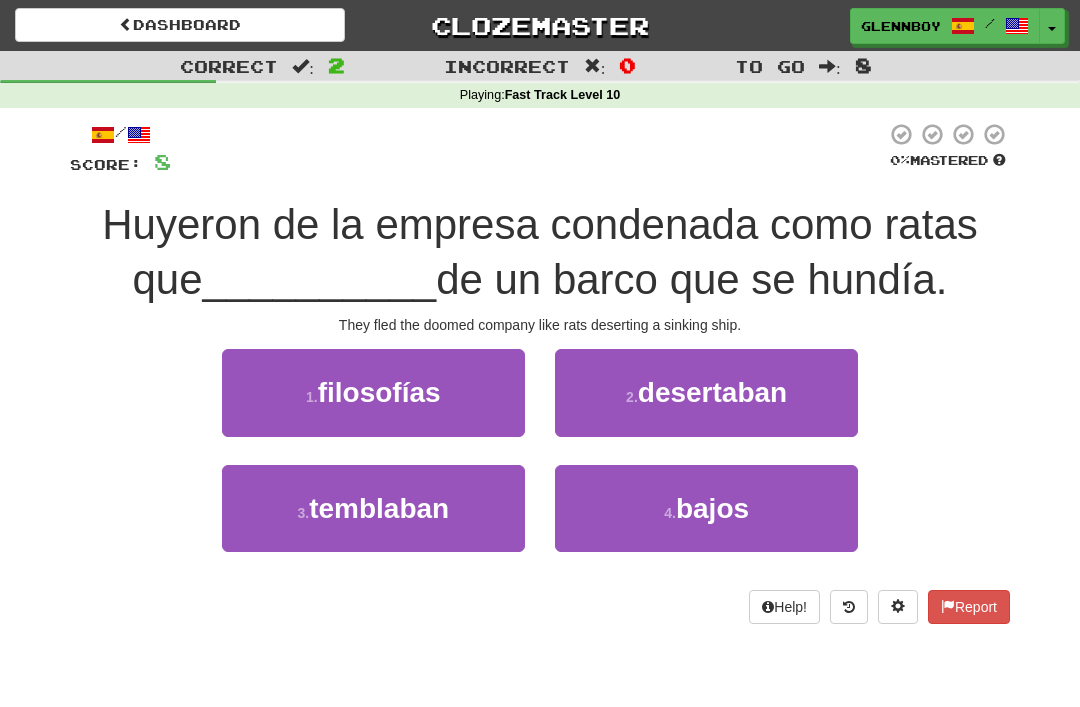 click on "desertaban" at bounding box center (712, 392) 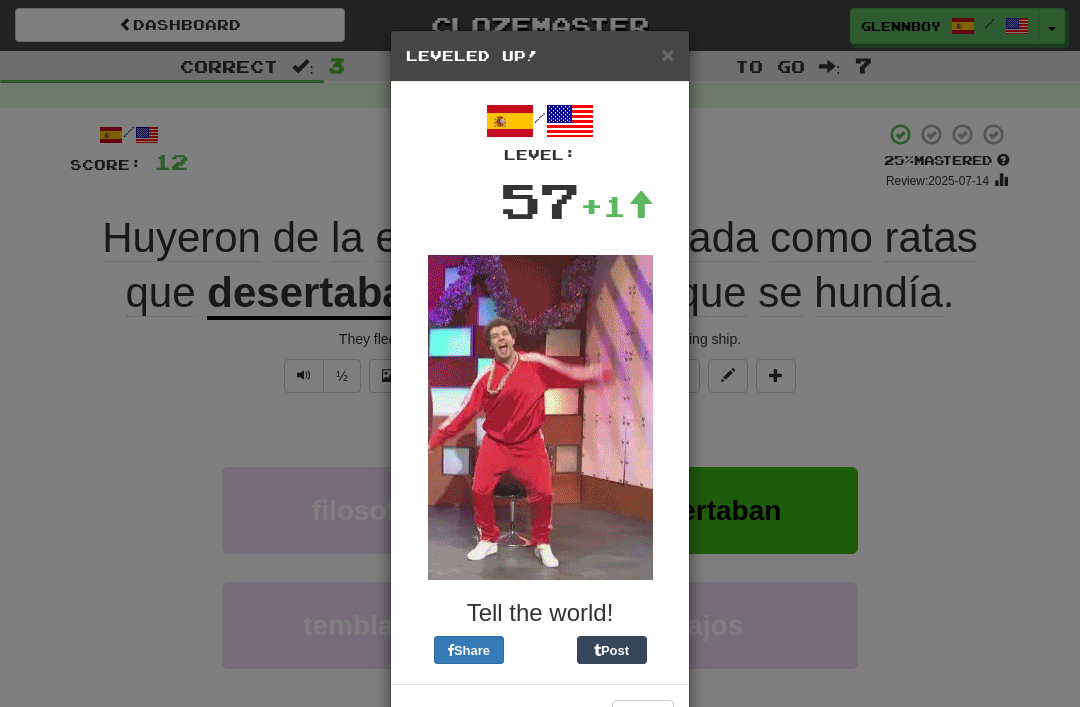 click on "Post" at bounding box center (612, 650) 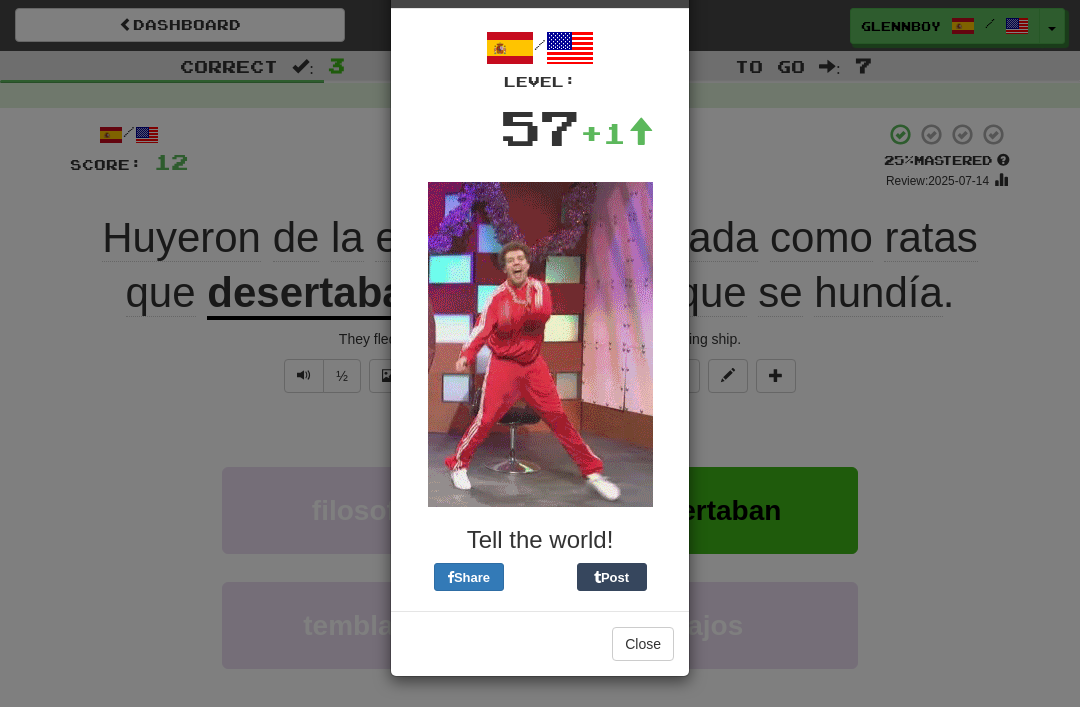 scroll, scrollTop: 73, scrollLeft: 0, axis: vertical 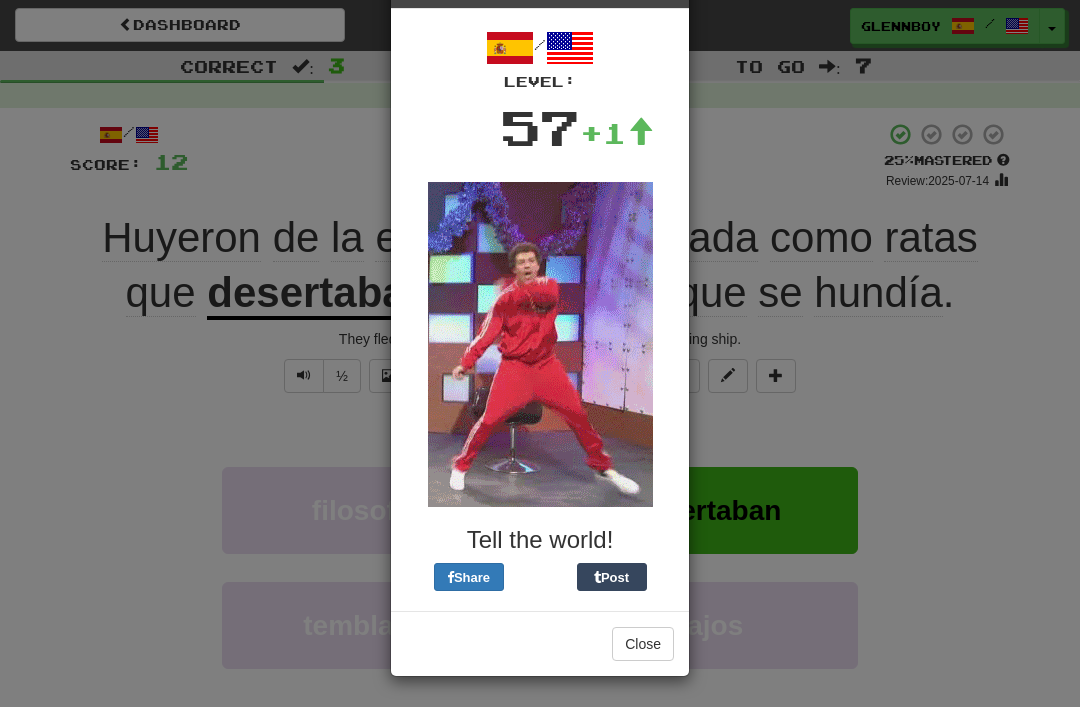 click on "Close" at bounding box center (643, 644) 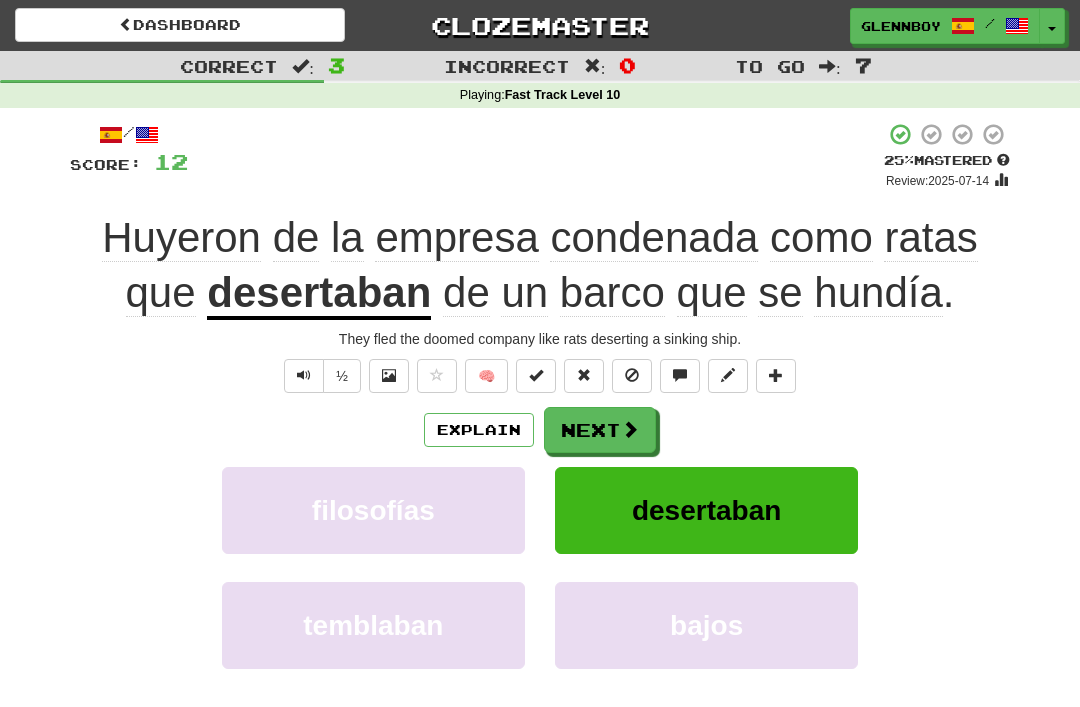 click at bounding box center [632, 376] 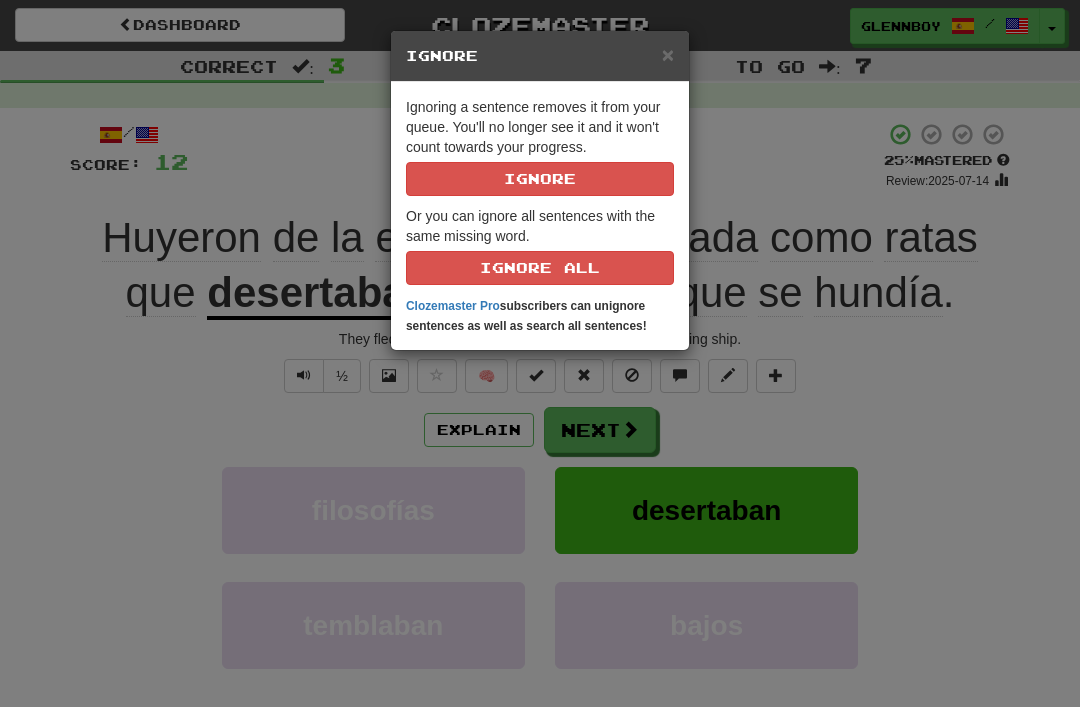 click on "Ignore" at bounding box center [540, 179] 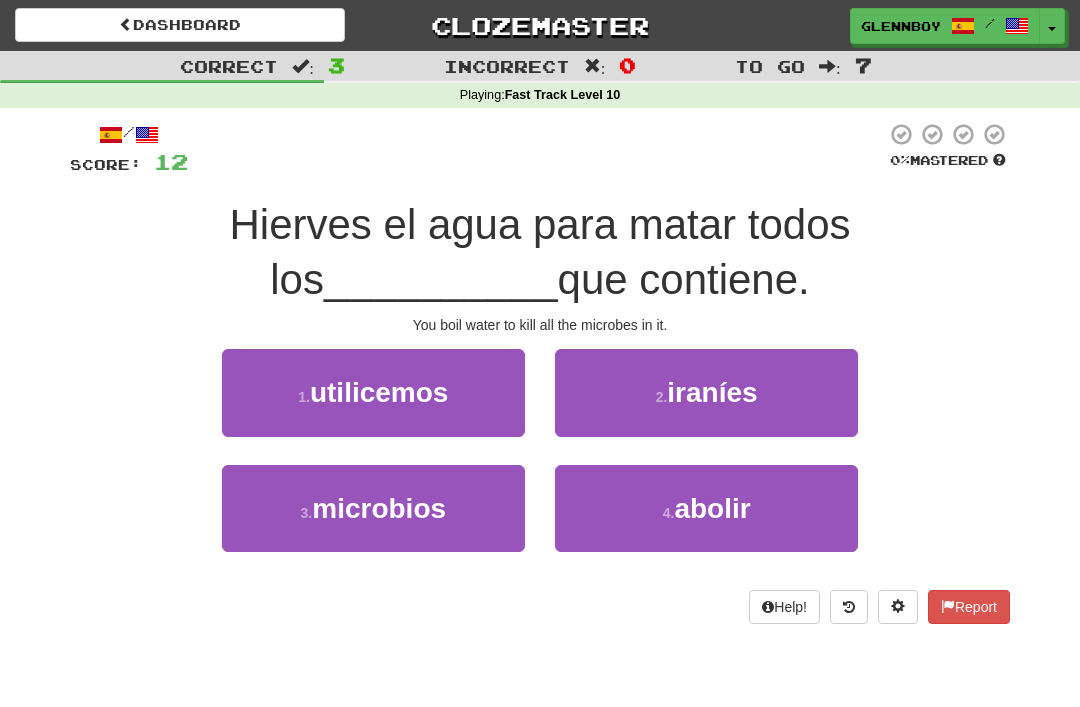 click on "microbios" at bounding box center (379, 508) 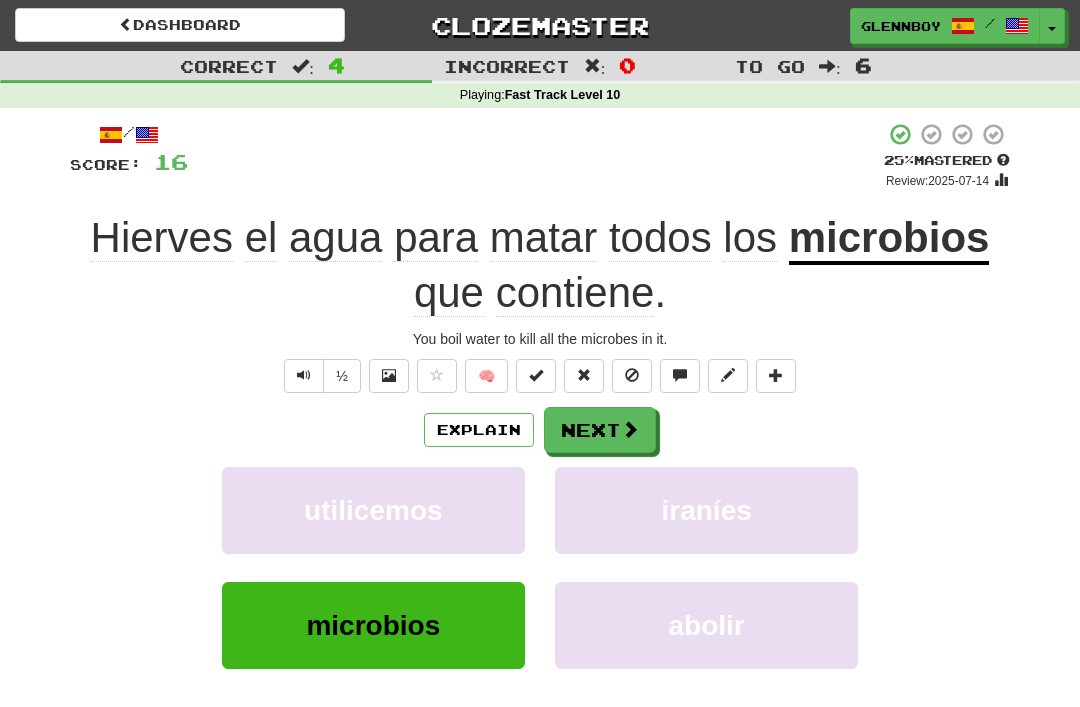 click at bounding box center [632, 376] 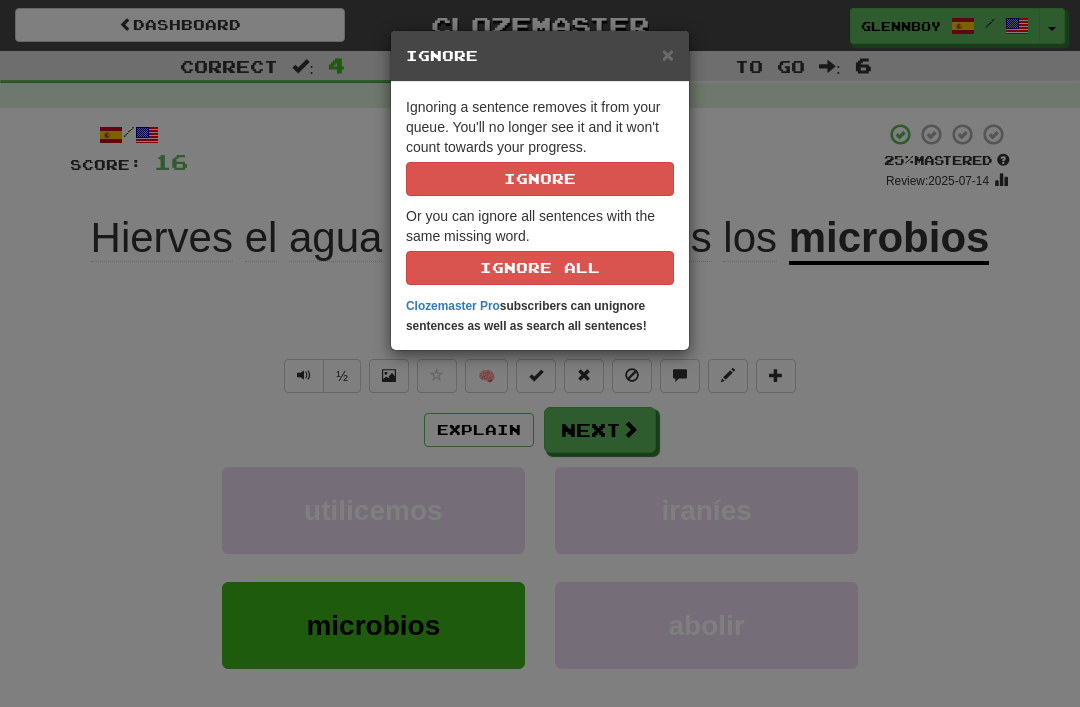 click on "Ignore" at bounding box center (540, 179) 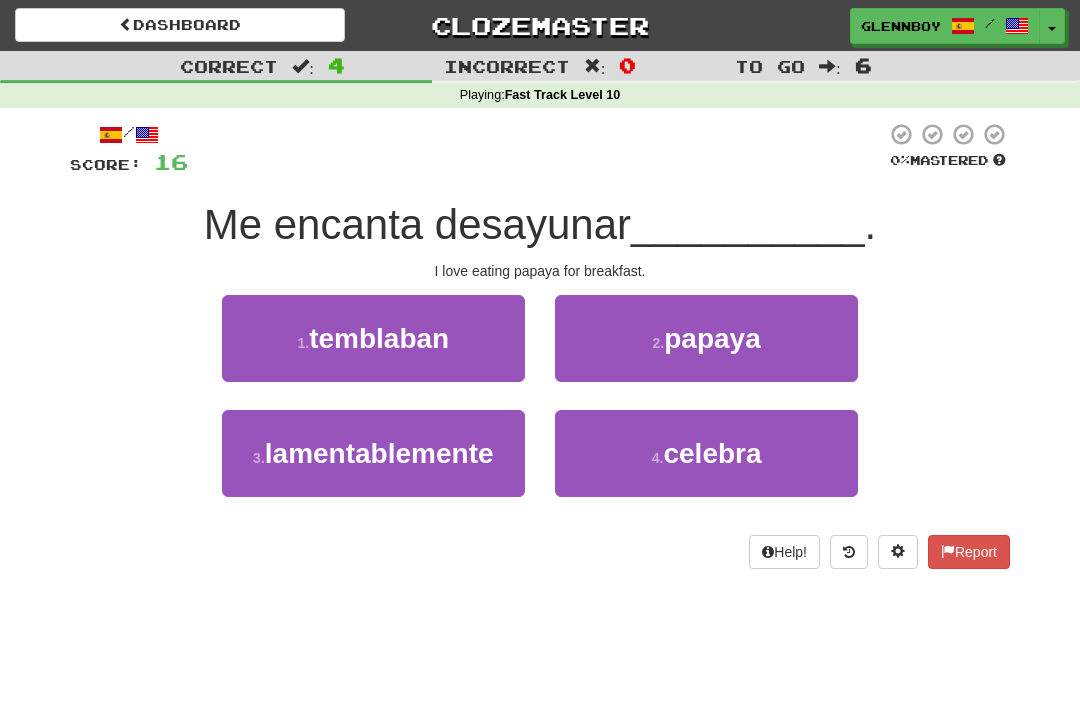 click on "papaya" at bounding box center (712, 338) 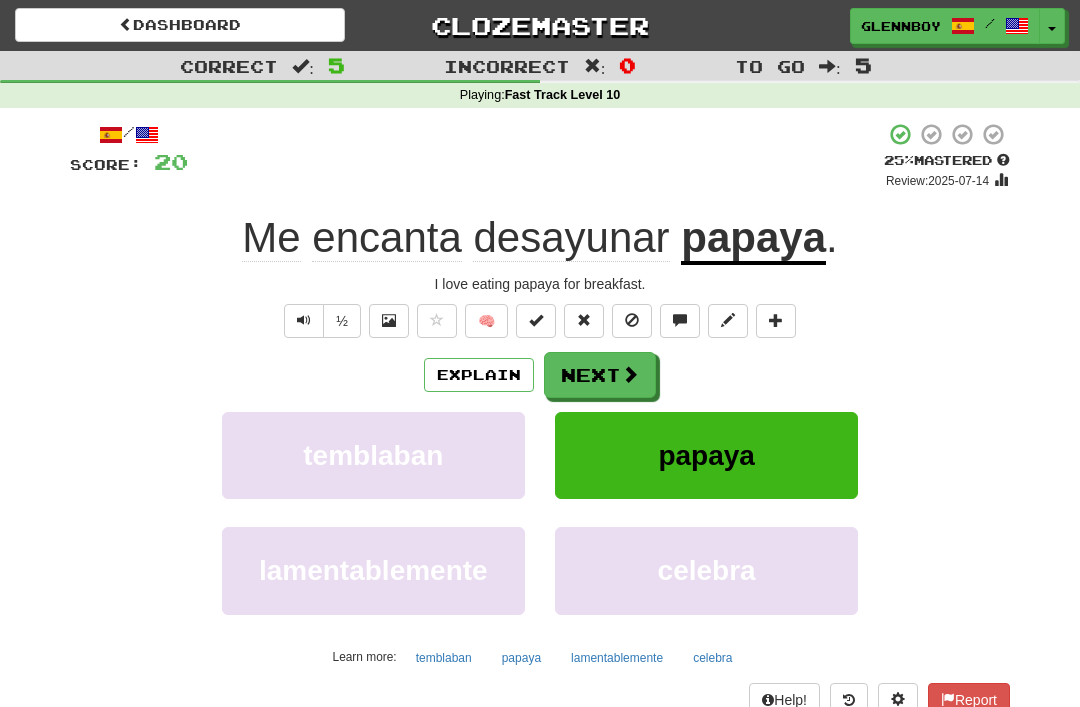 click at bounding box center (632, 321) 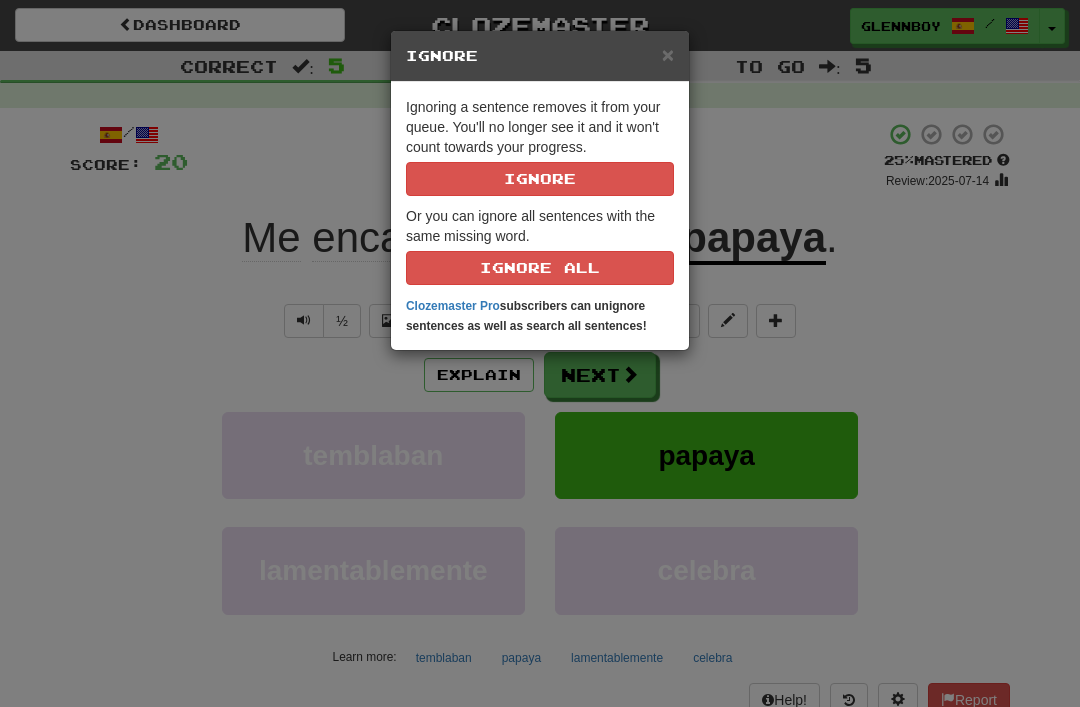 click on "Ignoring a sentence removes it from your queue. You'll no longer see it and it won't count towards your progress. Ignore" at bounding box center [540, 146] 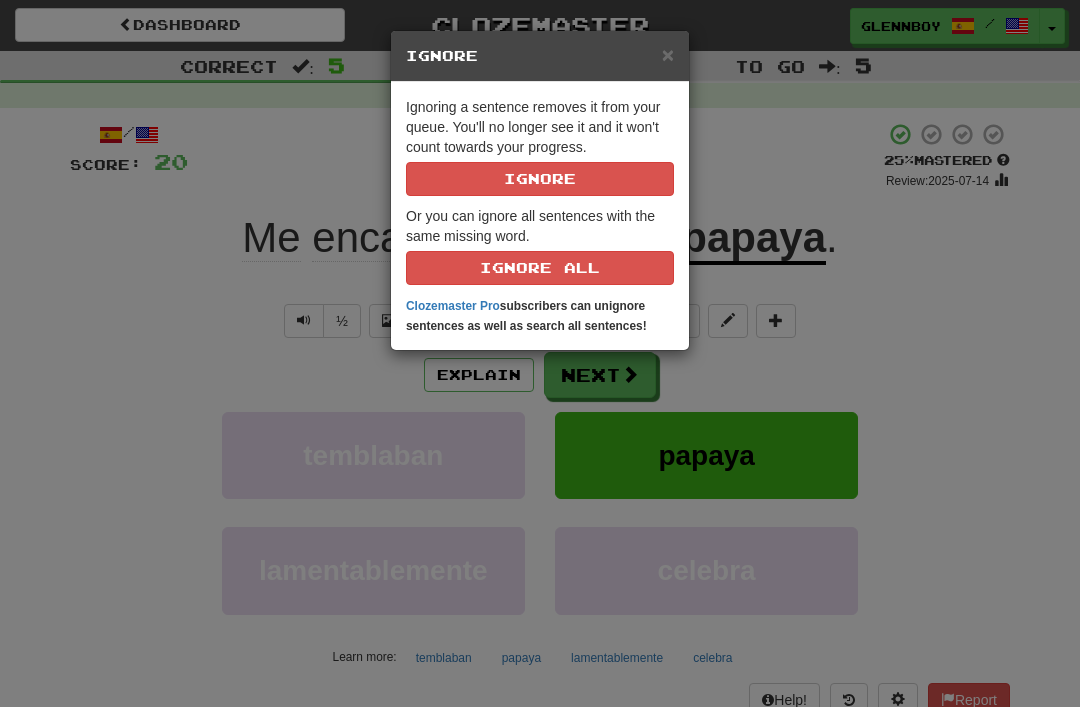 click on "Ignore" at bounding box center [540, 179] 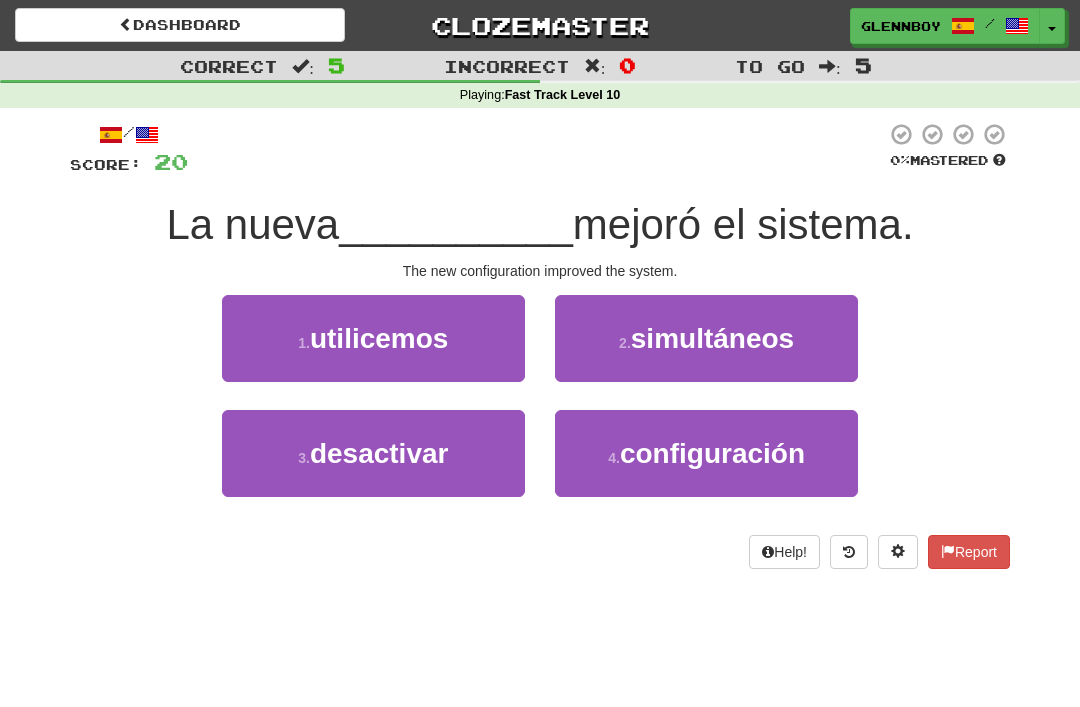 click on "configuración" at bounding box center (712, 453) 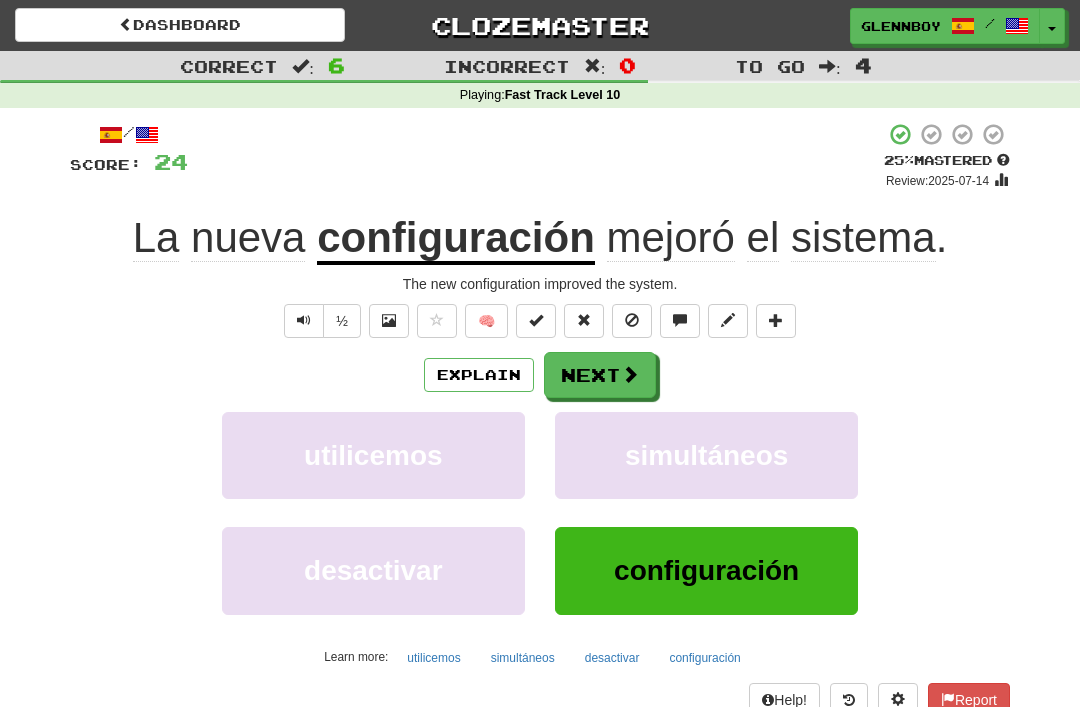 click at bounding box center [632, 321] 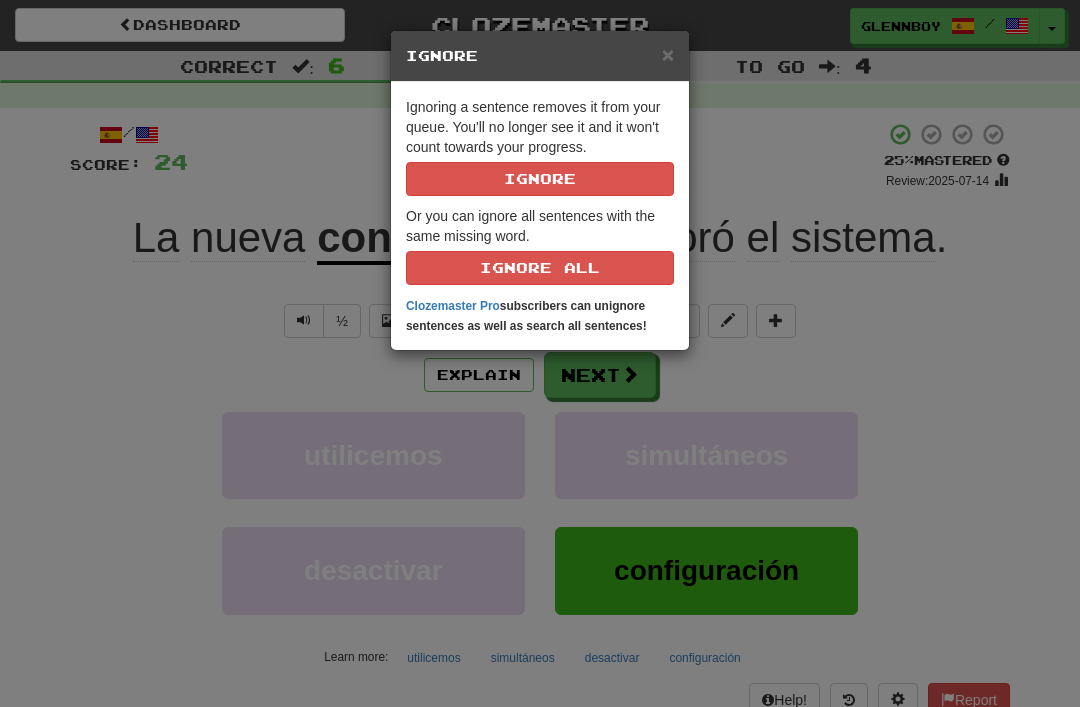 click on "Ignore" at bounding box center (540, 179) 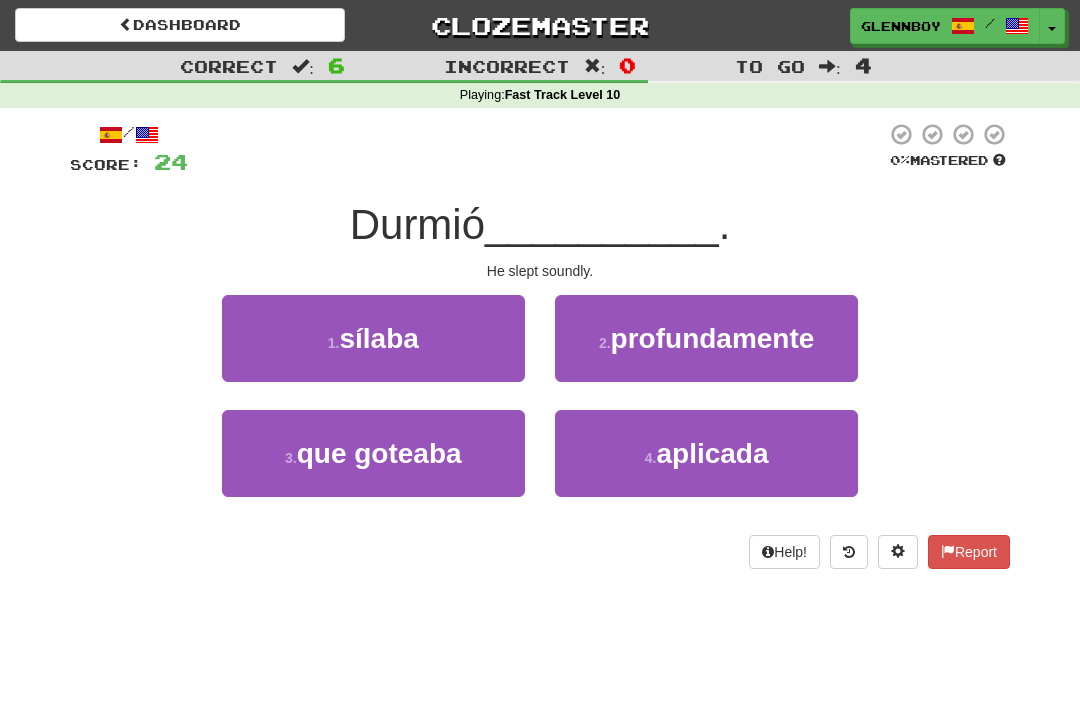 click on "profundamente" at bounding box center (713, 338) 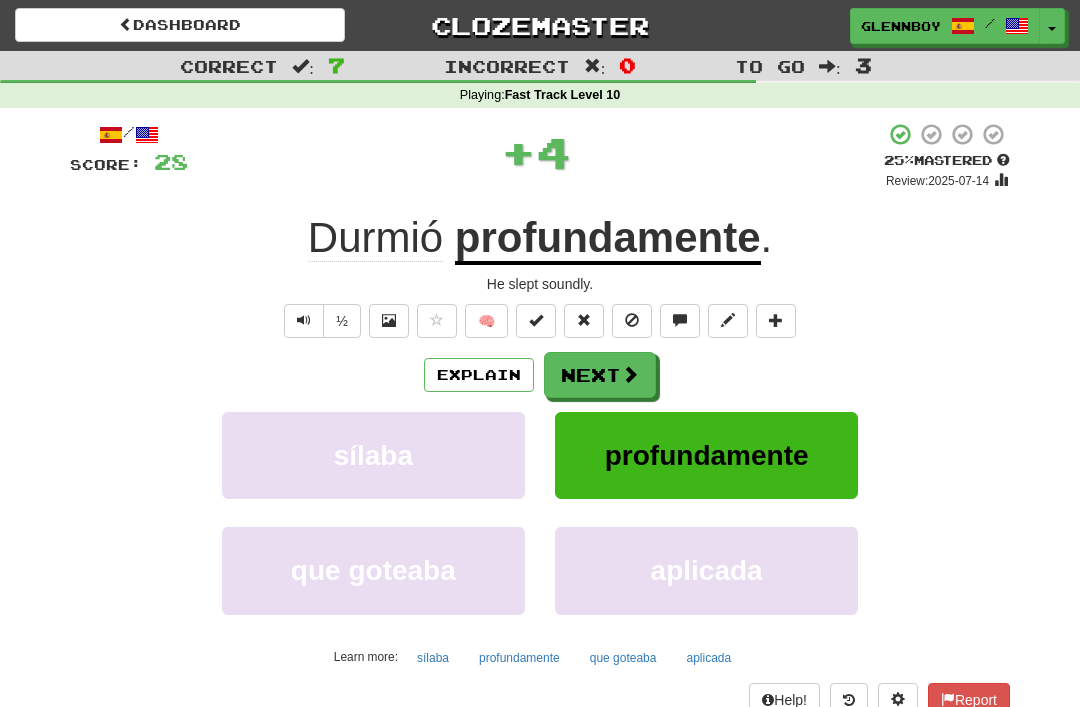 click at bounding box center [632, 321] 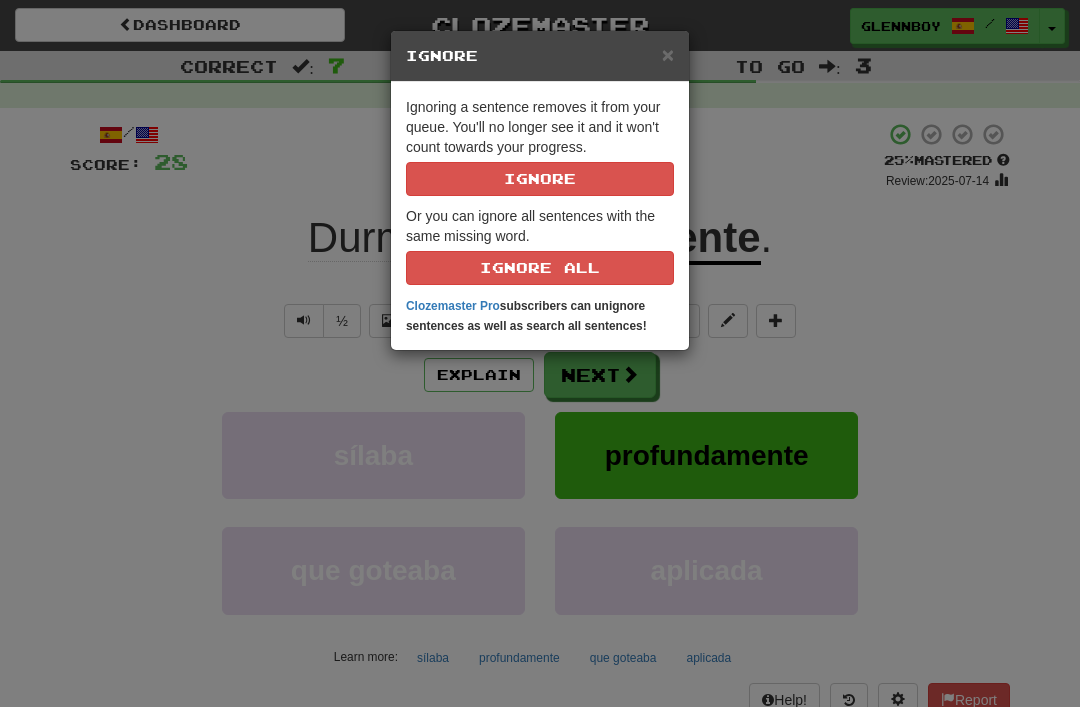 click on "Ignore" at bounding box center (540, 179) 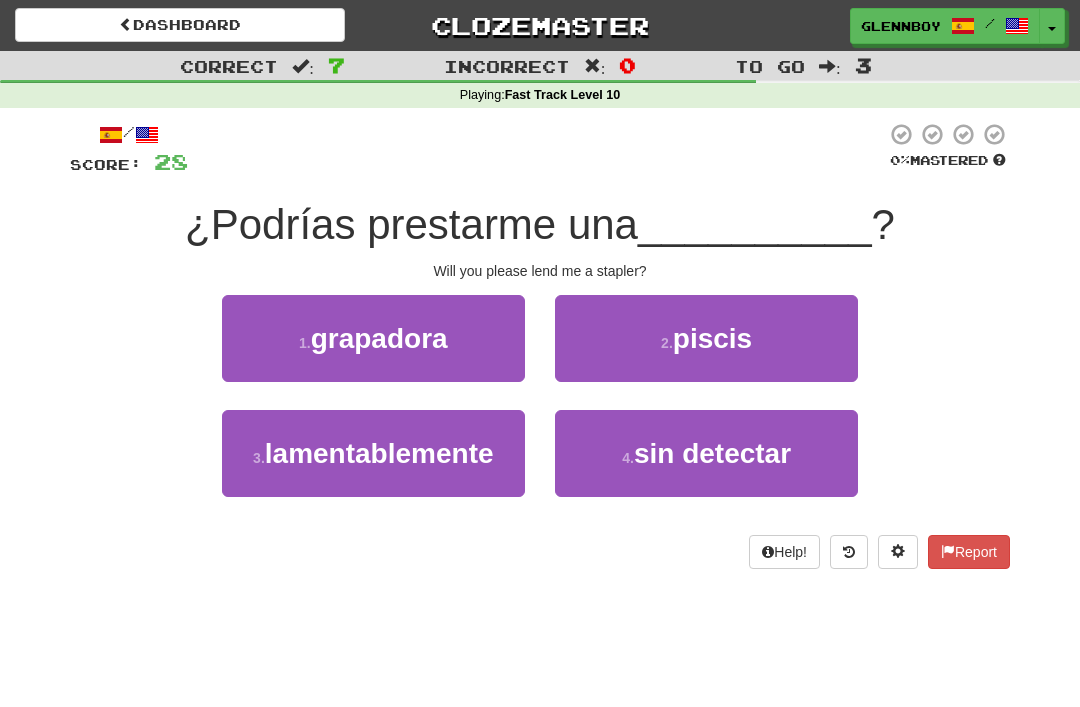 click on "piscis" at bounding box center (712, 338) 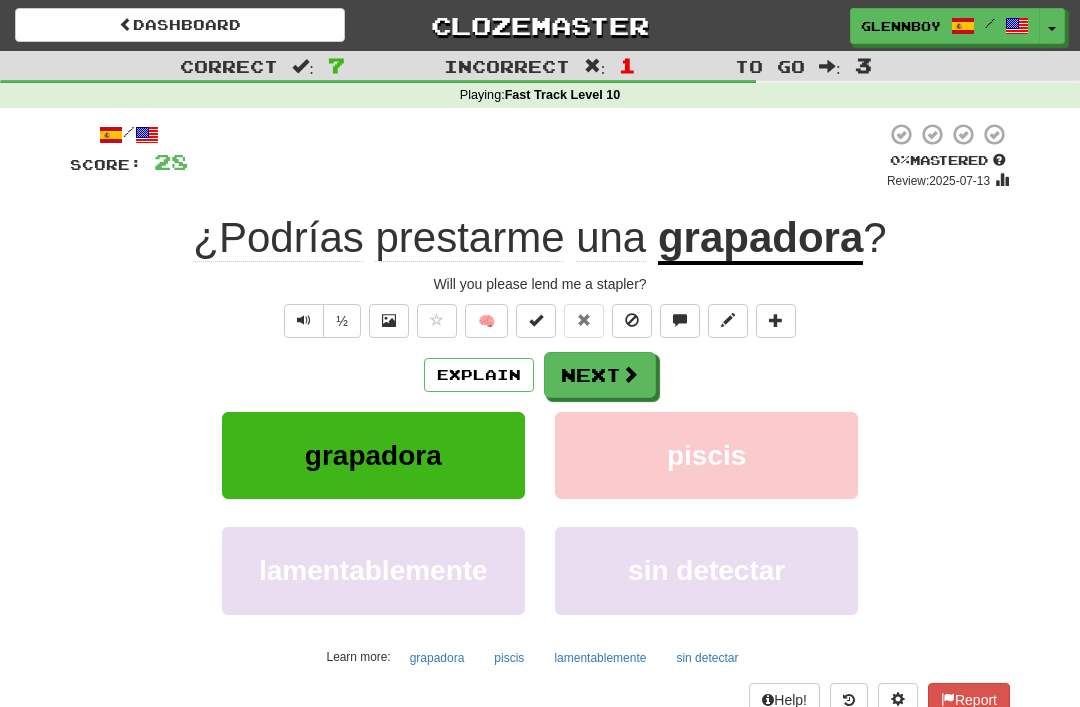click at bounding box center (632, 321) 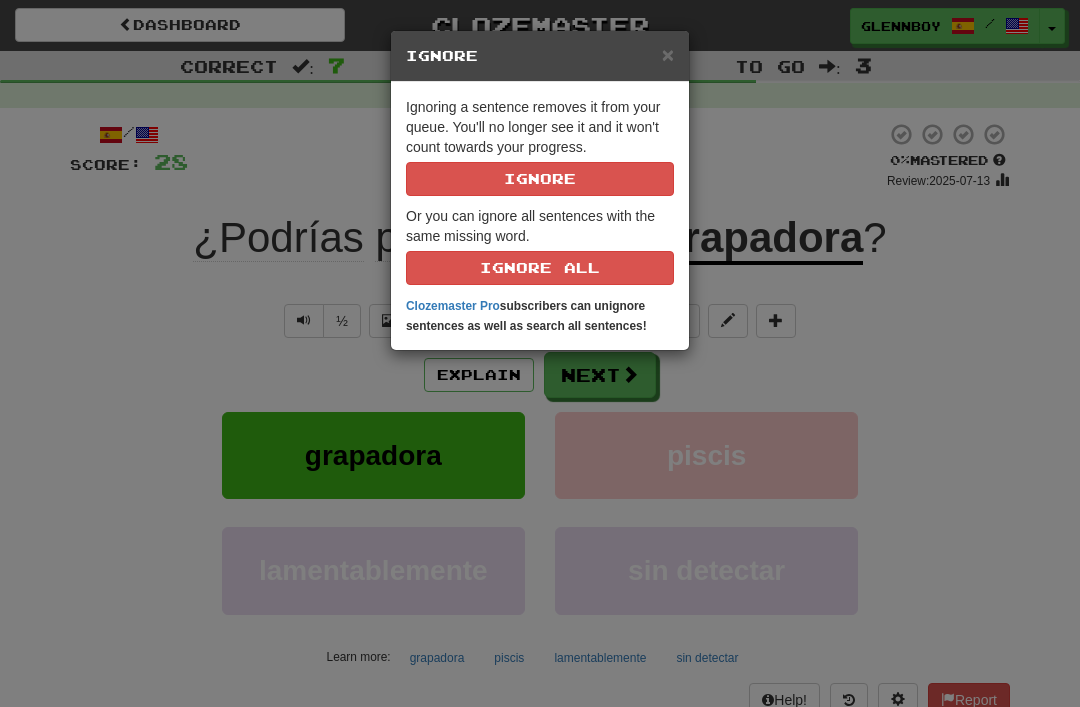 click on "Ignore" at bounding box center (540, 179) 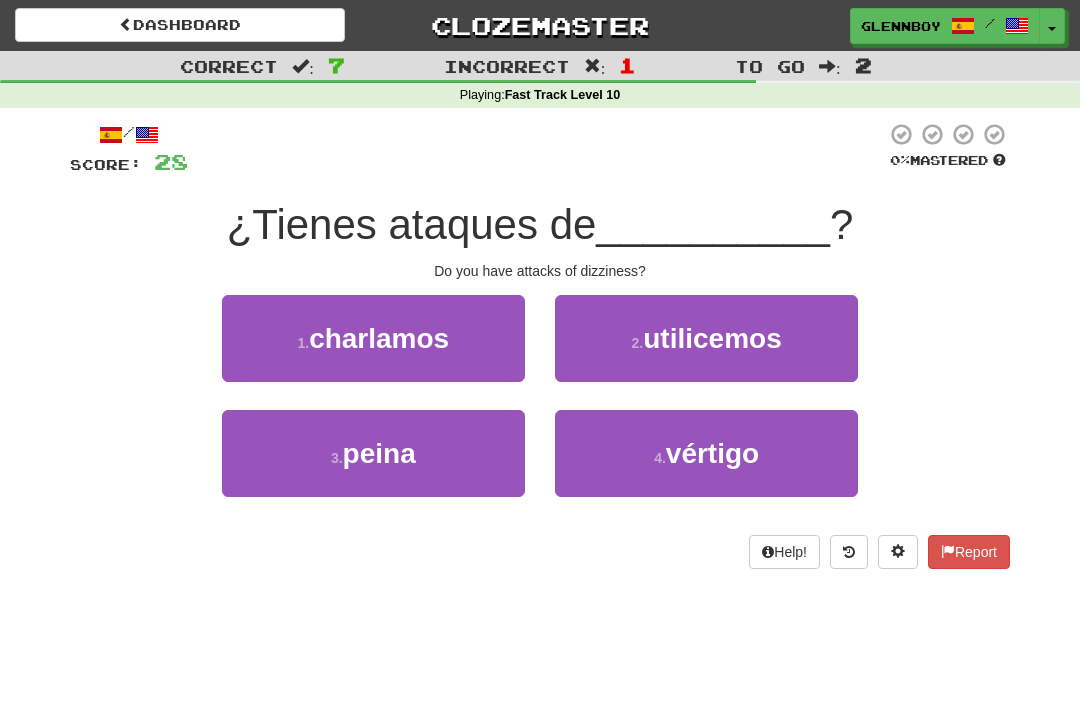 click on "vértigo" at bounding box center (712, 453) 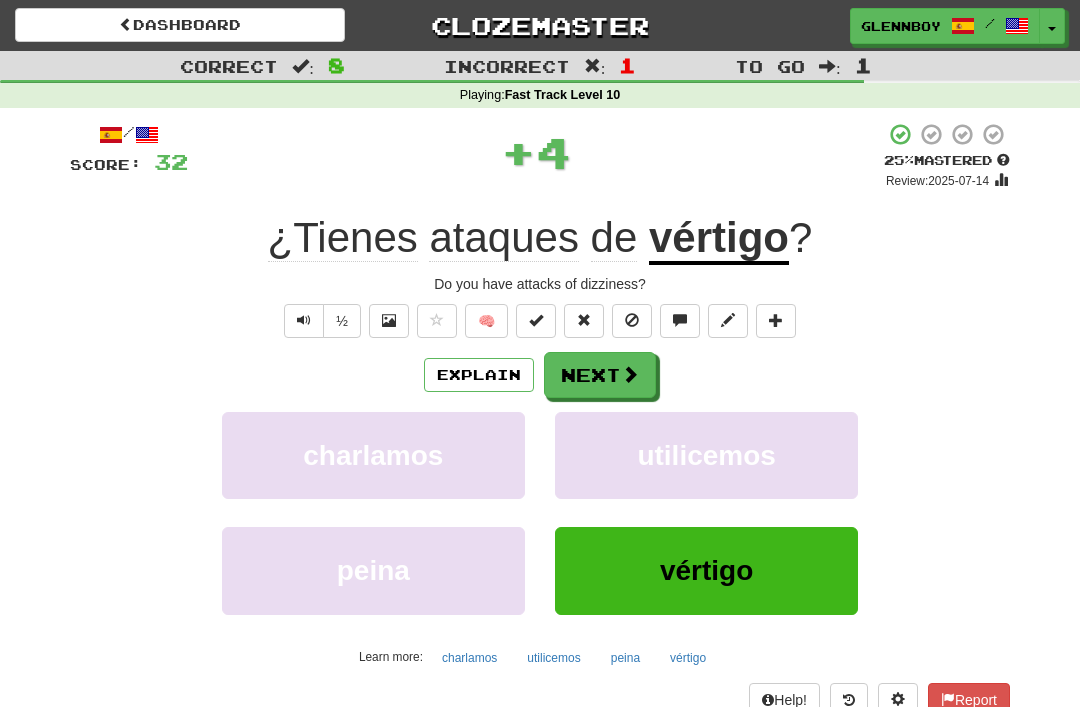 click at bounding box center [632, 321] 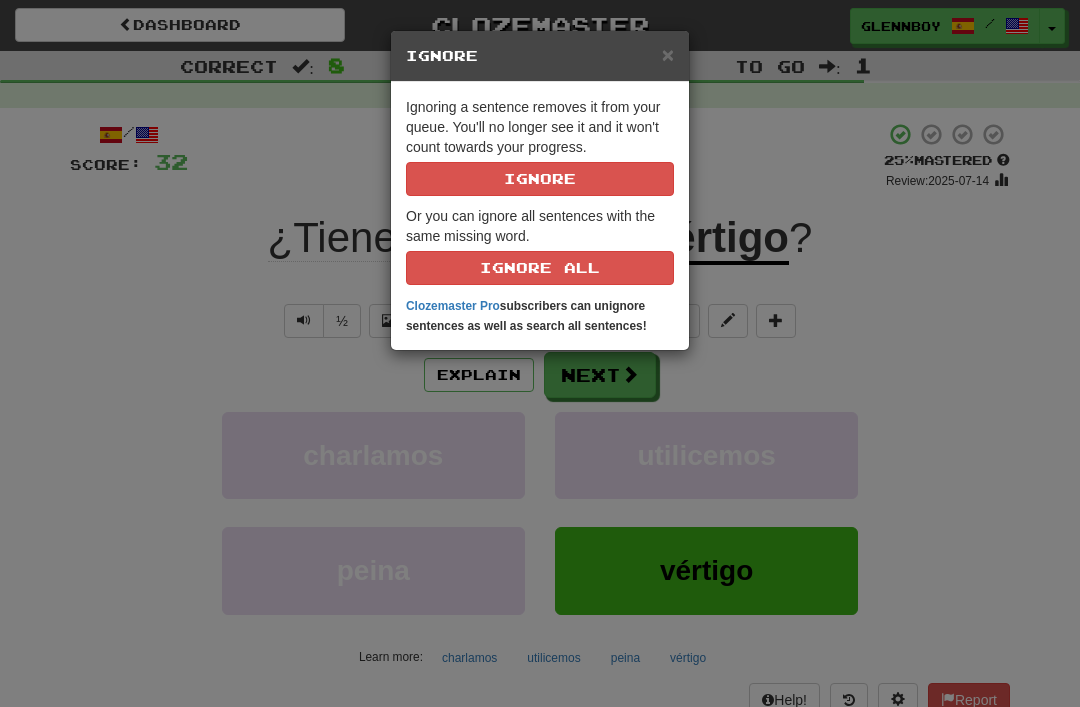 click on "Ignore" at bounding box center (540, 179) 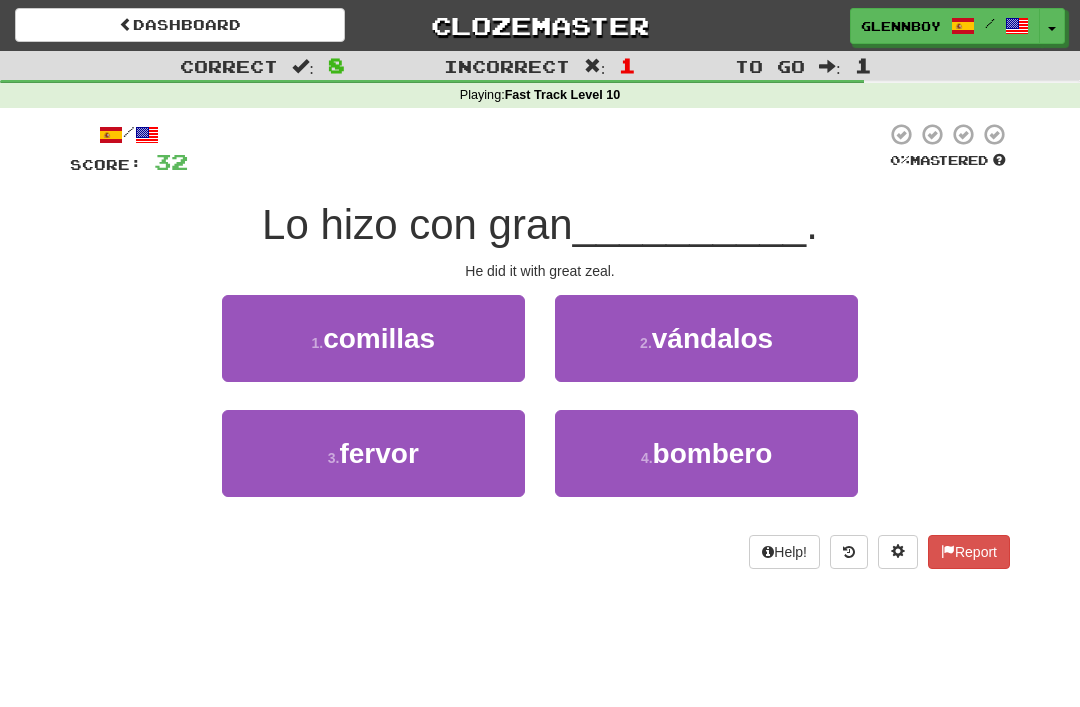 click on "3 .  fervor" at bounding box center [373, 453] 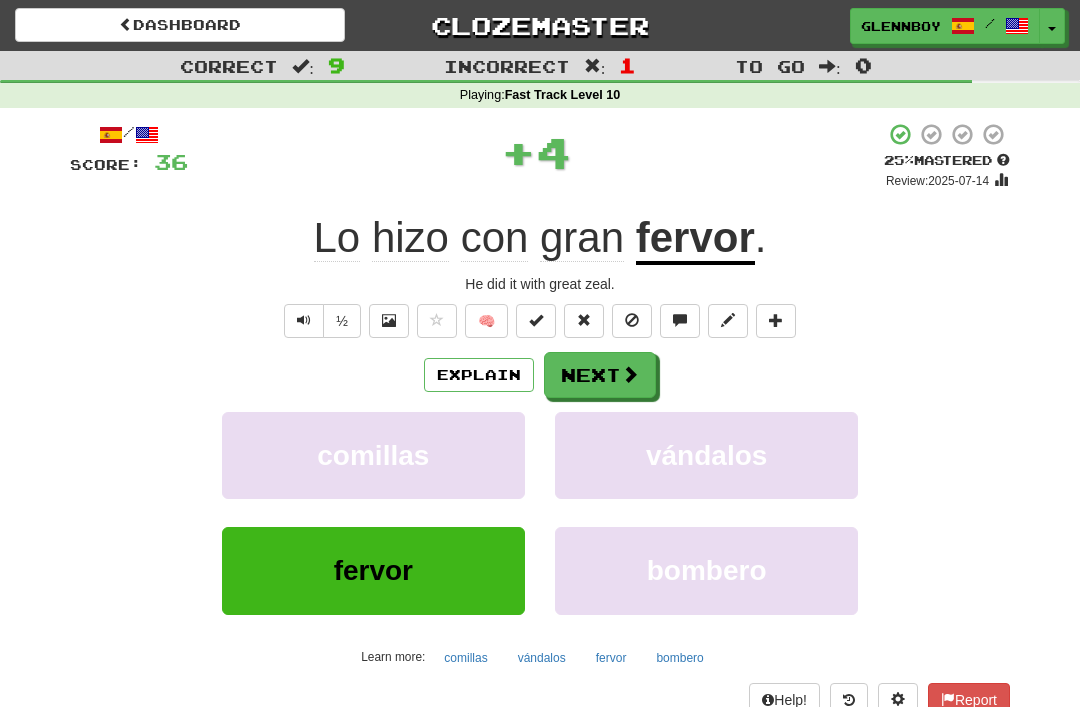 click at bounding box center [632, 321] 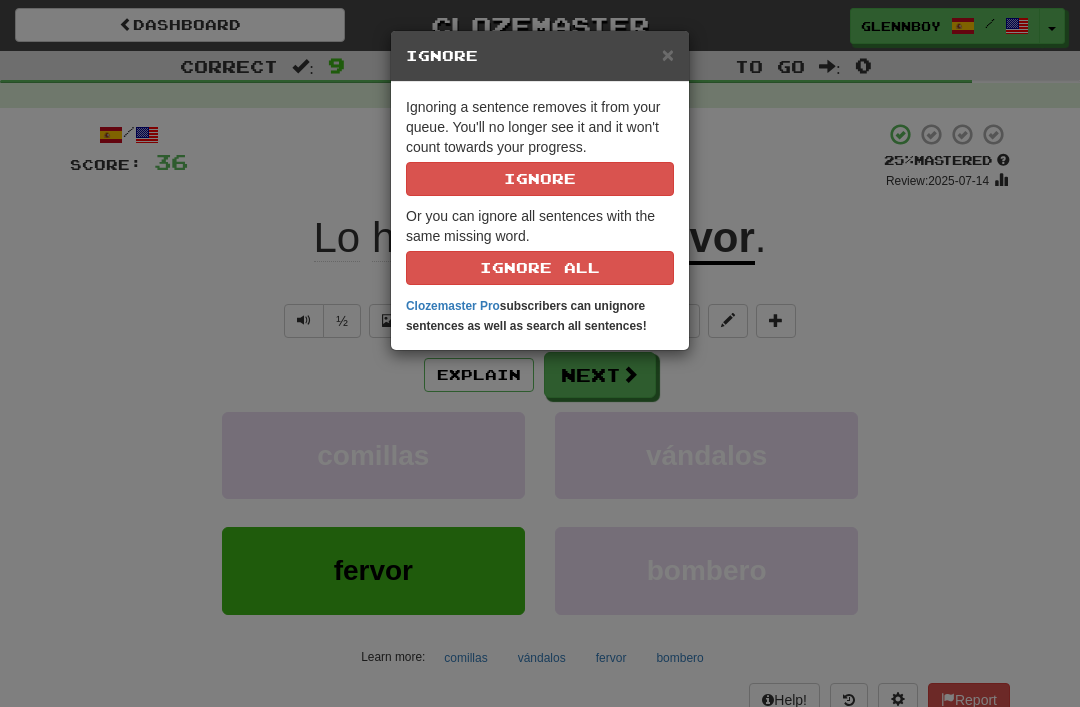 click on "Or you can ignore all sentences with the same missing word. Ignore All" at bounding box center [540, 245] 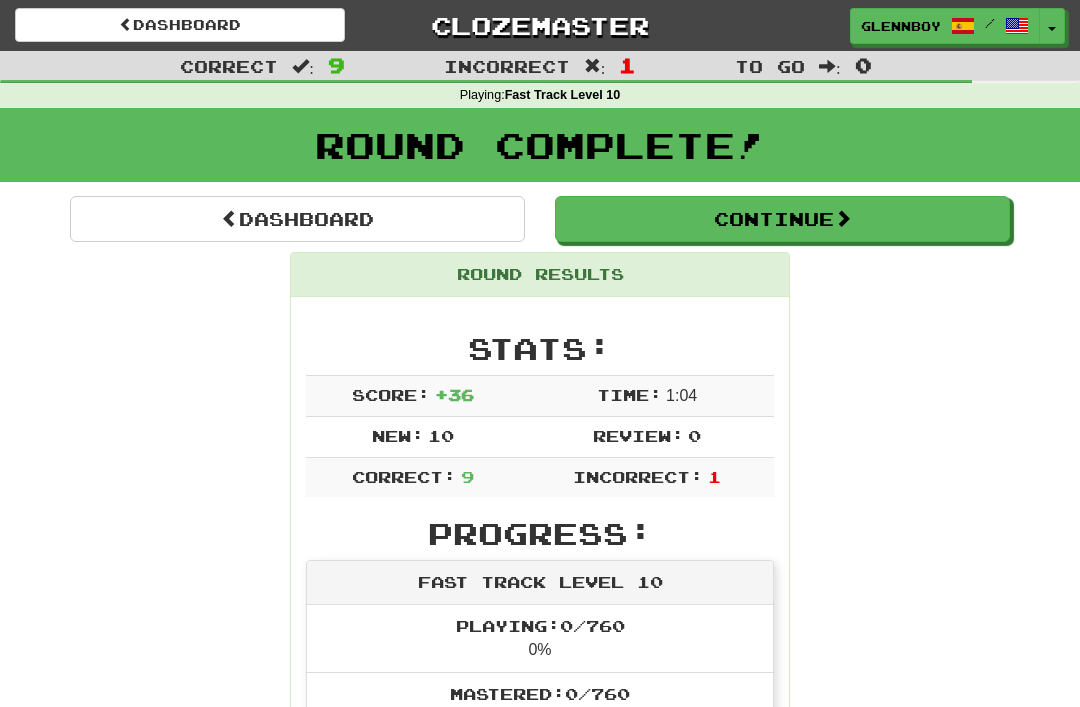click on "Continue" at bounding box center [782, 219] 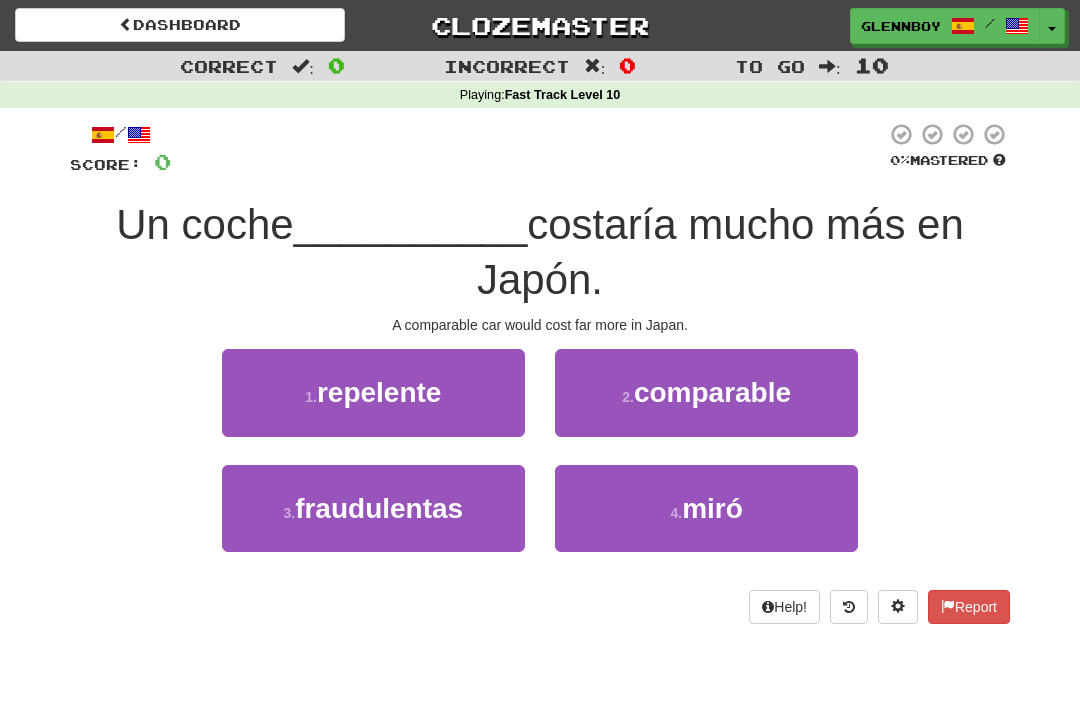 click on "comparable" at bounding box center [712, 392] 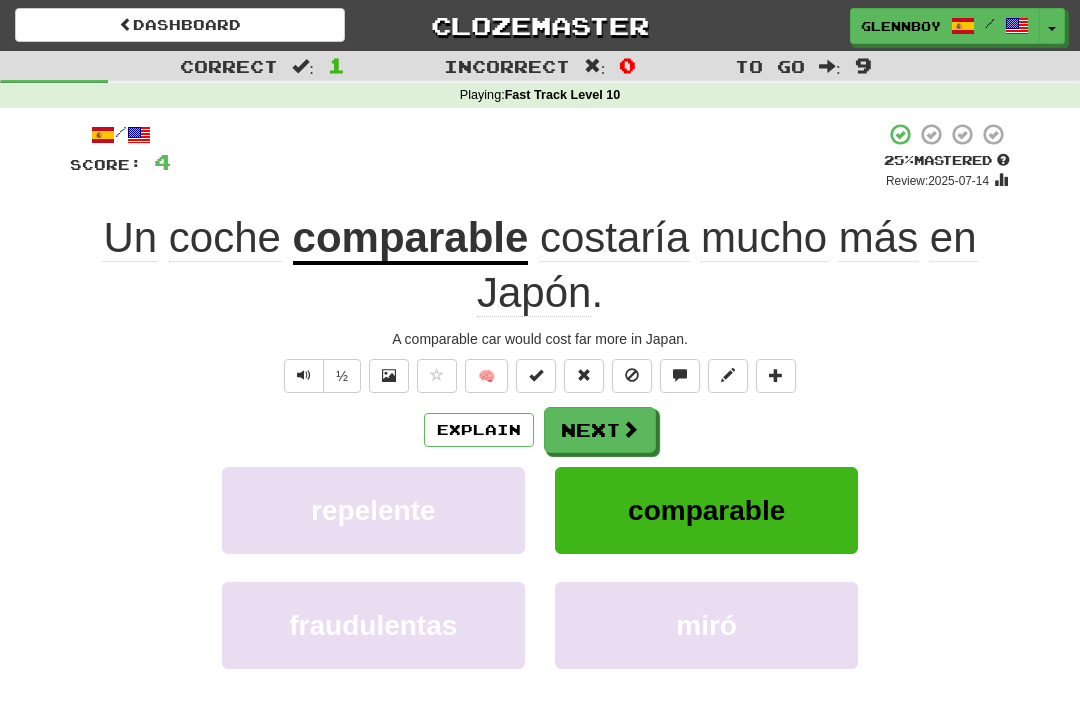 click at bounding box center [632, 376] 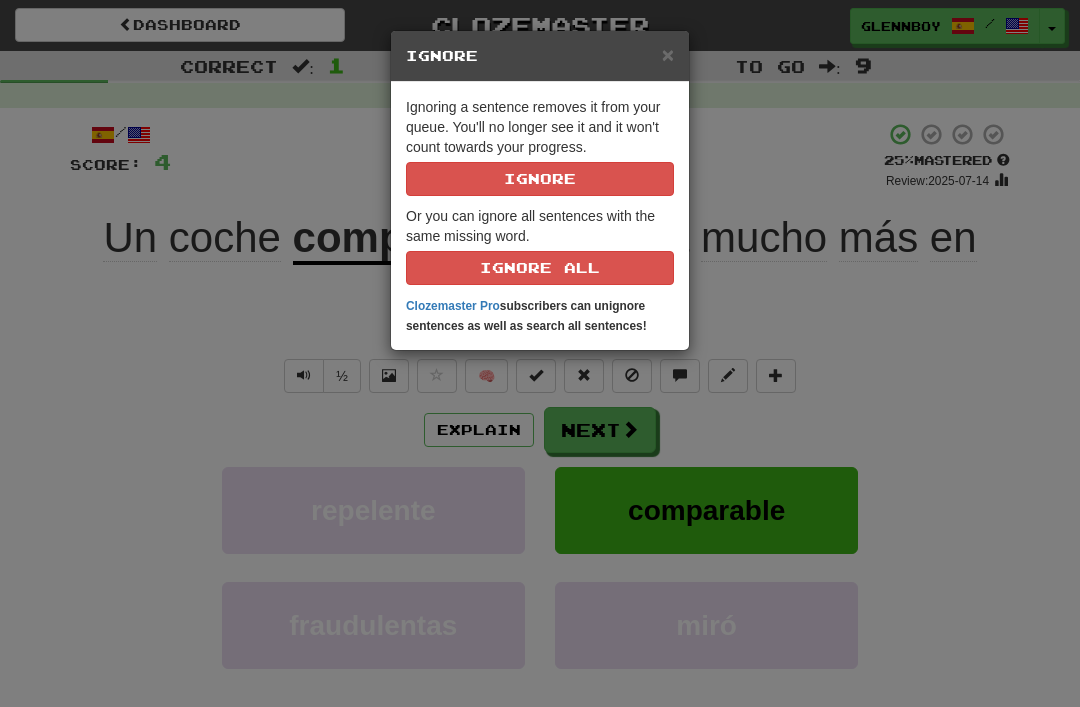 click on "Ignore" at bounding box center [540, 179] 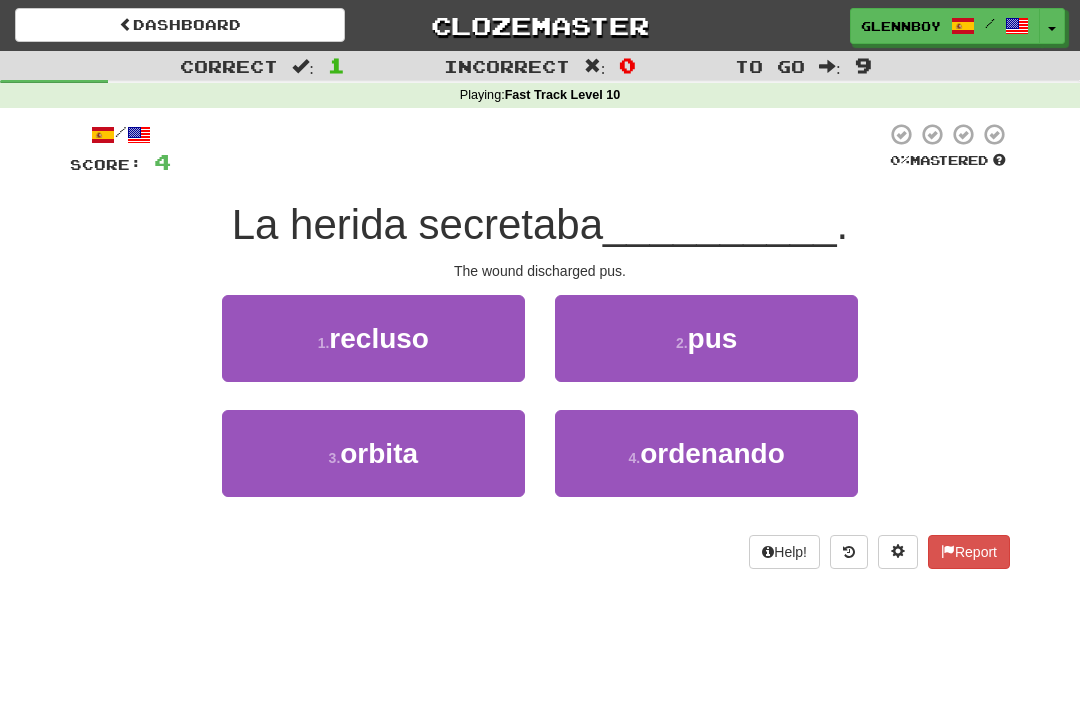click on "2 .  pus" at bounding box center [706, 338] 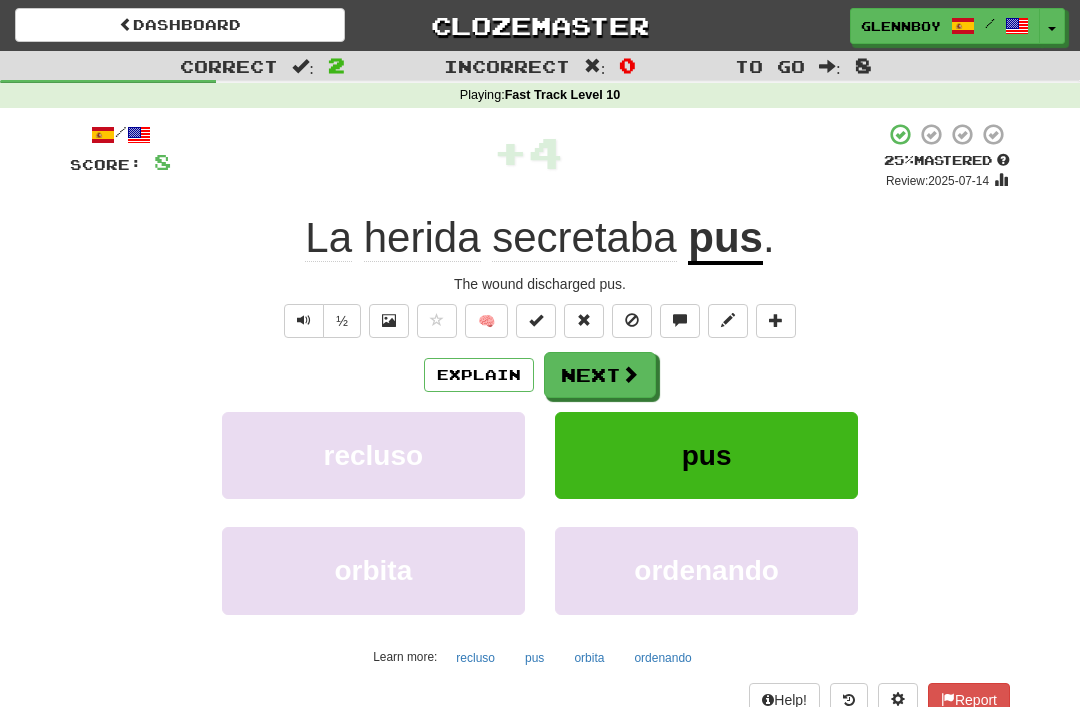 click at bounding box center (632, 321) 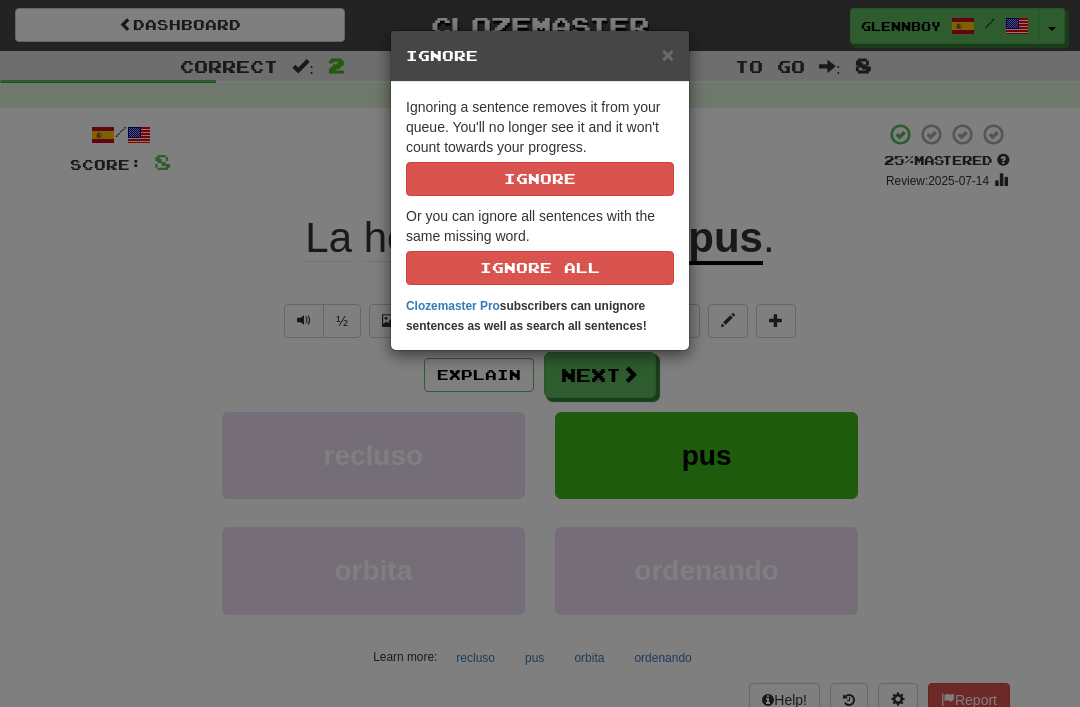click on "Ignore" at bounding box center [540, 179] 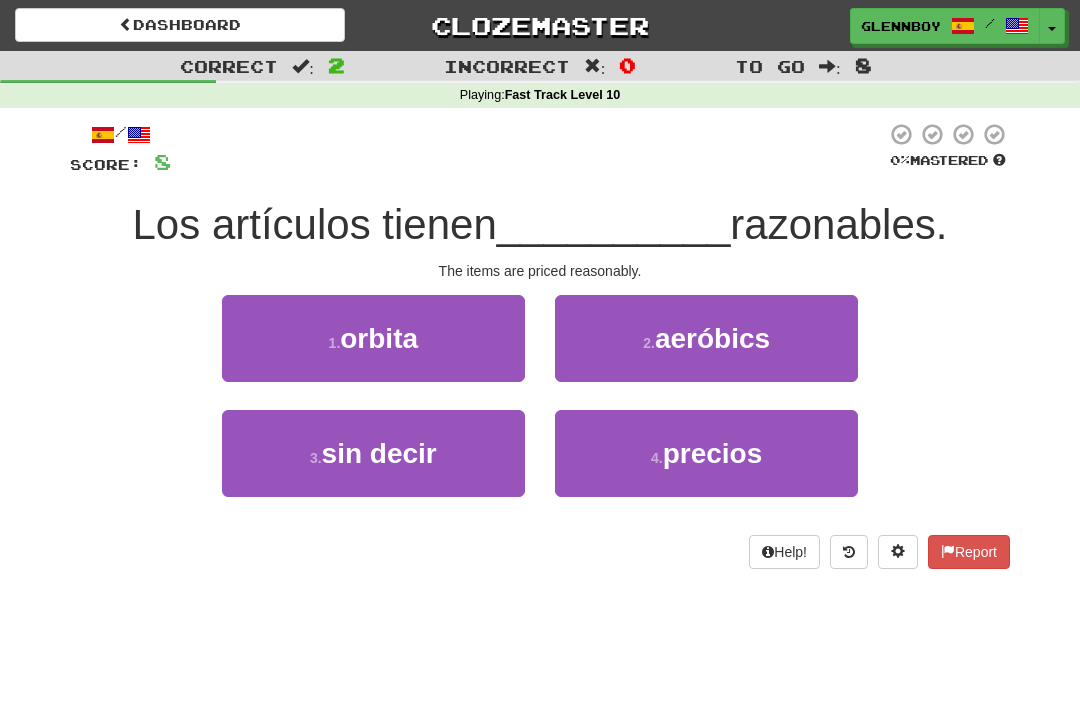 click on "precios" at bounding box center [713, 453] 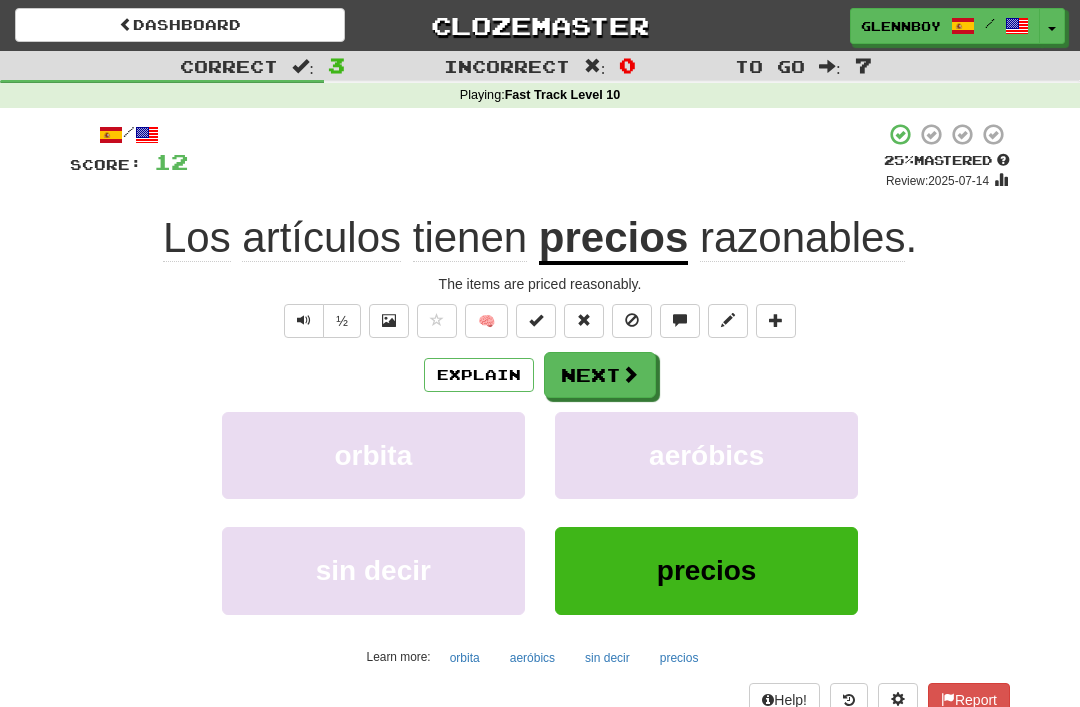click at bounding box center (632, 321) 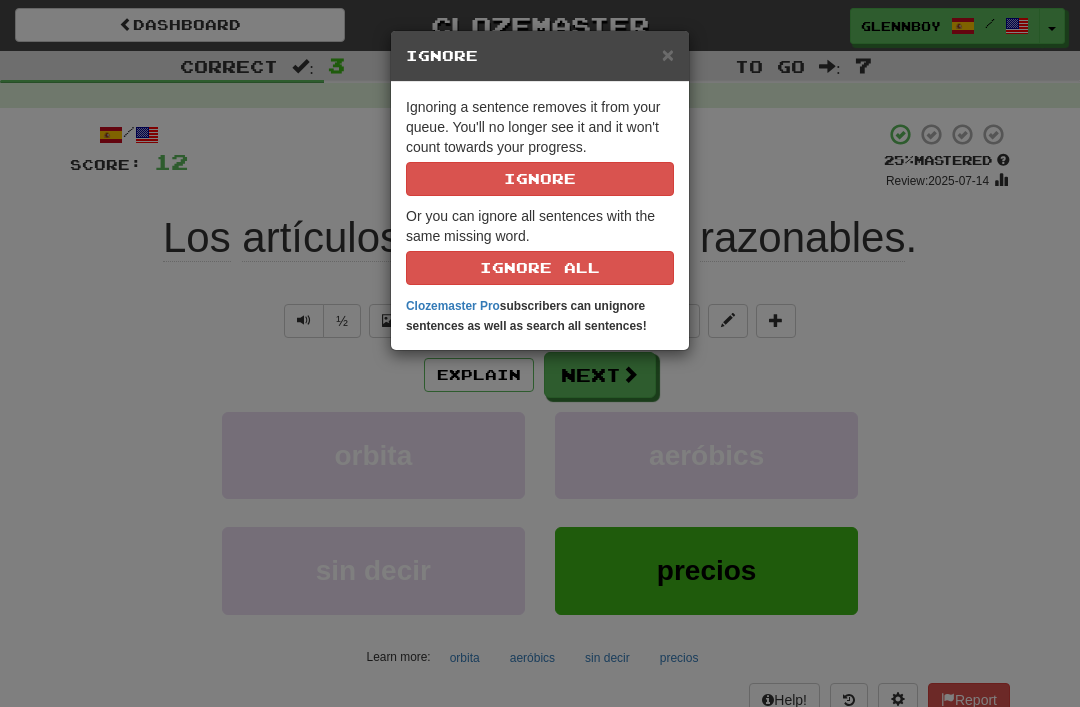 click on "Ignore" at bounding box center [540, 179] 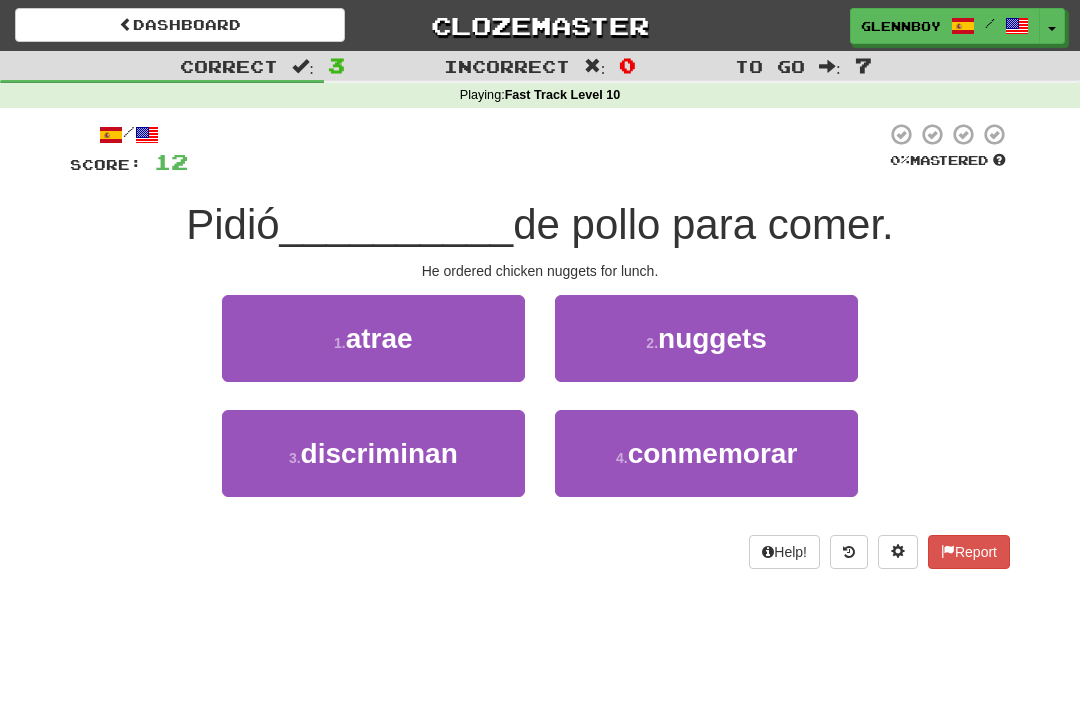click on "nuggets" at bounding box center [712, 338] 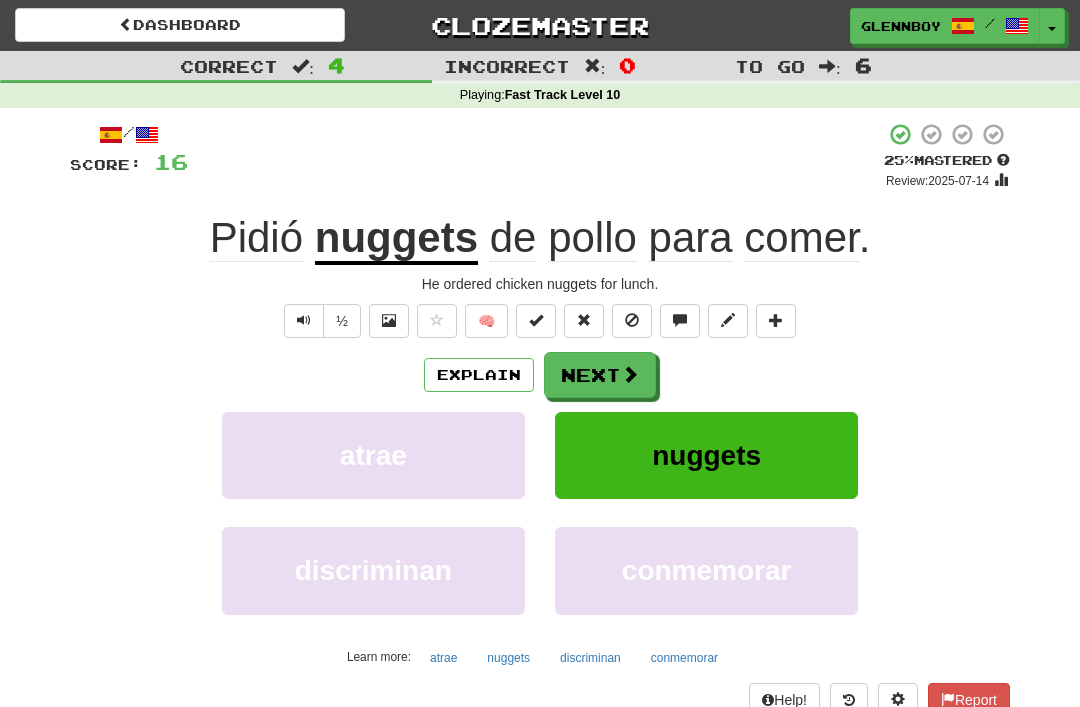 click at bounding box center [632, 321] 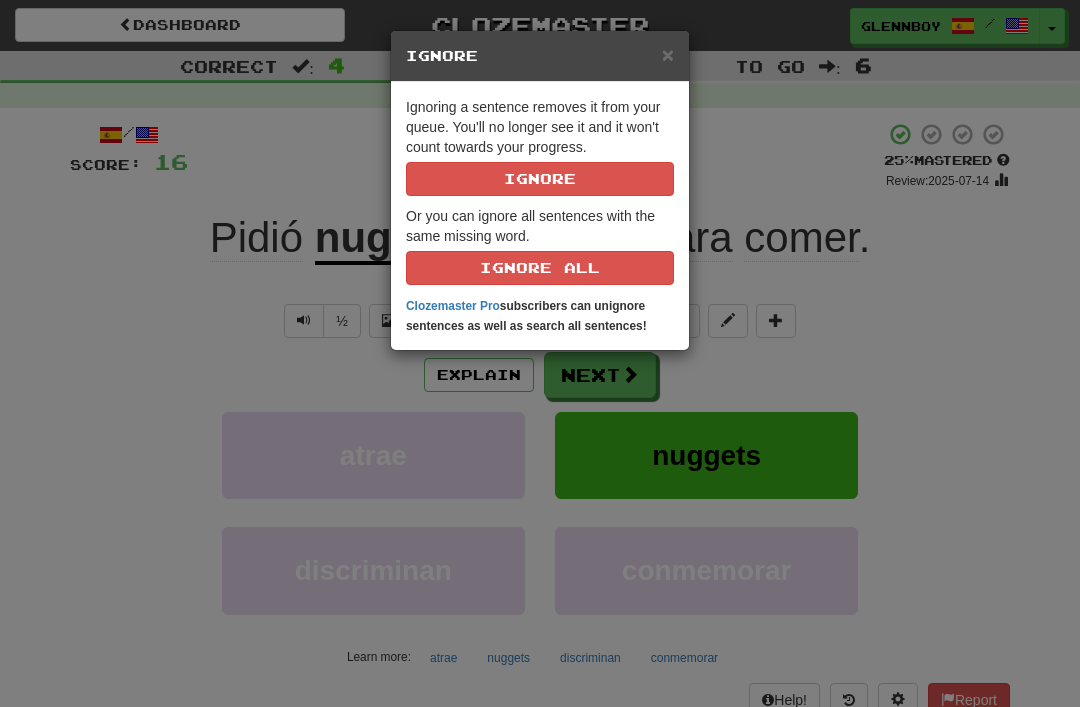 click on "Ignore" at bounding box center (540, 179) 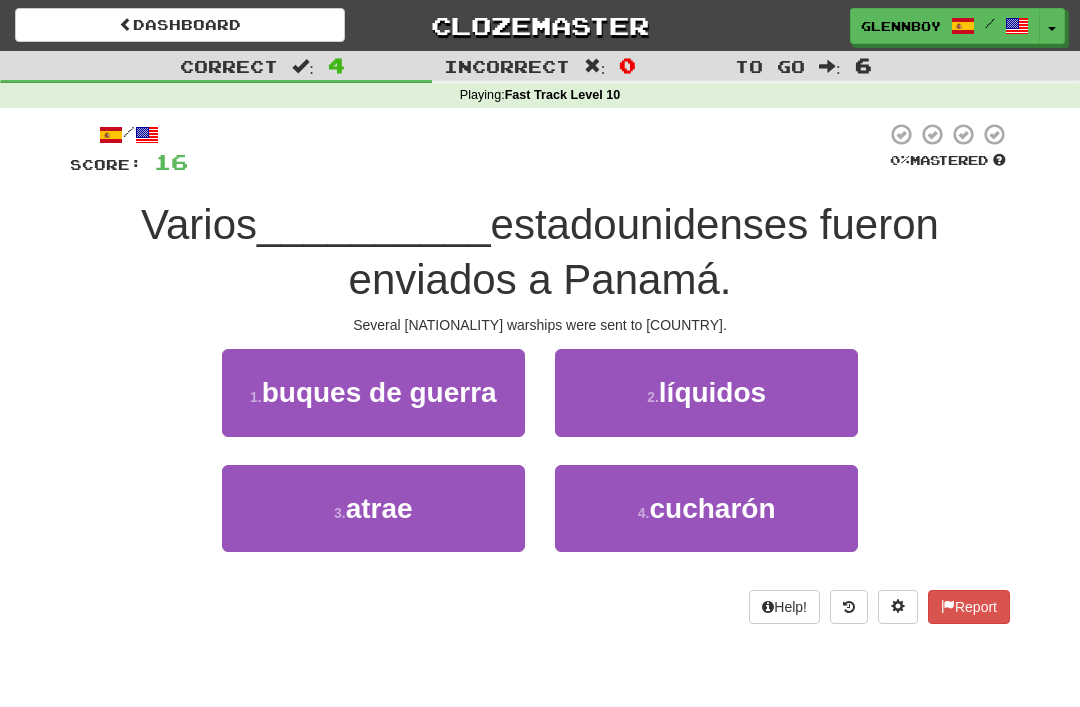 click on "buques de guerra" at bounding box center (379, 392) 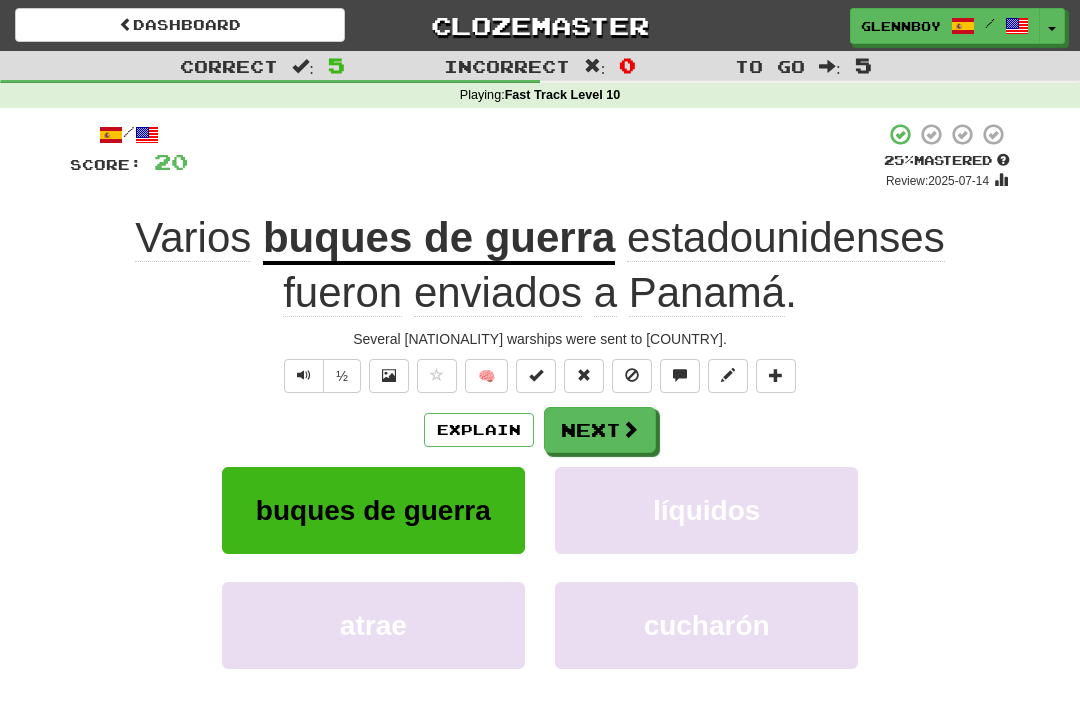 click at bounding box center (304, 375) 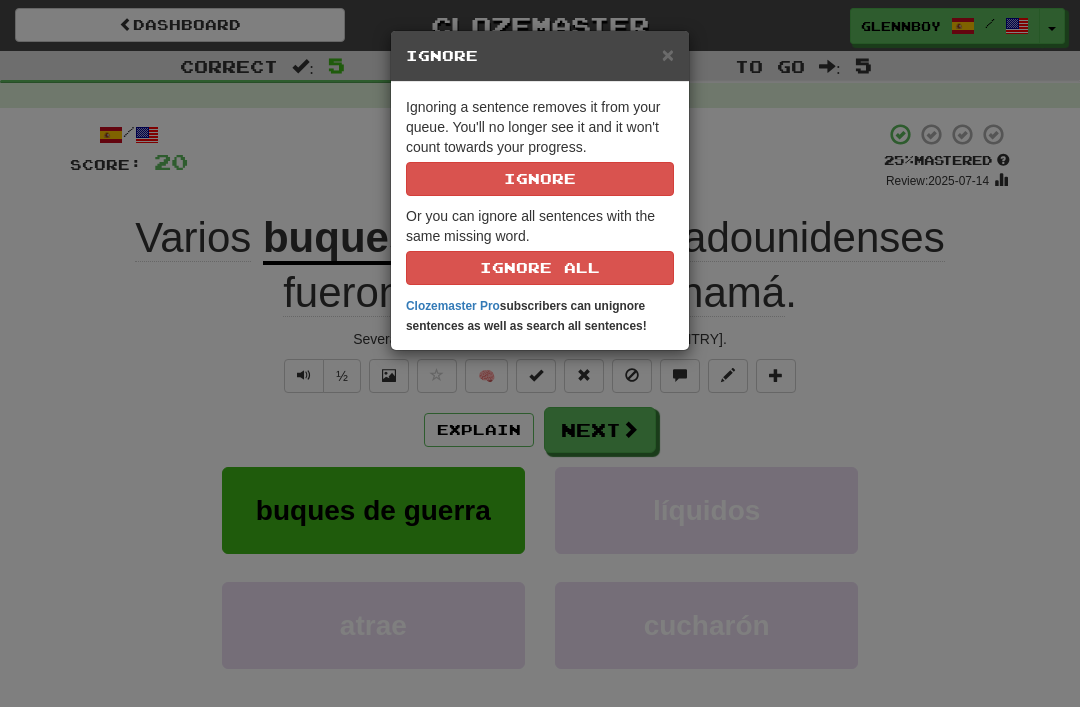 click on "Ignore" at bounding box center [540, 179] 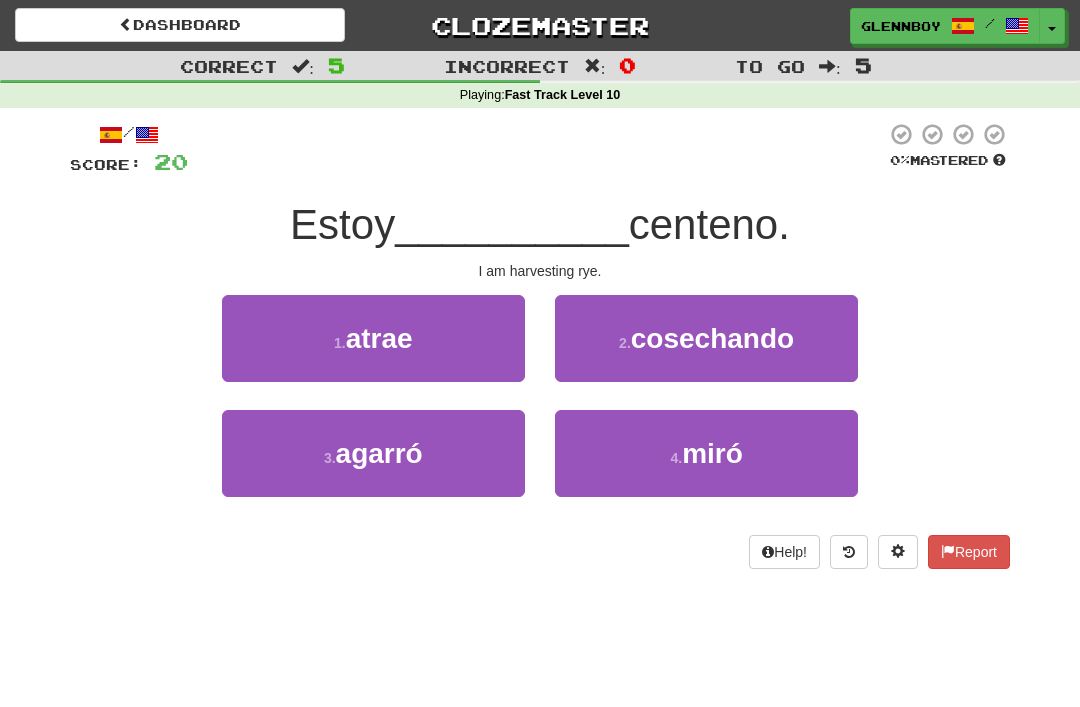 click on "cosechando" at bounding box center [712, 338] 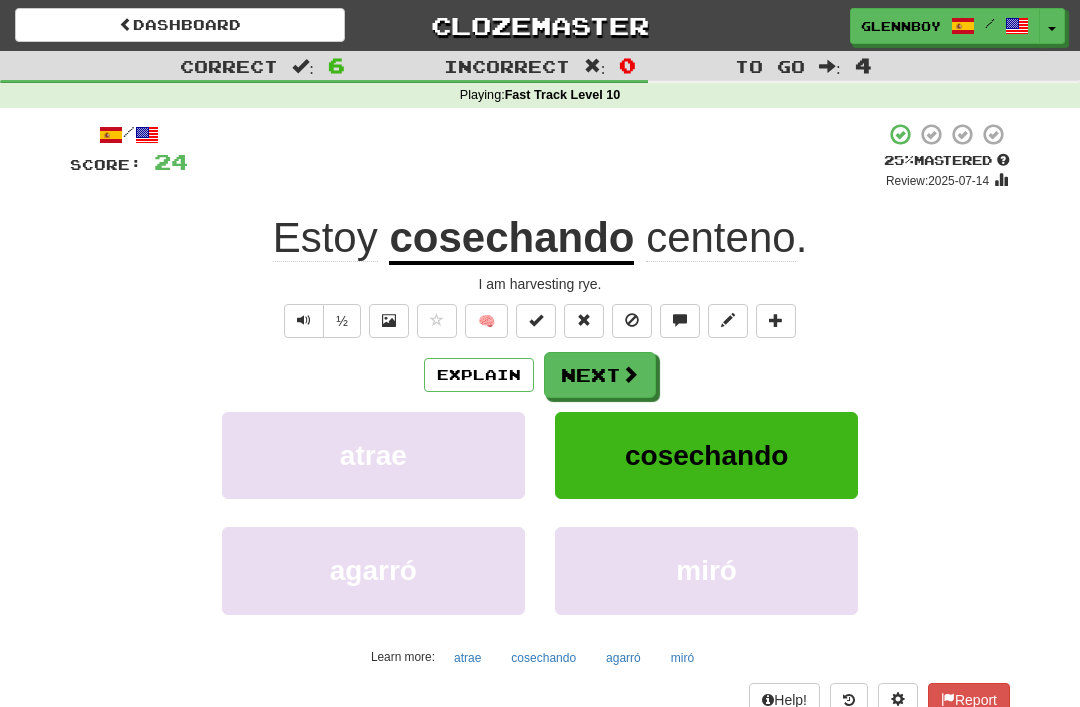click at bounding box center (632, 321) 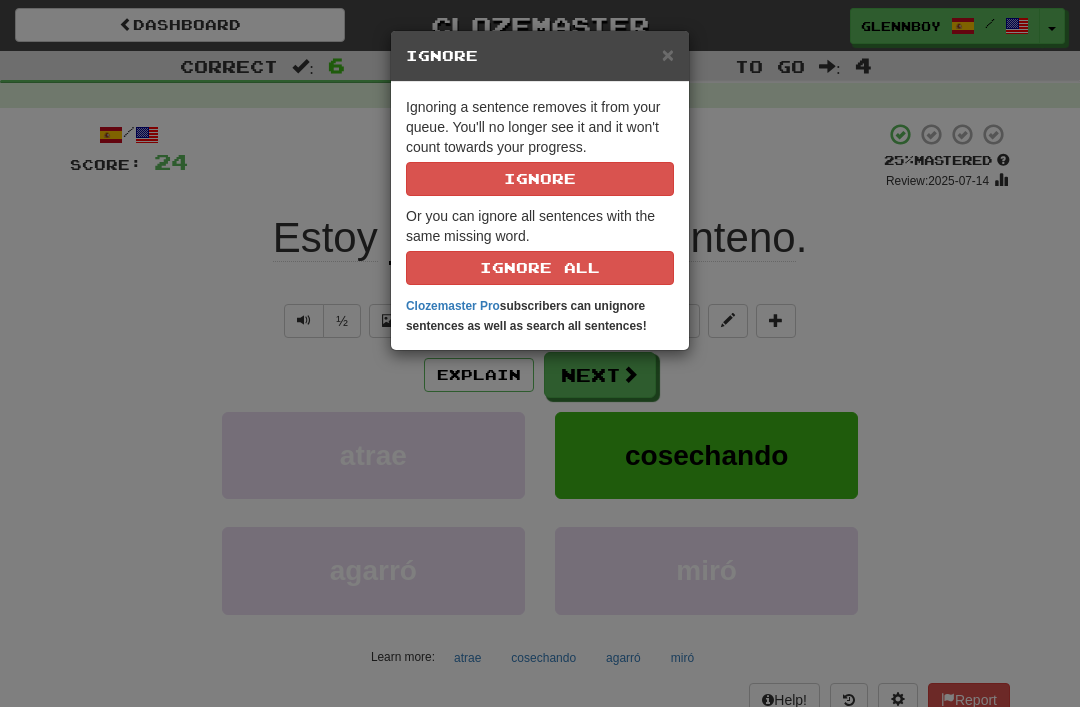 click on "Ignore" at bounding box center [540, 179] 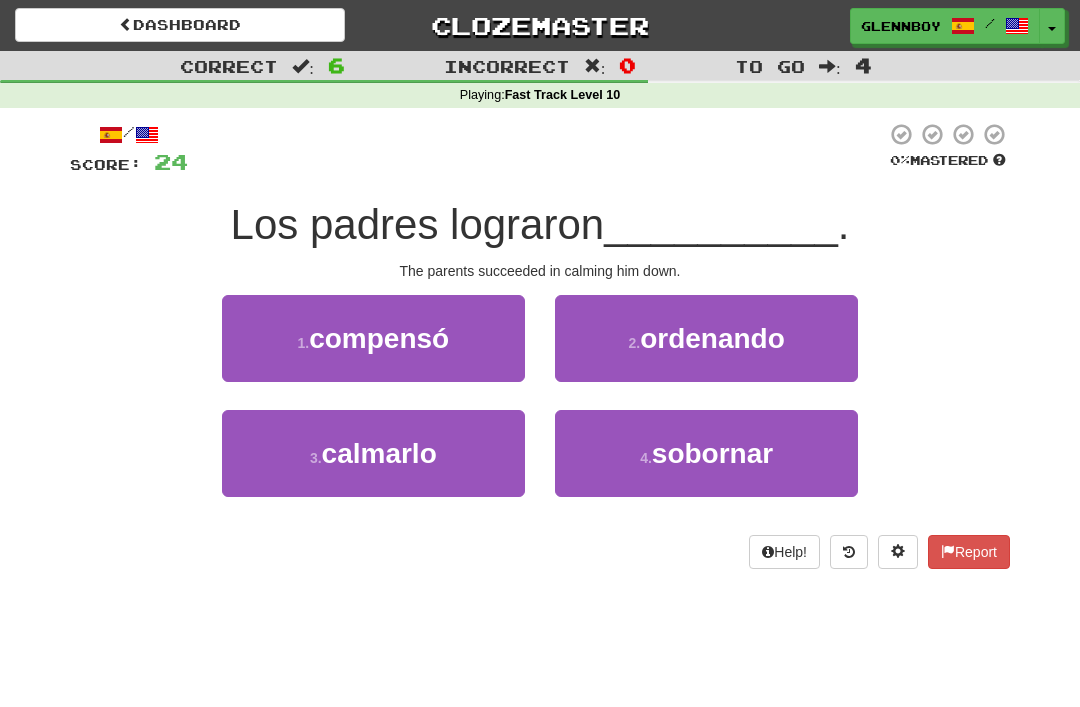 click on "calmarlo" at bounding box center (379, 453) 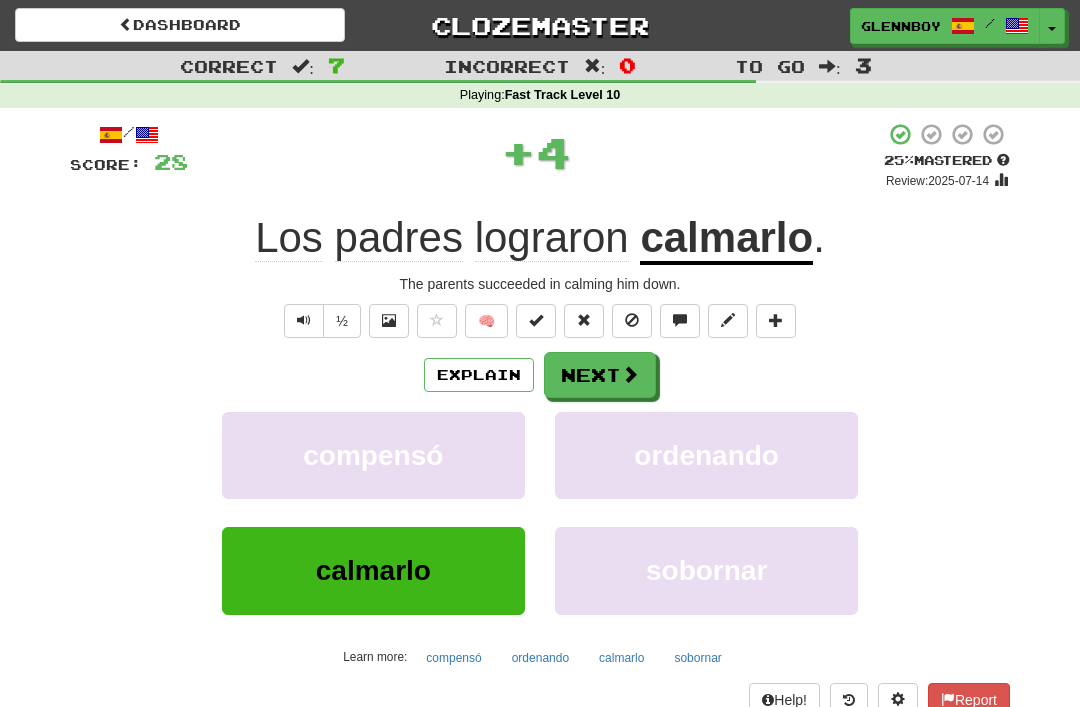 click at bounding box center [632, 321] 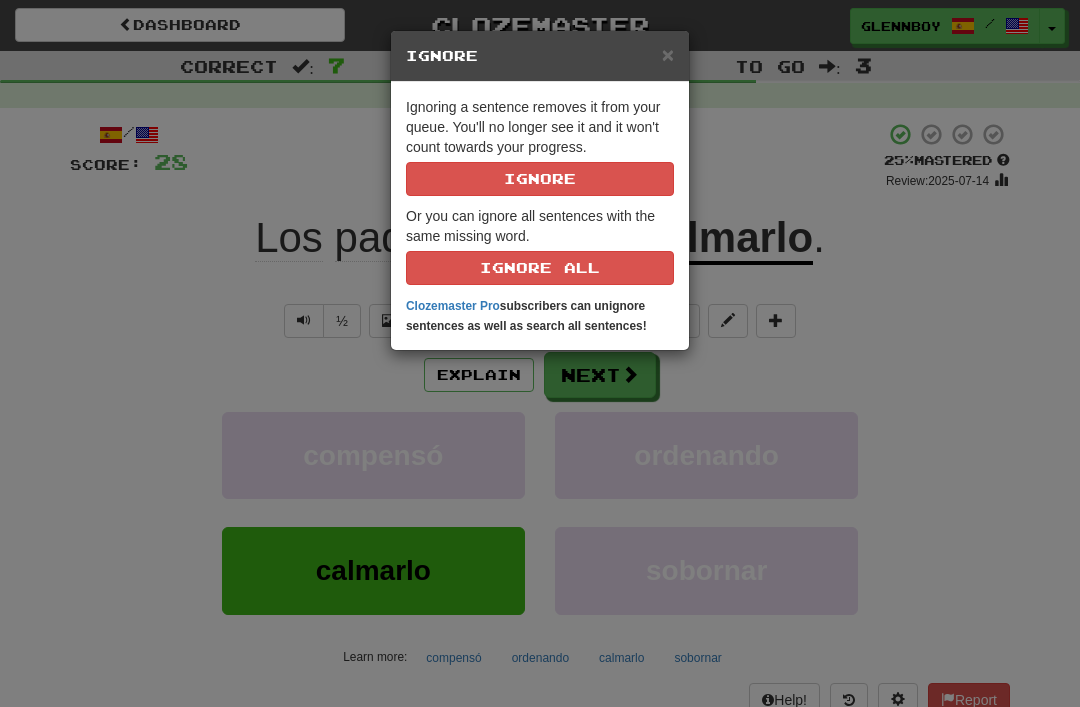 click on "Ignore" at bounding box center [540, 179] 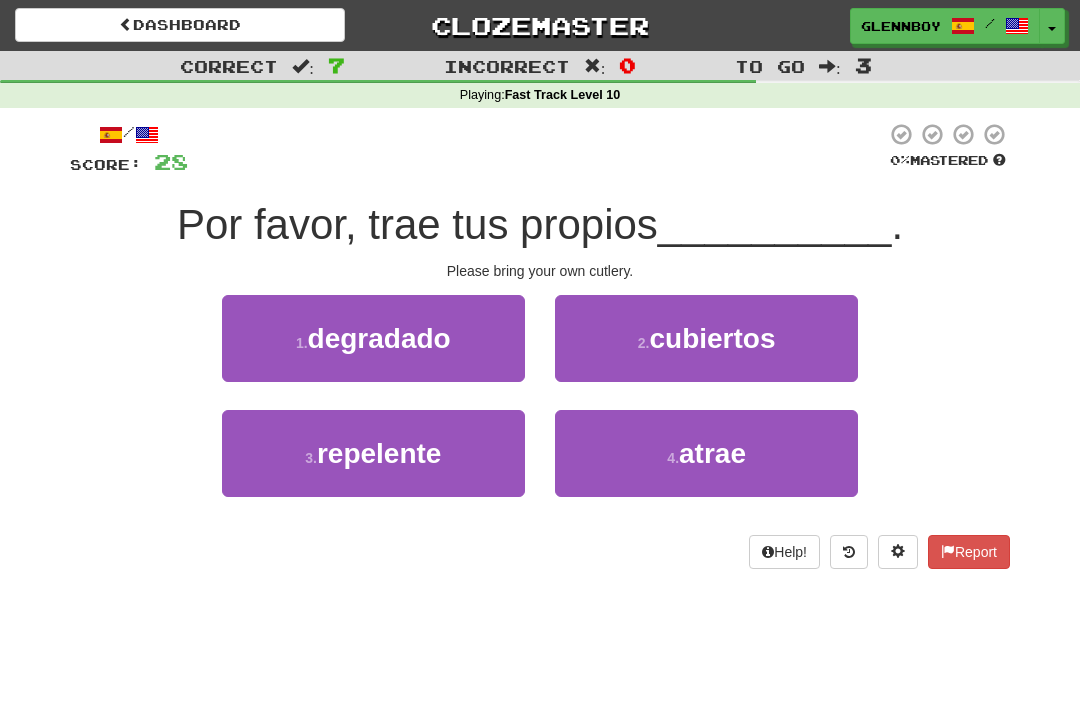 click on "cubiertos" at bounding box center (712, 338) 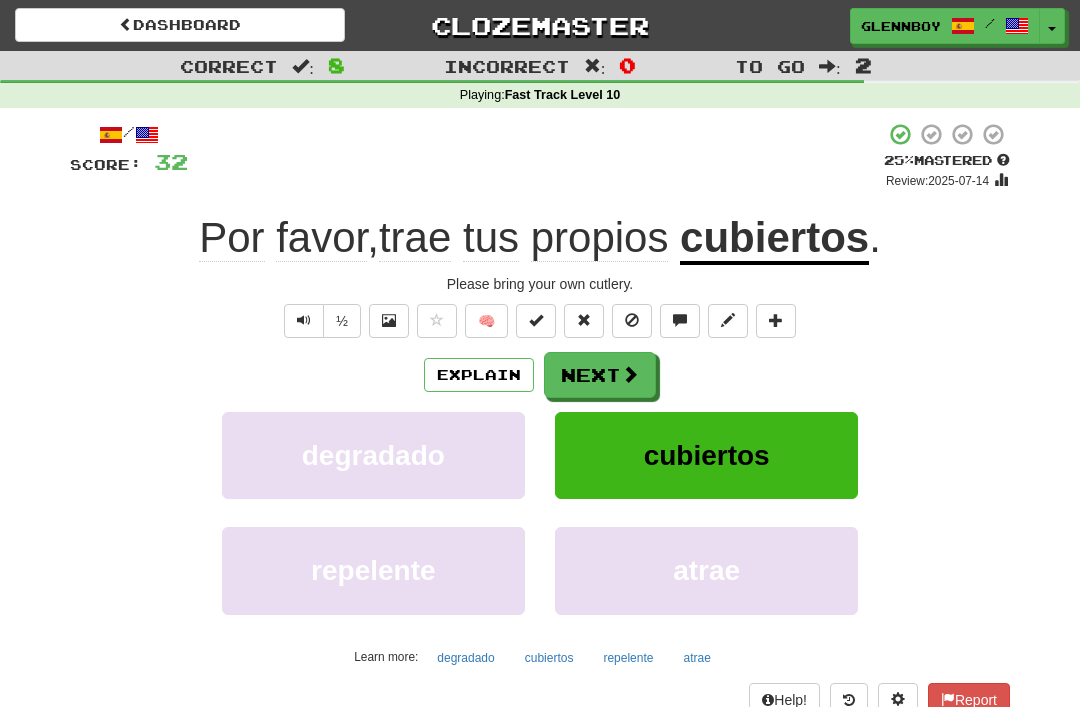 click at bounding box center (632, 321) 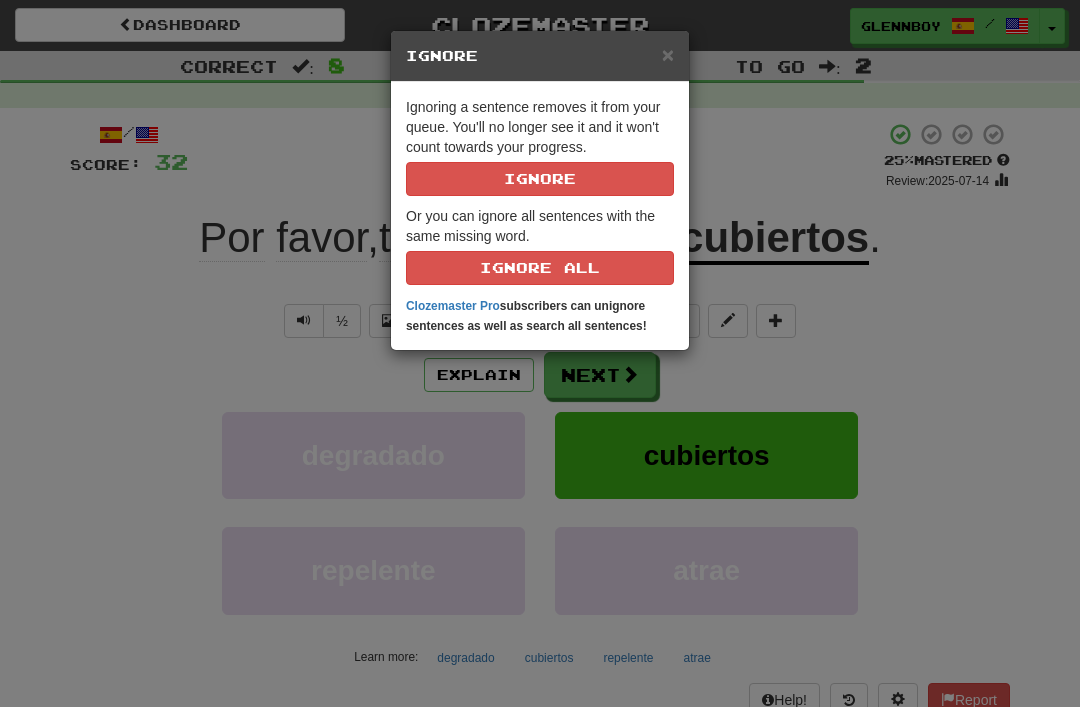 click on "Ignore" at bounding box center (540, 179) 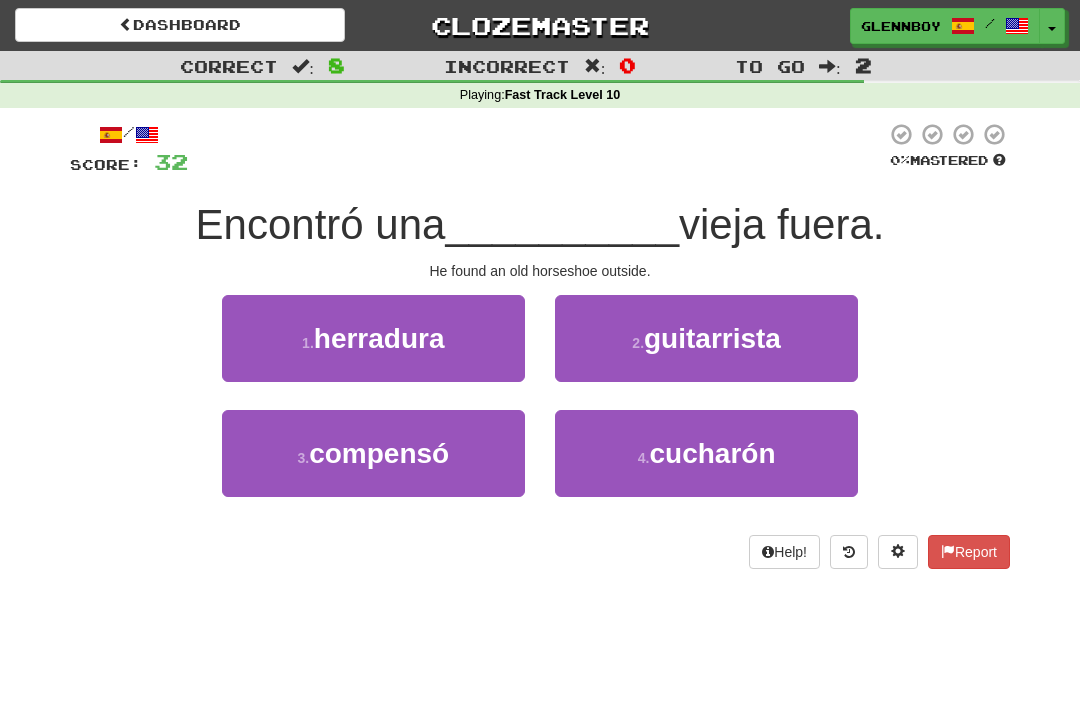 click on "1 .  herradura" at bounding box center (373, 338) 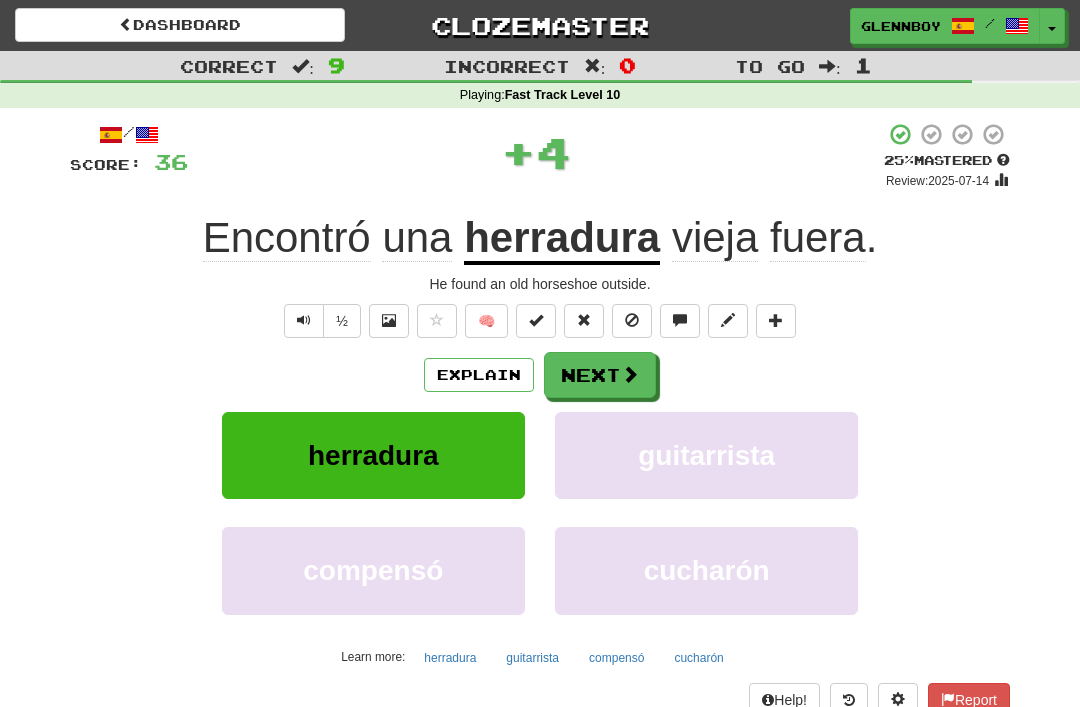 click on "Explain" at bounding box center [479, 375] 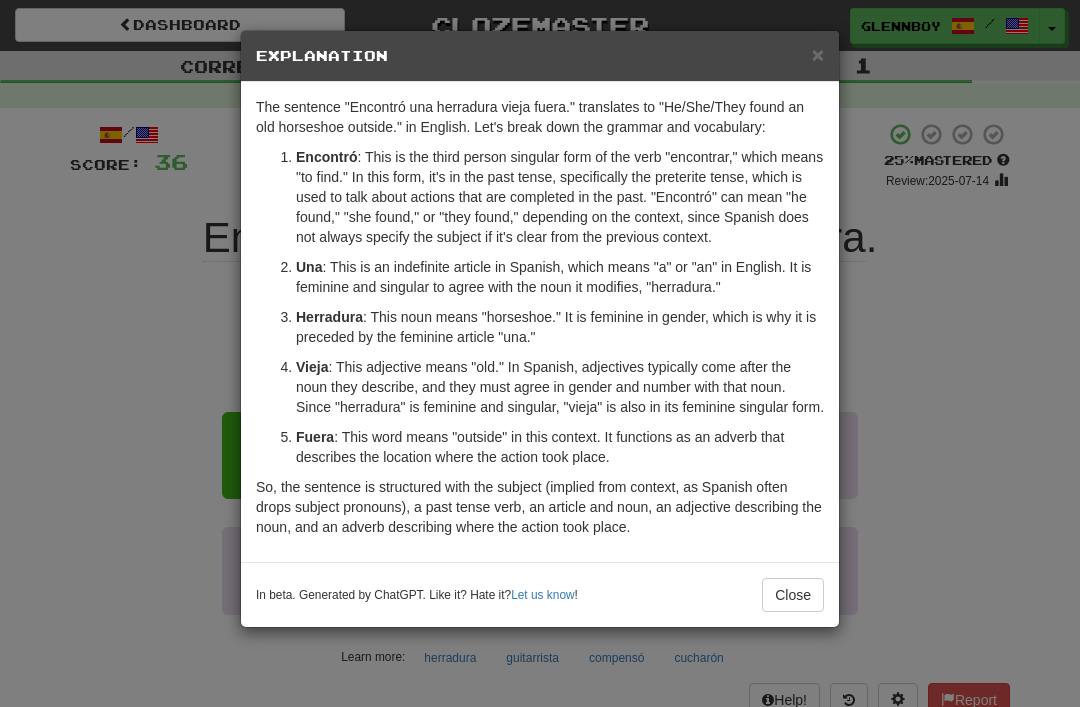 click on "Close" at bounding box center (793, 595) 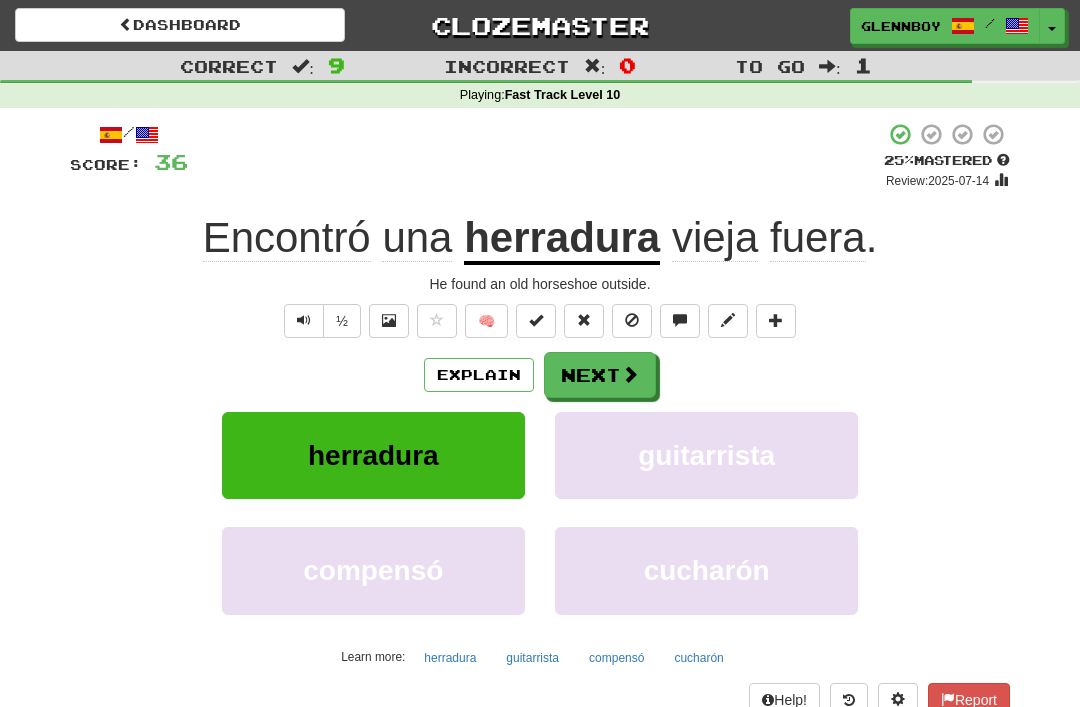 click at bounding box center (632, 321) 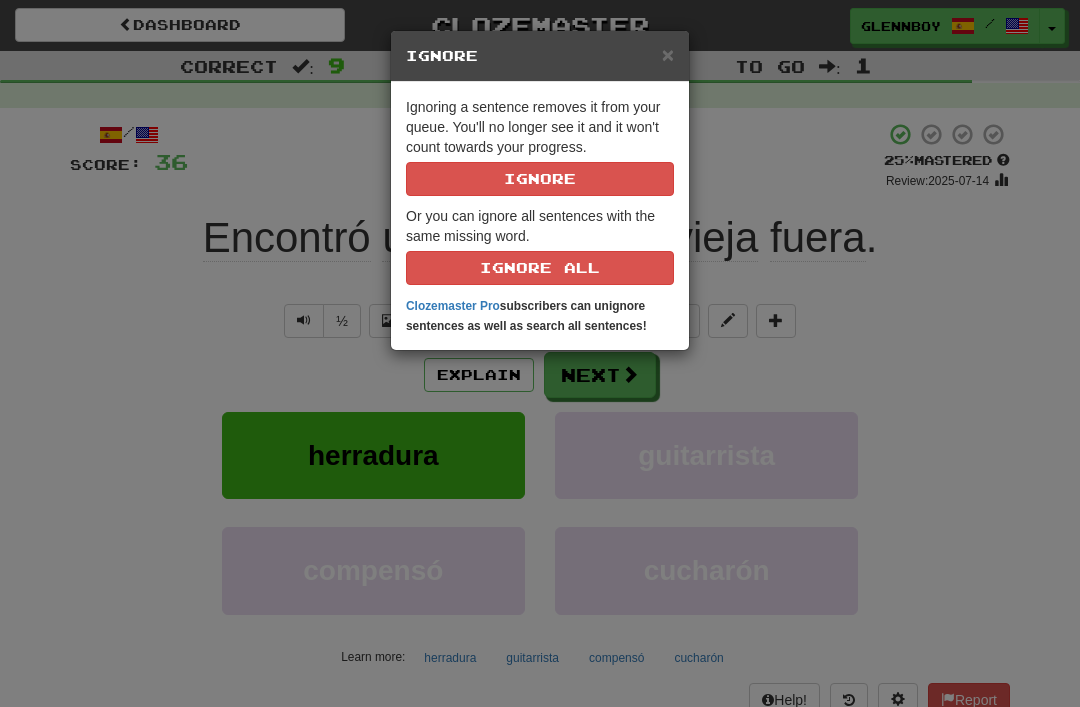 click on "Ignore" at bounding box center (540, 179) 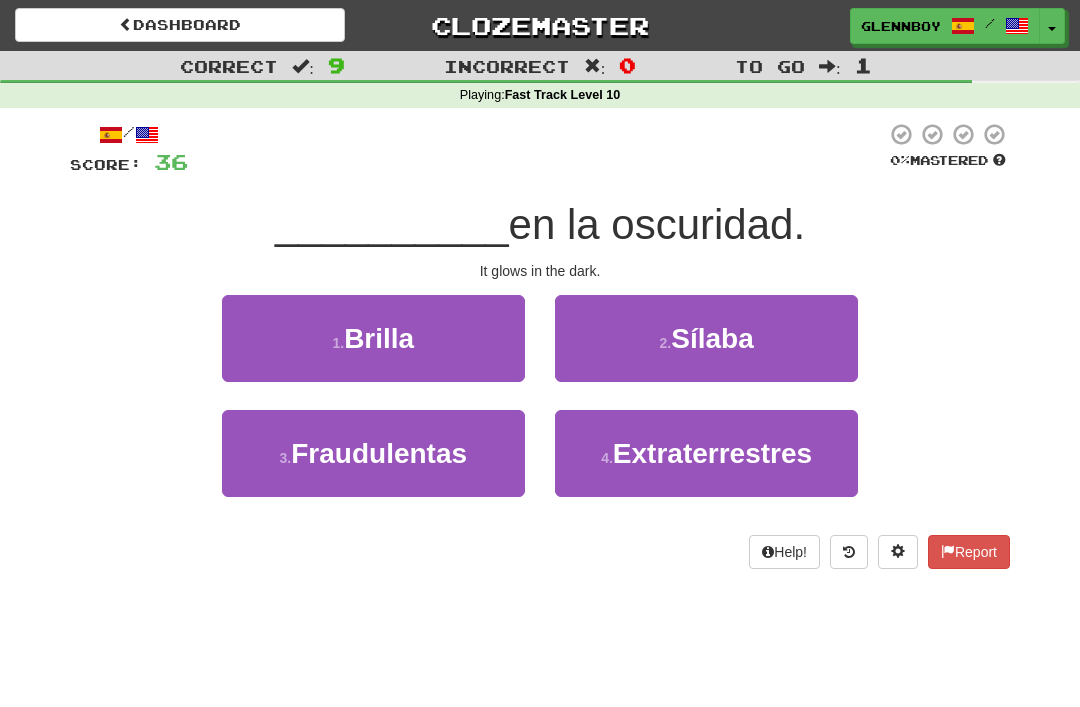 click on "1 .  Brilla" at bounding box center [373, 338] 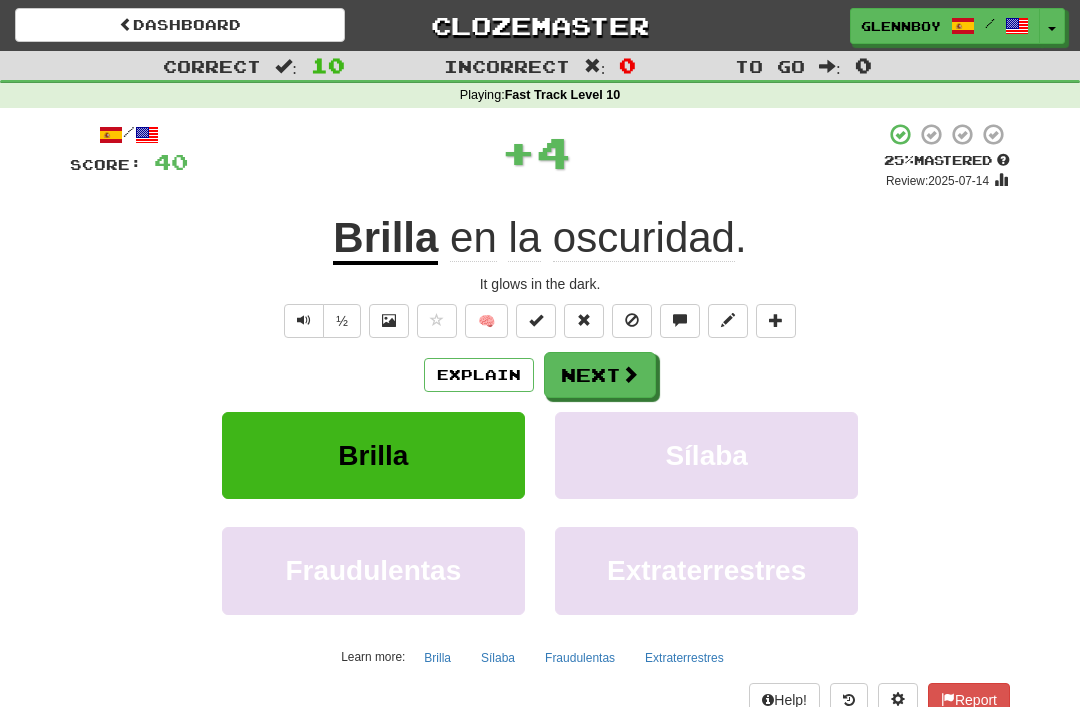 click at bounding box center (632, 320) 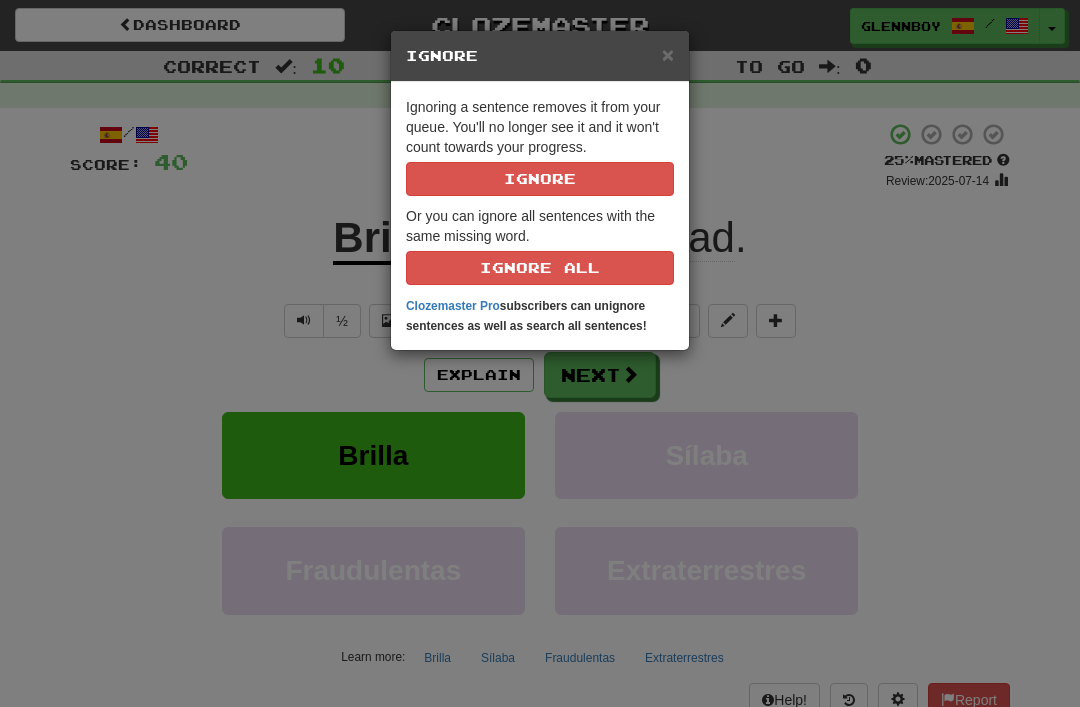 click on "Ignore" at bounding box center [540, 179] 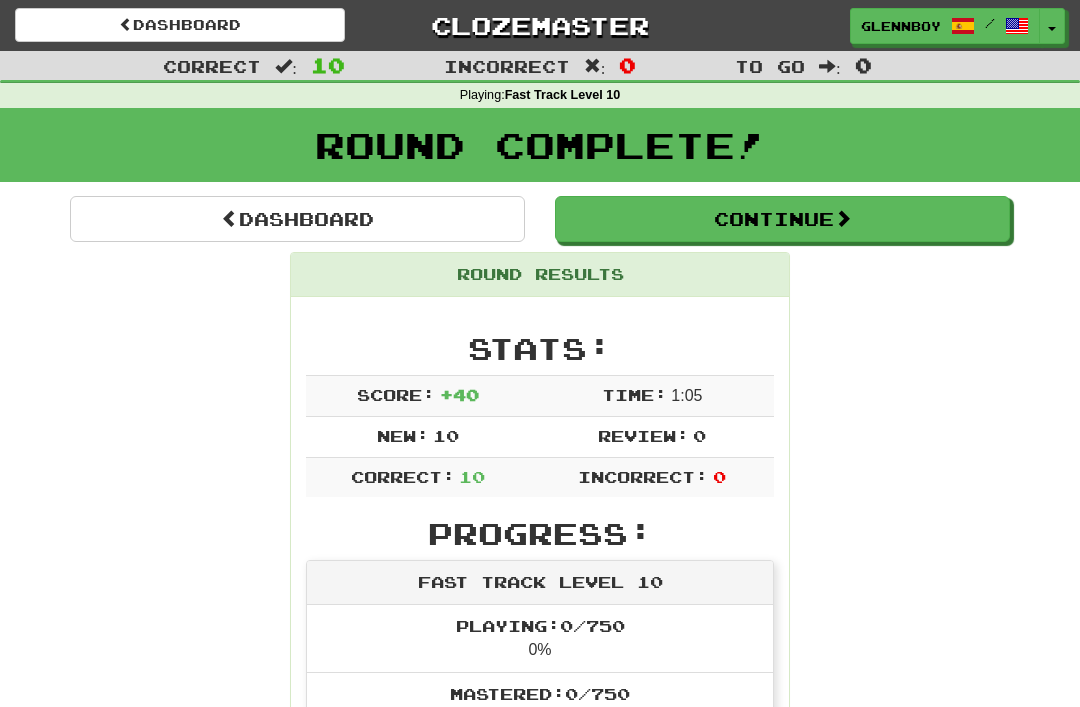 click on "Continue" at bounding box center (782, 219) 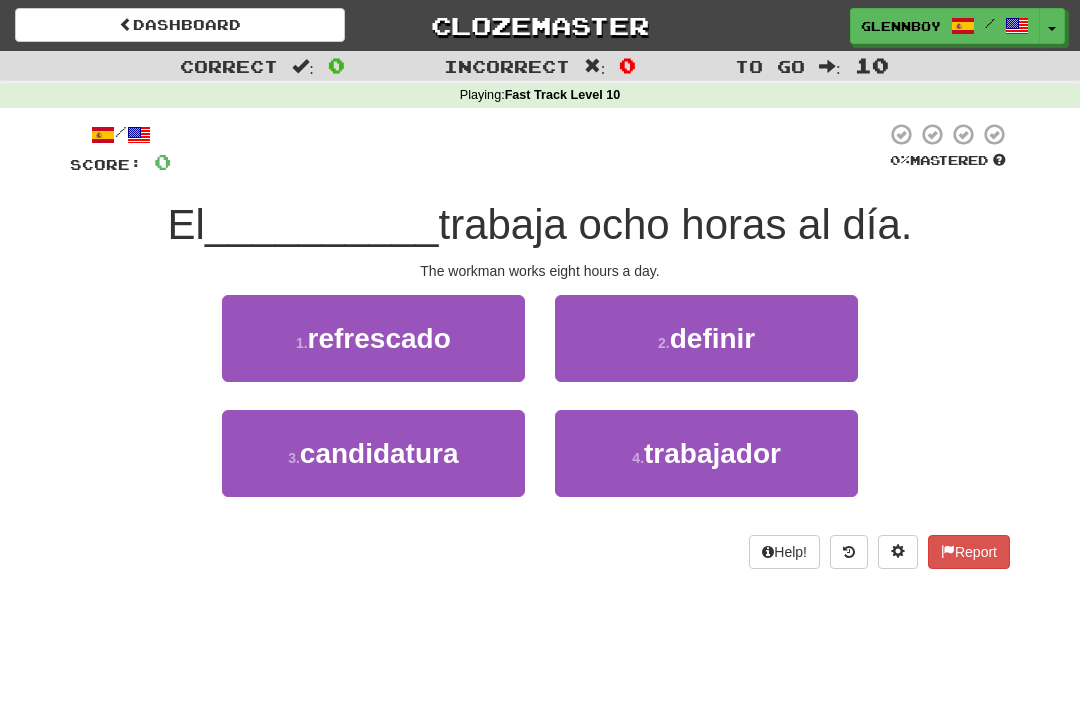 click on "trabajador" at bounding box center (712, 453) 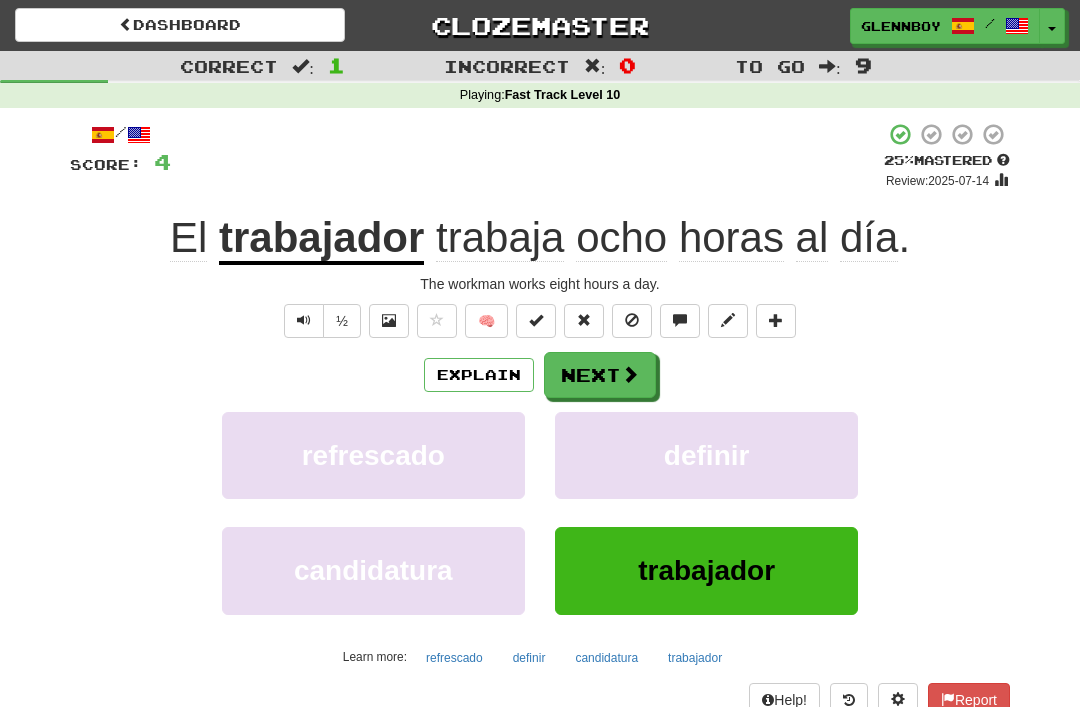 click at bounding box center [632, 321] 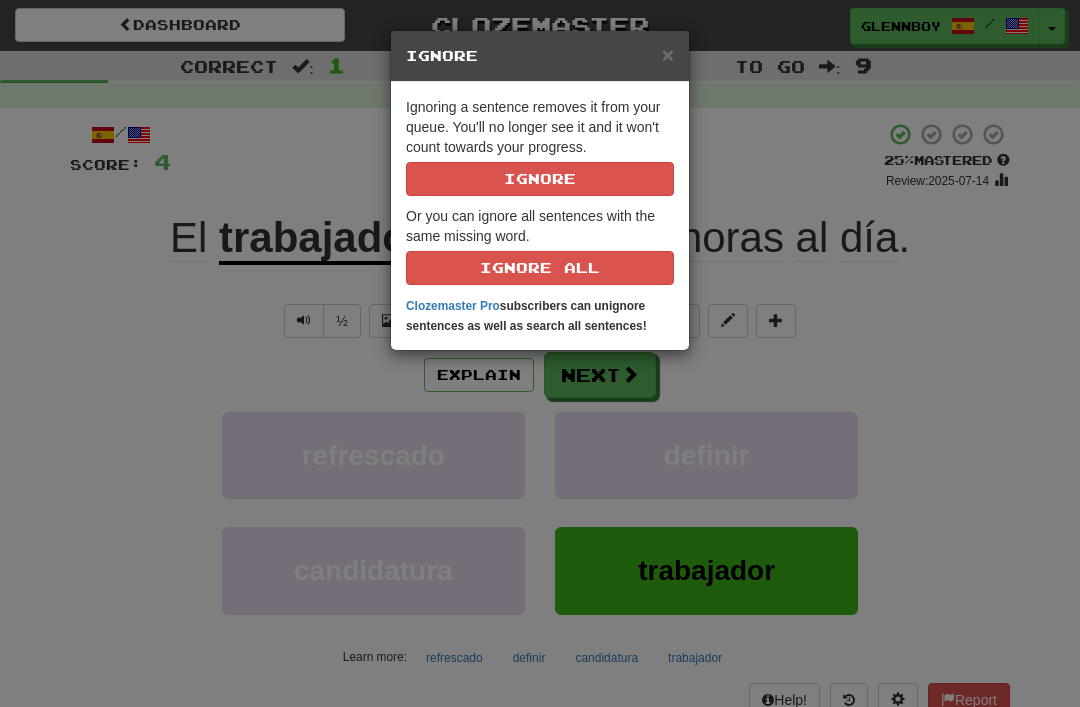 click on "Ignoring a sentence removes it from your queue. You'll no longer see it and it won't count towards your progress. Ignore Or you can ignore all sentences with the same missing word. Ignore All Clozemaster Pro  subscribers can unignore sentences as well as search all sentences!" at bounding box center [540, 216] 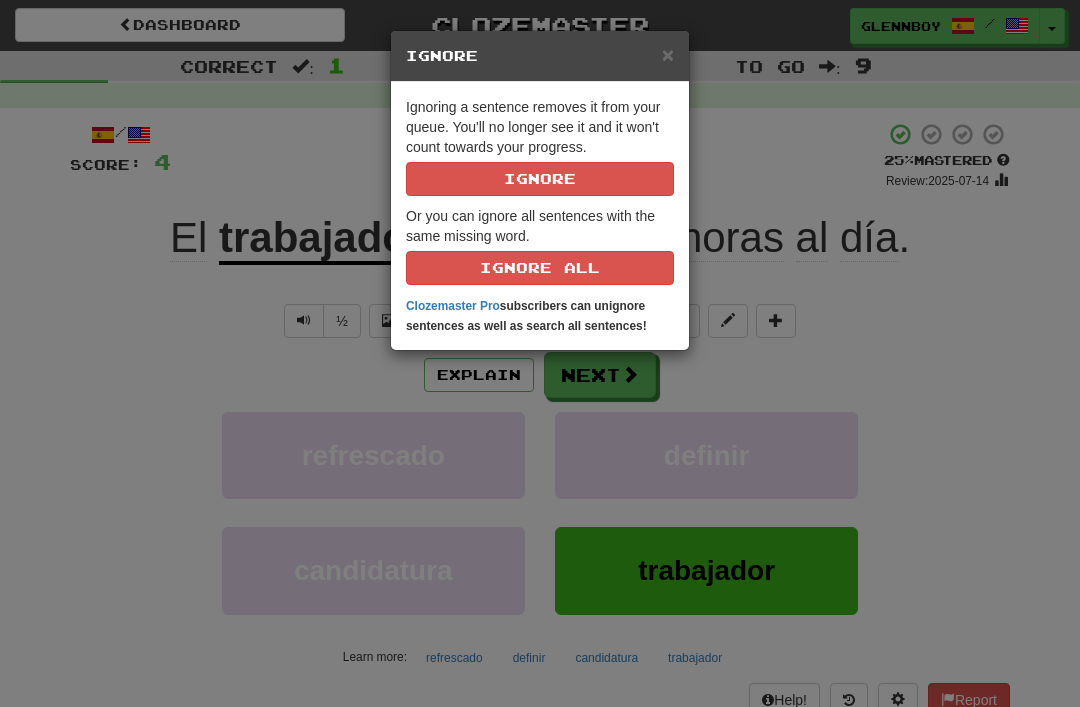 click on "Ignore" at bounding box center (540, 179) 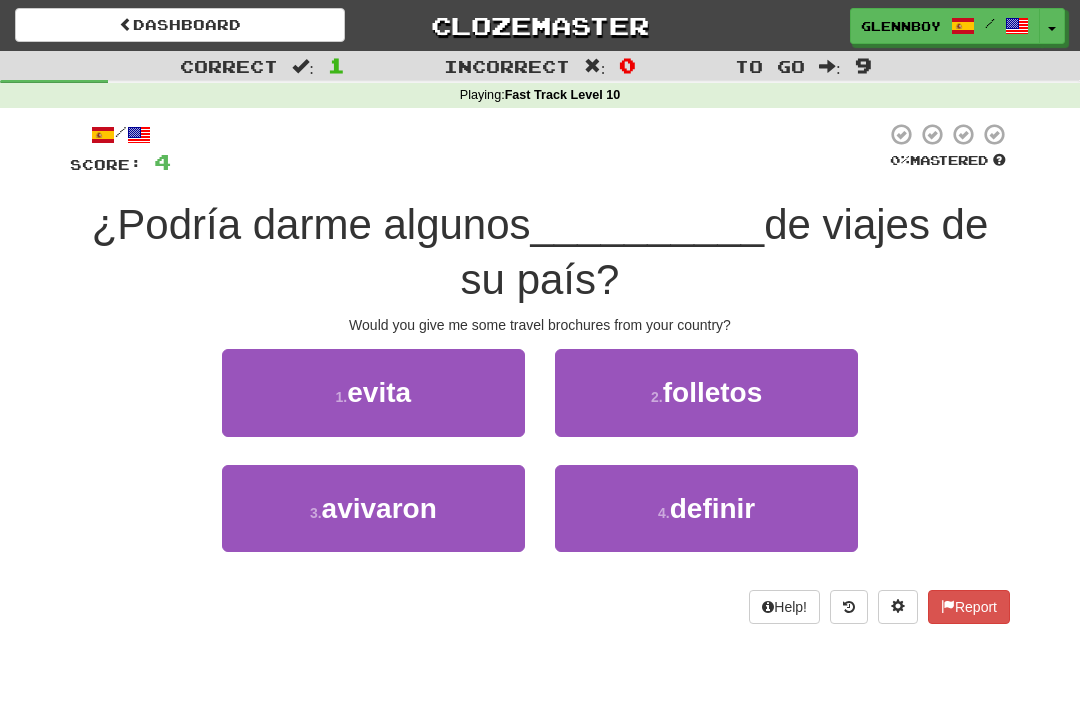 click on "folletos" at bounding box center (713, 392) 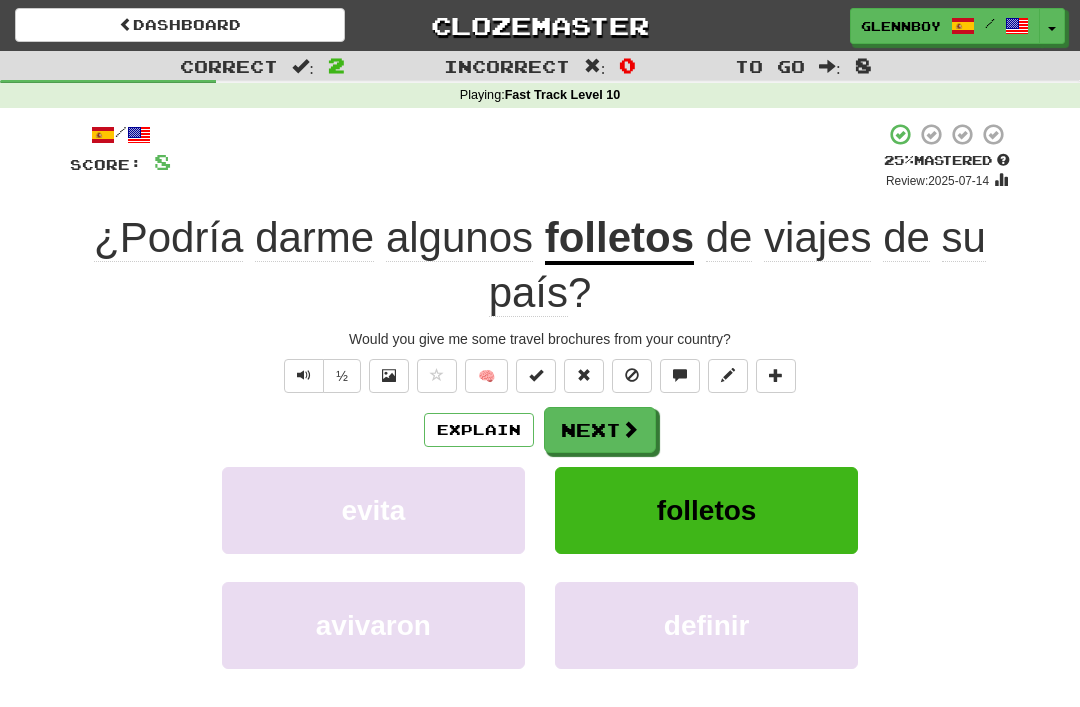 click at bounding box center [632, 376] 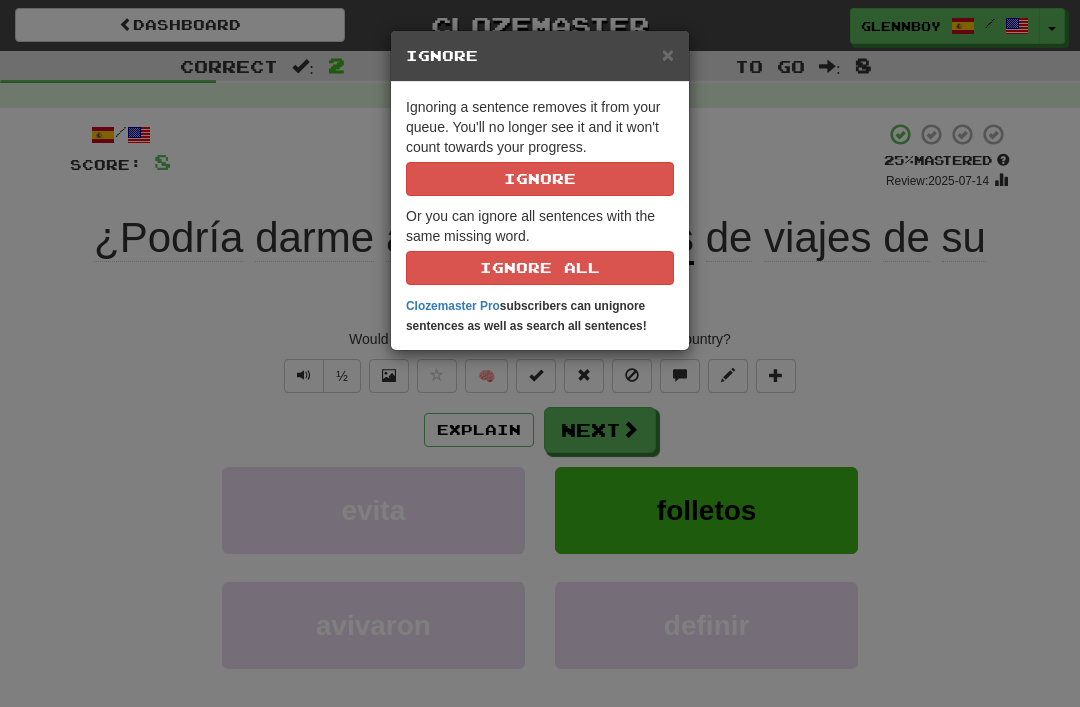 click on "Ignore" at bounding box center [540, 179] 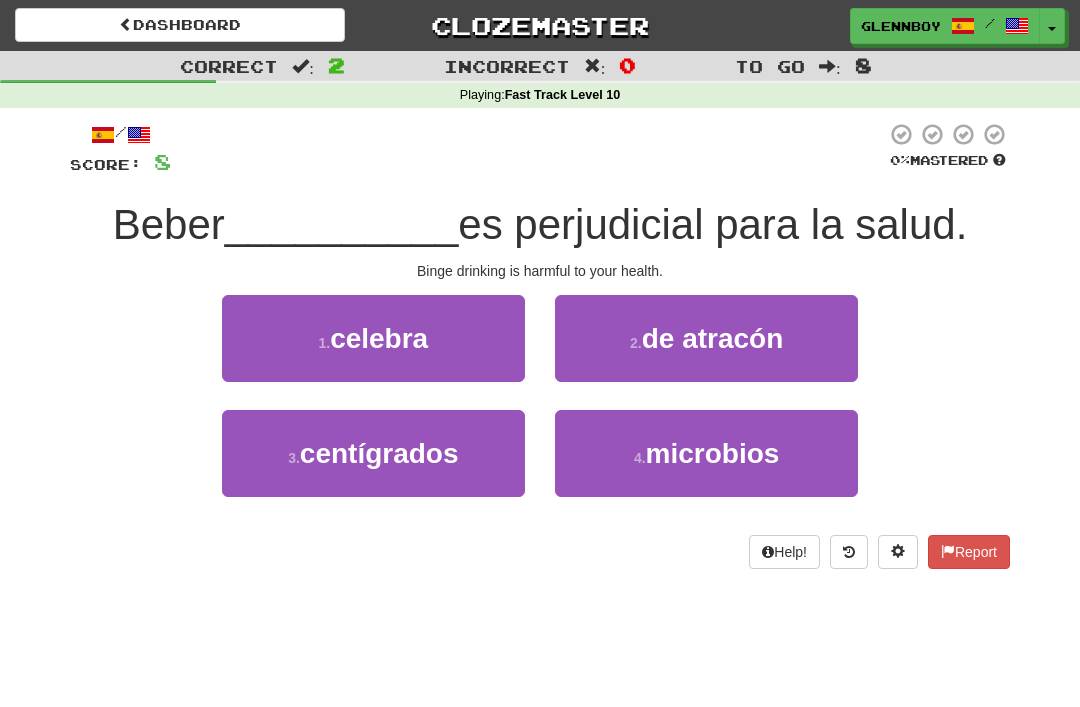 click on "de atracón" at bounding box center (713, 338) 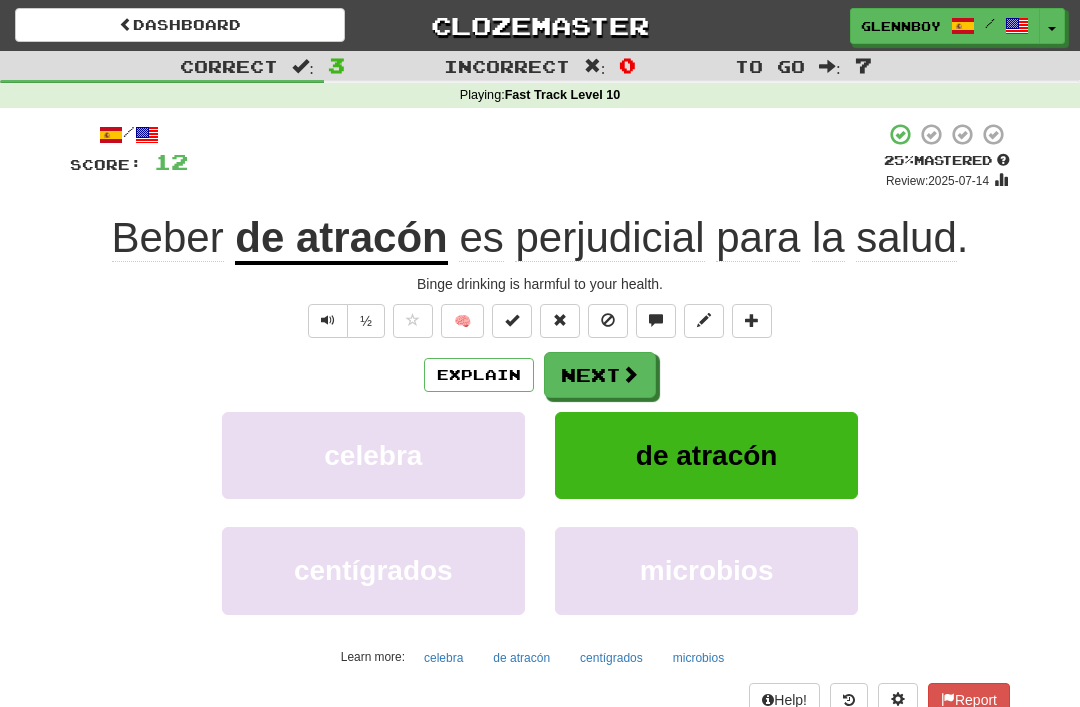 click on "Explain" at bounding box center [479, 375] 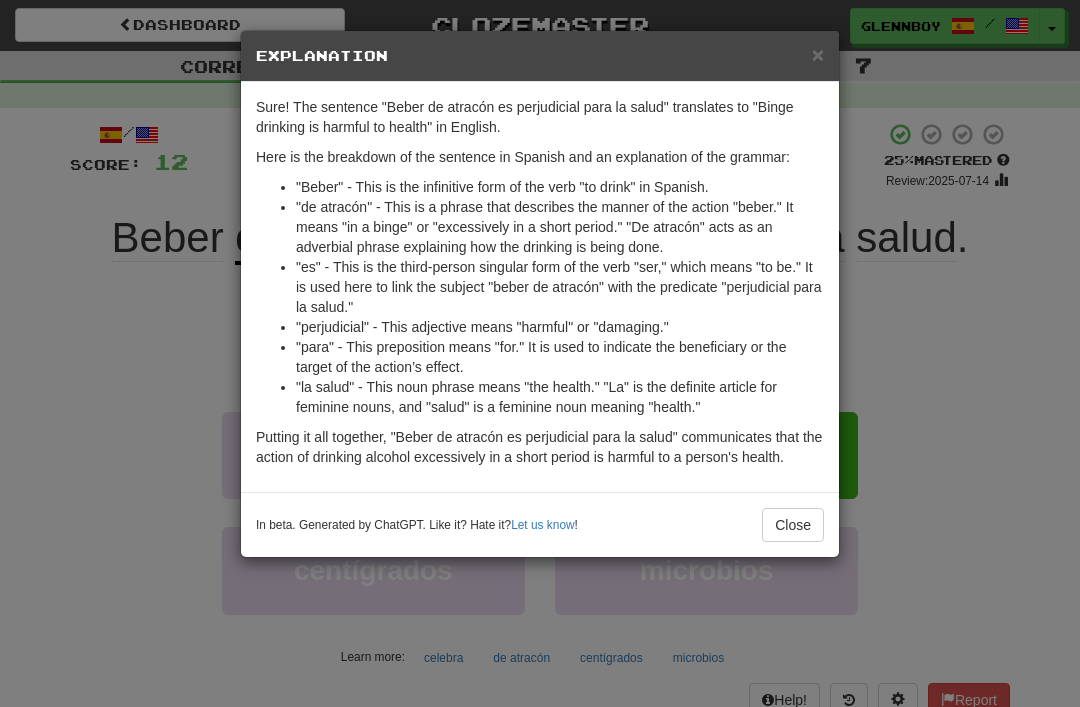 click on "× Explanation" at bounding box center [540, 56] 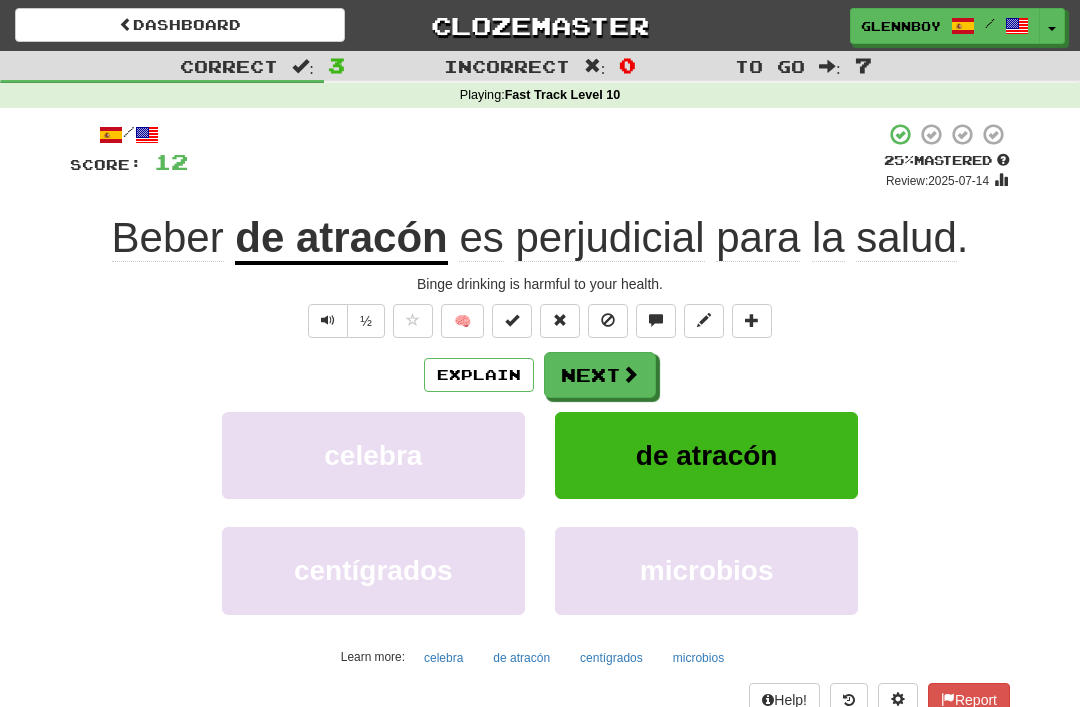 click at bounding box center [608, 321] 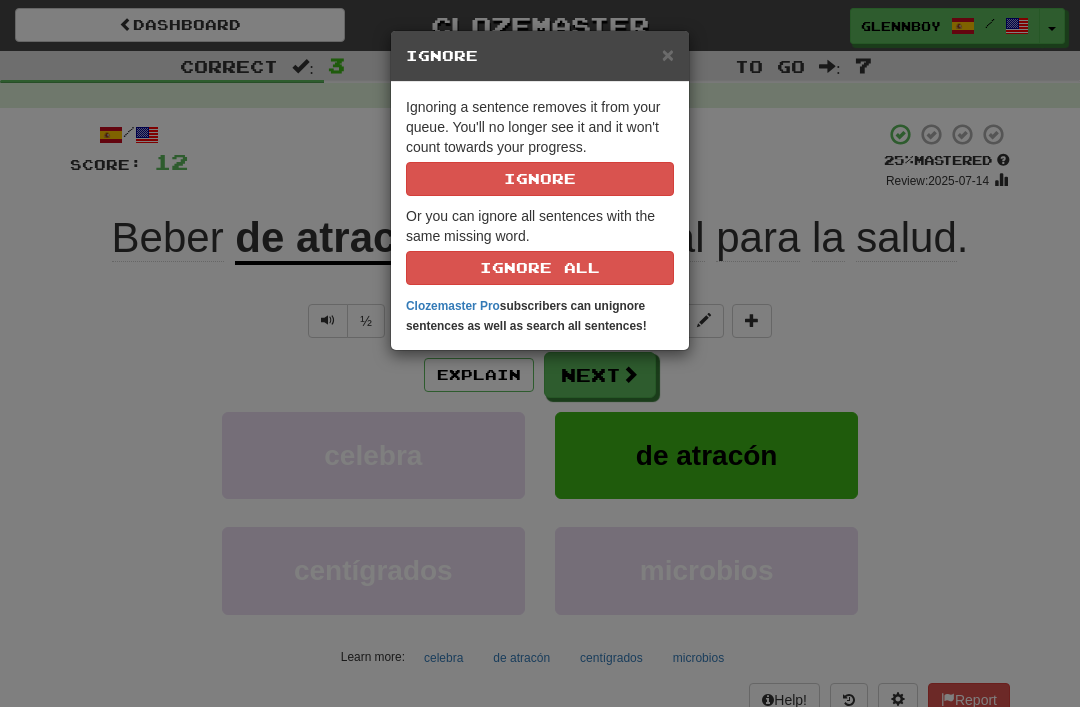 click on "Ignore" at bounding box center (540, 179) 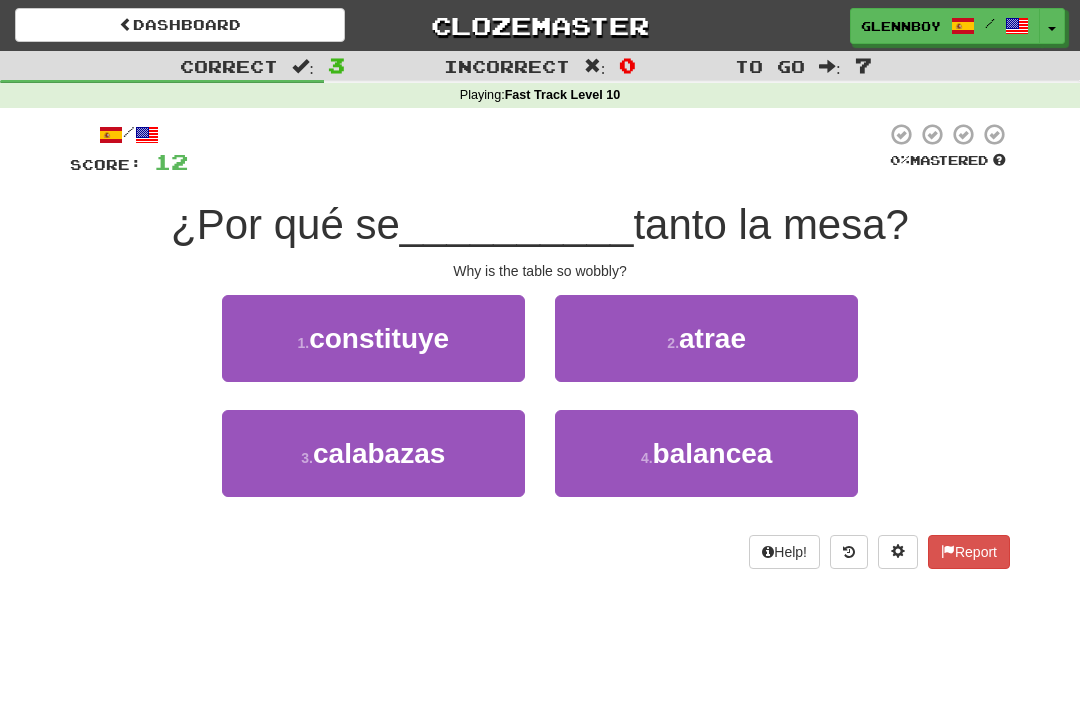 click on "balancea" at bounding box center [713, 453] 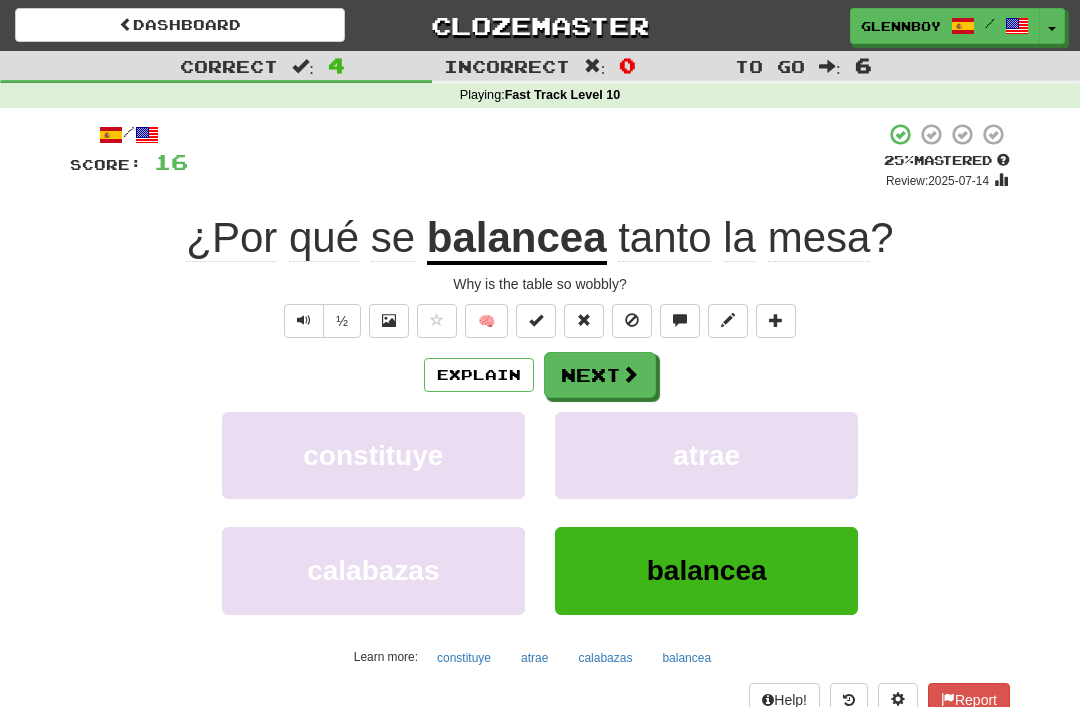 click on "Explain" at bounding box center (479, 375) 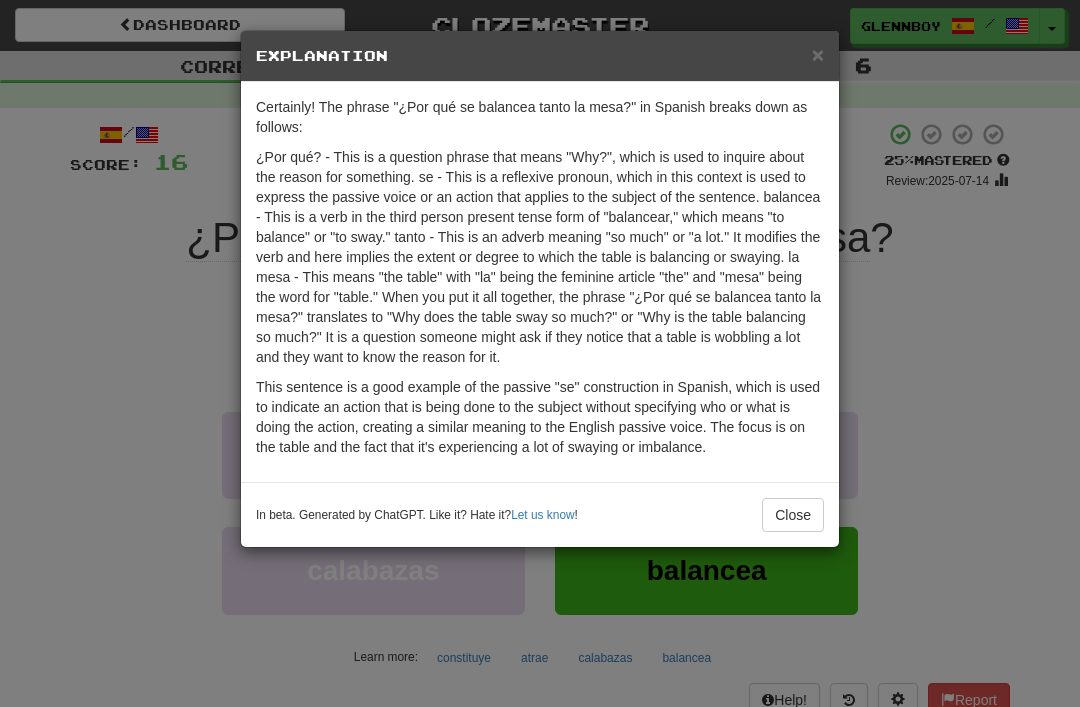 click on "Close" at bounding box center [793, 515] 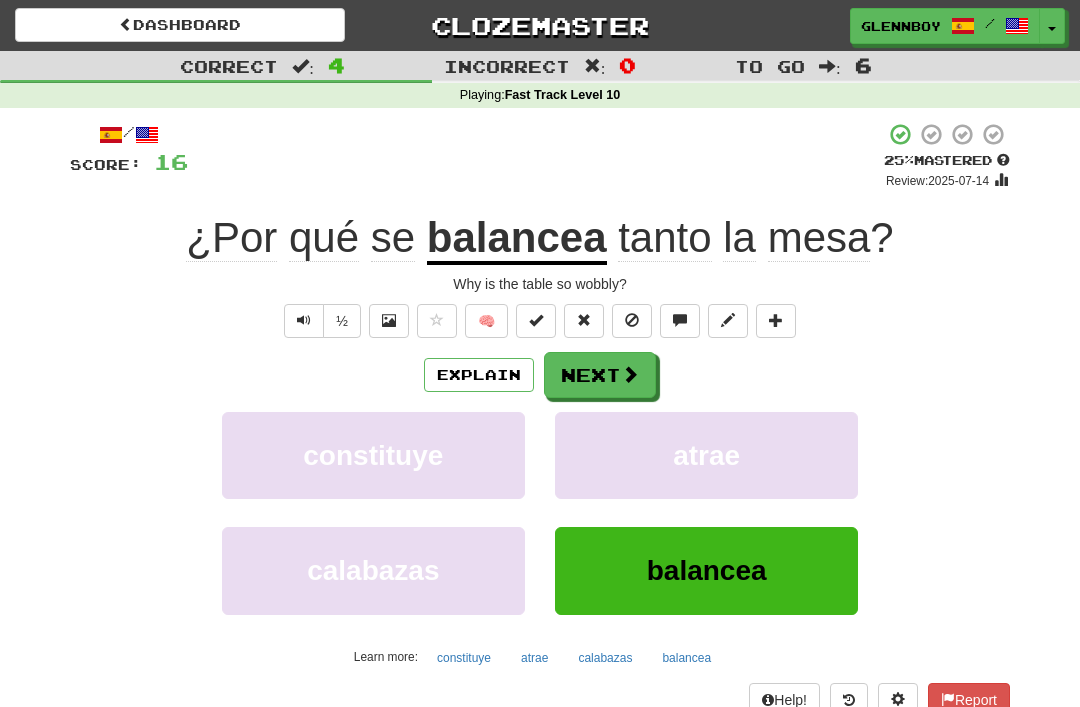click at bounding box center (632, 321) 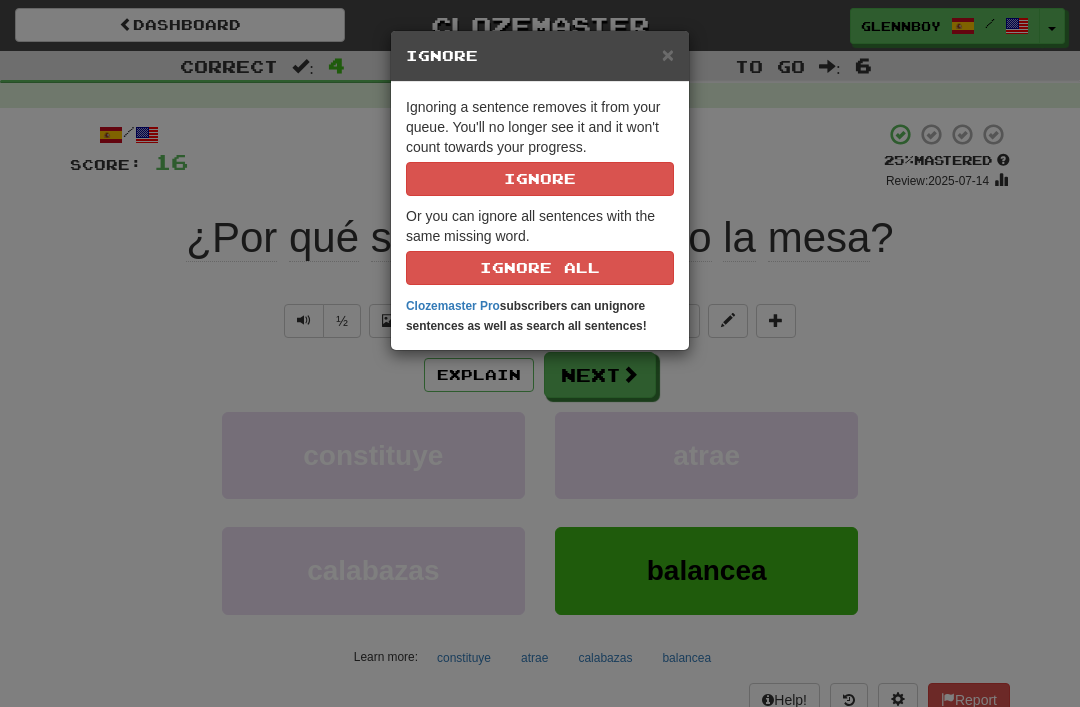 click on "Ignore" at bounding box center [540, 179] 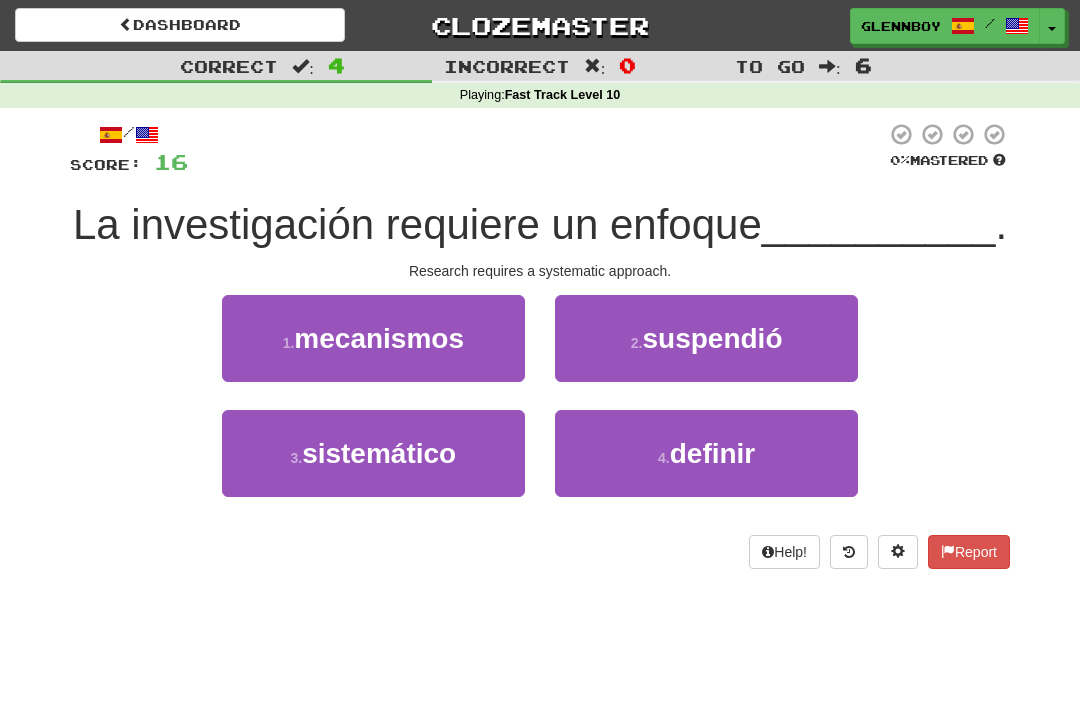 click on "3 .  sistemático" at bounding box center (373, 453) 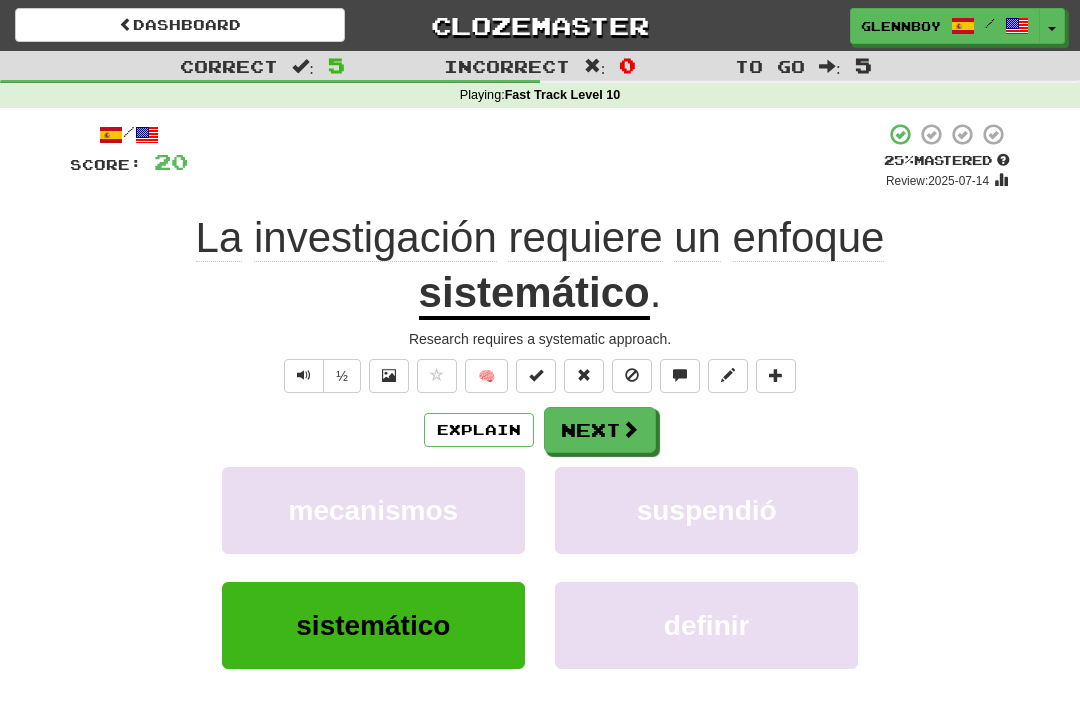 click on "Explain" at bounding box center [479, 430] 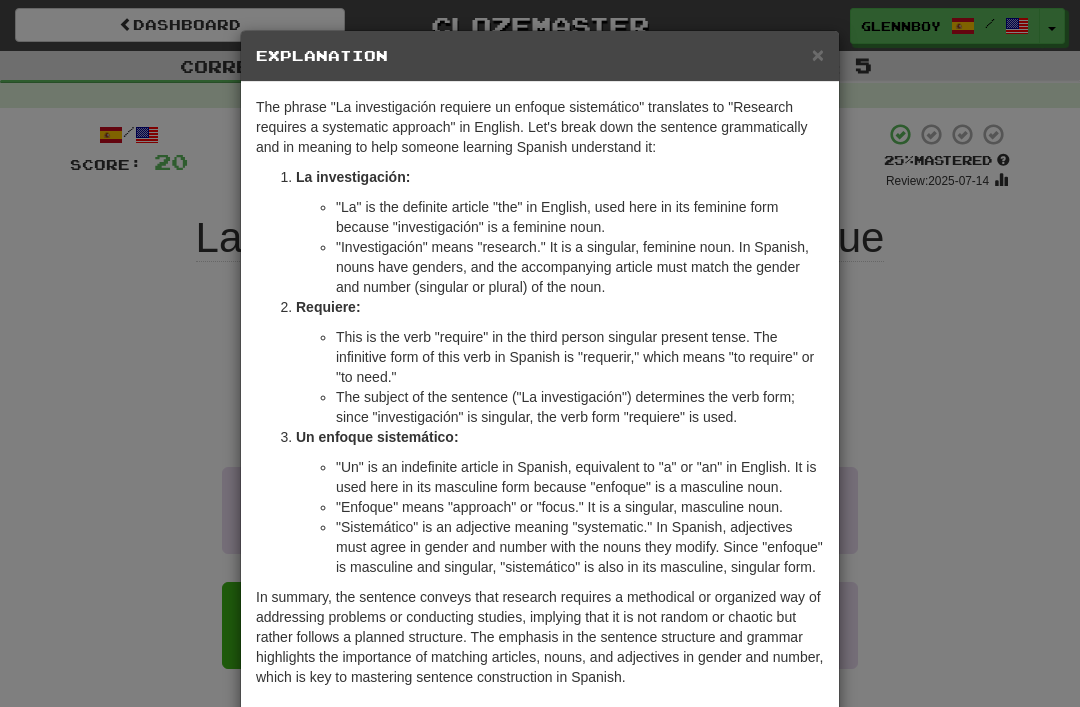 click on "×" at bounding box center (818, 54) 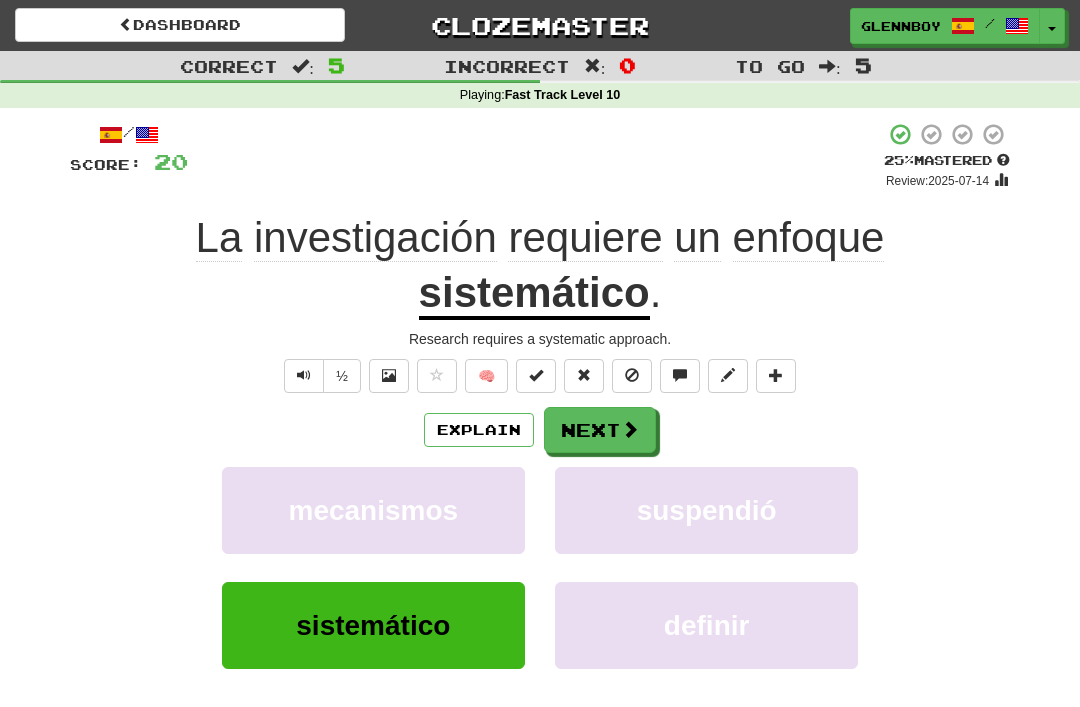 click at bounding box center [632, 376] 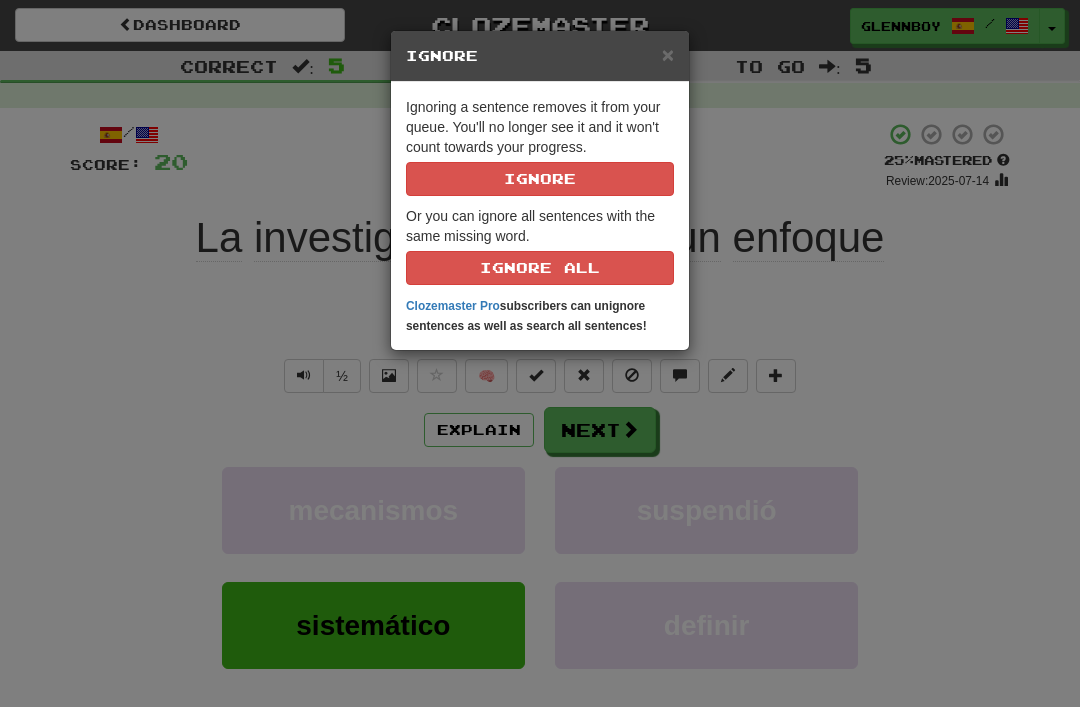 click on "Ignore" at bounding box center (540, 179) 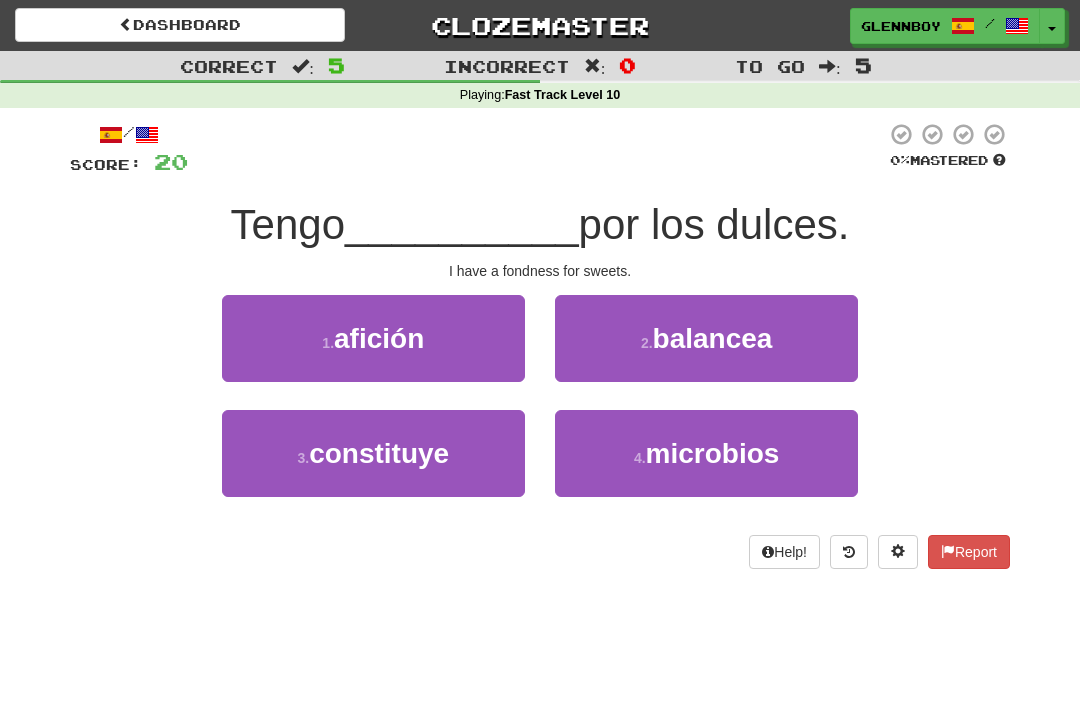 click on "1 .  afición" at bounding box center [373, 338] 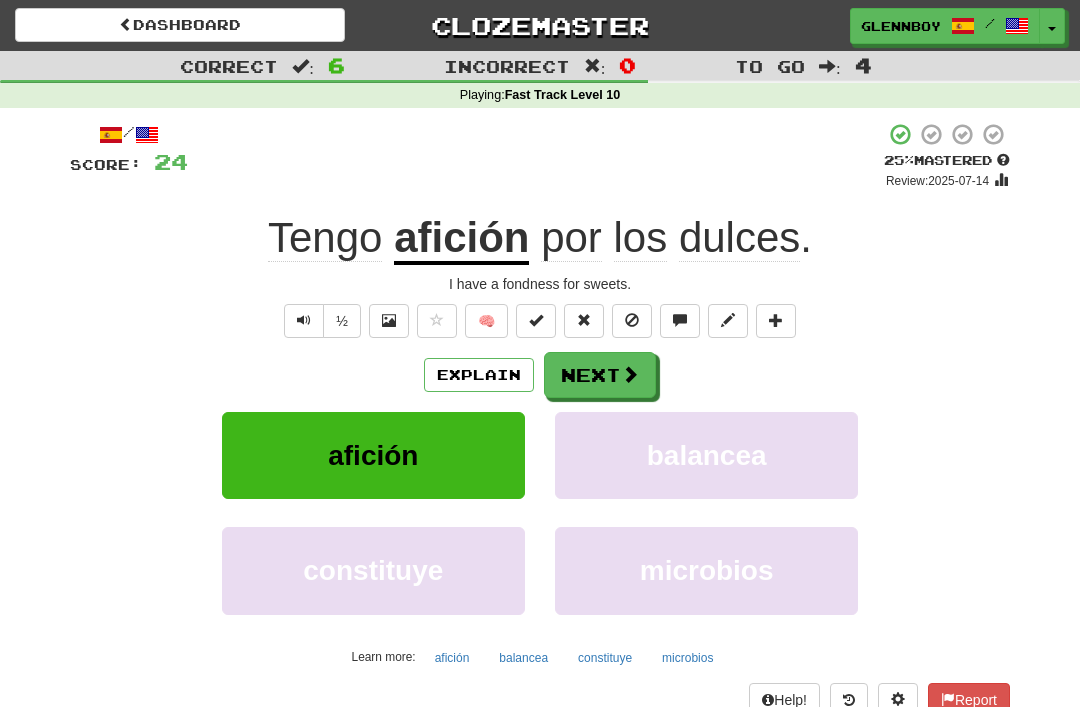 click on "Explain" at bounding box center [479, 375] 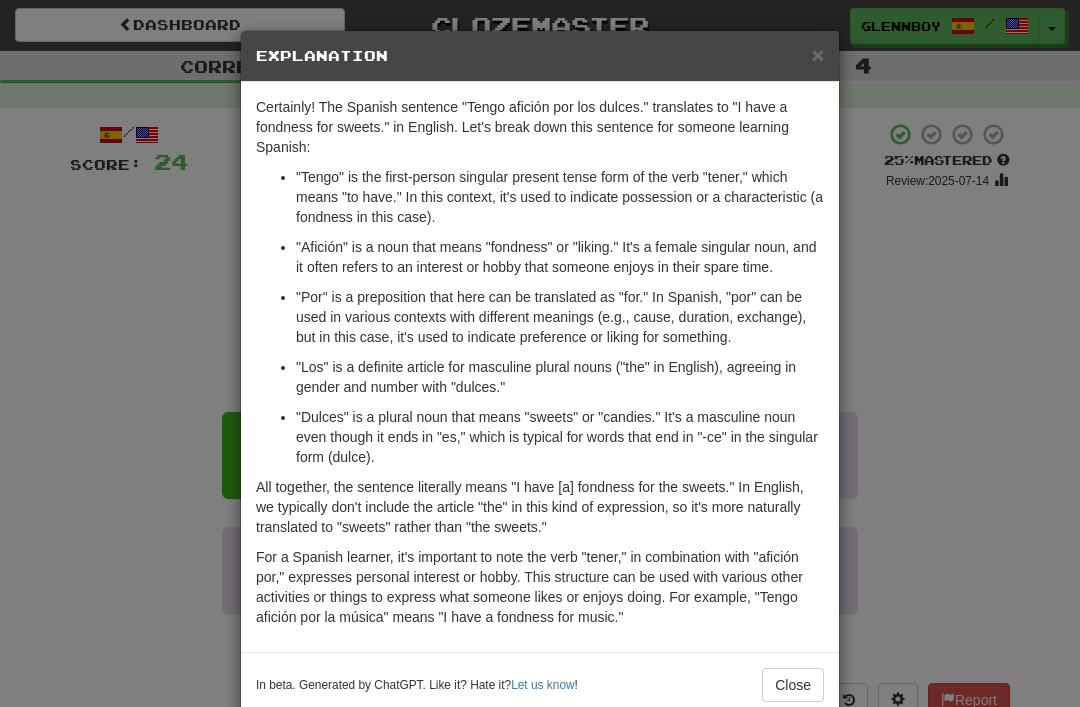 click on "Close" at bounding box center (793, 685) 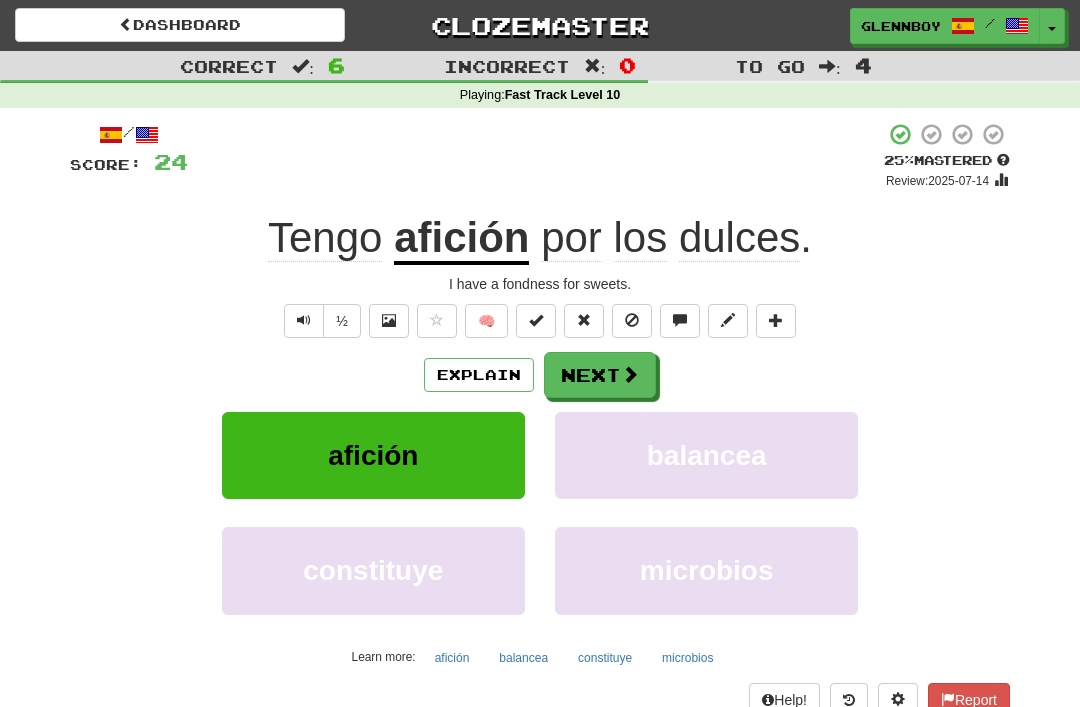 click at bounding box center (632, 321) 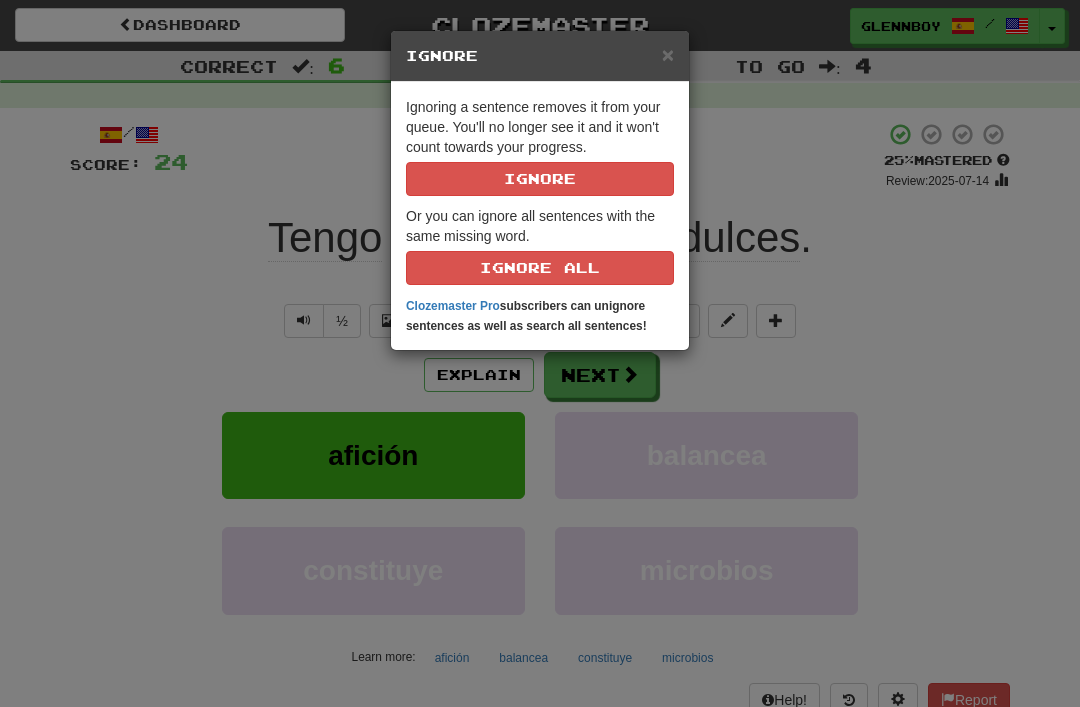 click on "Ignore" at bounding box center [540, 179] 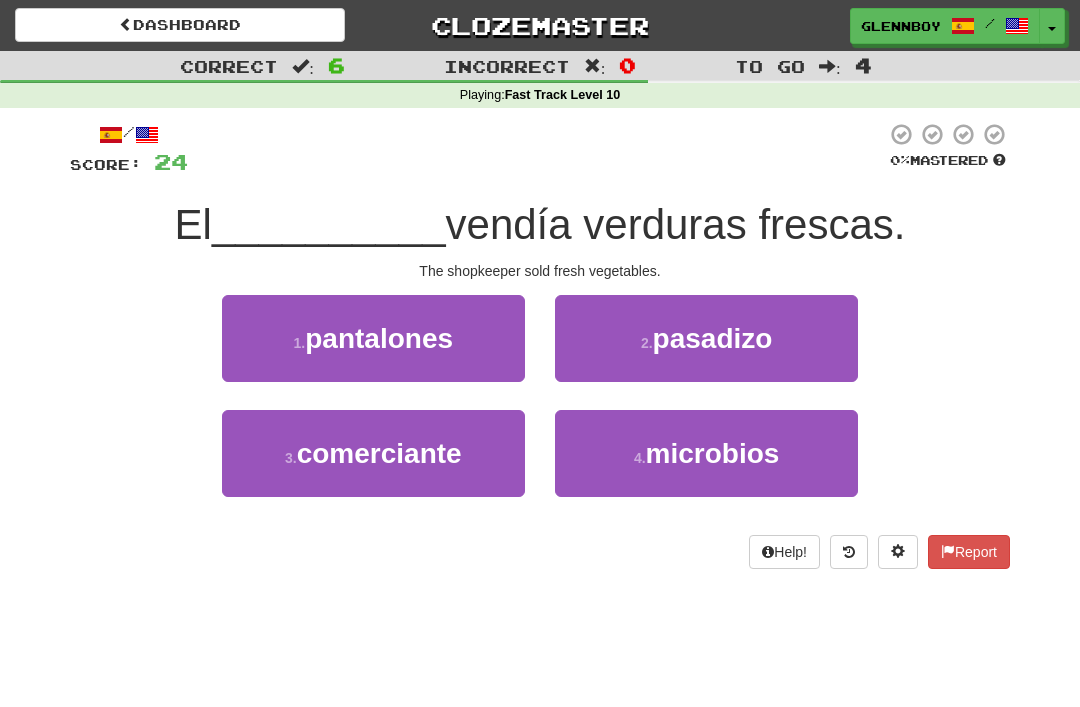 click on "comerciante" at bounding box center (379, 453) 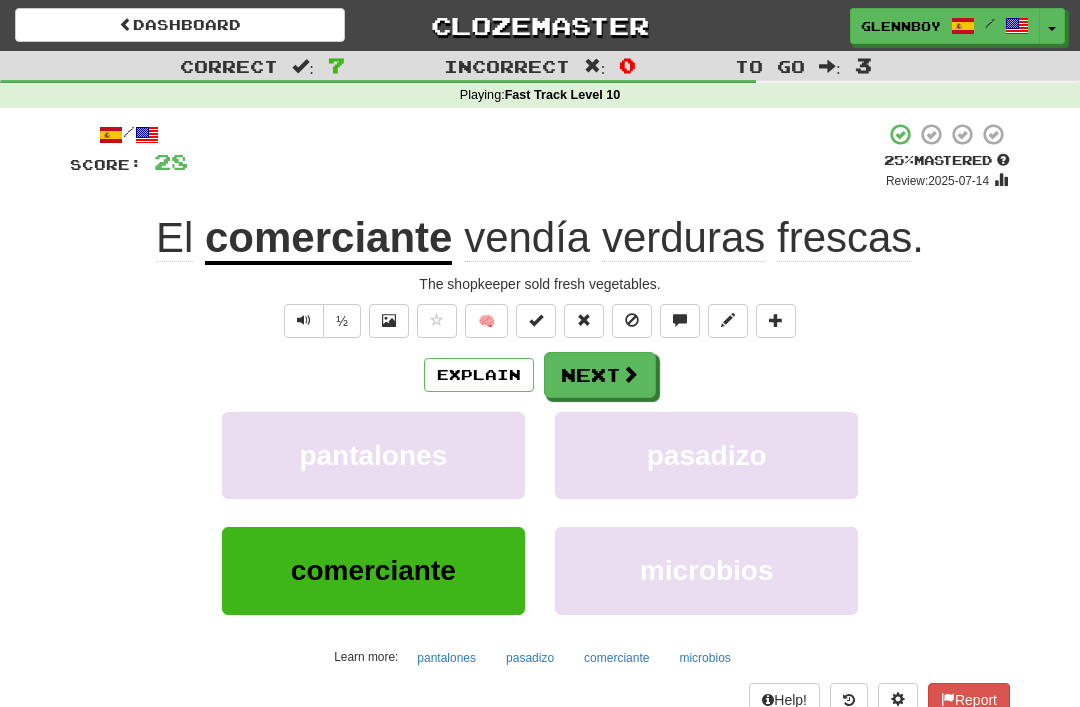 click at bounding box center [632, 321] 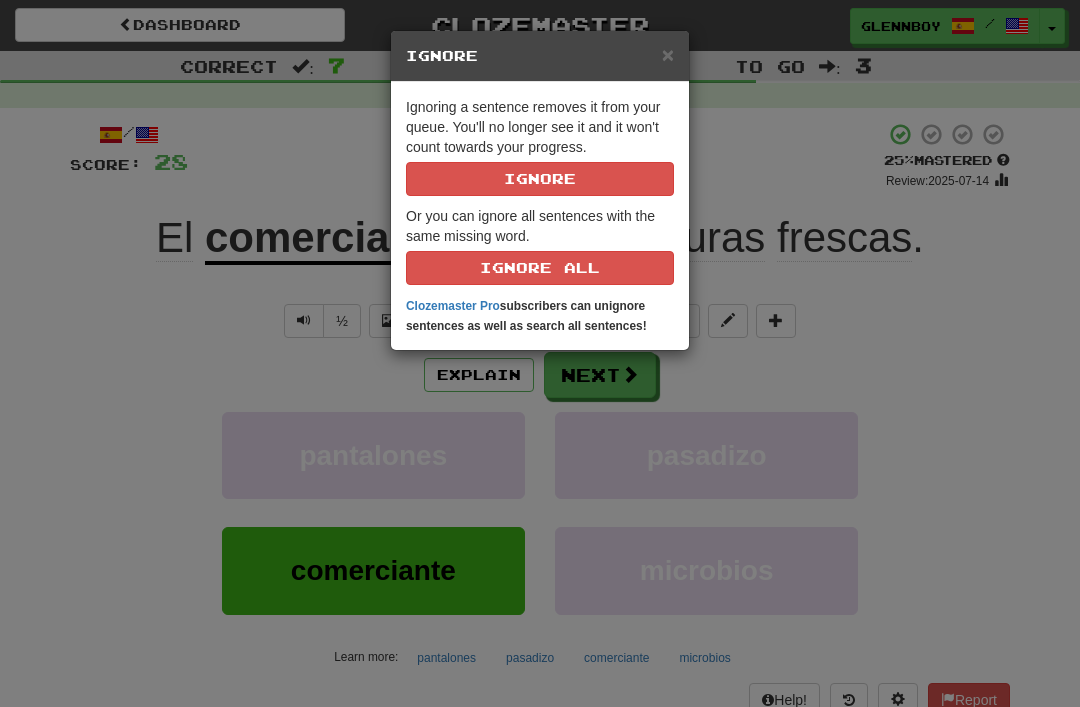 click on "Ignore" at bounding box center (540, 179) 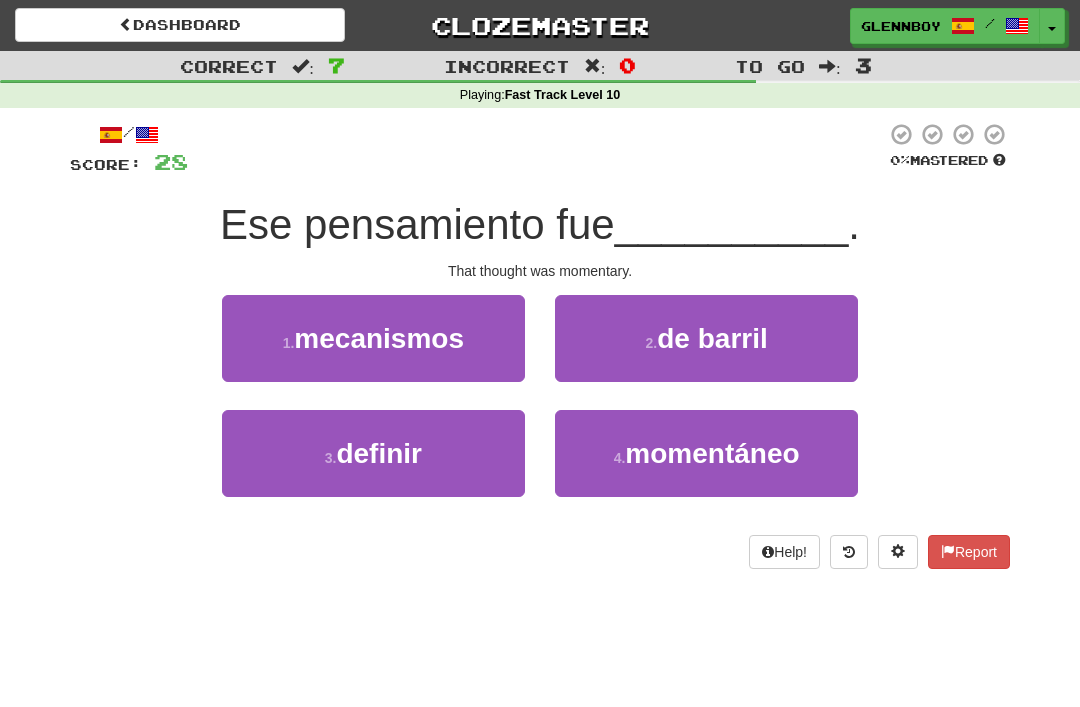 click on "momentáneo" at bounding box center (712, 453) 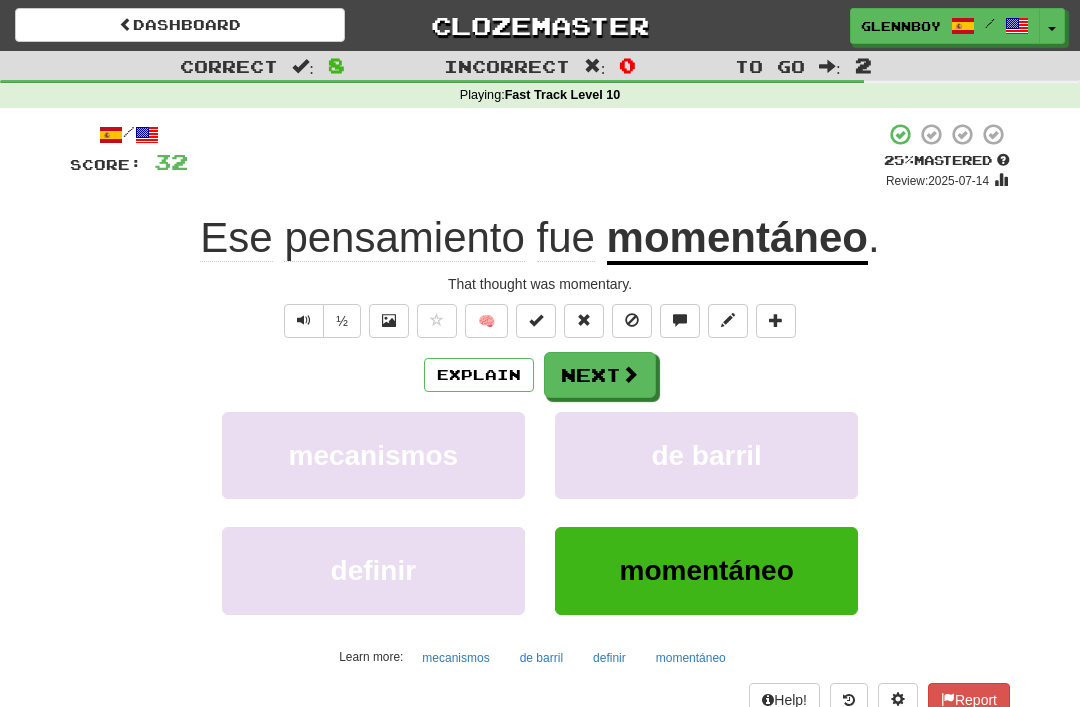 click on "½" at bounding box center (342, 321) 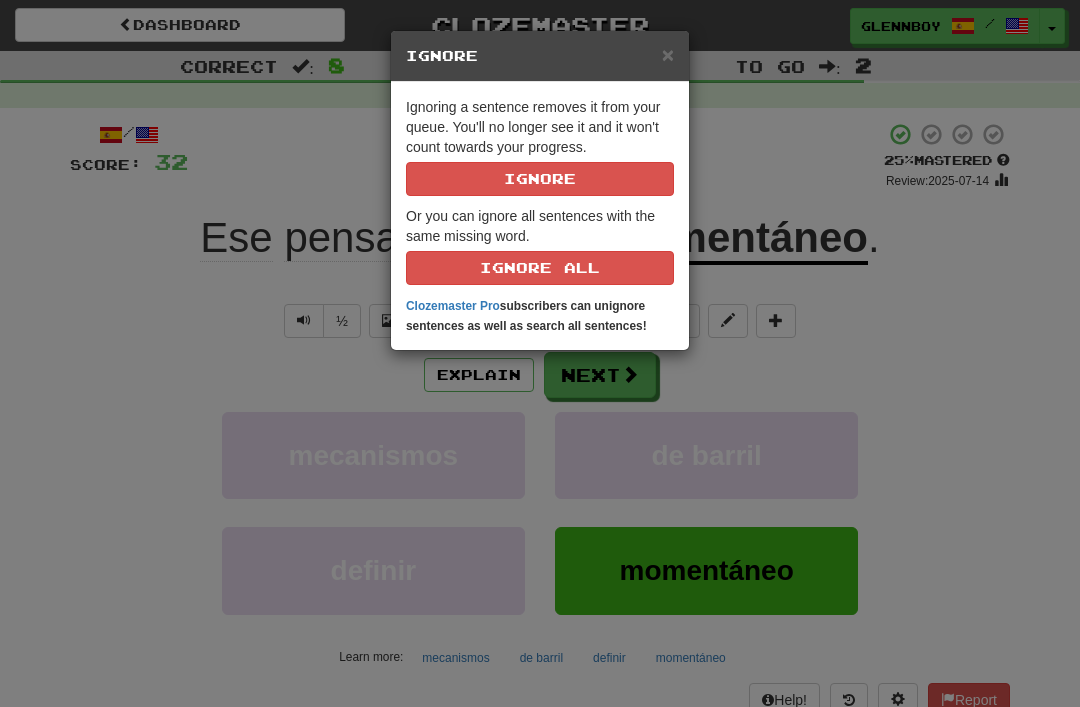 click on "Ignore" at bounding box center (540, 179) 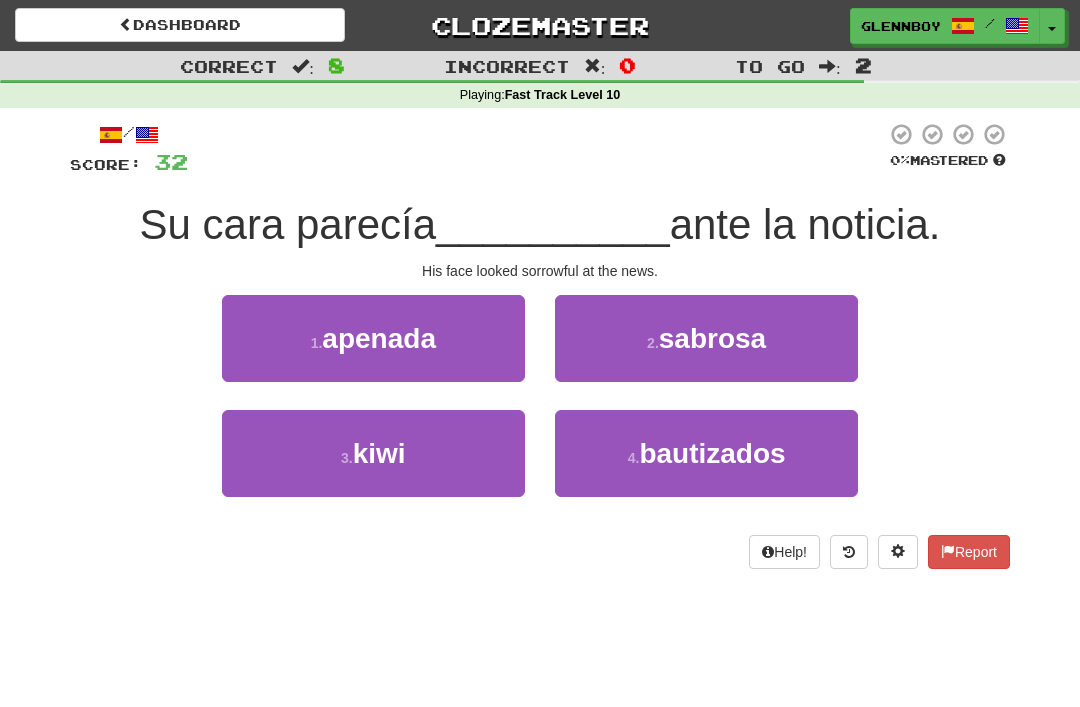 click on "1 .  apenada" at bounding box center [373, 338] 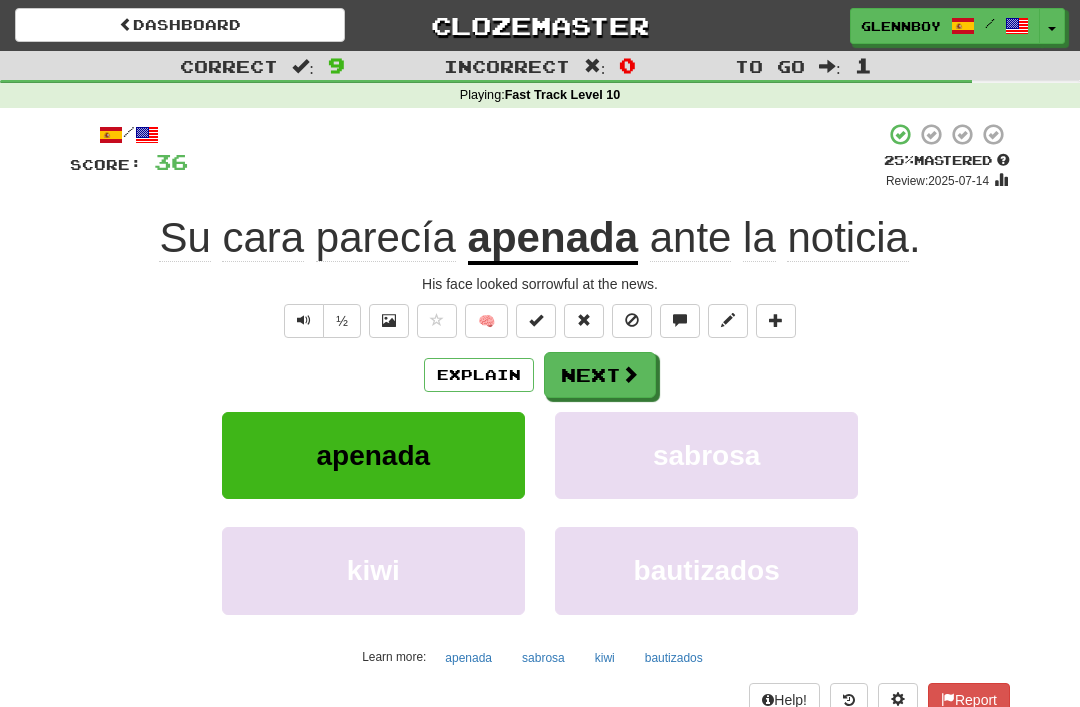 click on "Explain" at bounding box center (479, 375) 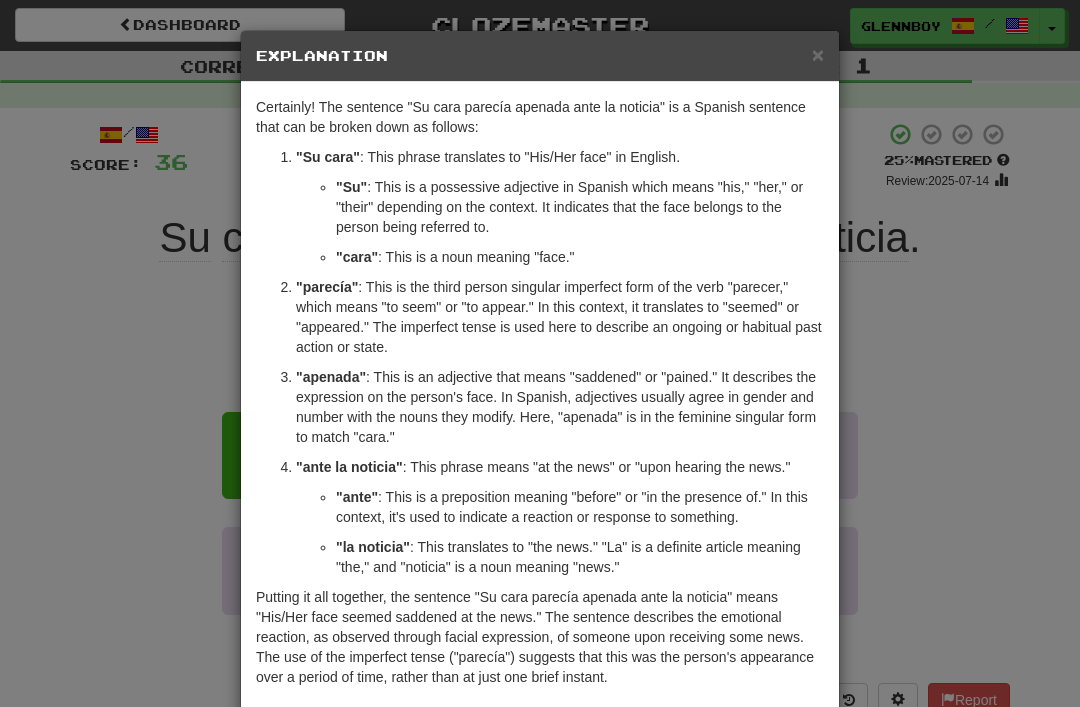 scroll, scrollTop: 0, scrollLeft: 0, axis: both 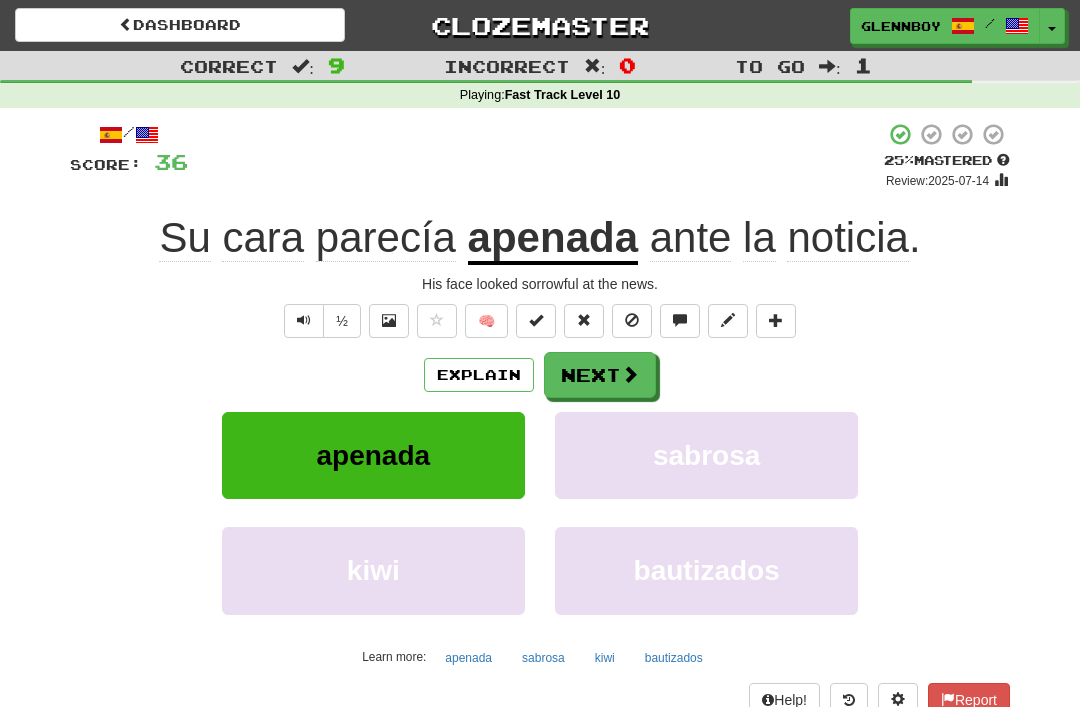 click at bounding box center [632, 321] 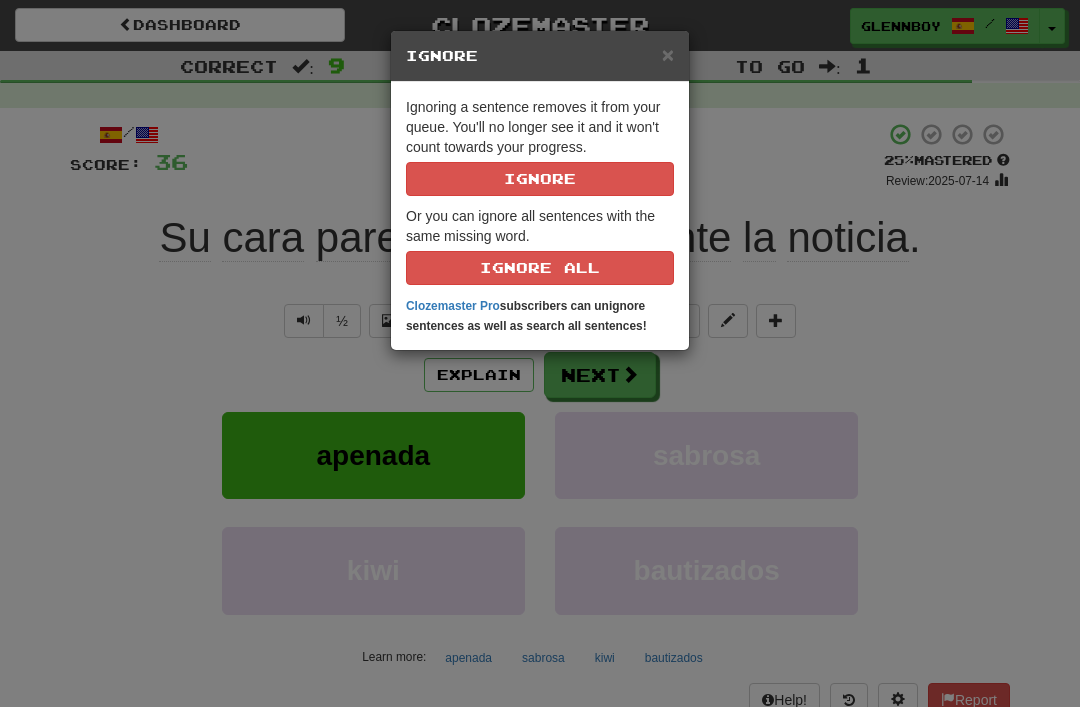 click on "Ignore" at bounding box center (540, 179) 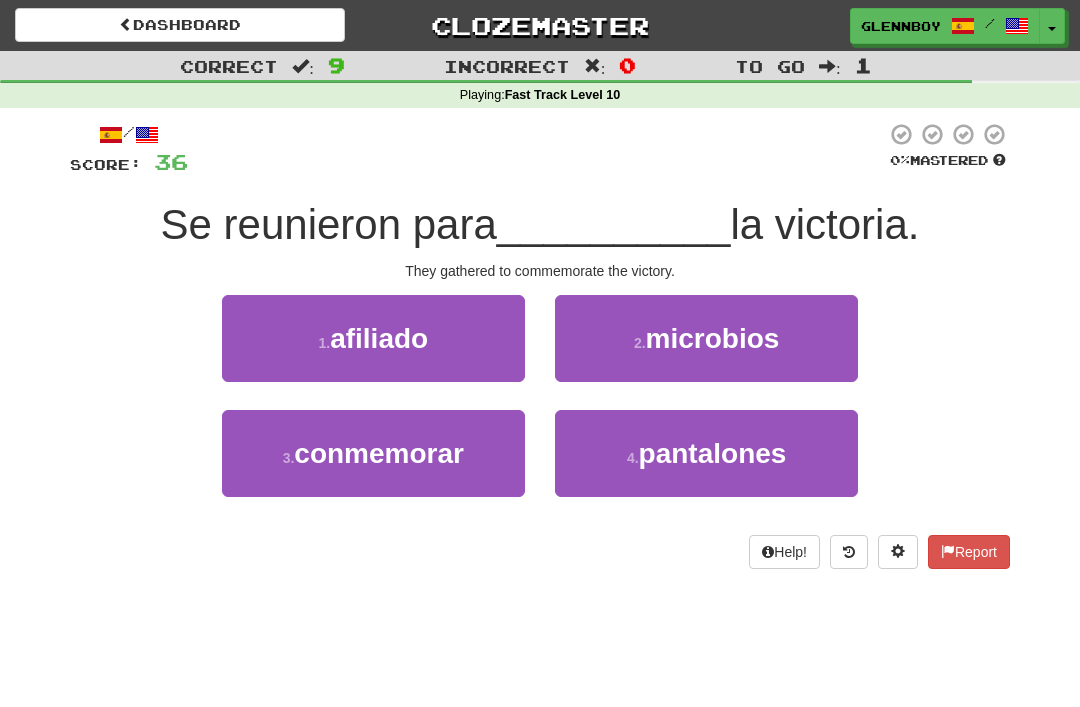 click on "3 .  conmemorar" at bounding box center [373, 453] 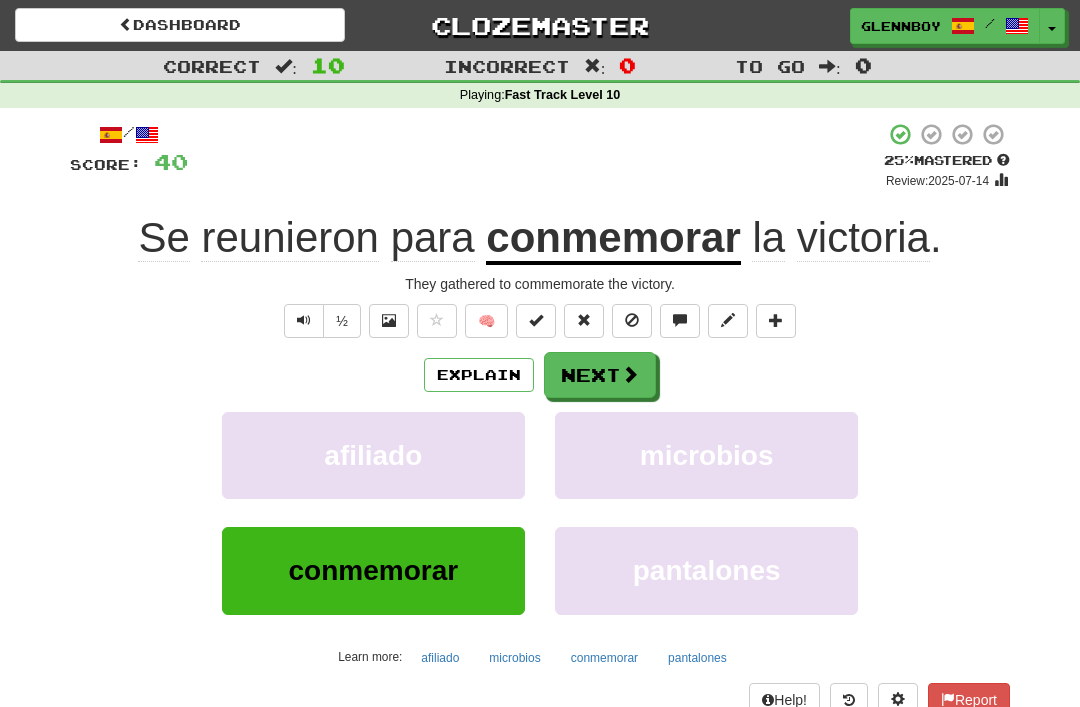 click at bounding box center (632, 321) 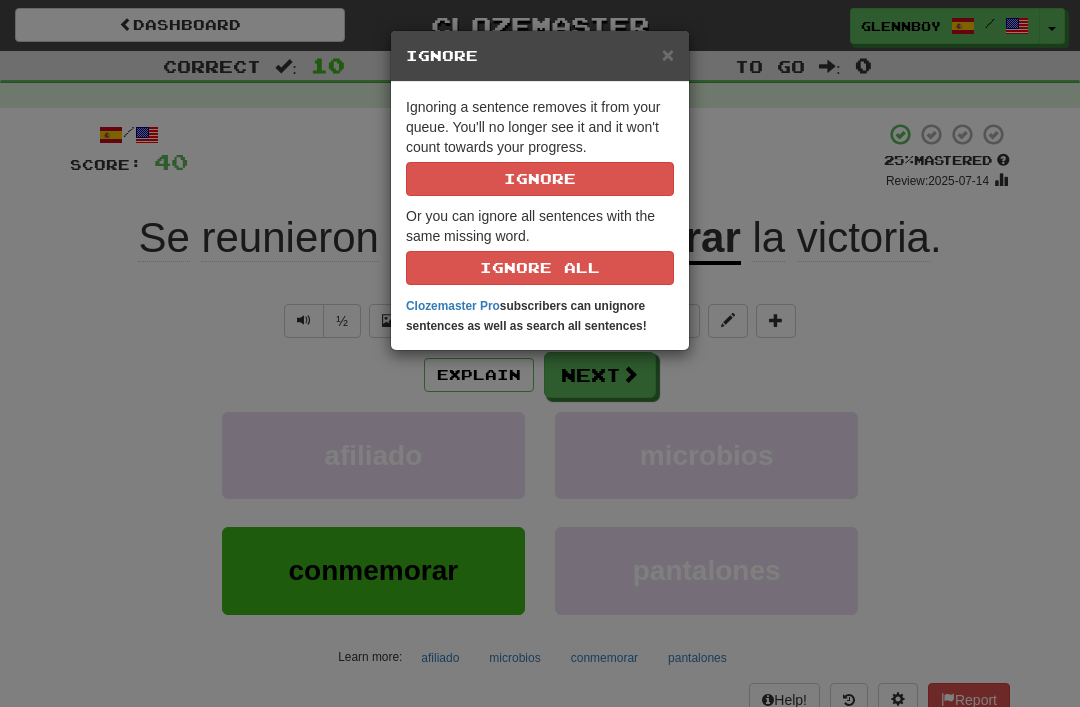 click on "Ignore" at bounding box center [540, 179] 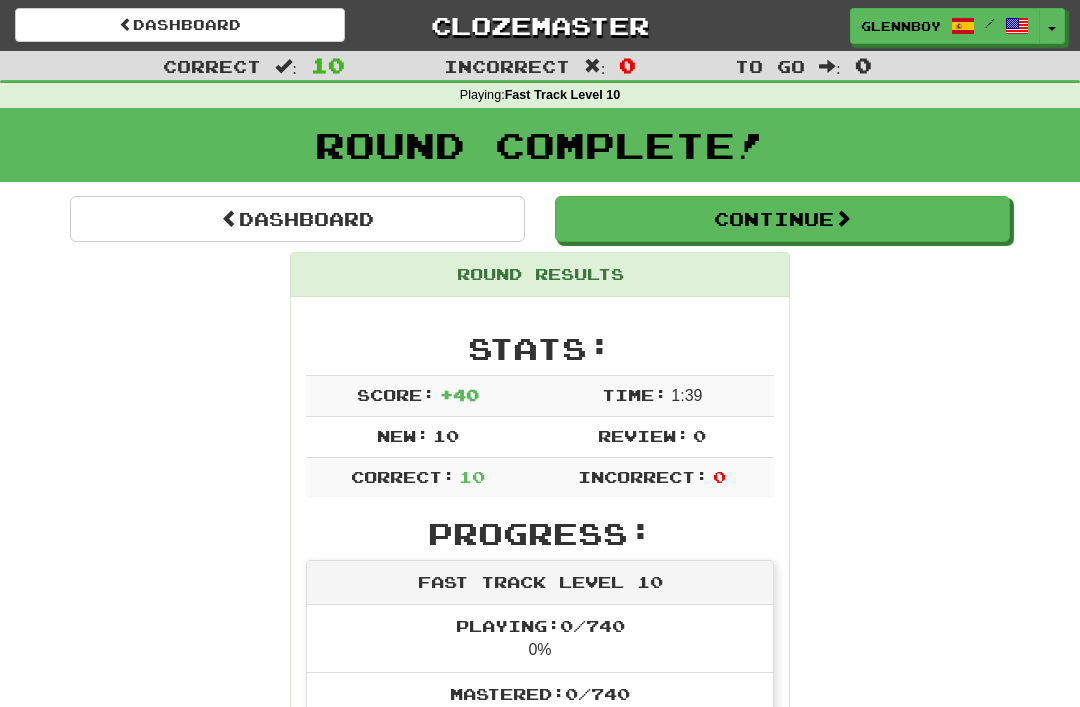 click on "Continue" at bounding box center (782, 219) 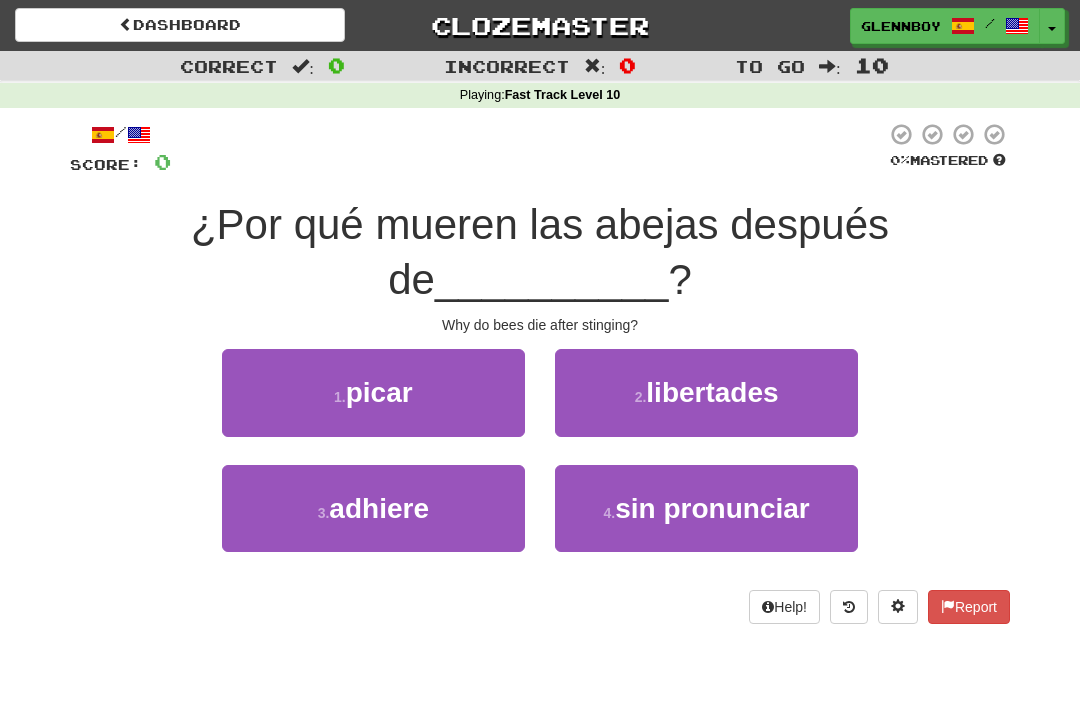 click on "picar" at bounding box center [379, 392] 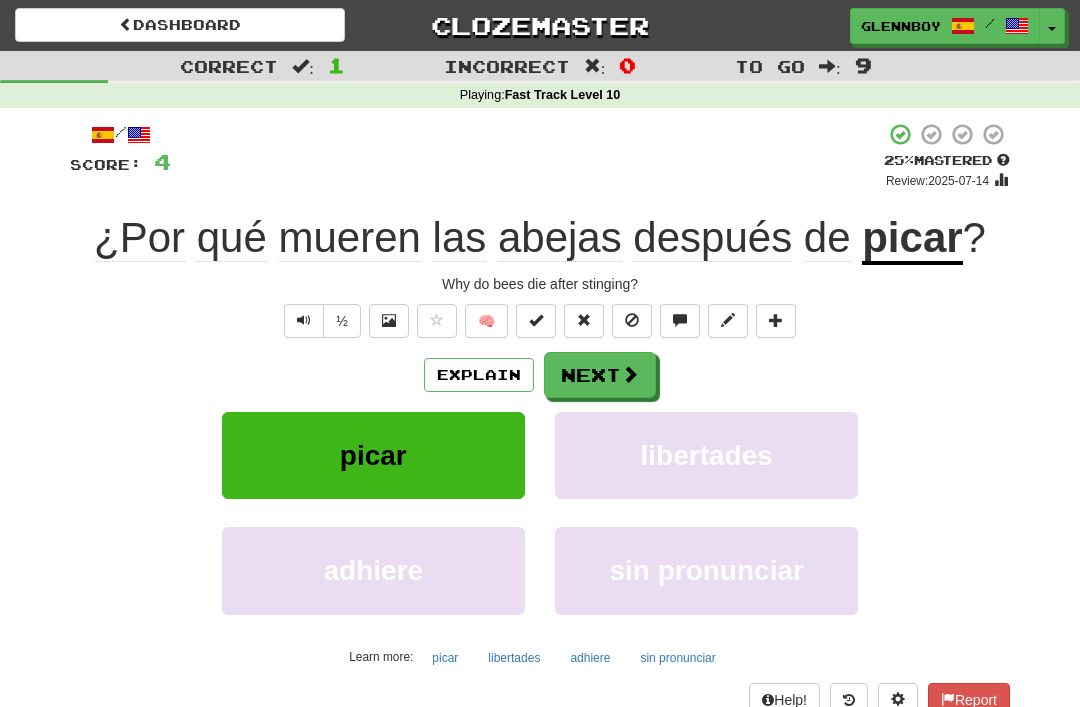 click at bounding box center (632, 321) 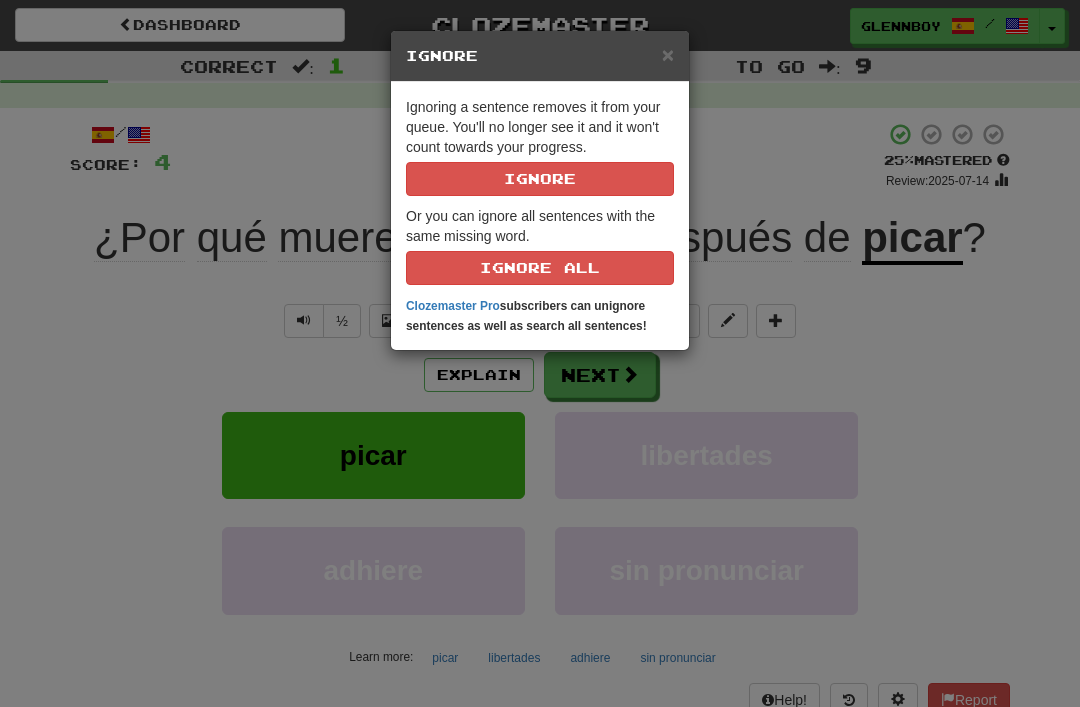 click on "Ignore" at bounding box center (540, 179) 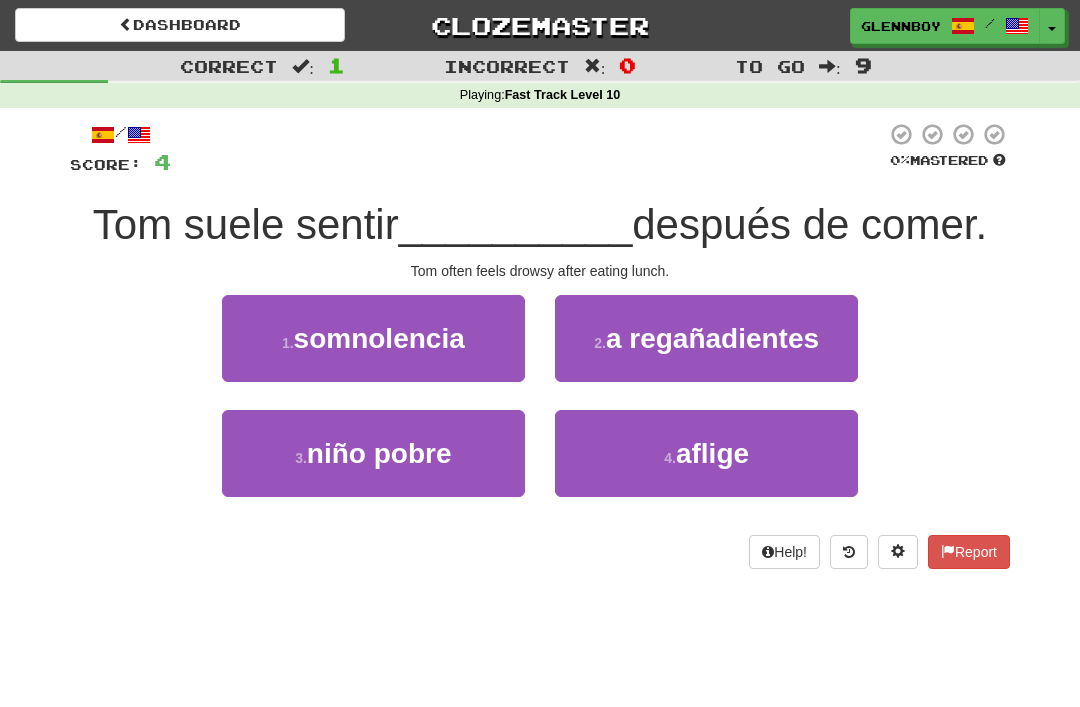 click on "somnolencia" at bounding box center (379, 338) 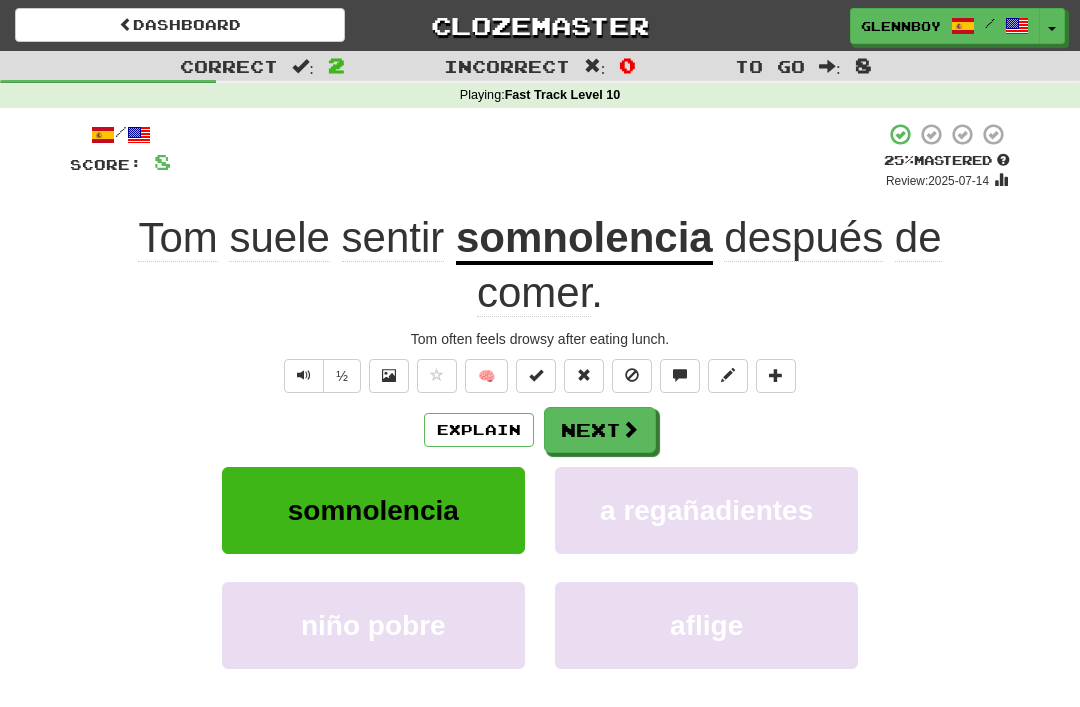 click at bounding box center [632, 376] 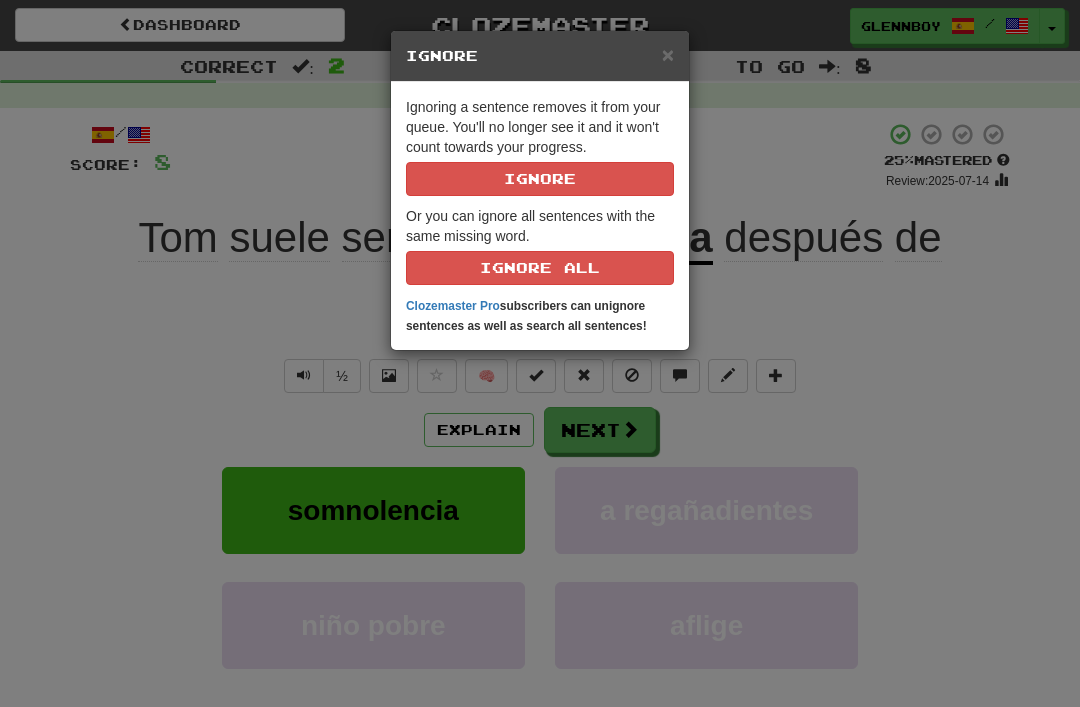 click on "Ignore" at bounding box center (540, 179) 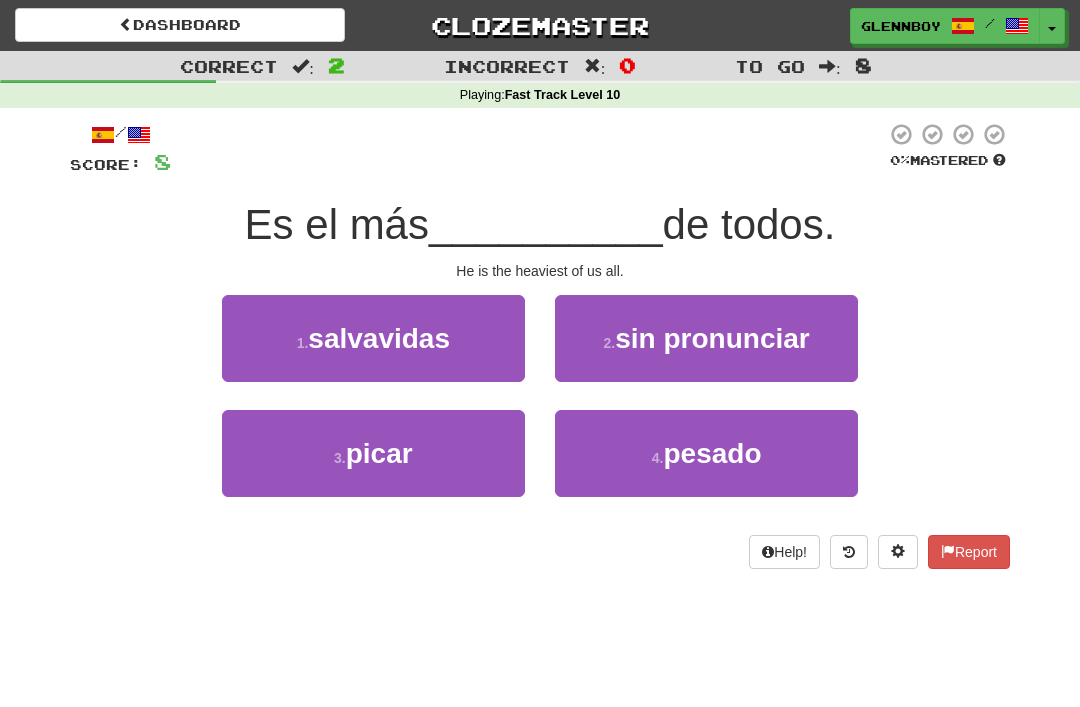 click on "pesado" at bounding box center (712, 453) 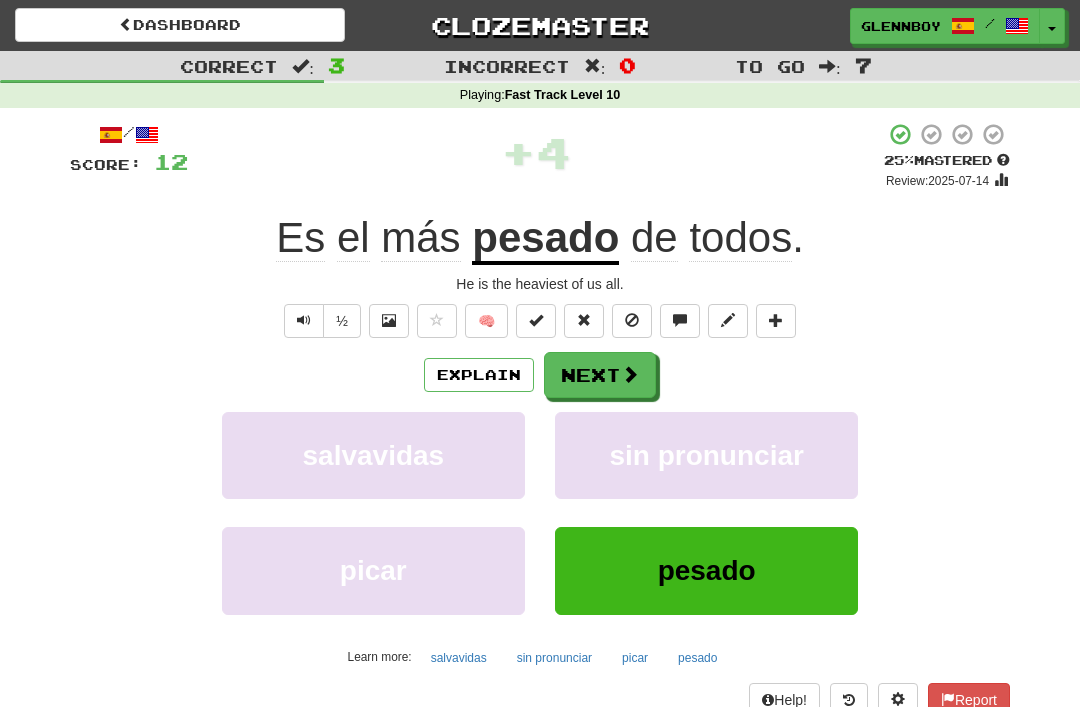 click at bounding box center [632, 321] 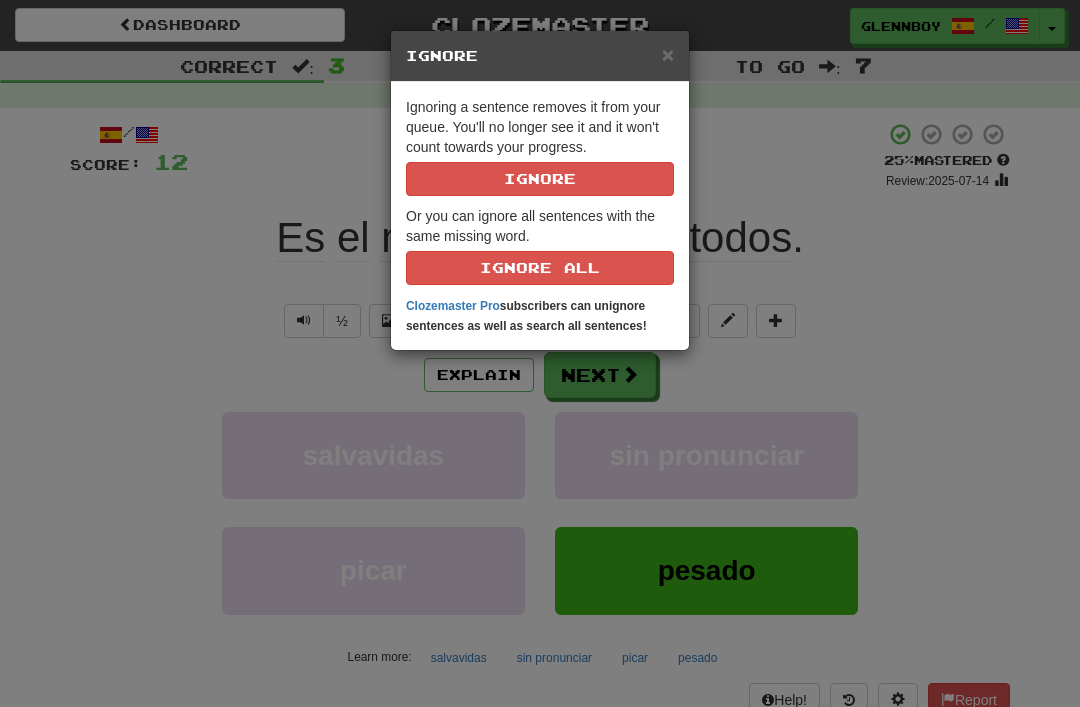 click on "Ignore" at bounding box center (540, 179) 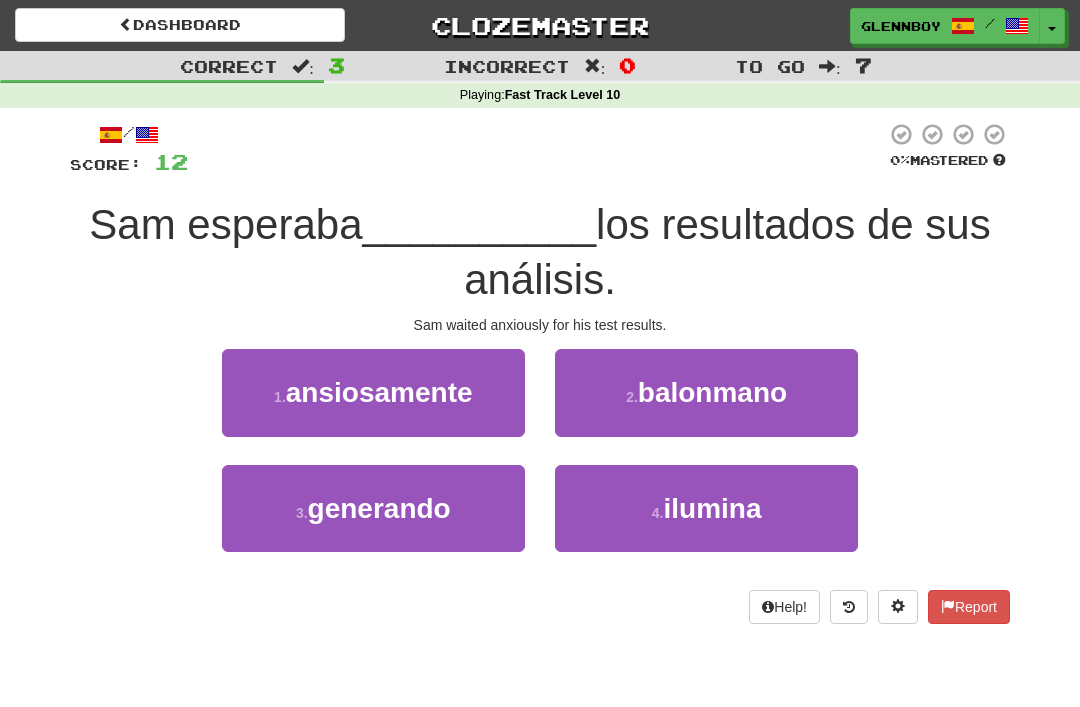 click on "ansiosamente" at bounding box center (379, 392) 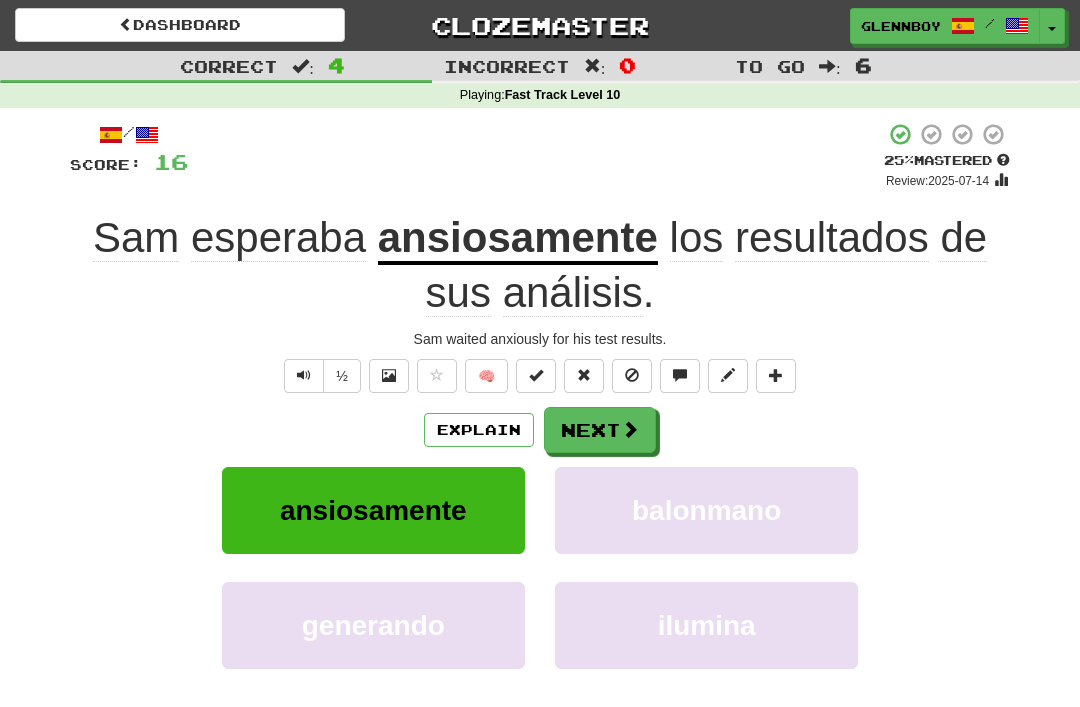 click at bounding box center (632, 376) 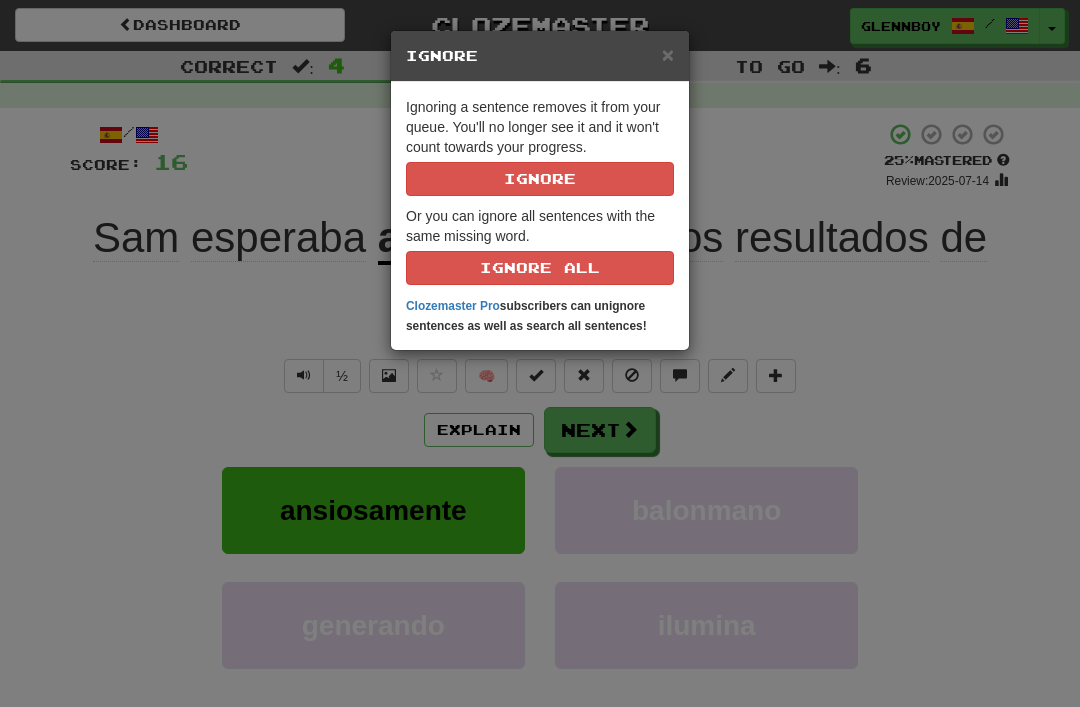 click on "Ignore" at bounding box center [540, 179] 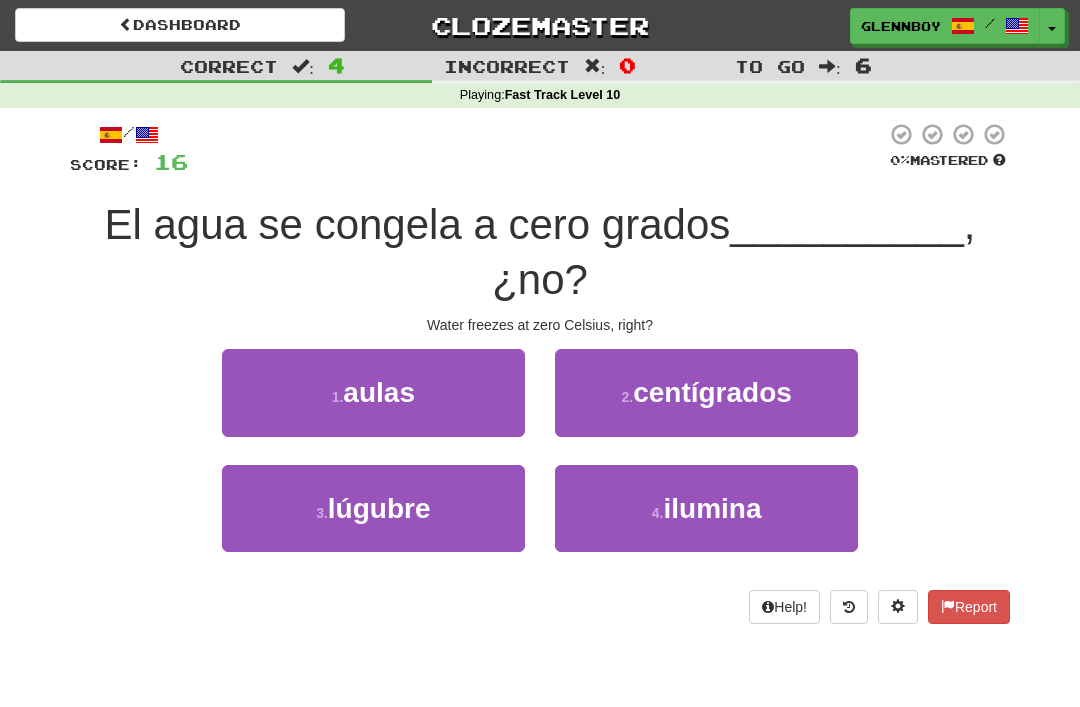 click at bounding box center (849, 607) 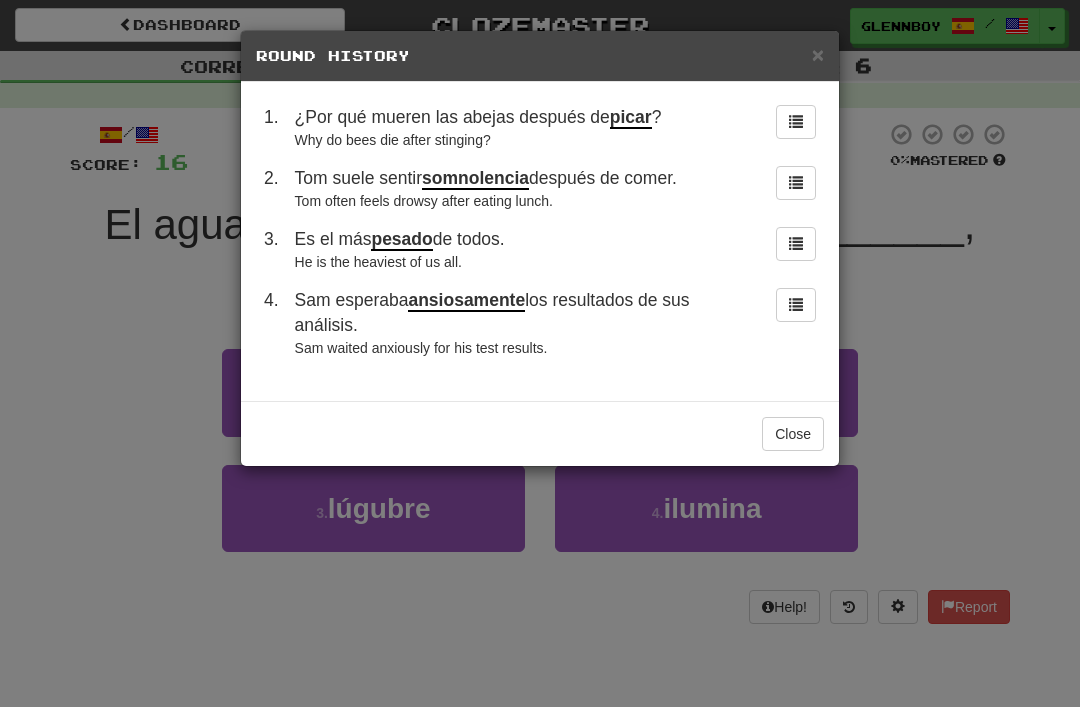 click on "Close" at bounding box center (793, 434) 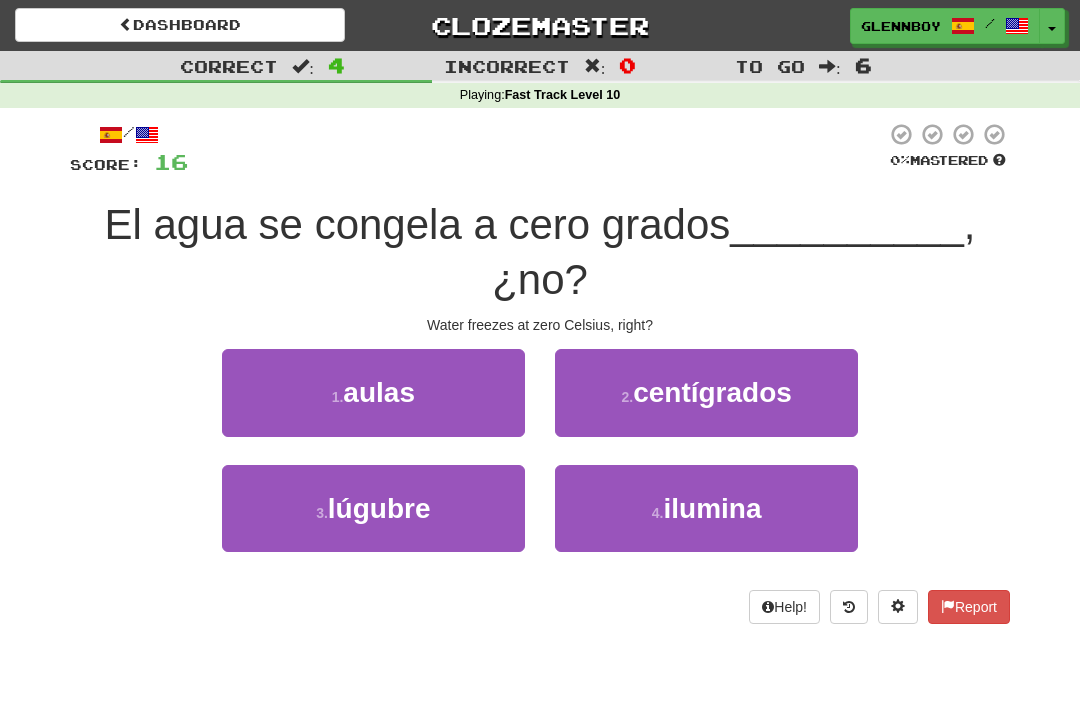 click on "centígrados" at bounding box center (712, 392) 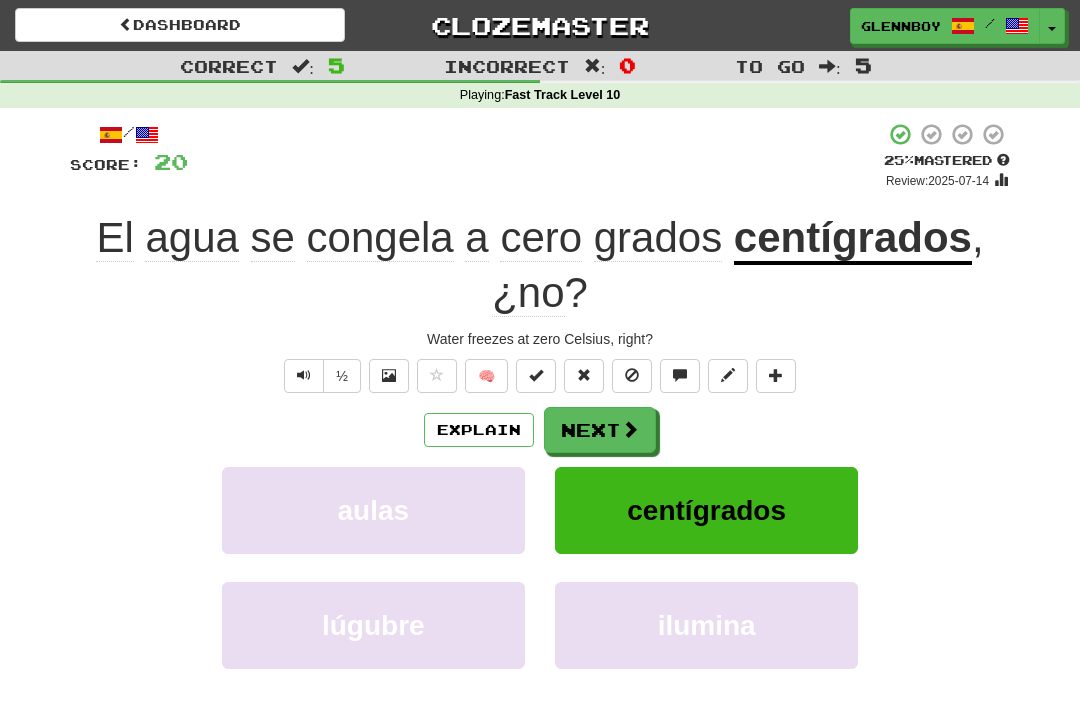 click at bounding box center (632, 376) 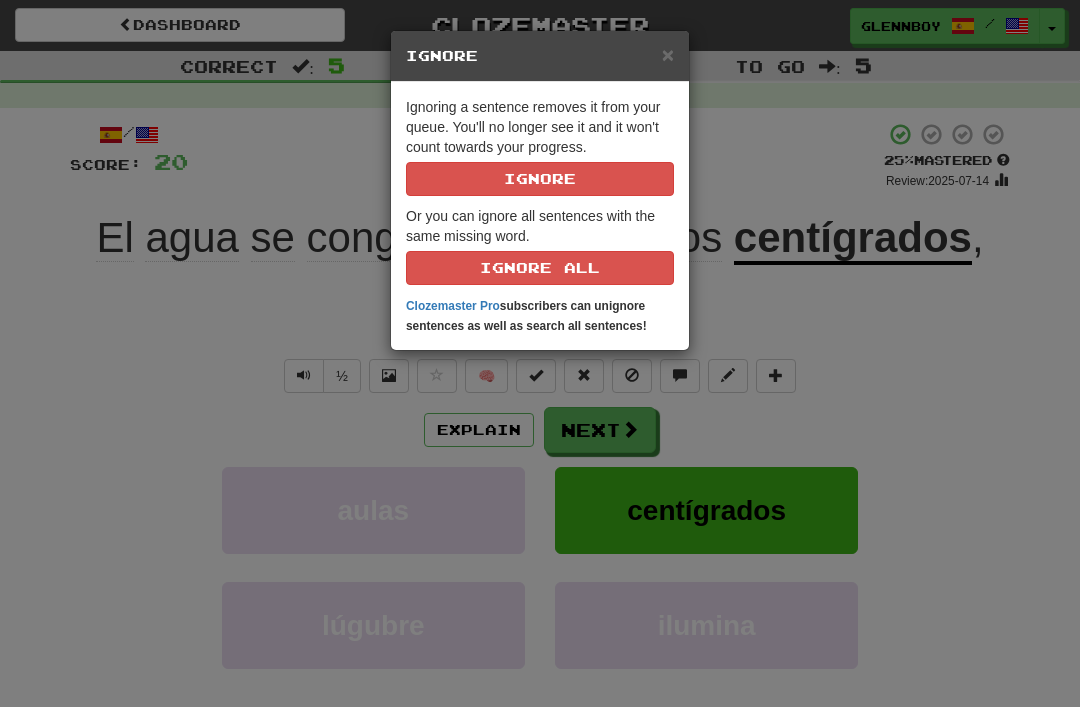 click on "Ignore" at bounding box center (540, 179) 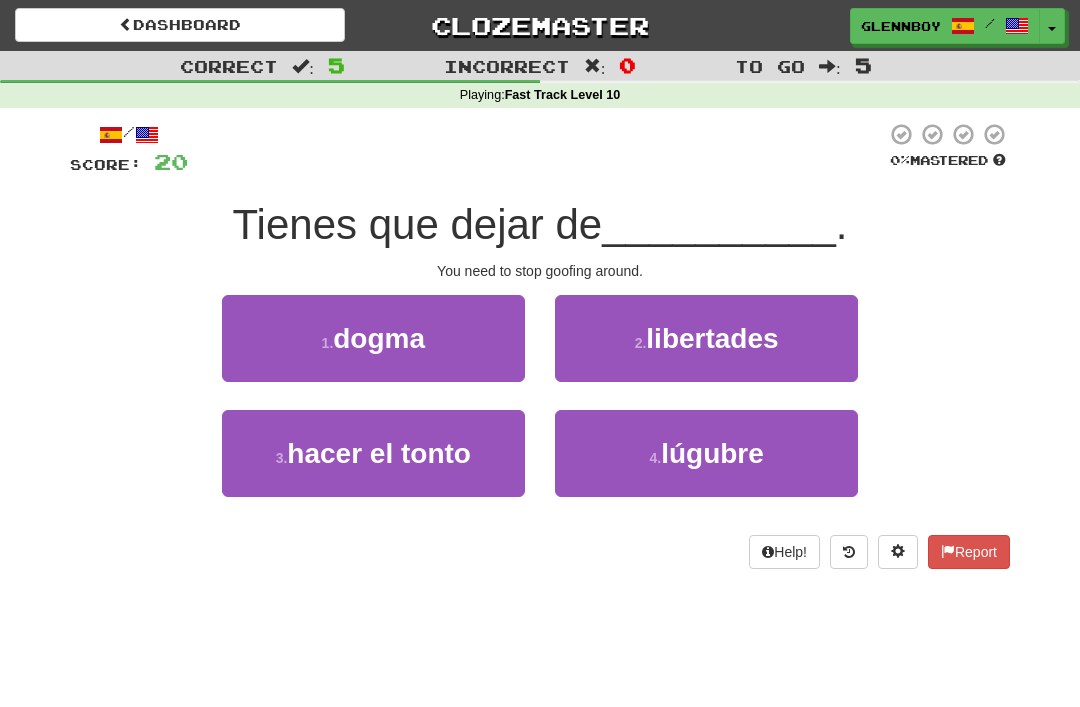 click on "3 .  hacer el tonto" at bounding box center [373, 453] 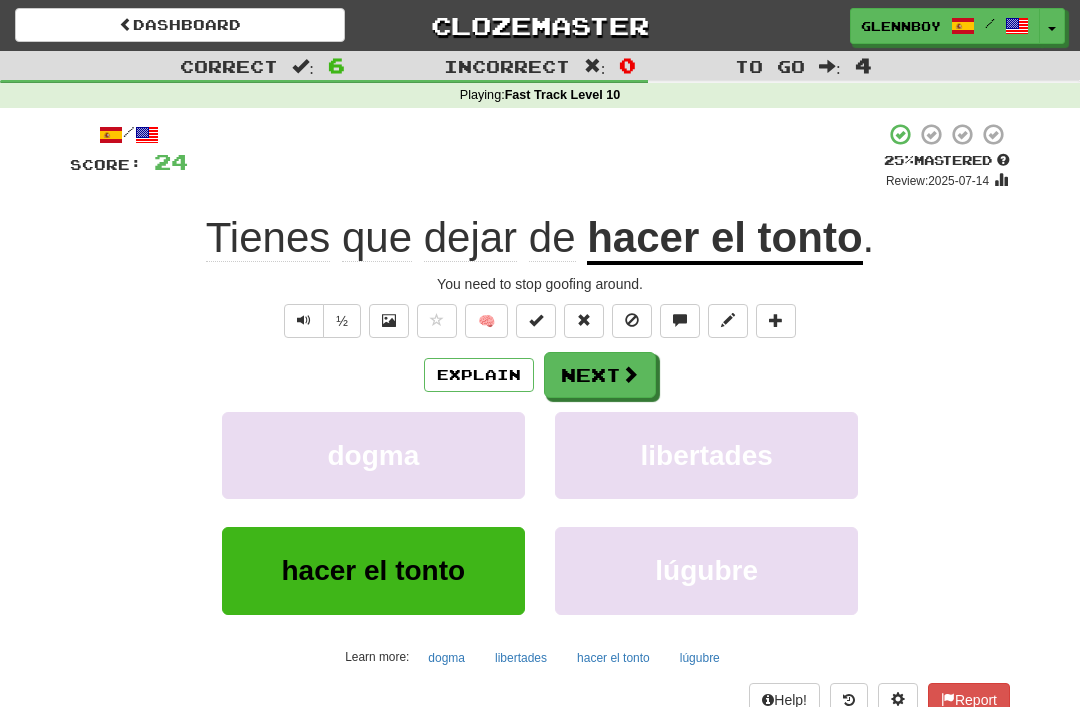 click at bounding box center (632, 321) 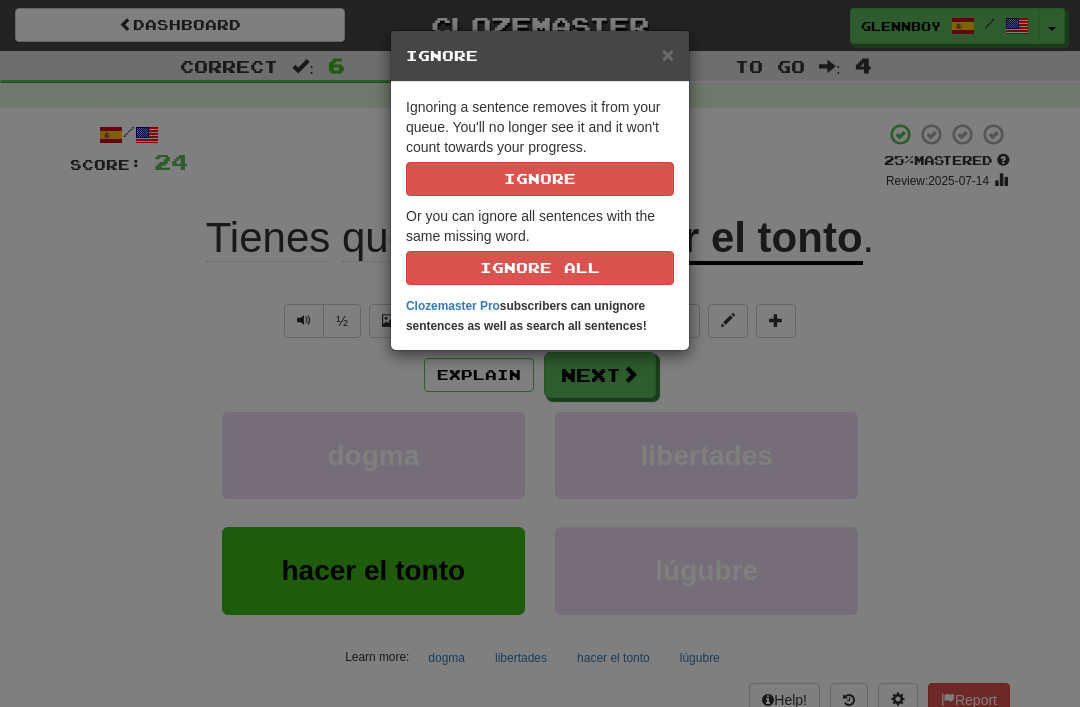 click on "Ignore" at bounding box center (540, 179) 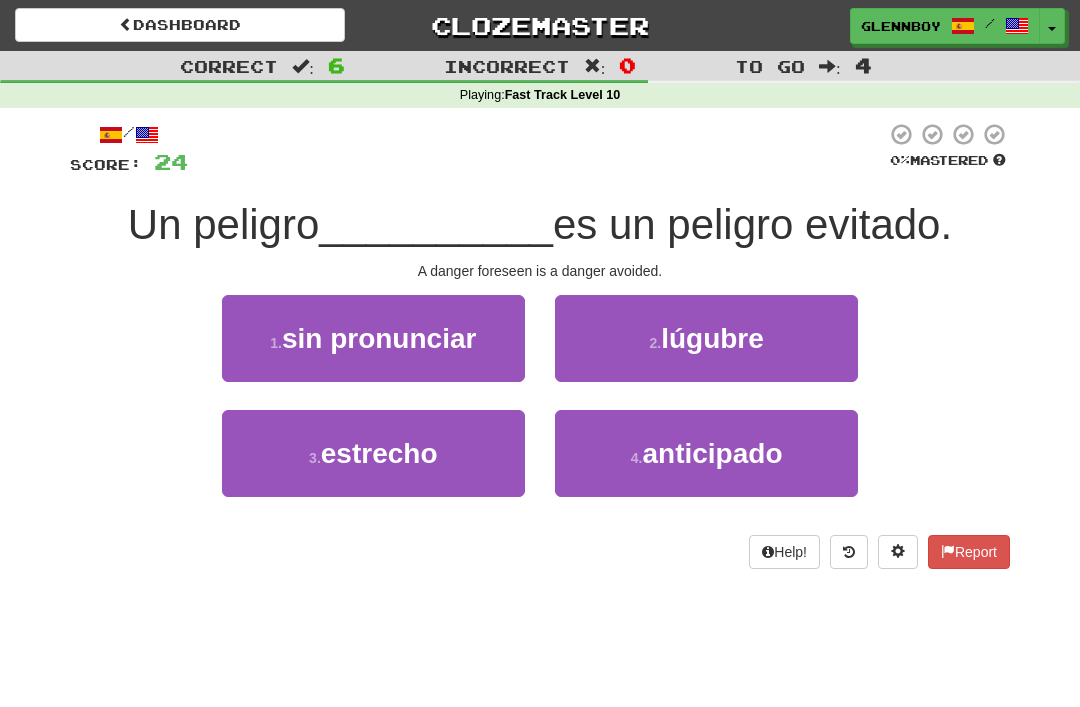 click on "4 .  anticipado" at bounding box center [706, 453] 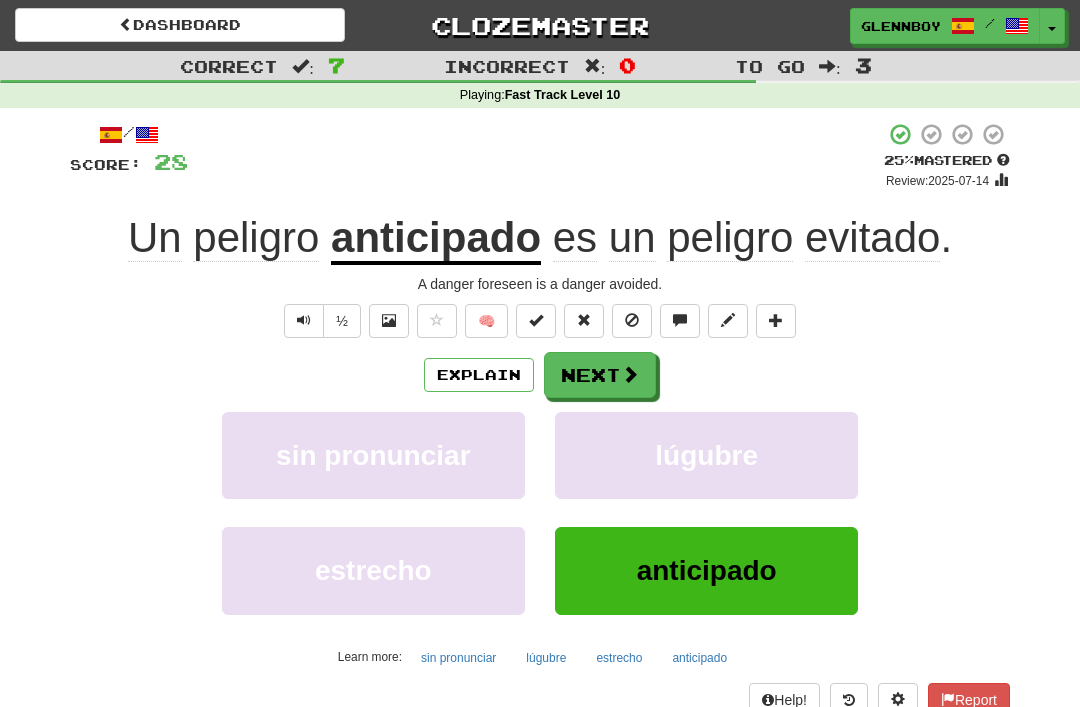 click at bounding box center [632, 321] 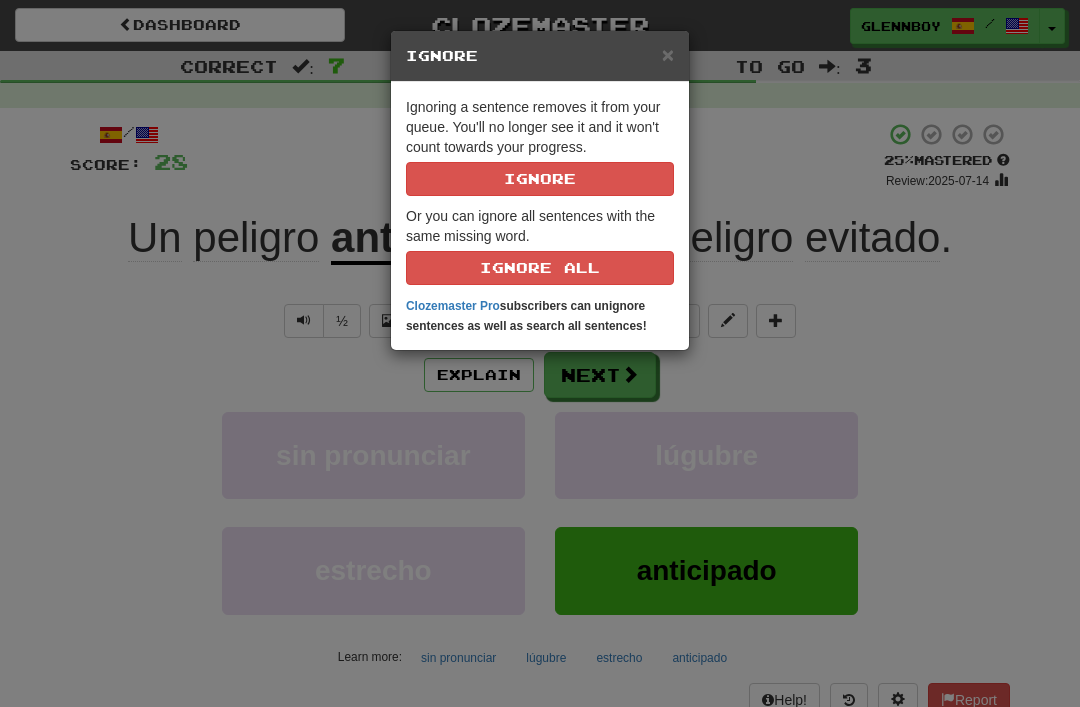 click on "Ignore" at bounding box center [540, 179] 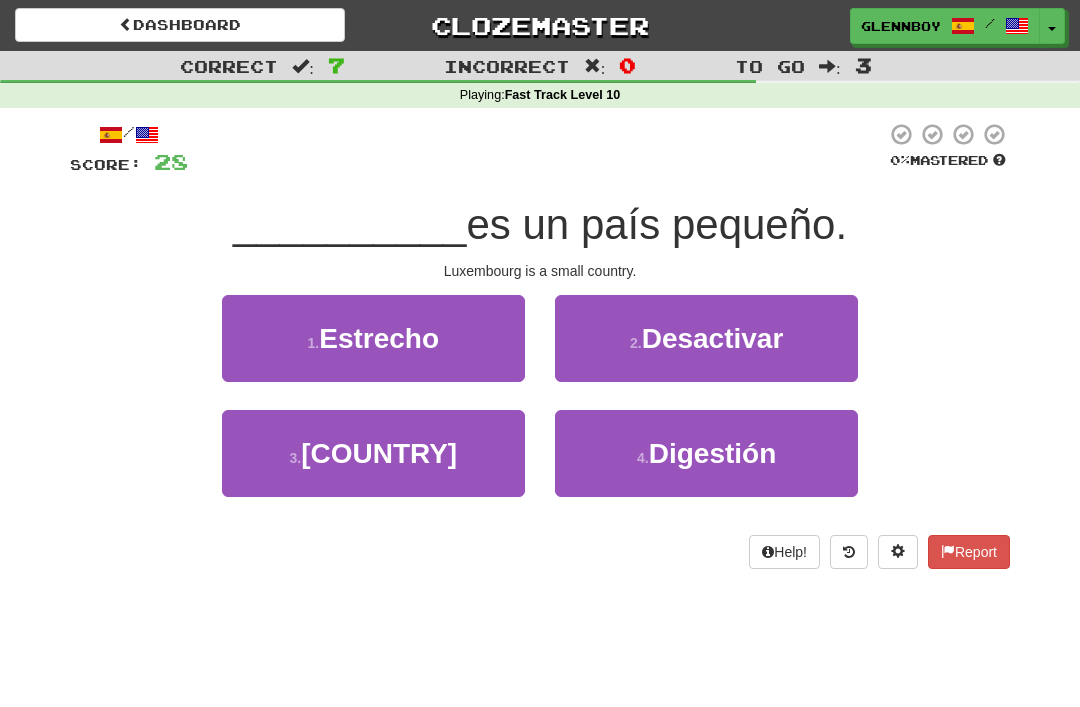 click on "Luxemburgo" at bounding box center (379, 453) 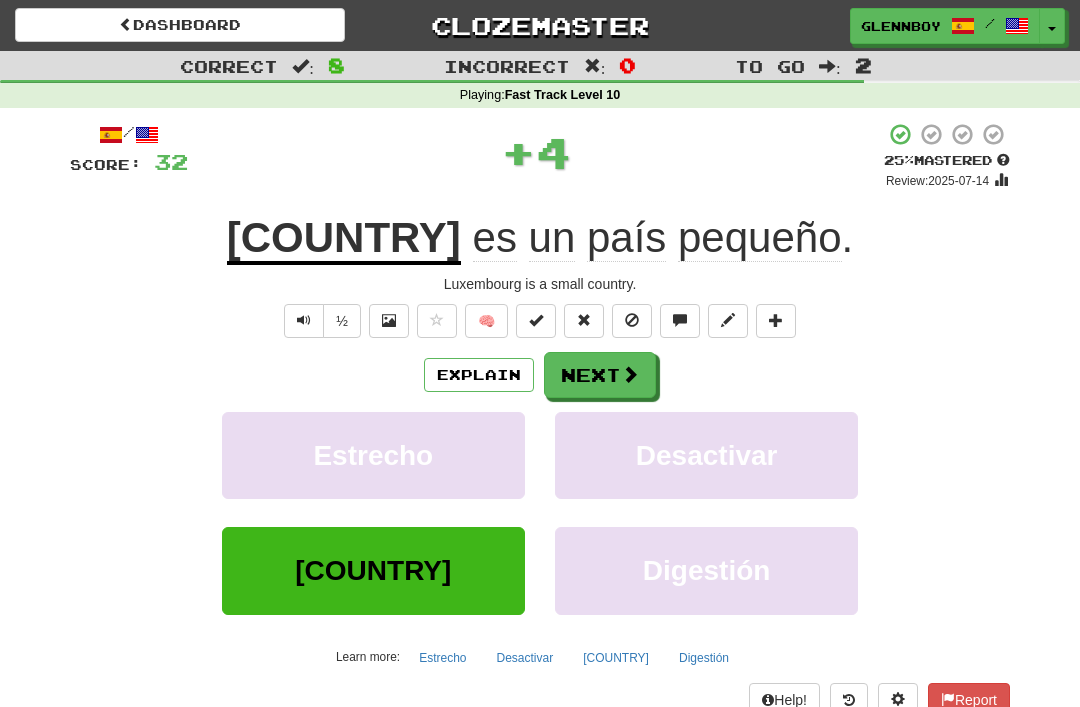 click at bounding box center [632, 321] 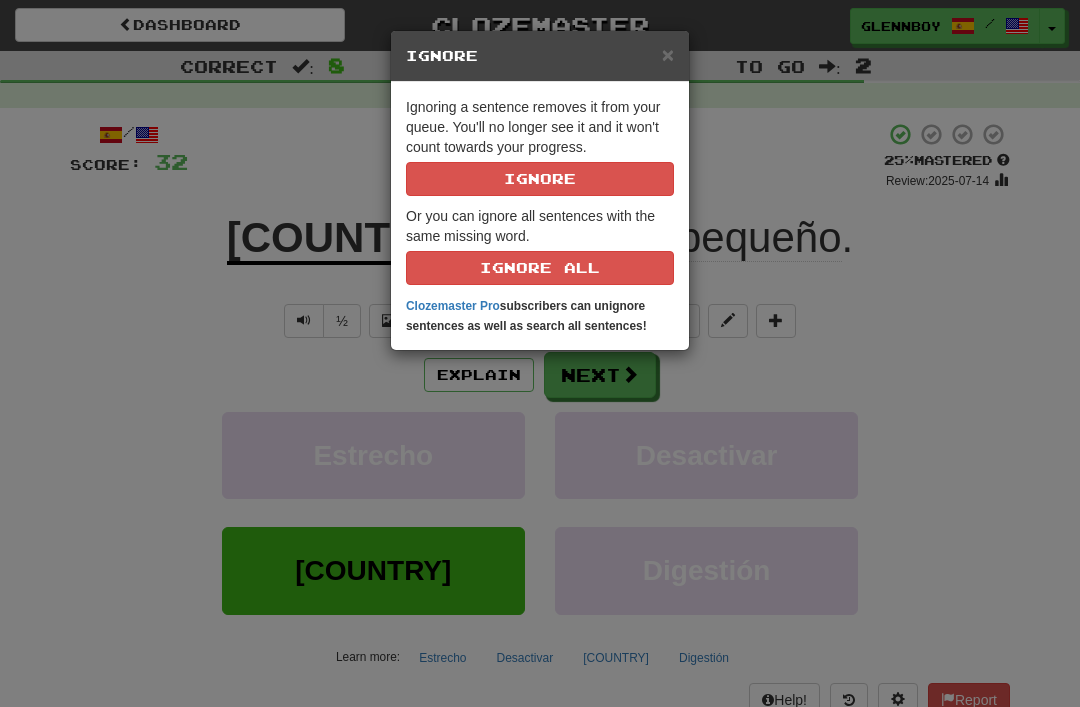 click on "Ignore" at bounding box center (540, 179) 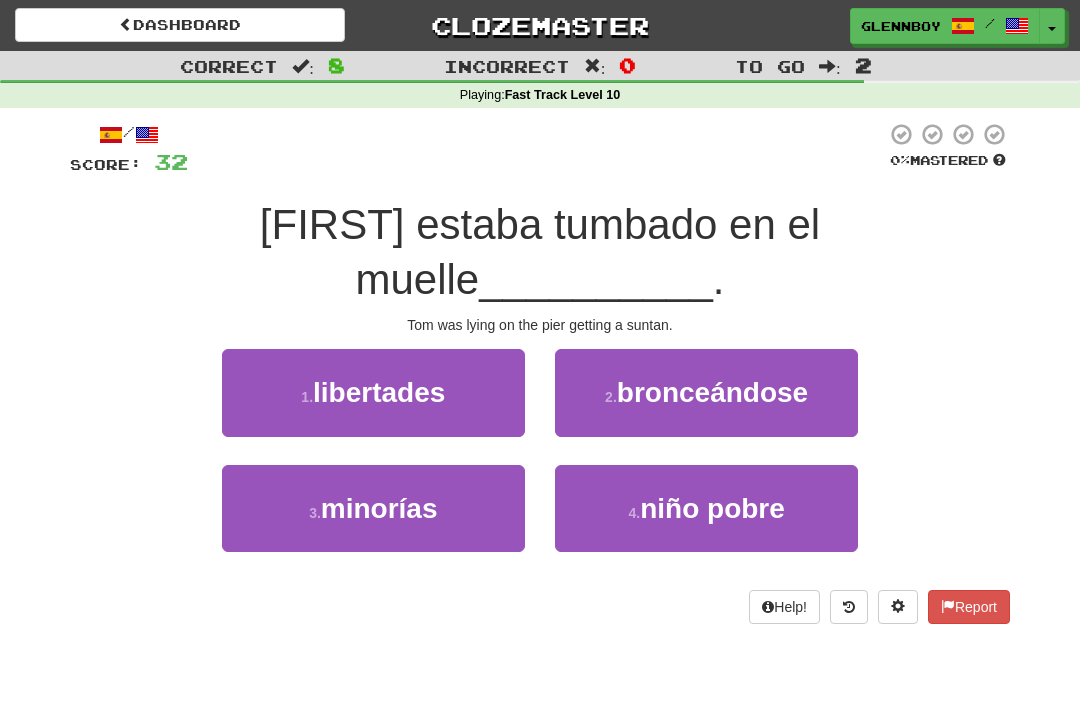 click on "bronceándose" at bounding box center [712, 392] 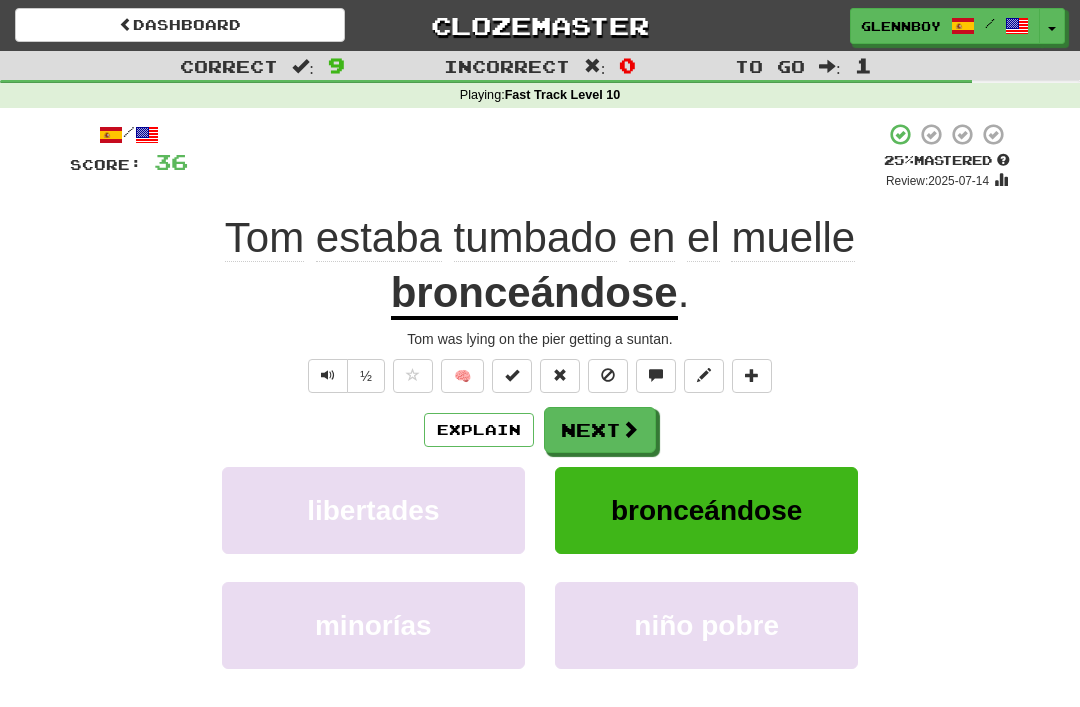 click on "Explain" at bounding box center (479, 430) 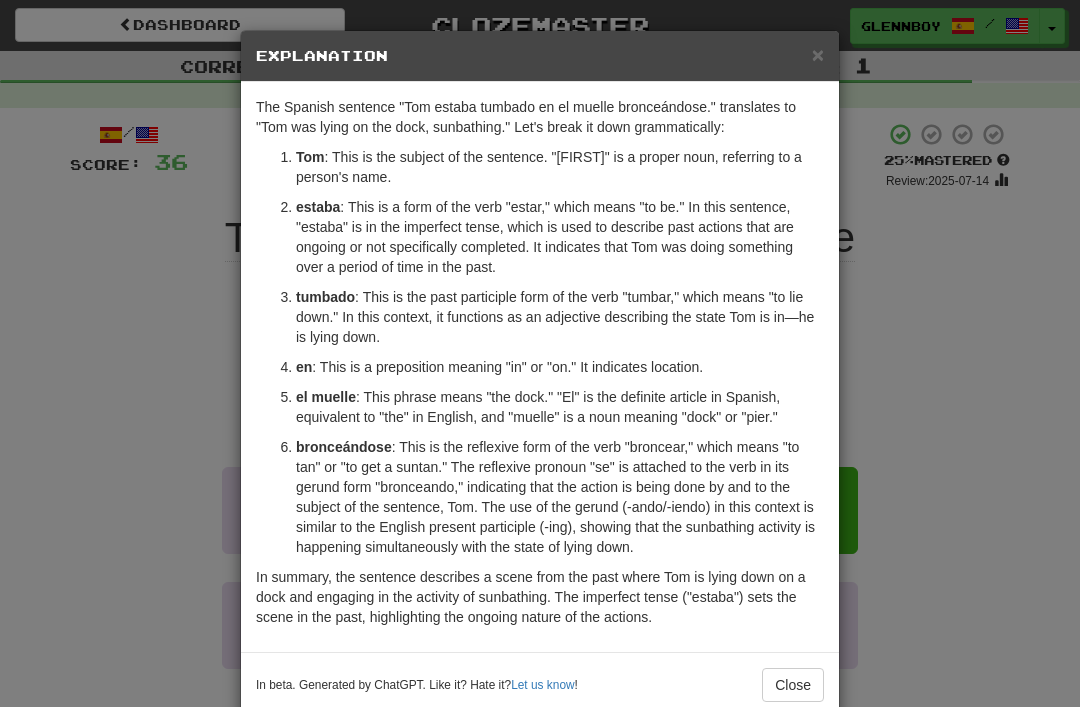 click on "Close" at bounding box center (793, 685) 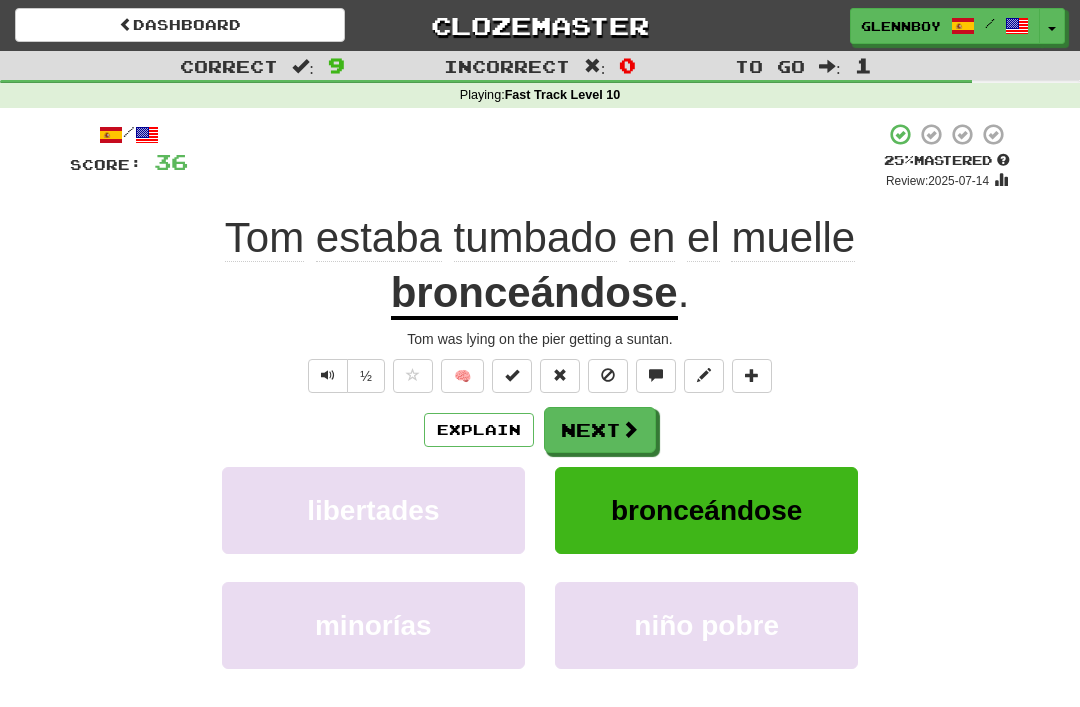 click at bounding box center (608, 376) 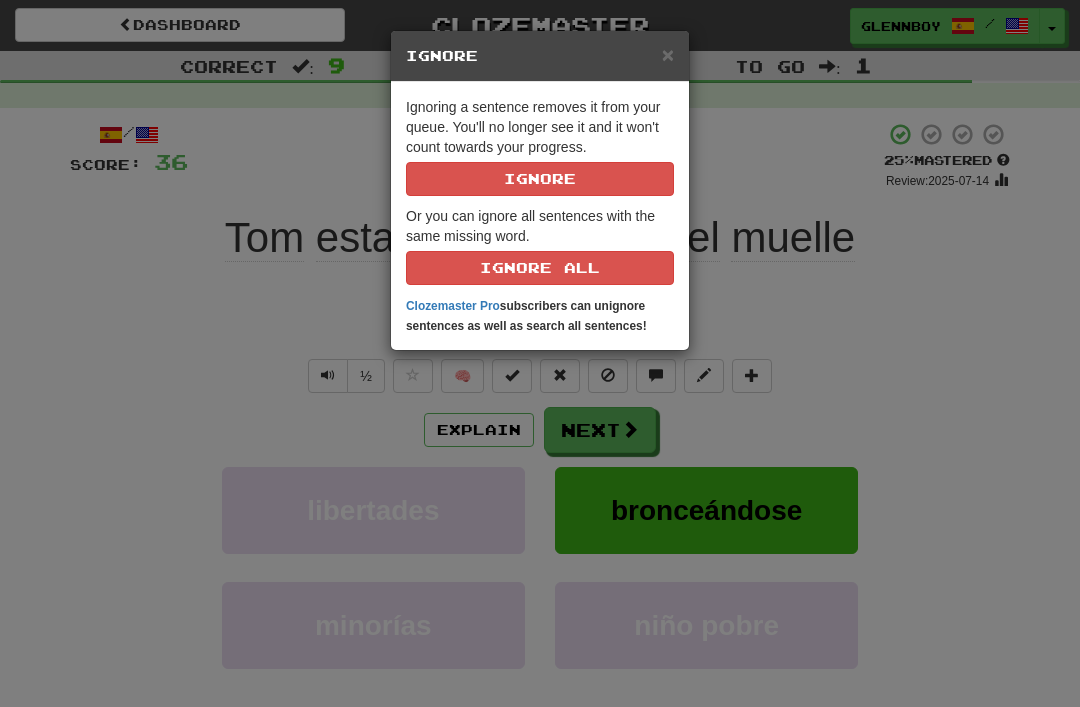 click on "Ignore" at bounding box center (540, 179) 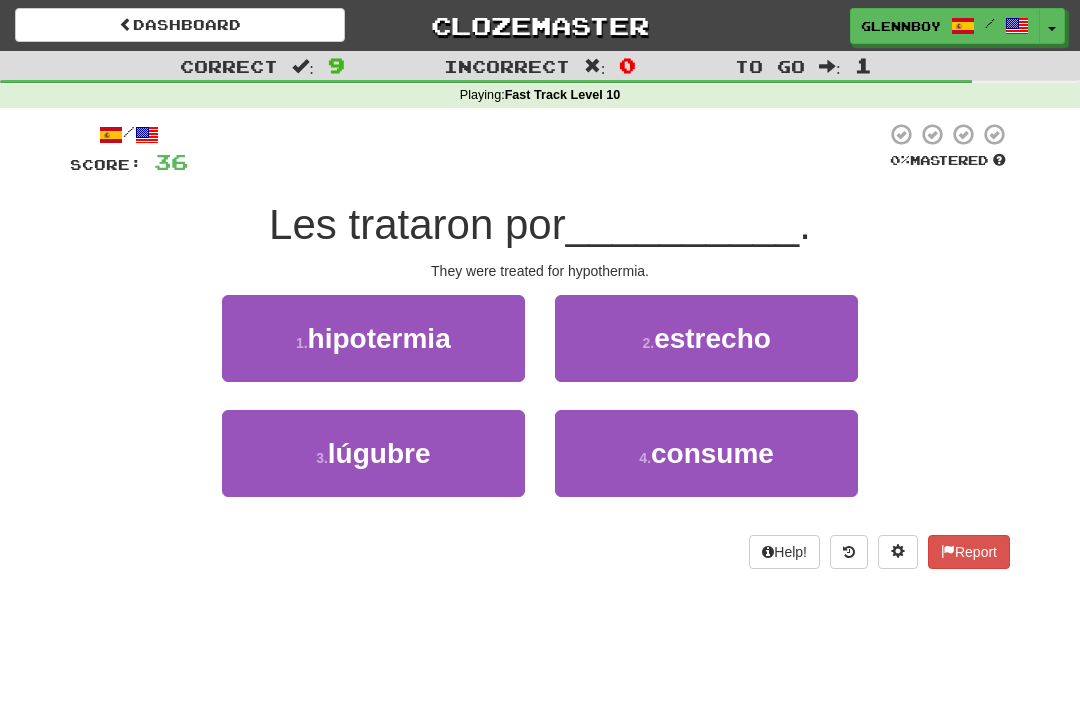 click on "1 .  hipotermia" at bounding box center [373, 338] 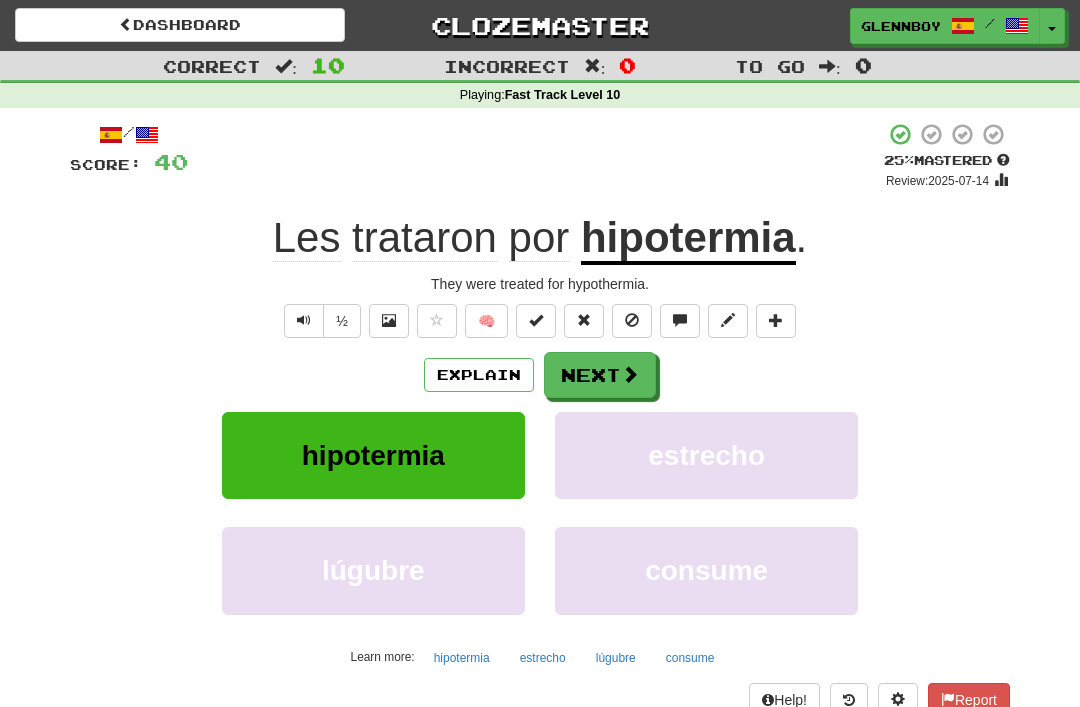 click at bounding box center [632, 320] 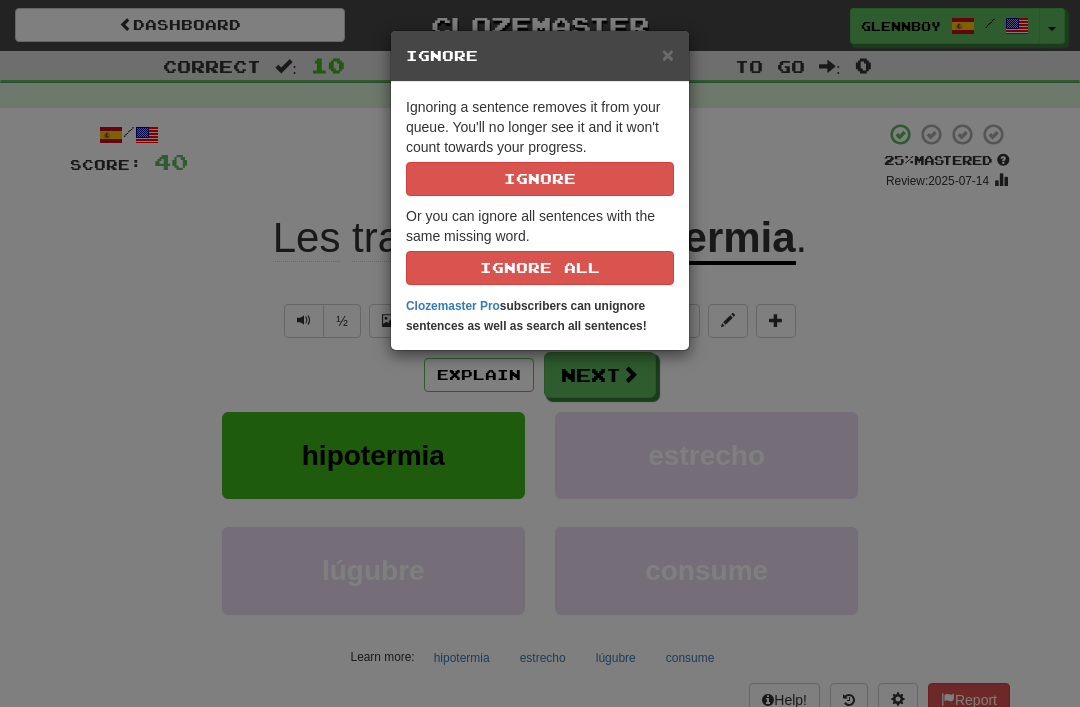 click on "Ignore" at bounding box center (540, 179) 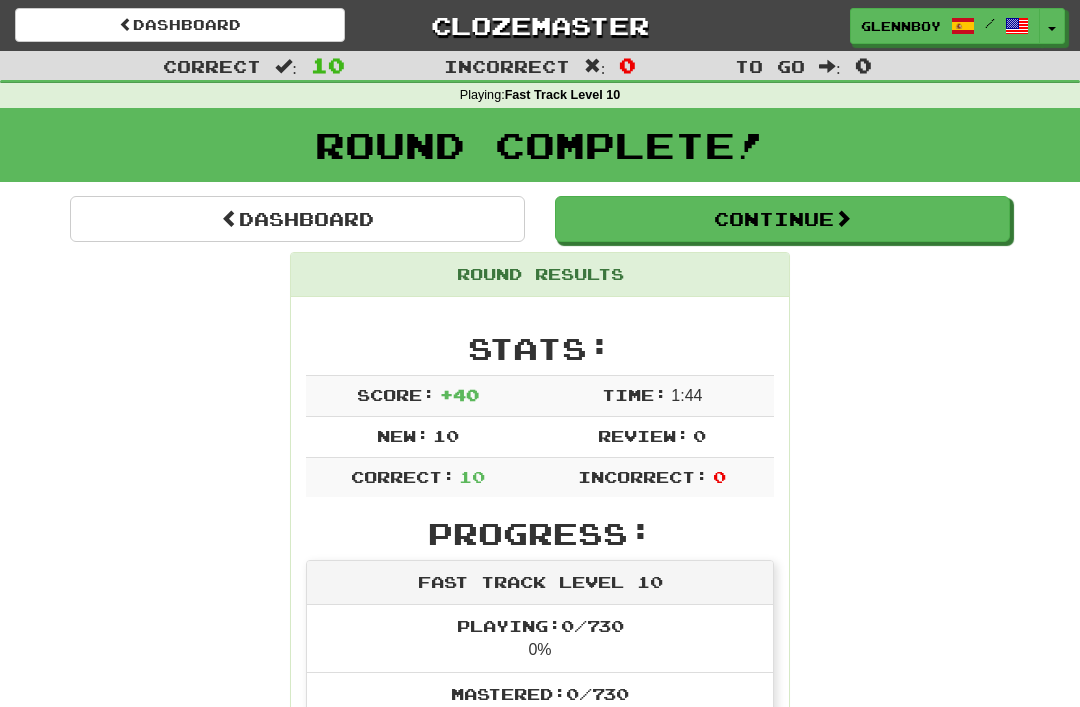 click on "Continue" at bounding box center [782, 219] 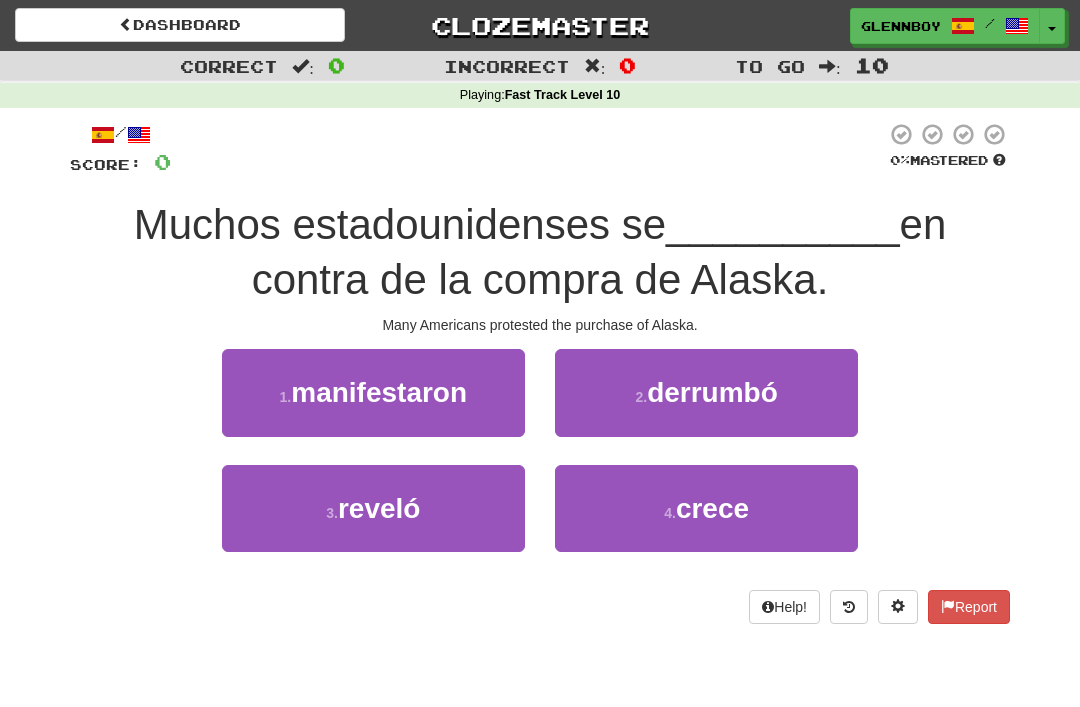 click on "manifestaron" at bounding box center [379, 392] 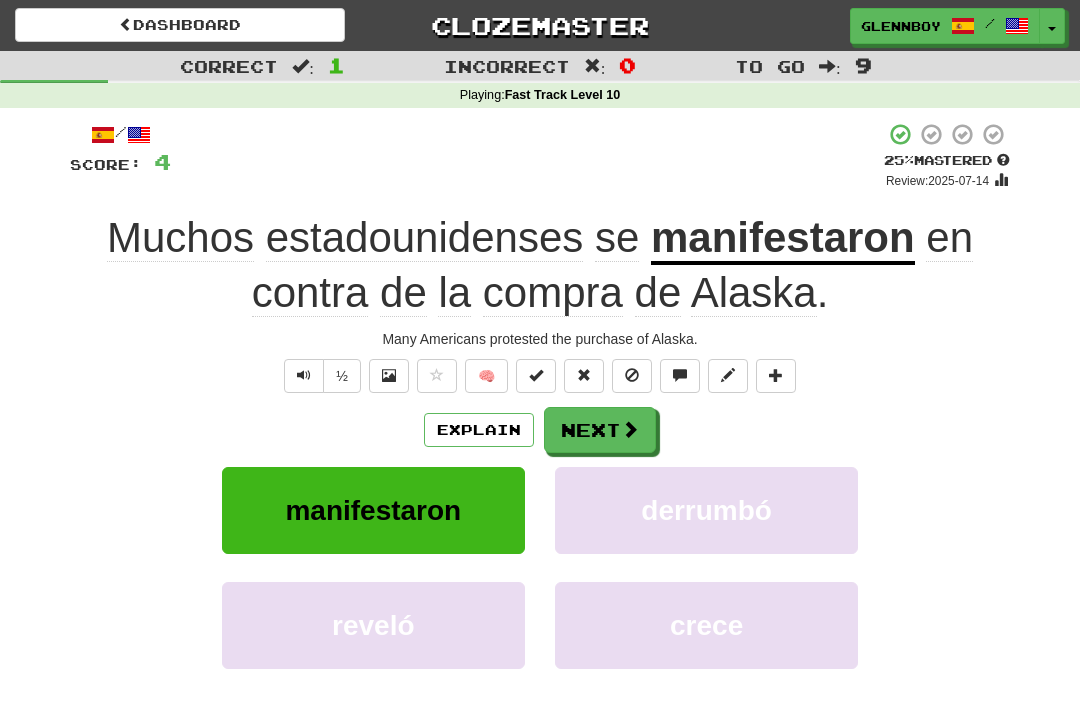 click at bounding box center [632, 375] 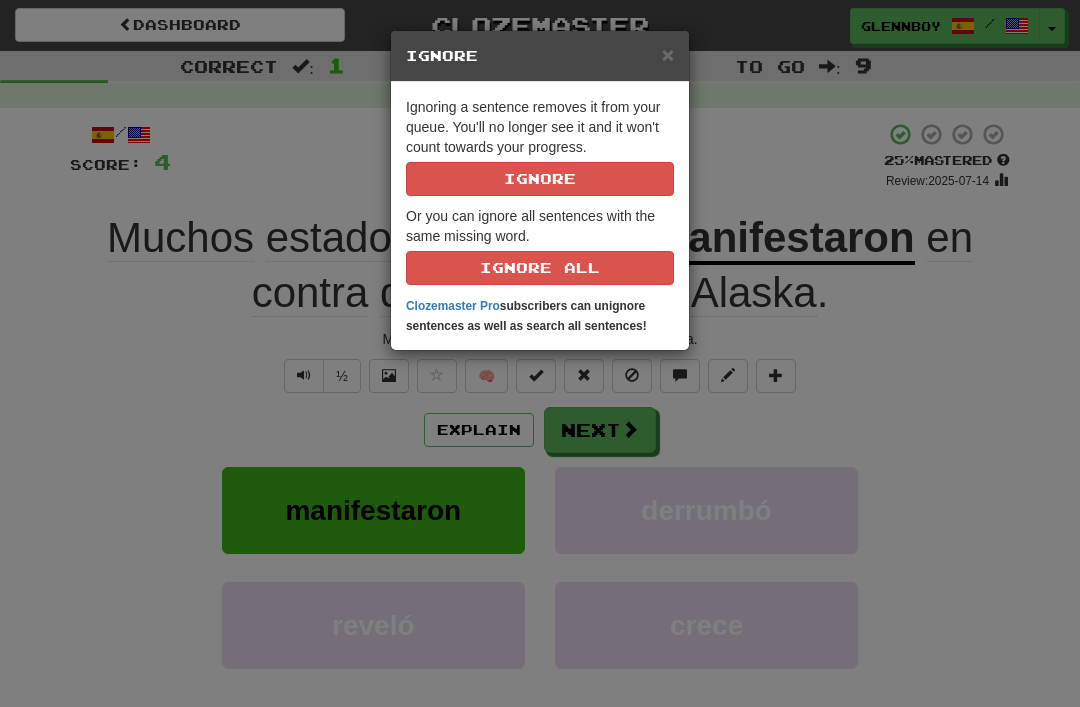 click on "Ignore" at bounding box center [540, 179] 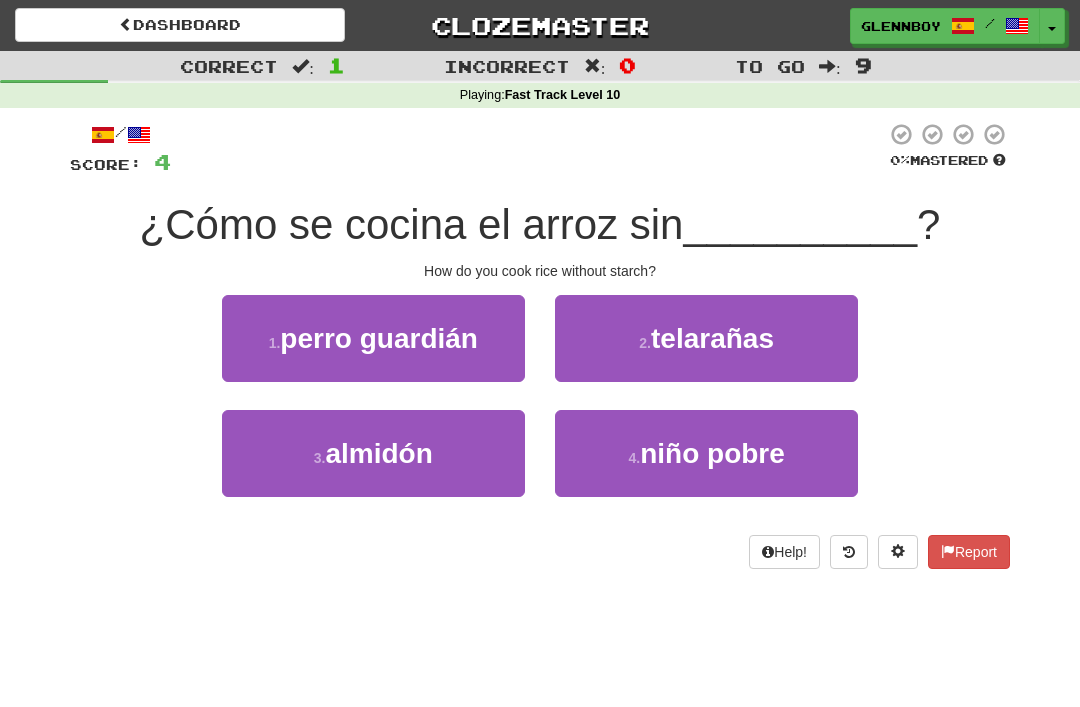 click on "3 .  almidón" at bounding box center (373, 453) 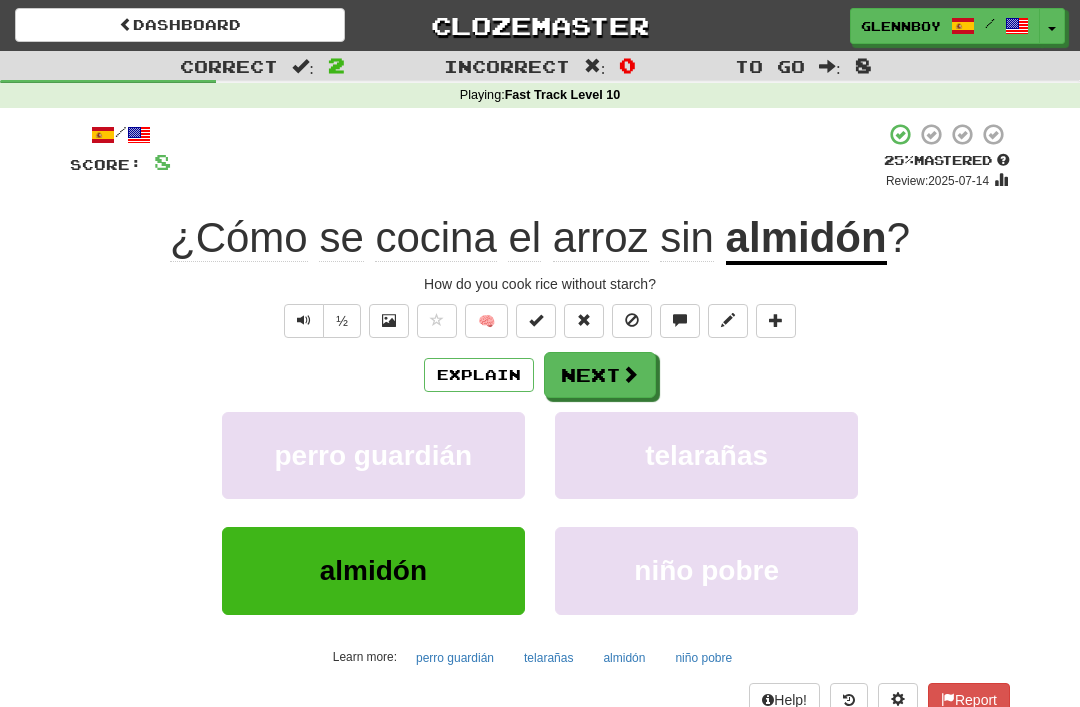 click at bounding box center [632, 321] 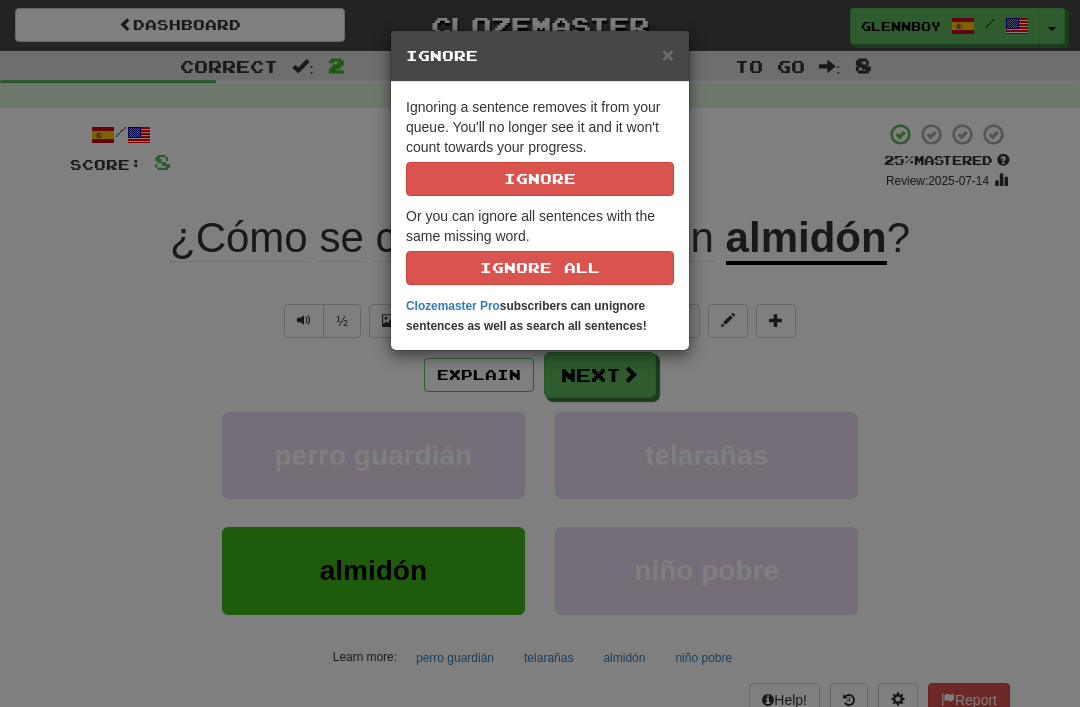 click on "Ignore" at bounding box center (540, 179) 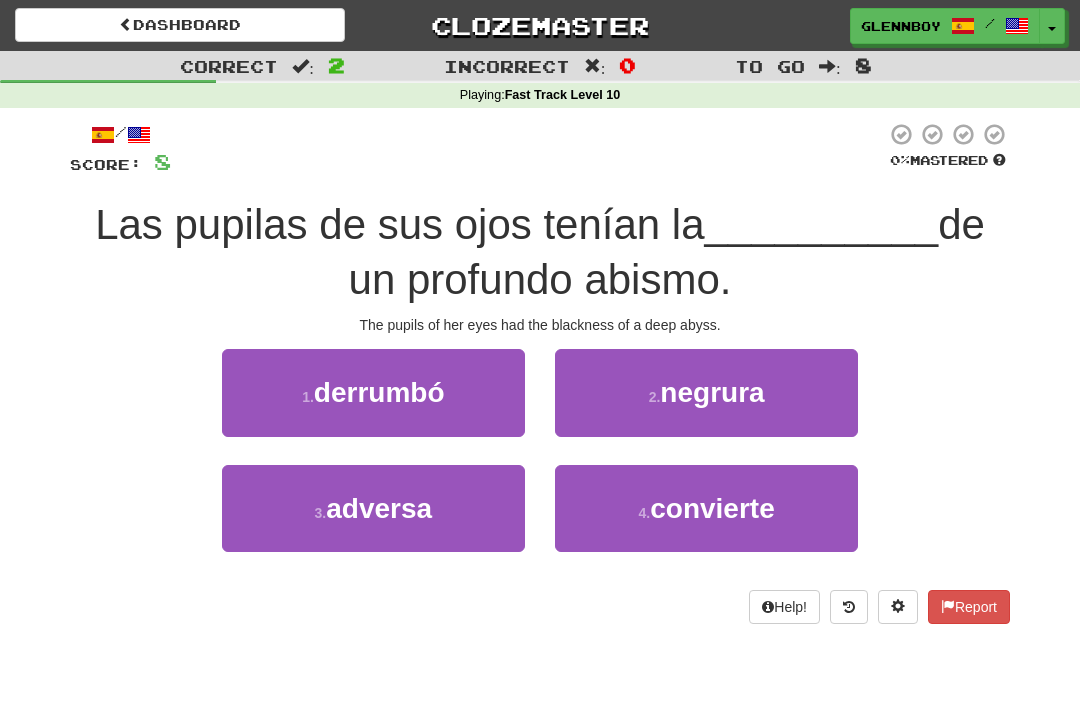 click on "2 .  negrura" at bounding box center [706, 392] 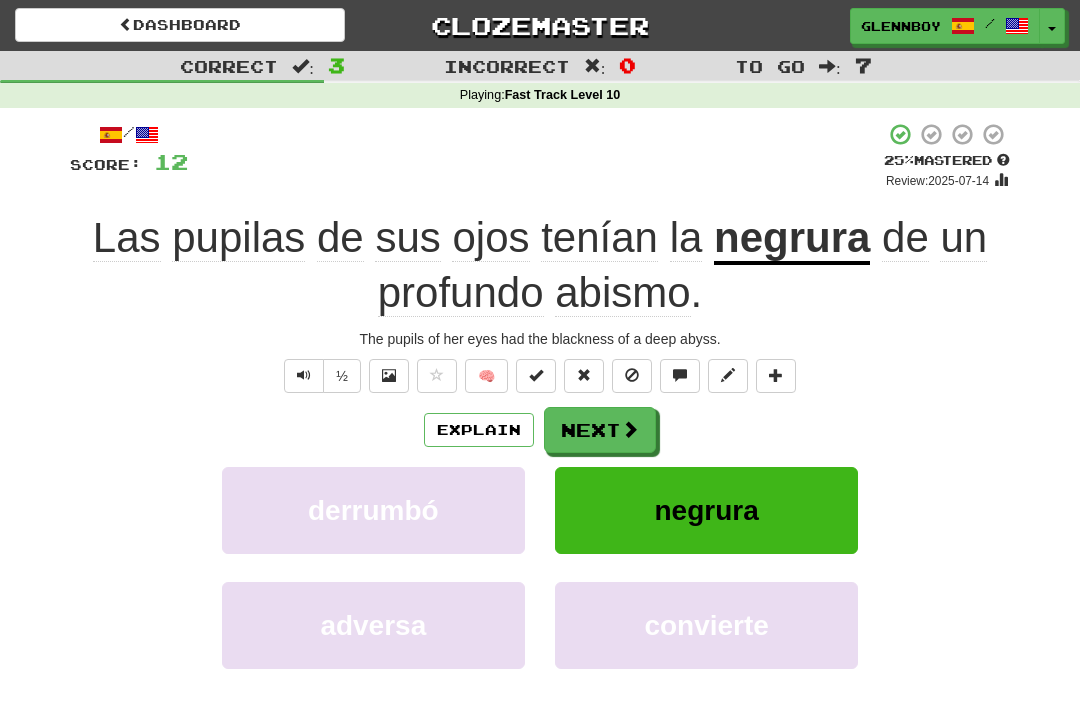 click at bounding box center [632, 376] 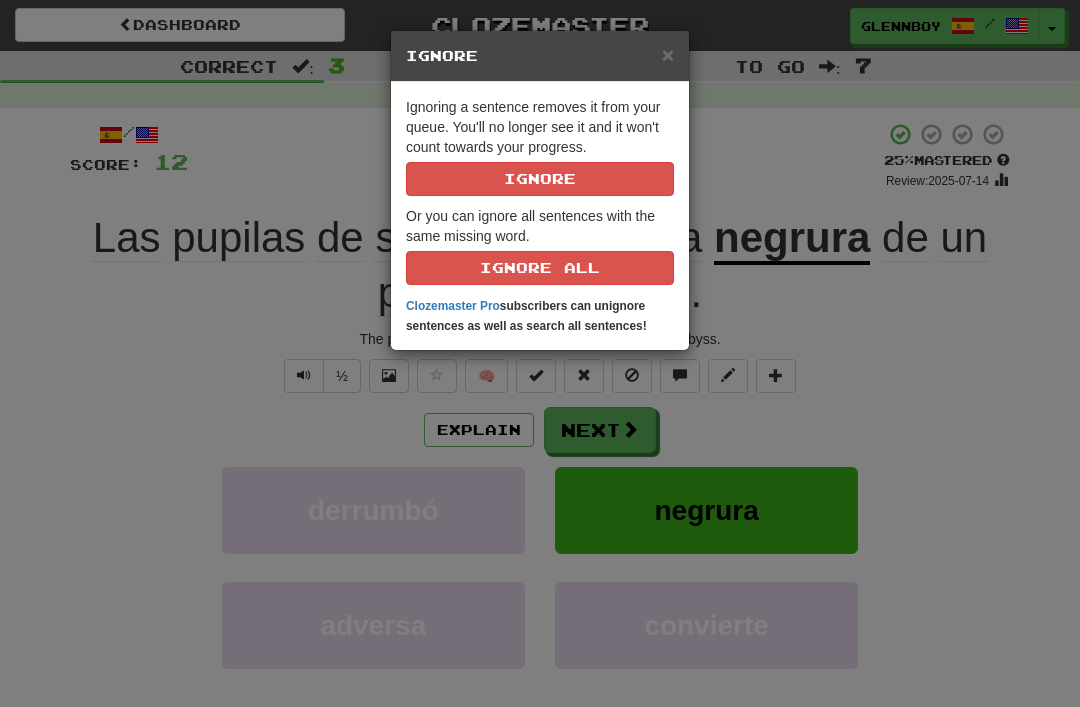 click on "Ignore" at bounding box center [540, 179] 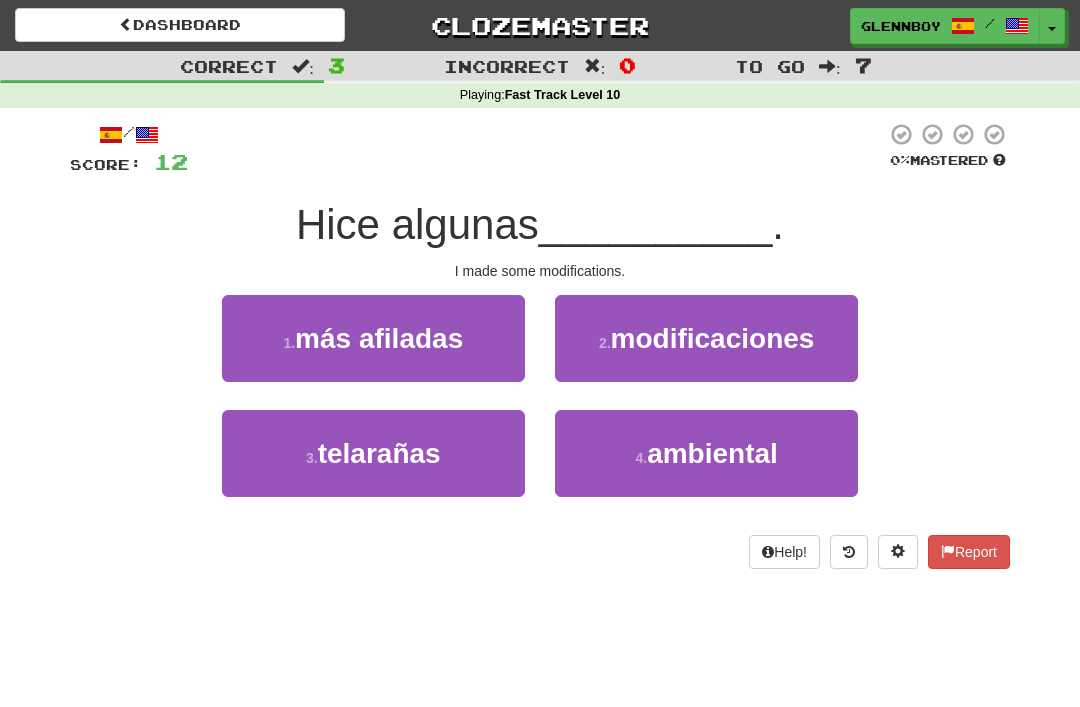 click on "modificaciones" at bounding box center [713, 338] 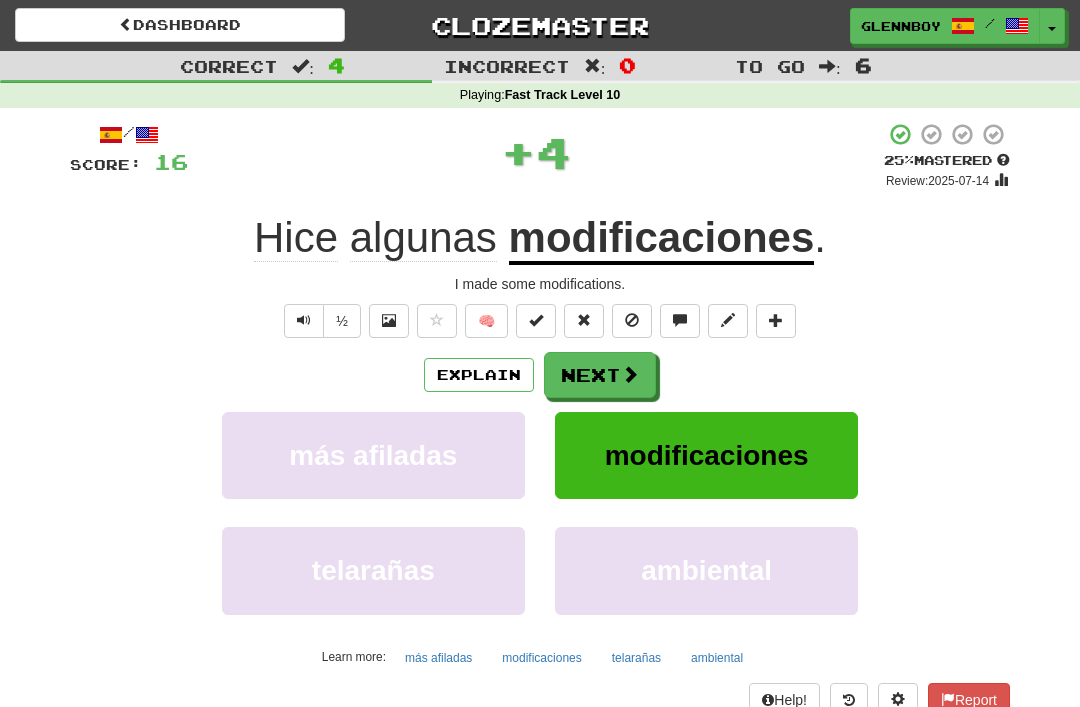 click at bounding box center (632, 321) 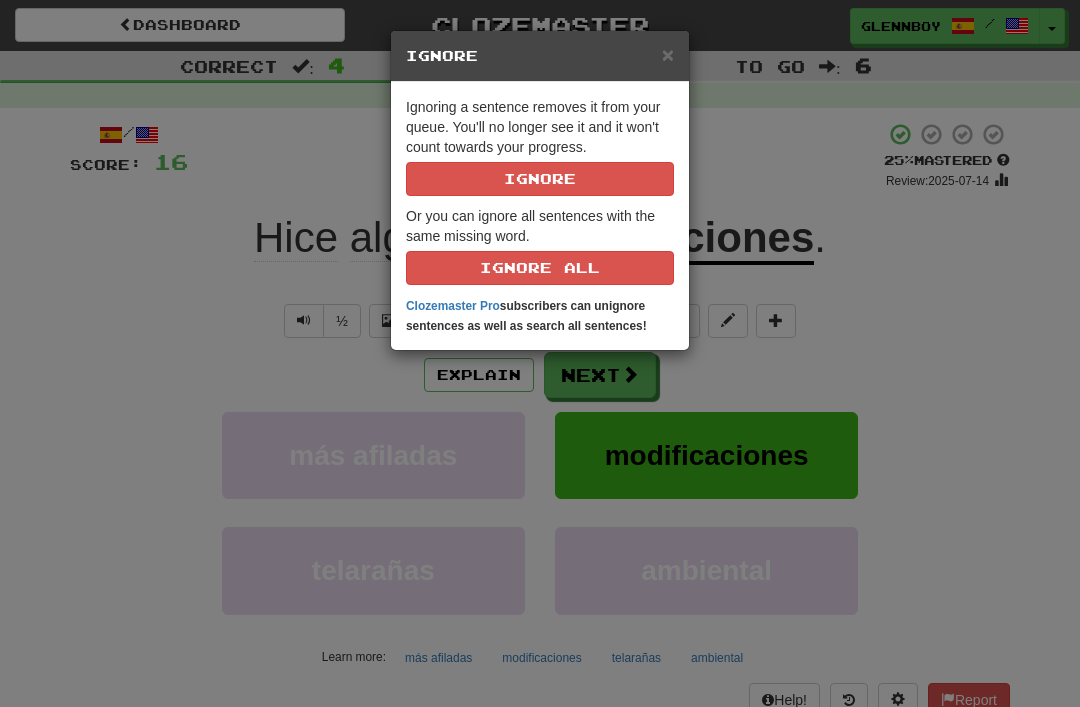 click on "Ignore" at bounding box center (540, 179) 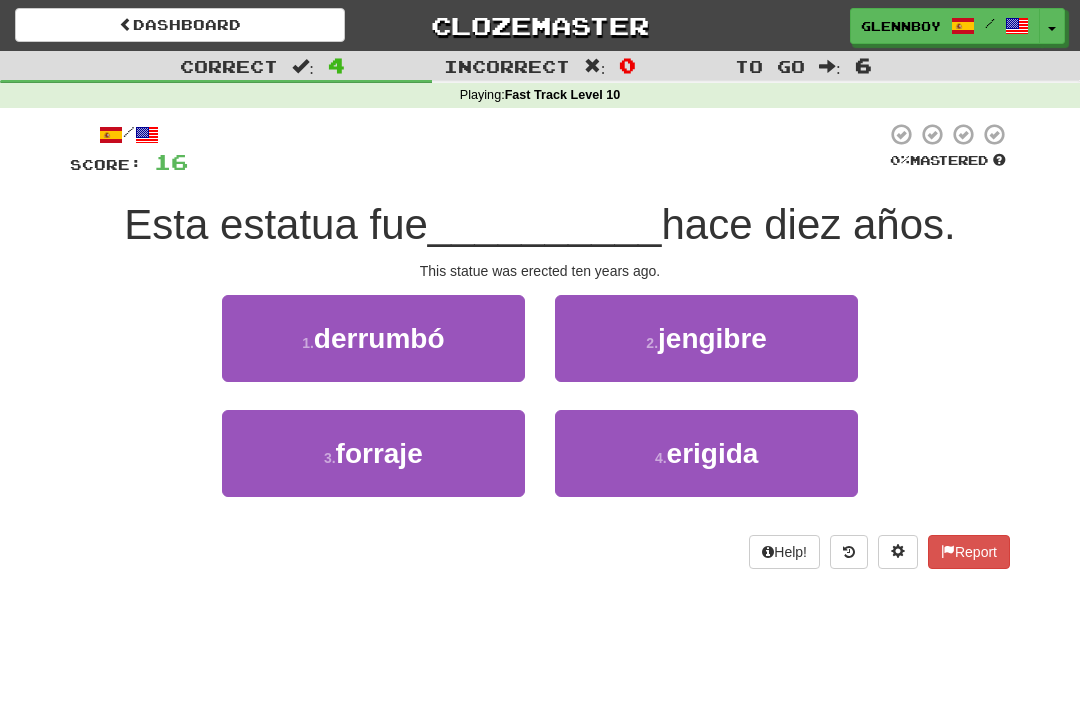 click on "4 .  erigida" at bounding box center (706, 453) 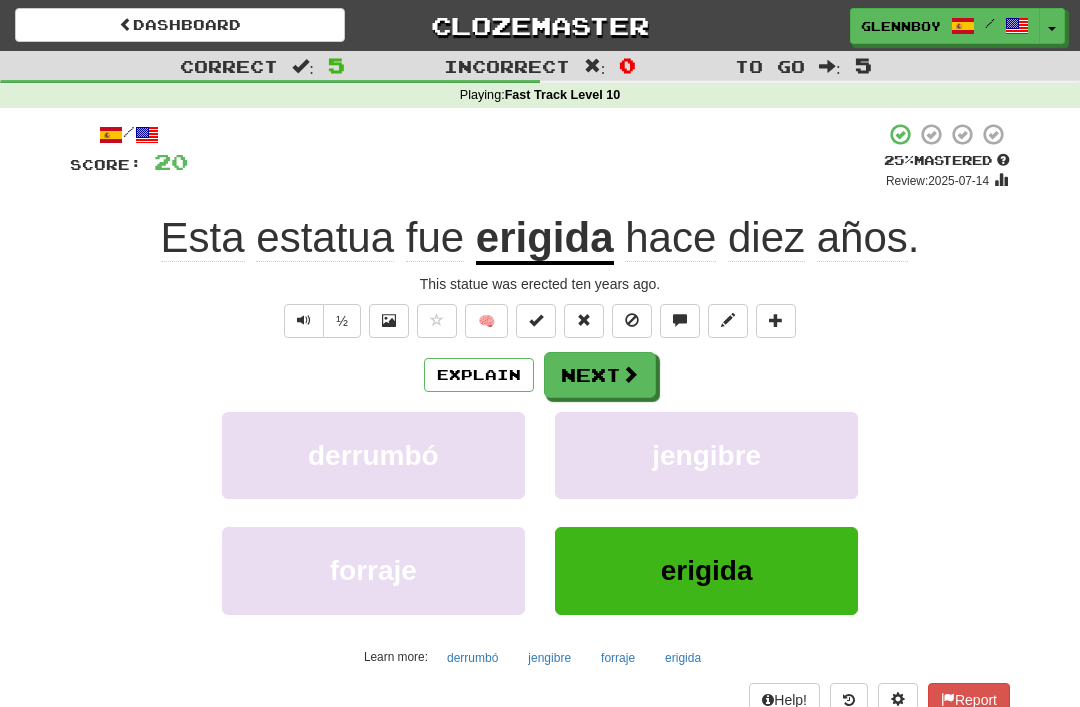 click at bounding box center (632, 320) 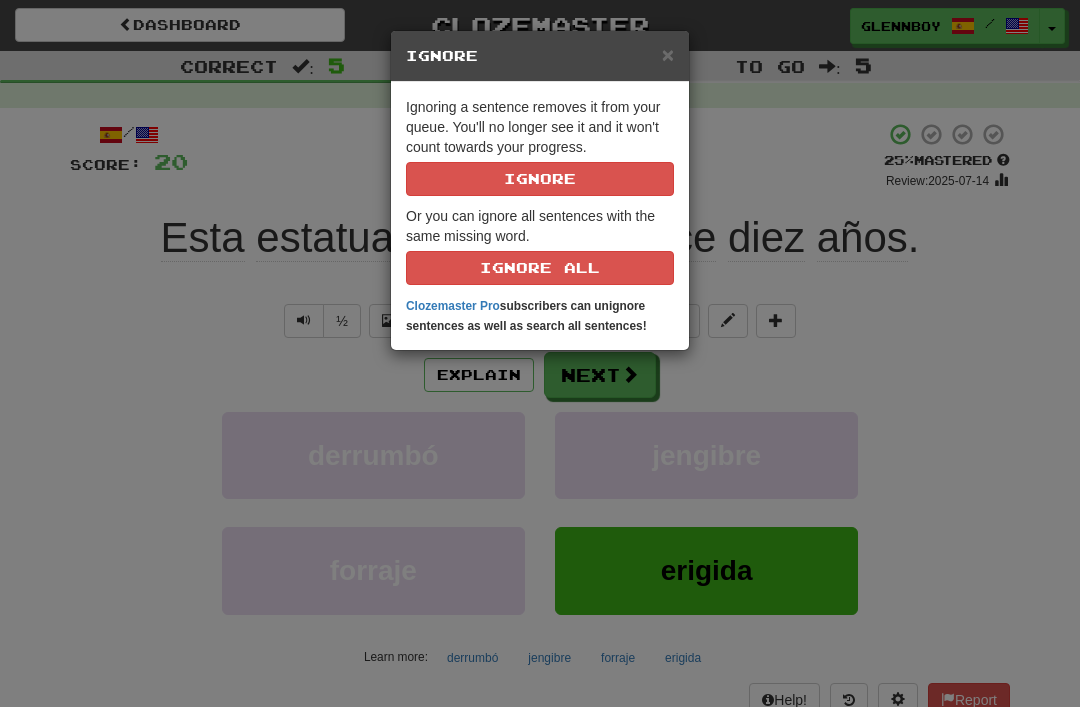 click on "Ignore" at bounding box center (540, 179) 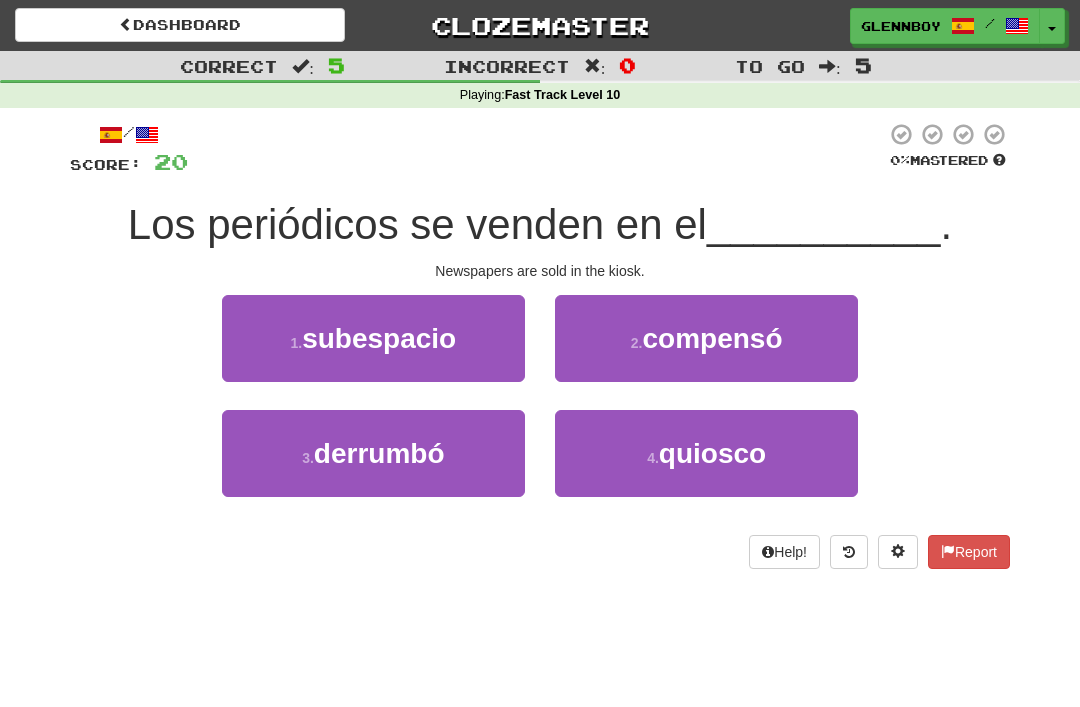 click on "4 .  quiosco" at bounding box center (706, 453) 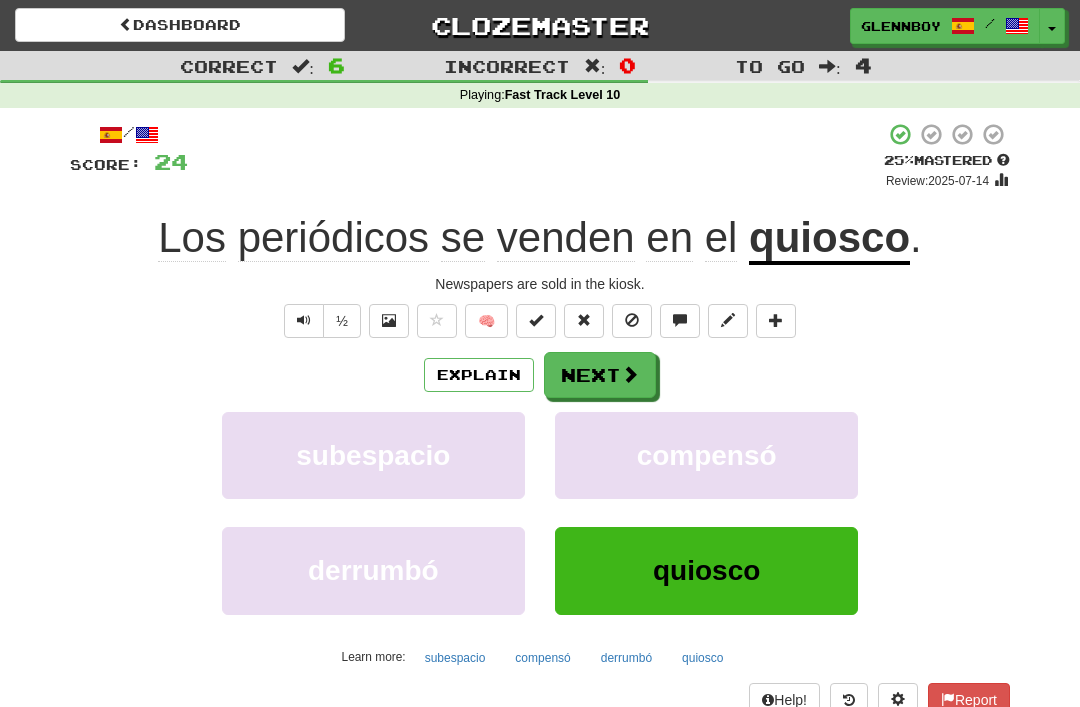 click at bounding box center [632, 321] 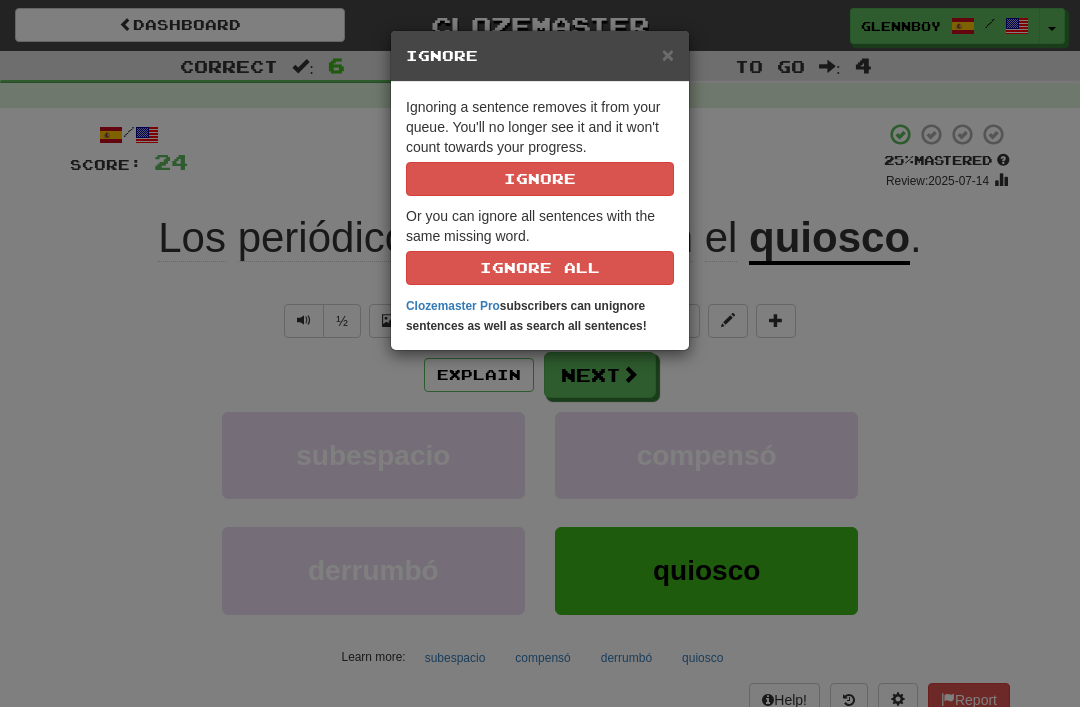 click on "Ignore" at bounding box center [540, 179] 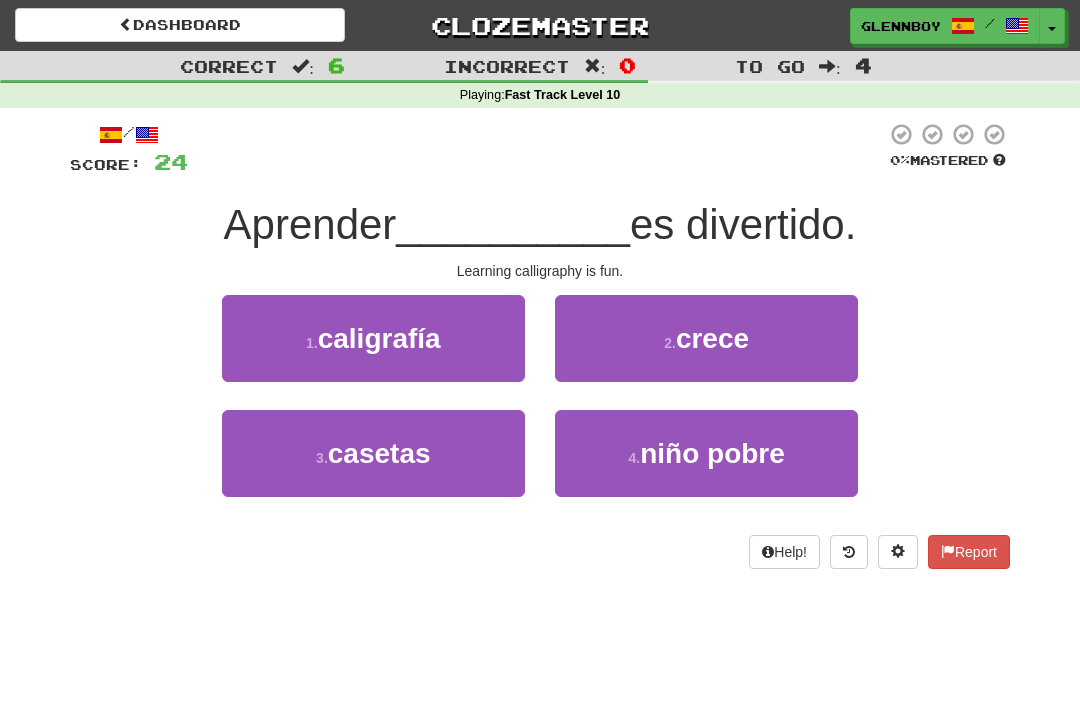 click on "1 .  caligrafía" at bounding box center [373, 338] 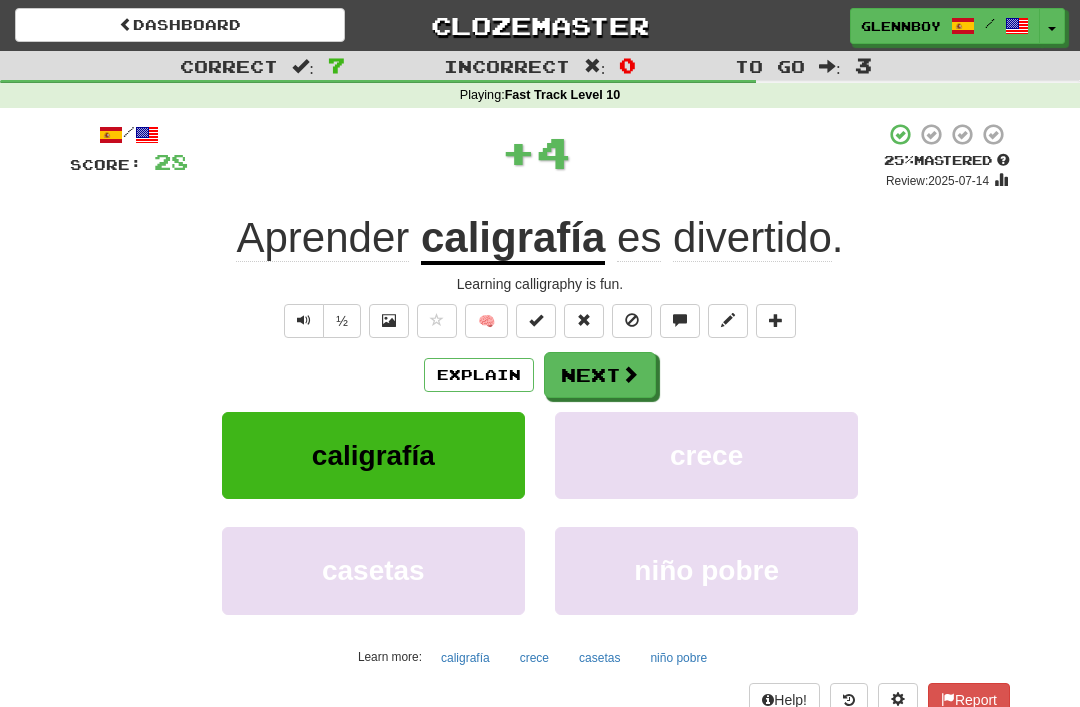 click at bounding box center (632, 321) 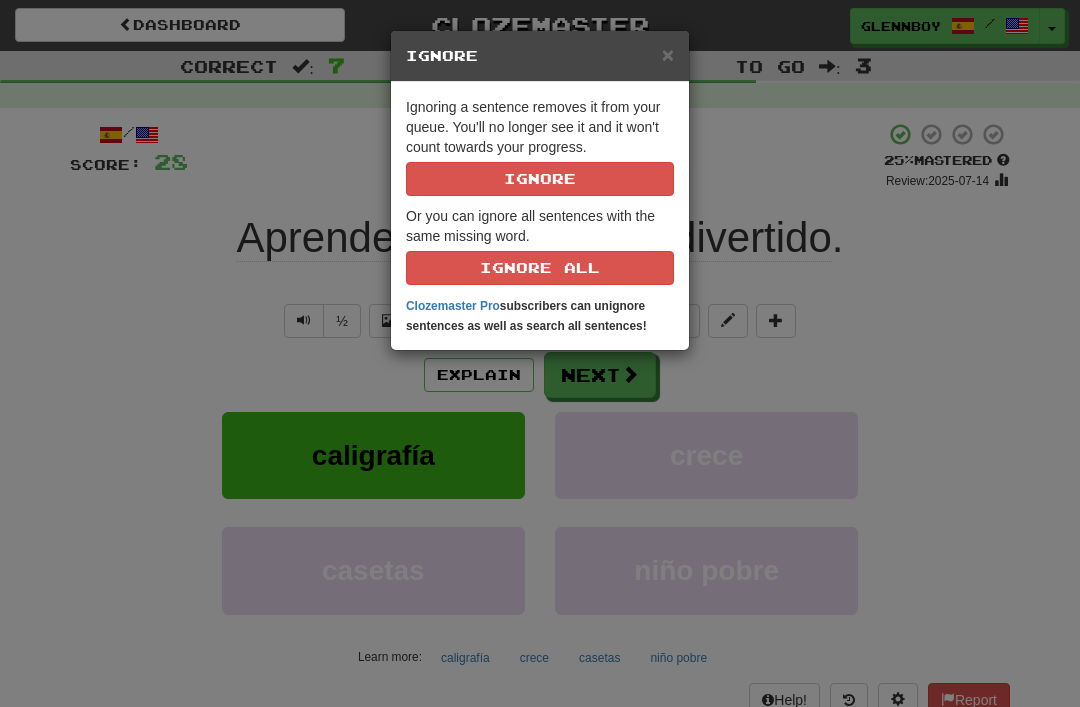 click on "Ignore" at bounding box center [540, 179] 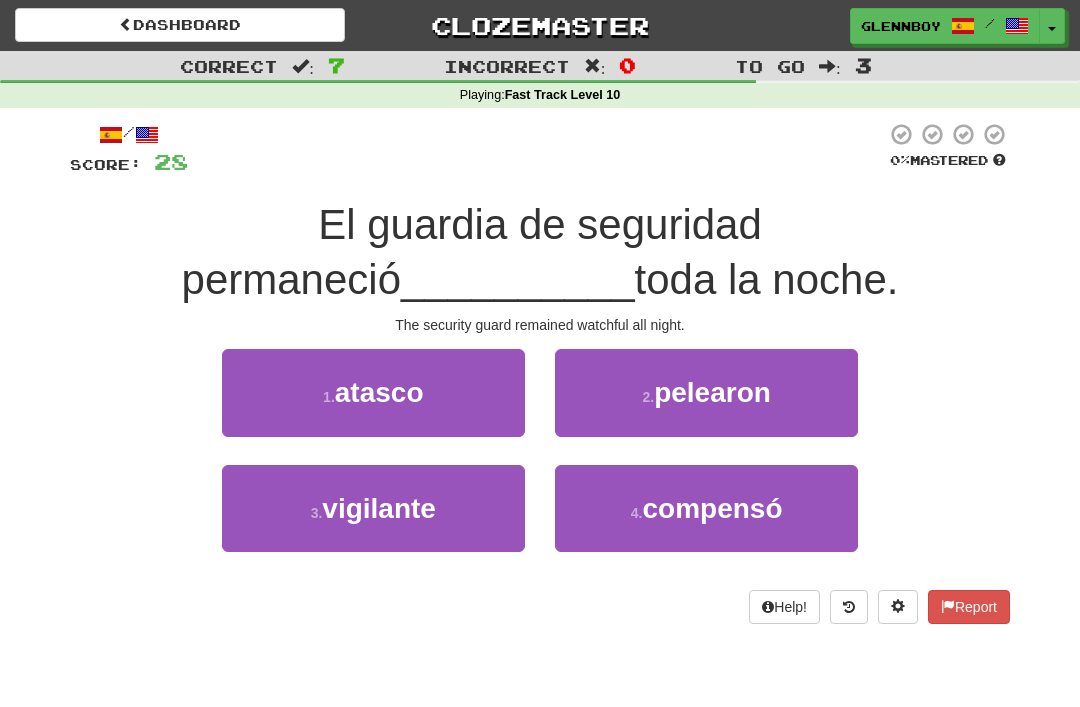 click on "3 .  vigilante" at bounding box center [373, 508] 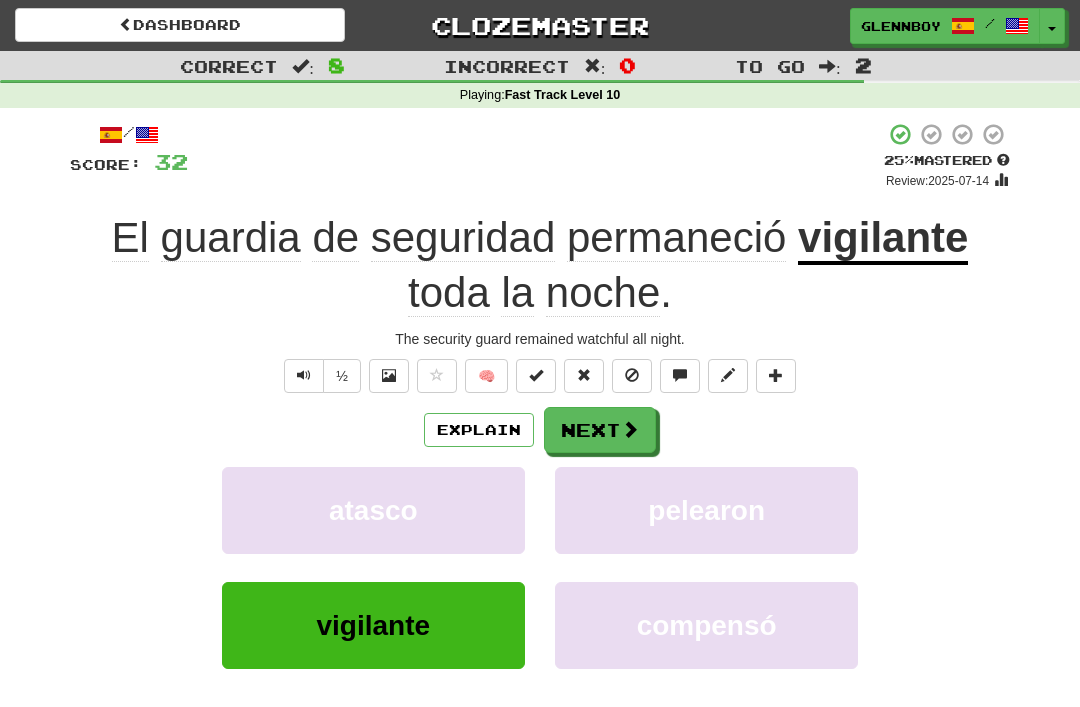 click at bounding box center (632, 376) 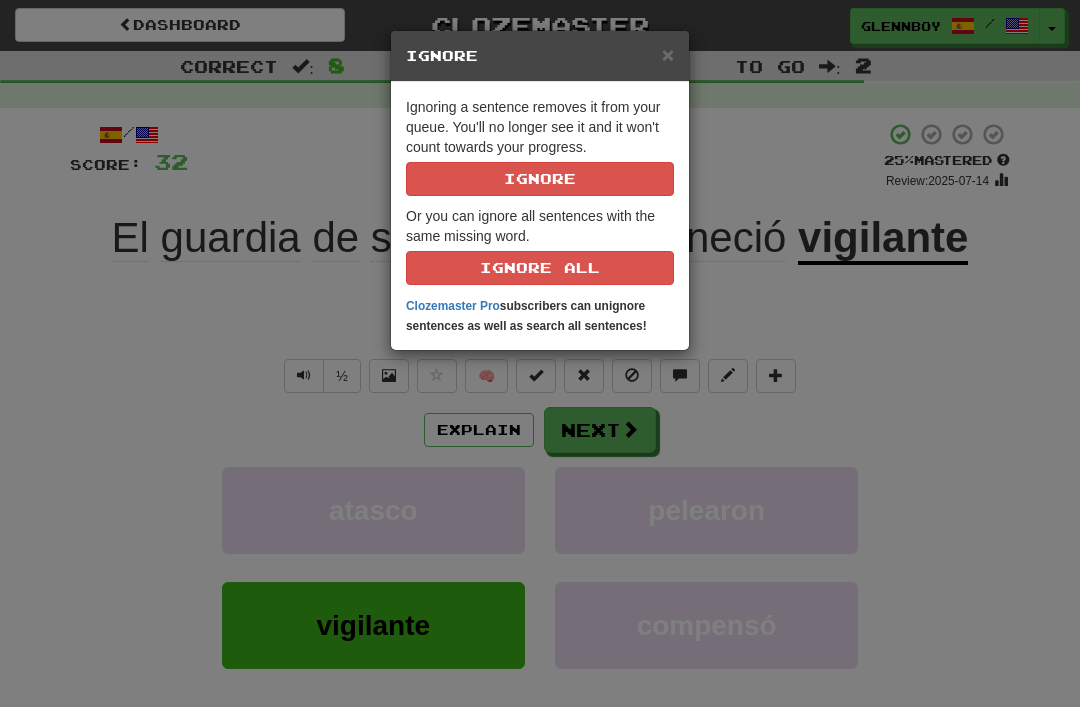 click on "Ignore" at bounding box center [540, 179] 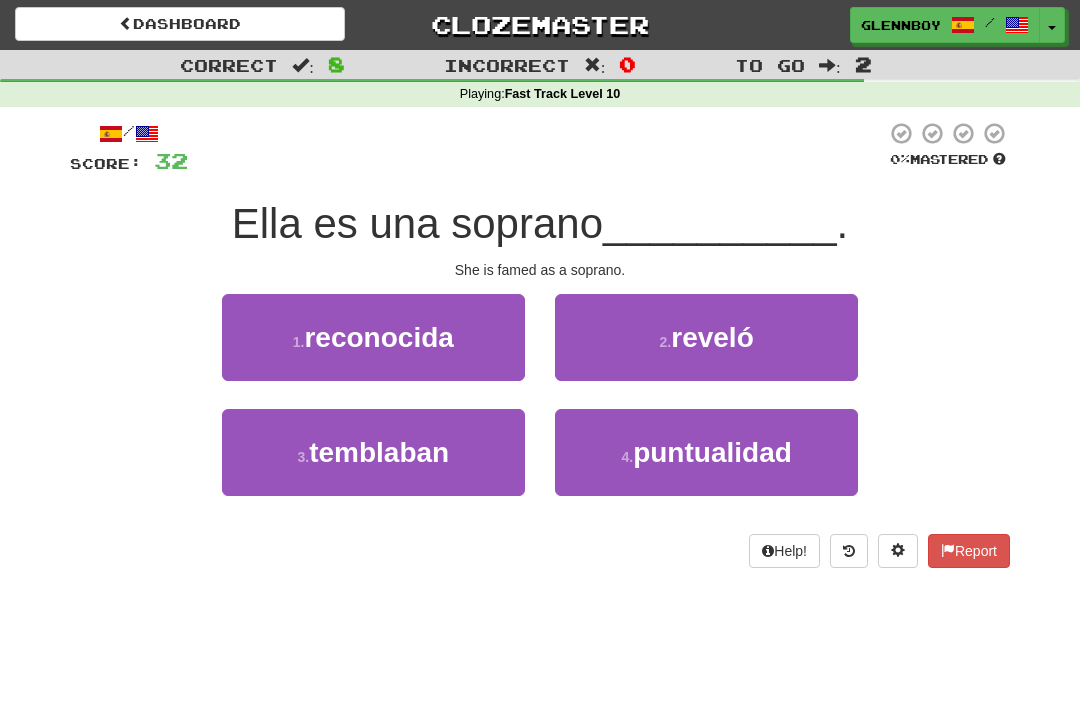 scroll, scrollTop: 1, scrollLeft: 0, axis: vertical 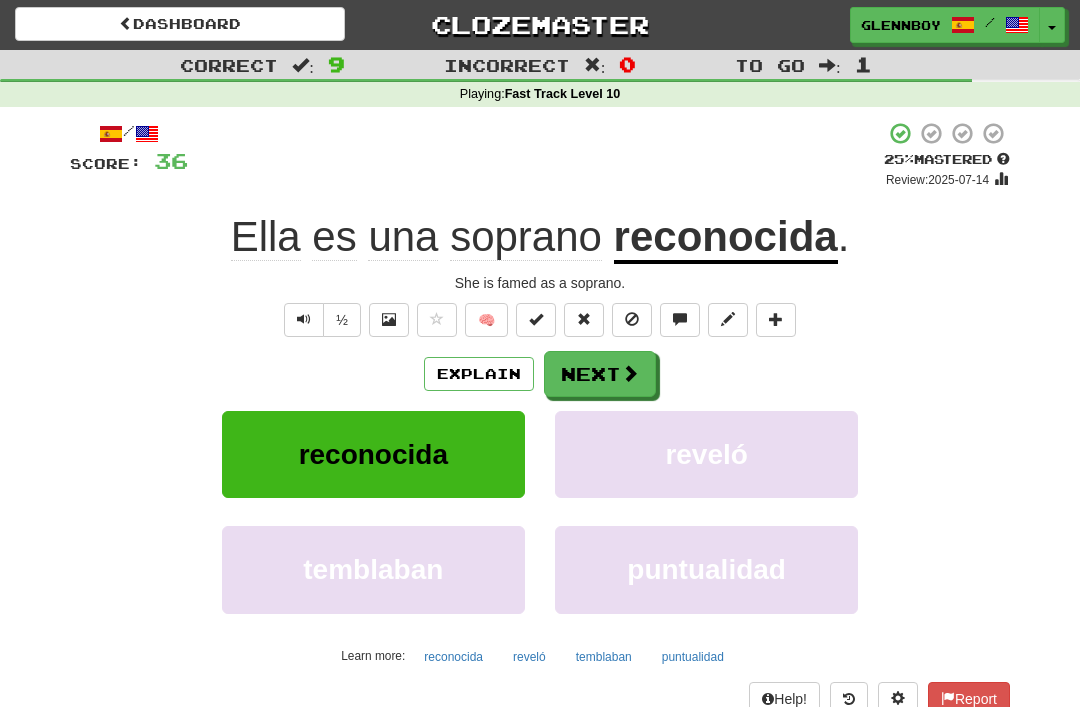 click on "Explain" at bounding box center (479, 374) 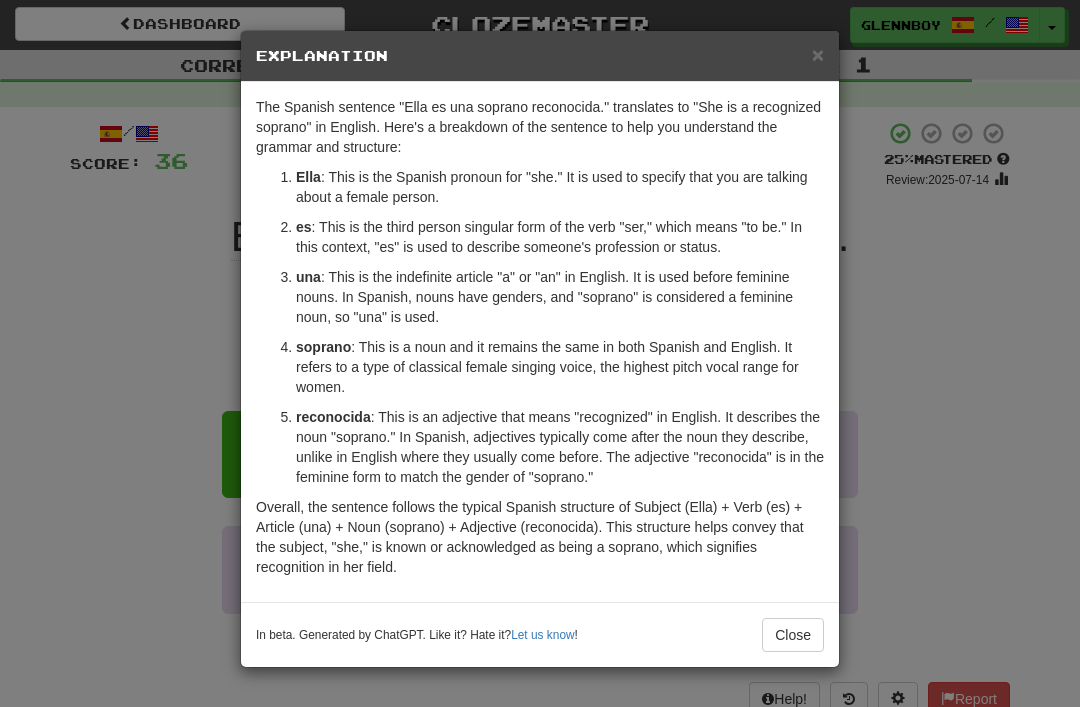 click on "Close" at bounding box center (793, 635) 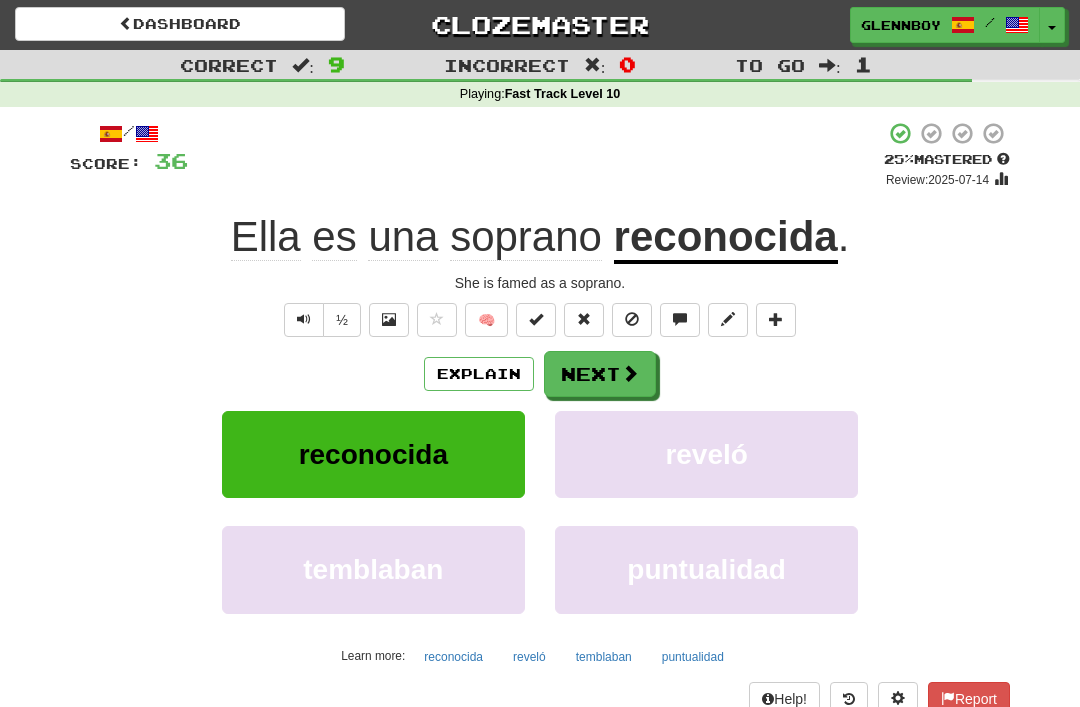 click at bounding box center (632, 320) 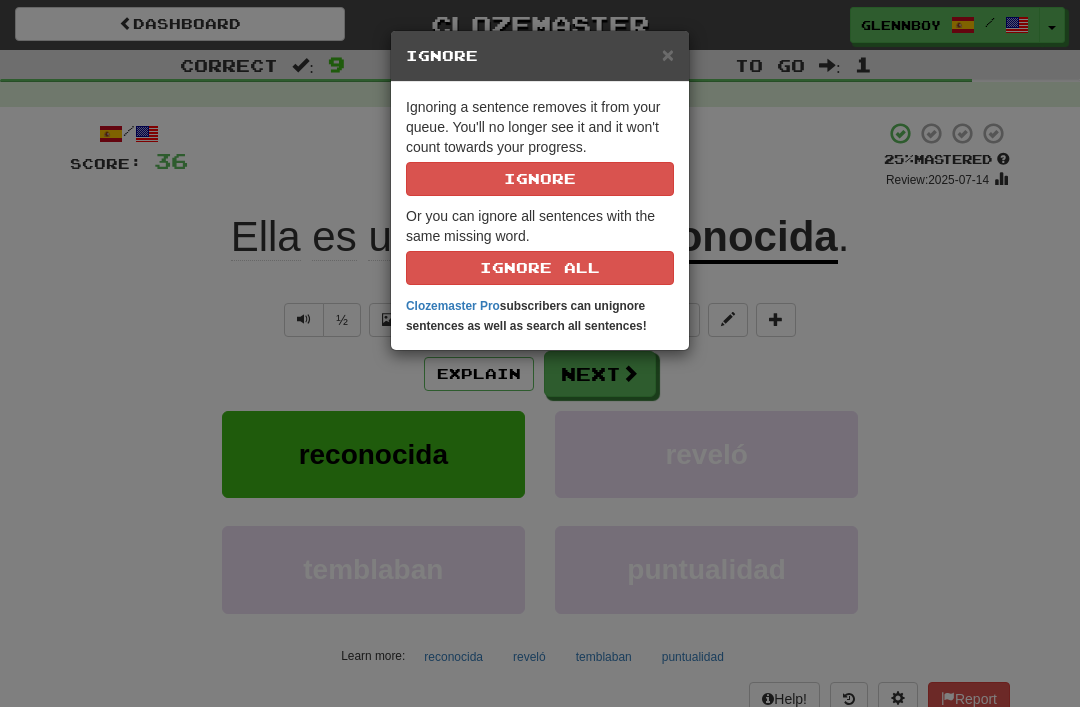 click on "Ignore" at bounding box center [540, 179] 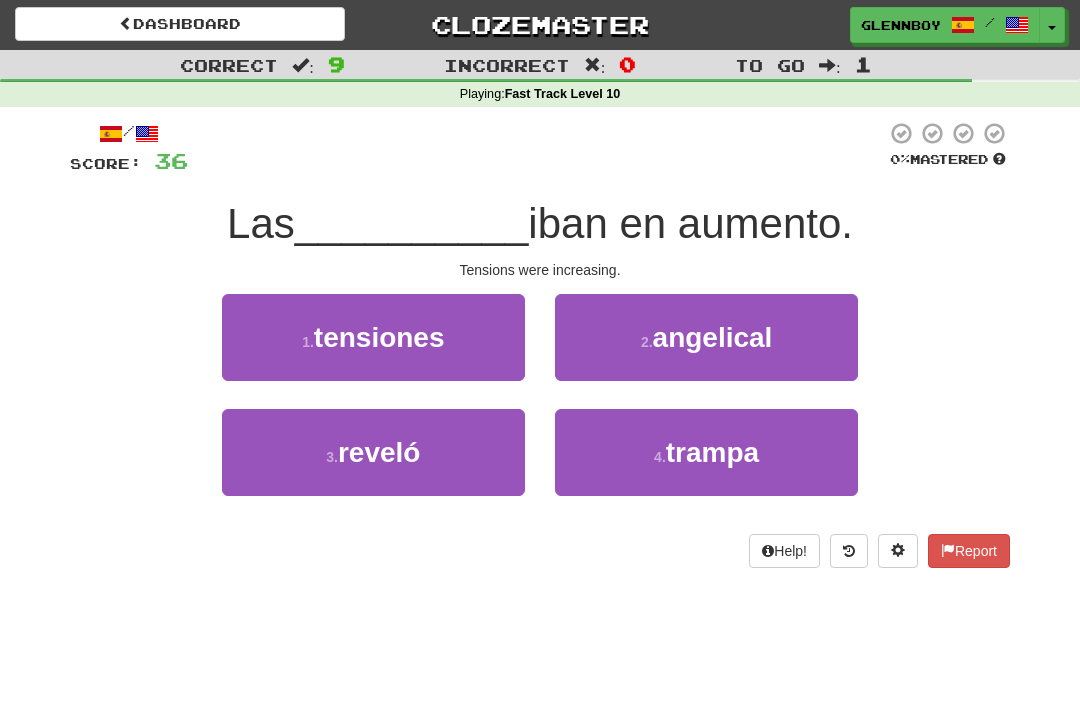 click on "tensiones" at bounding box center (379, 337) 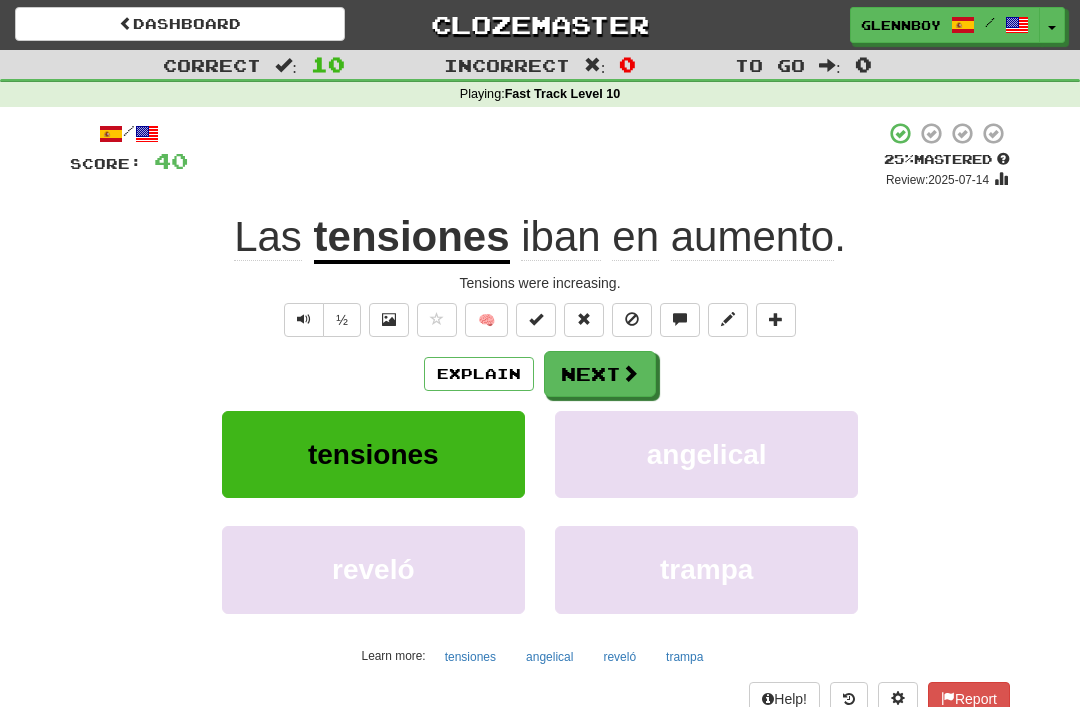 click at bounding box center [632, 320] 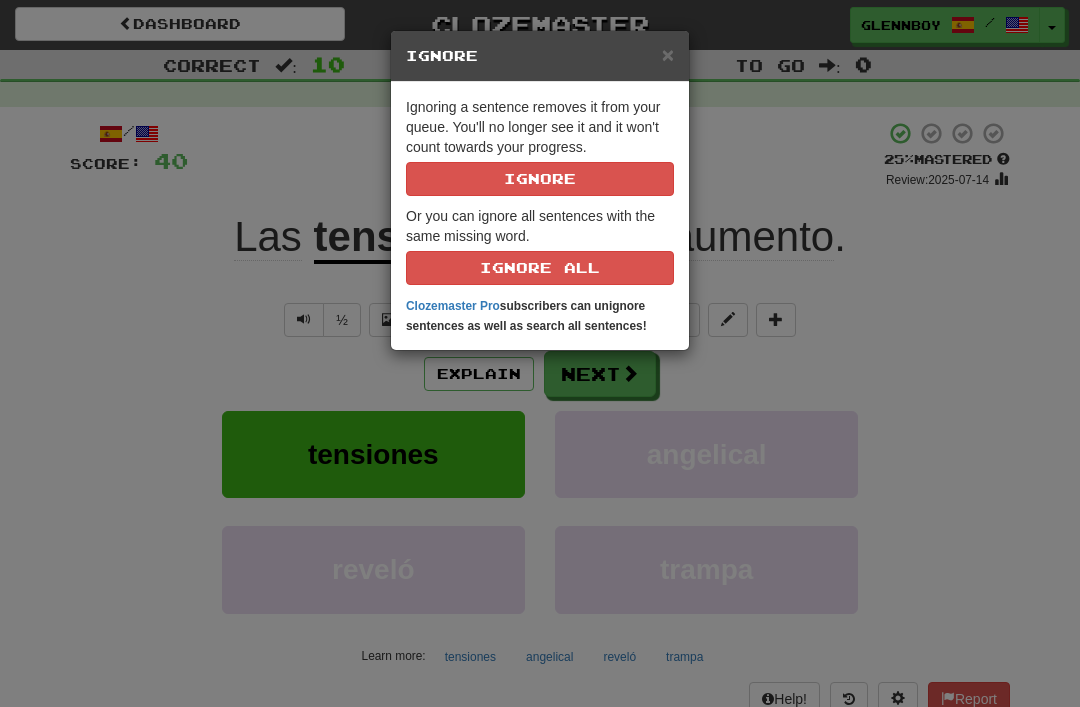 click on "Ignore" at bounding box center (540, 179) 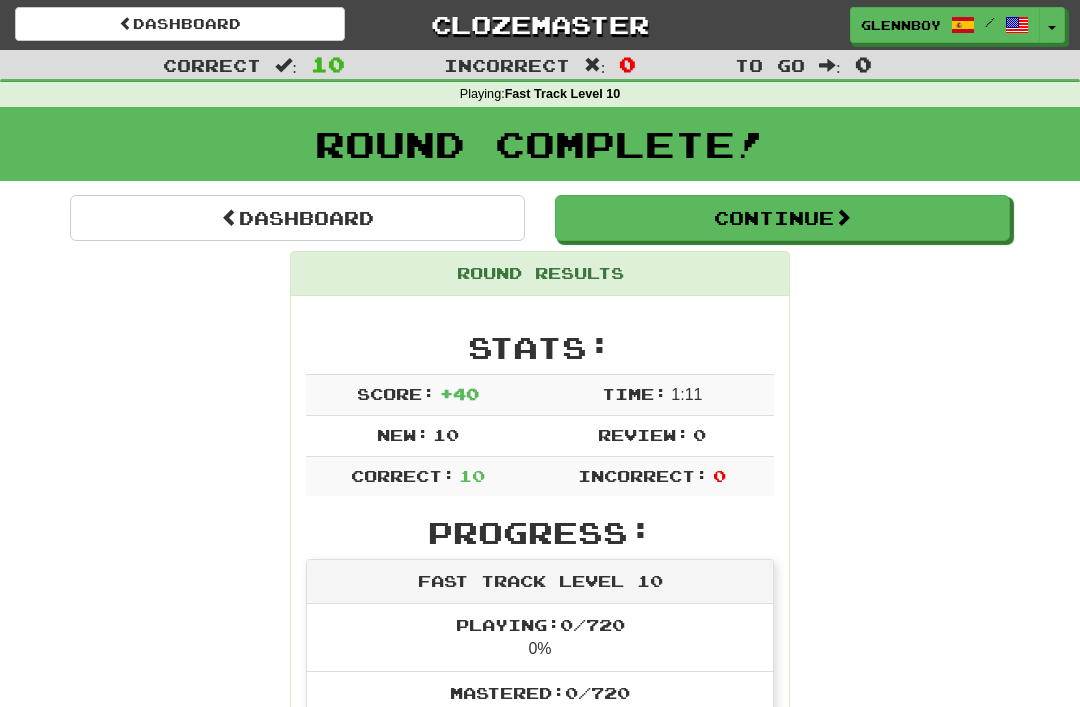 click on "Continue" at bounding box center [782, 218] 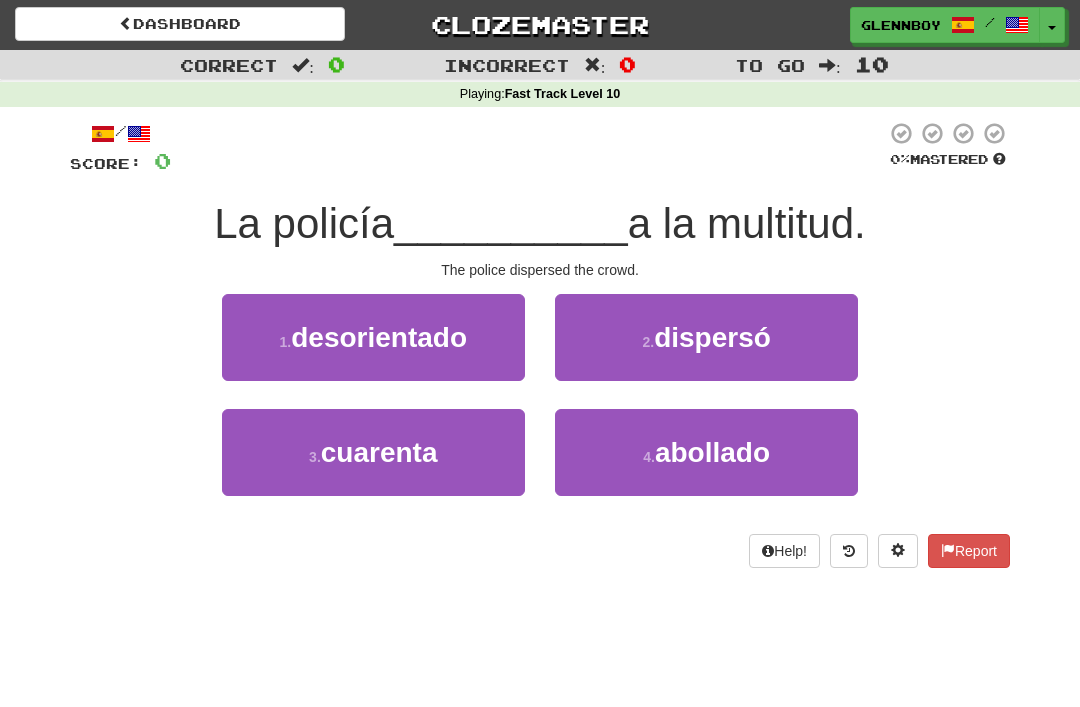 click on "dispersó" at bounding box center (712, 337) 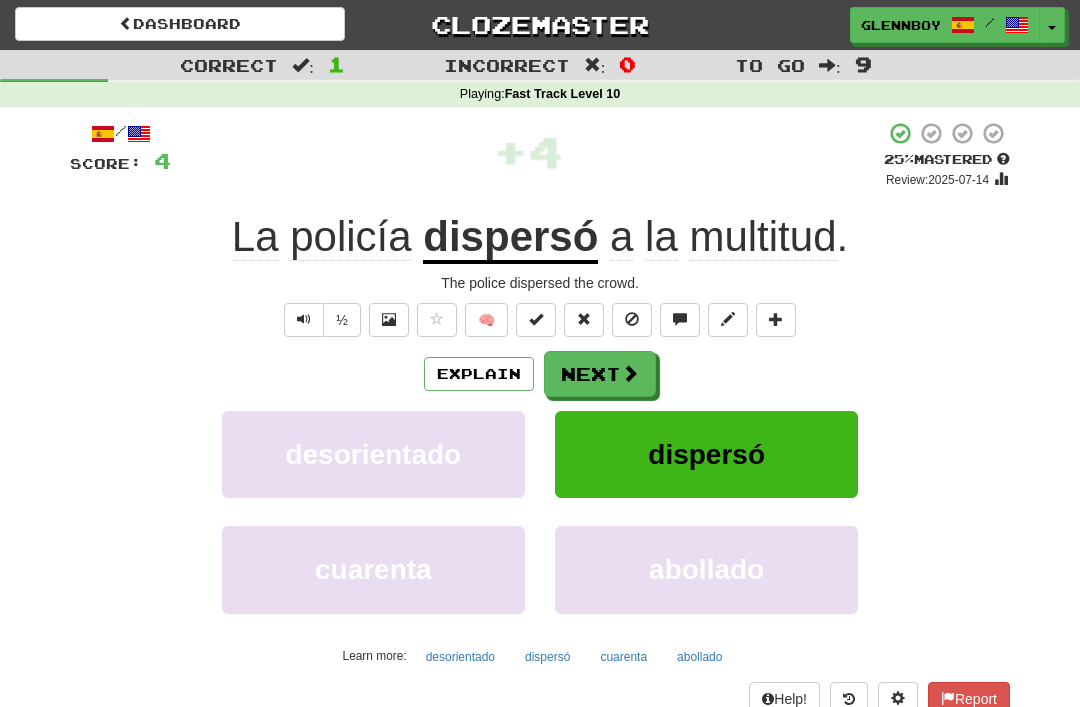 click at bounding box center [632, 320] 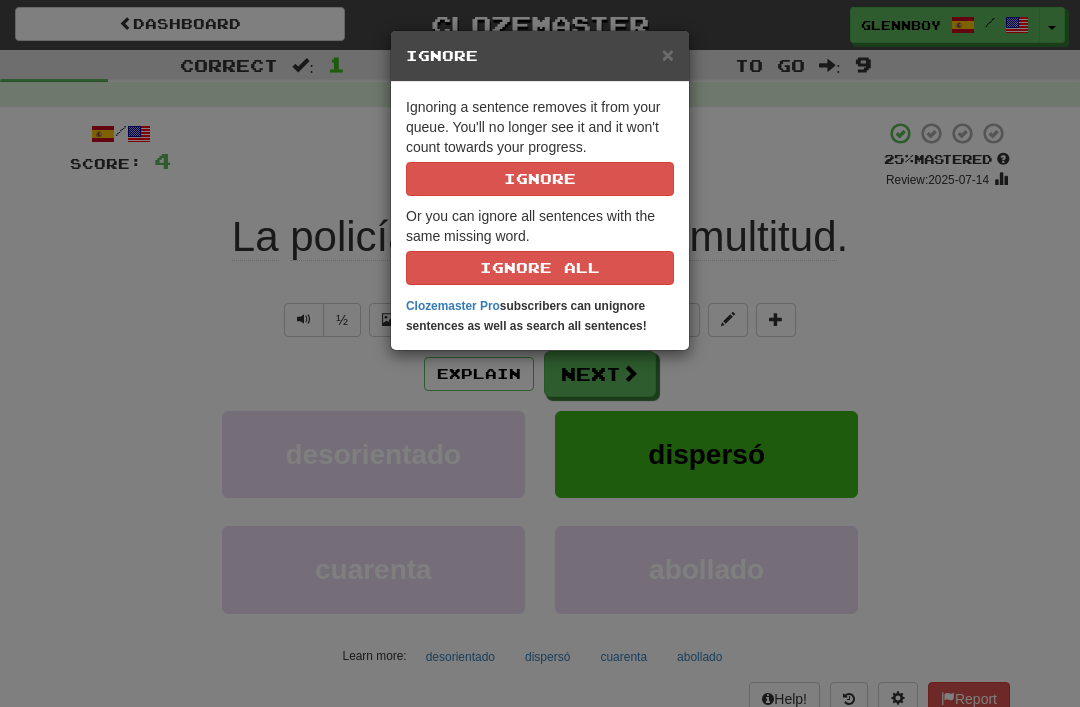 click on "Ignore" at bounding box center (540, 179) 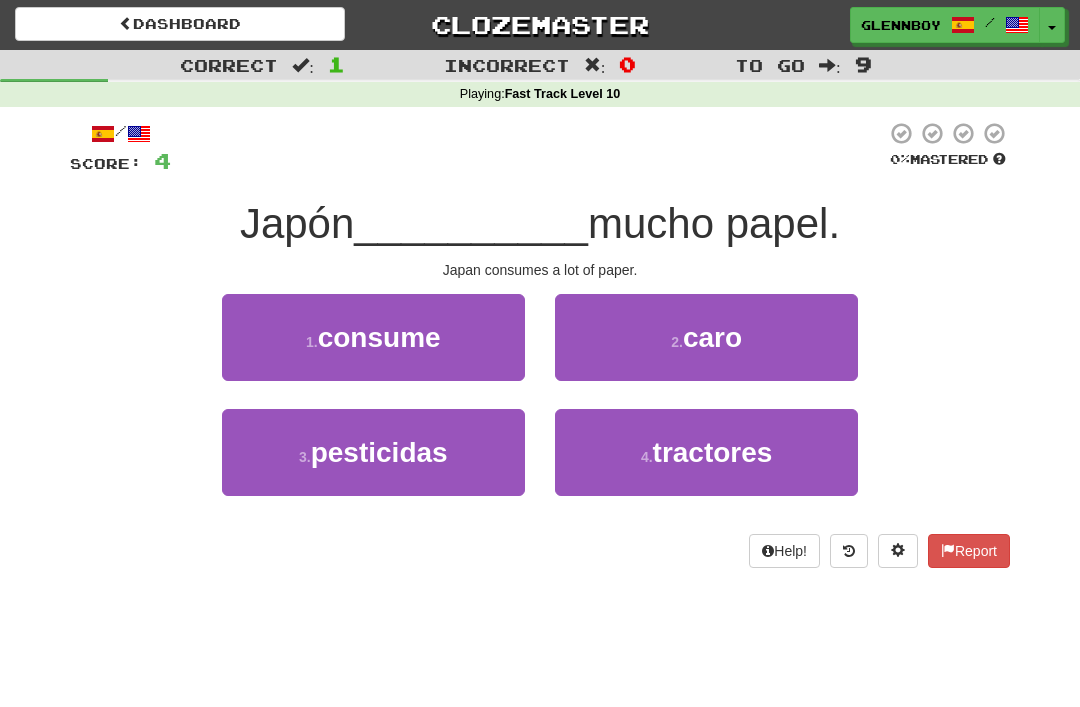 click on "1 .  consume" at bounding box center [373, 337] 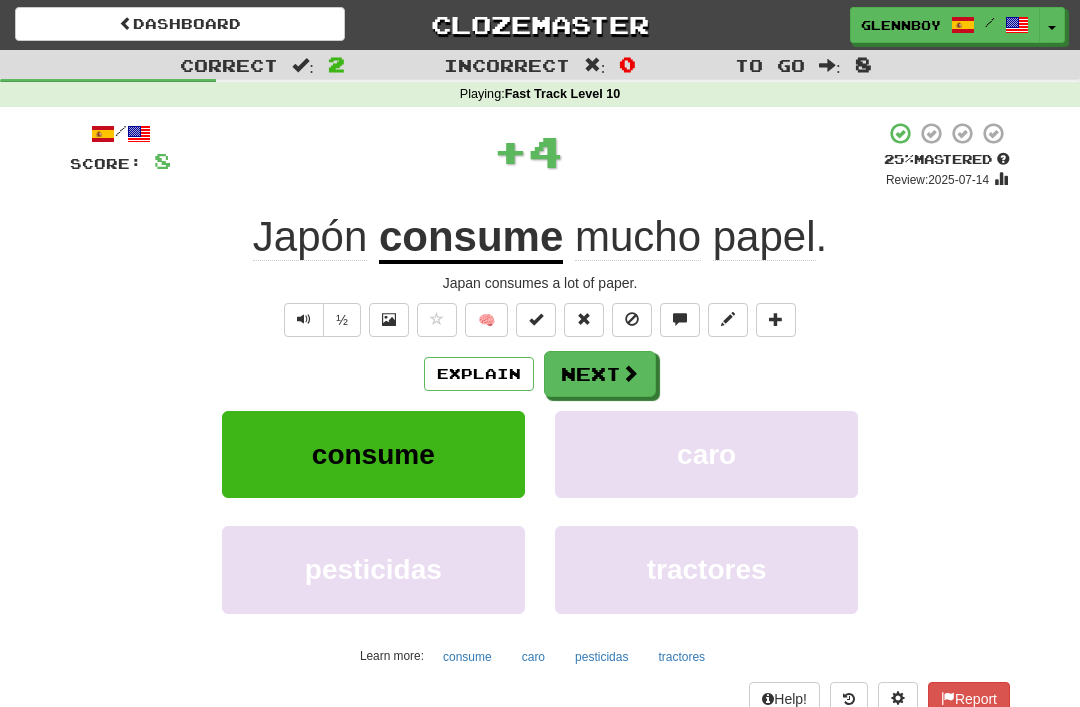 click at bounding box center (632, 320) 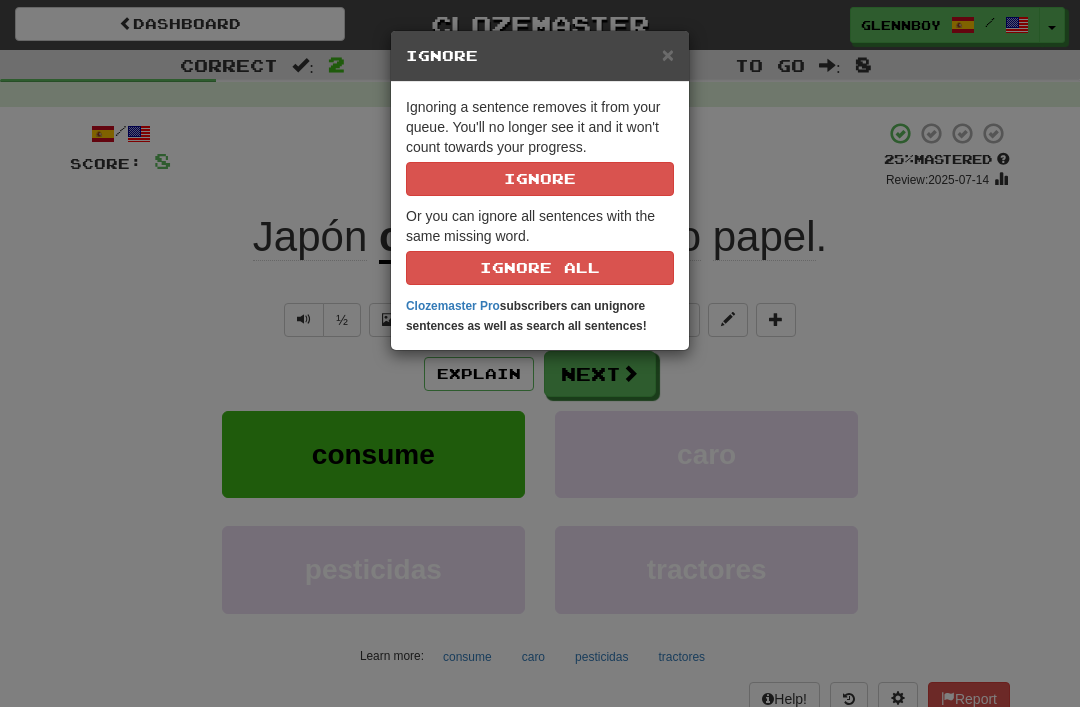 click on "Ignore" at bounding box center (540, 179) 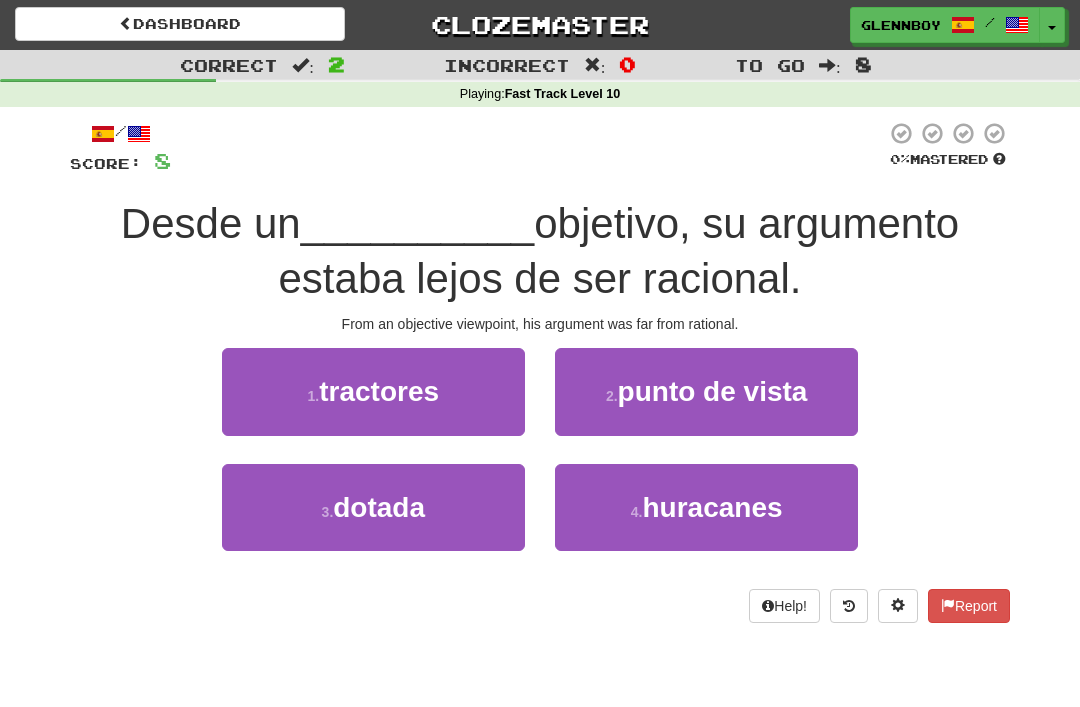 click on "punto de vista" at bounding box center (713, 391) 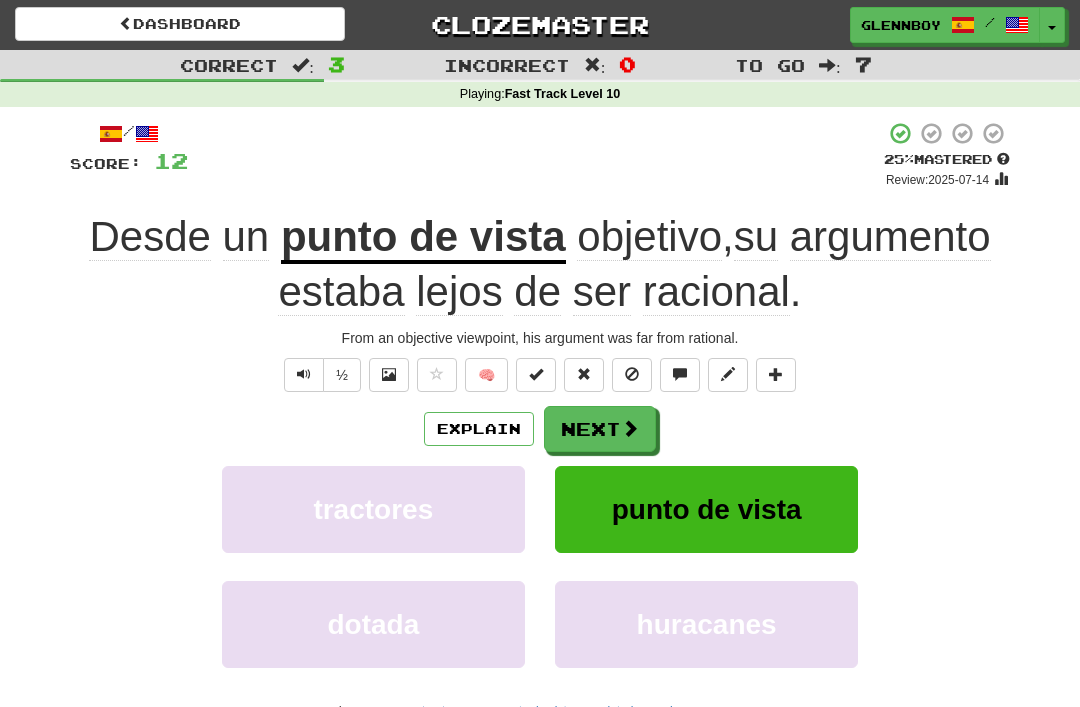 click at bounding box center (632, 375) 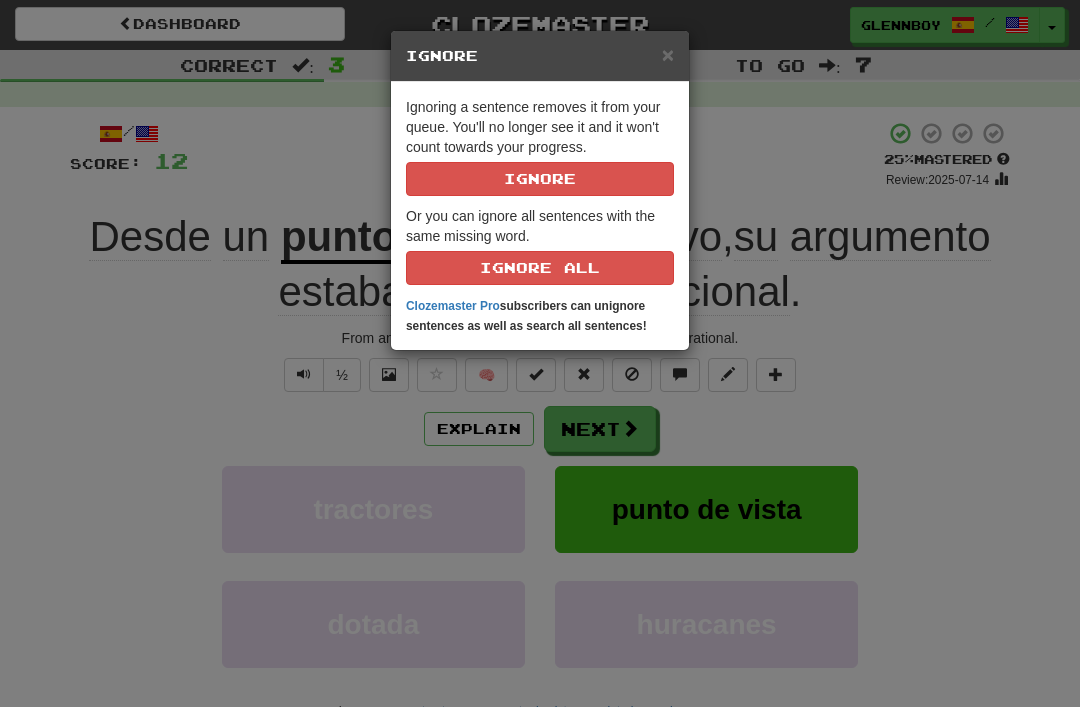 click on "Ignore" at bounding box center [540, 179] 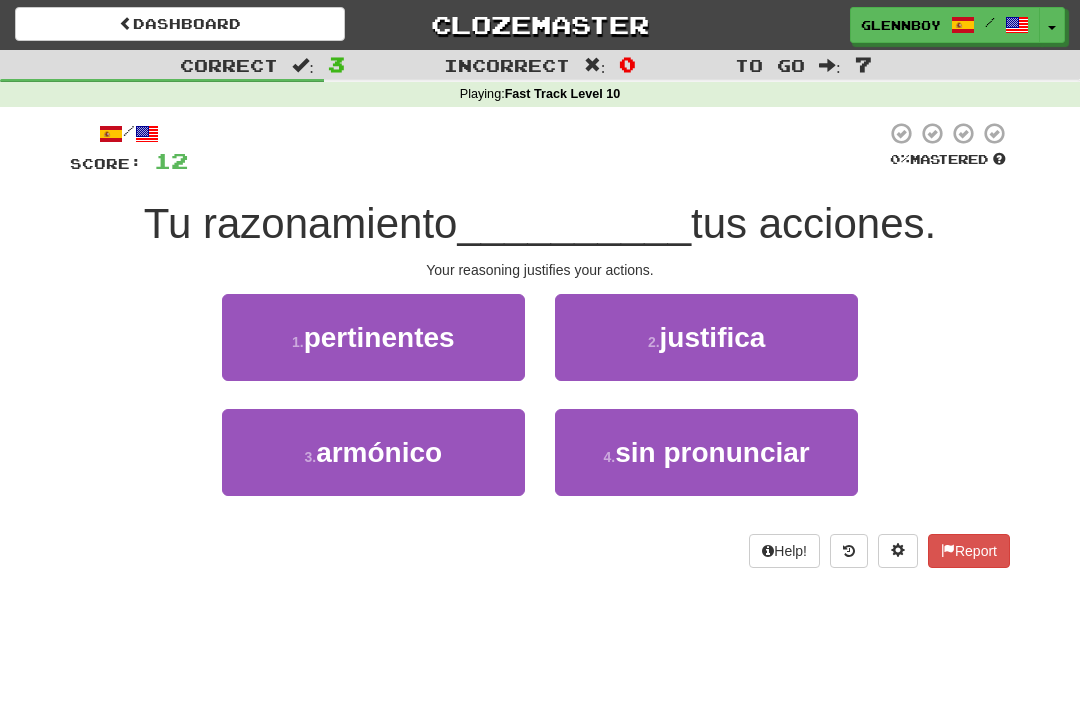 scroll, scrollTop: 0, scrollLeft: 0, axis: both 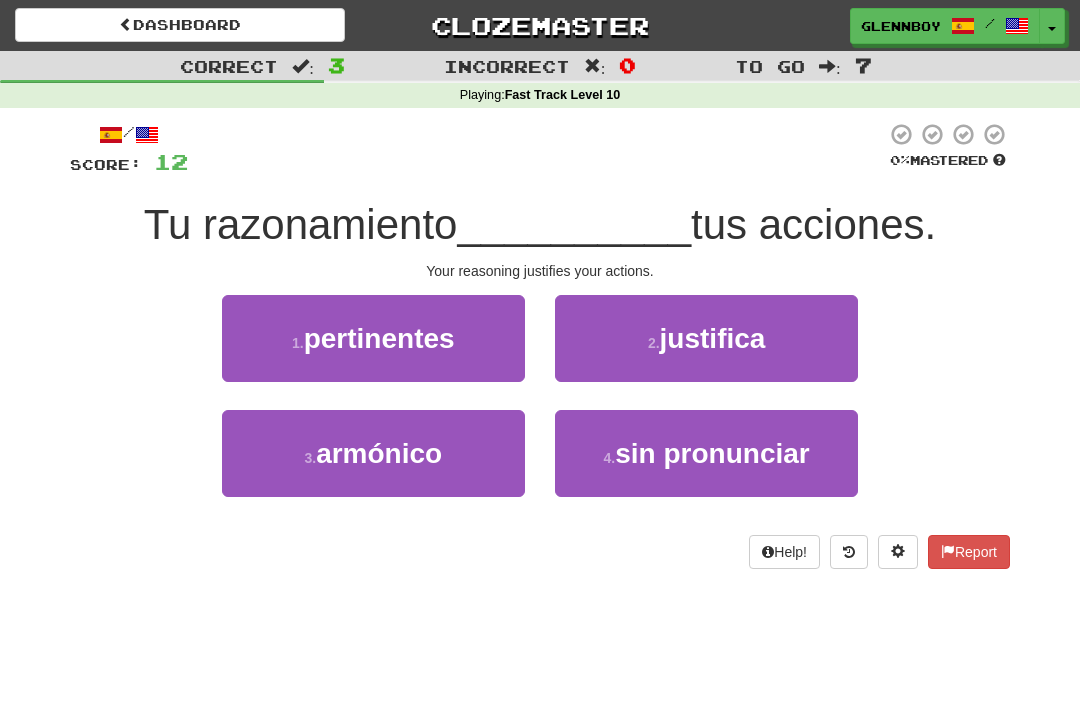 click on "justifica" at bounding box center [713, 338] 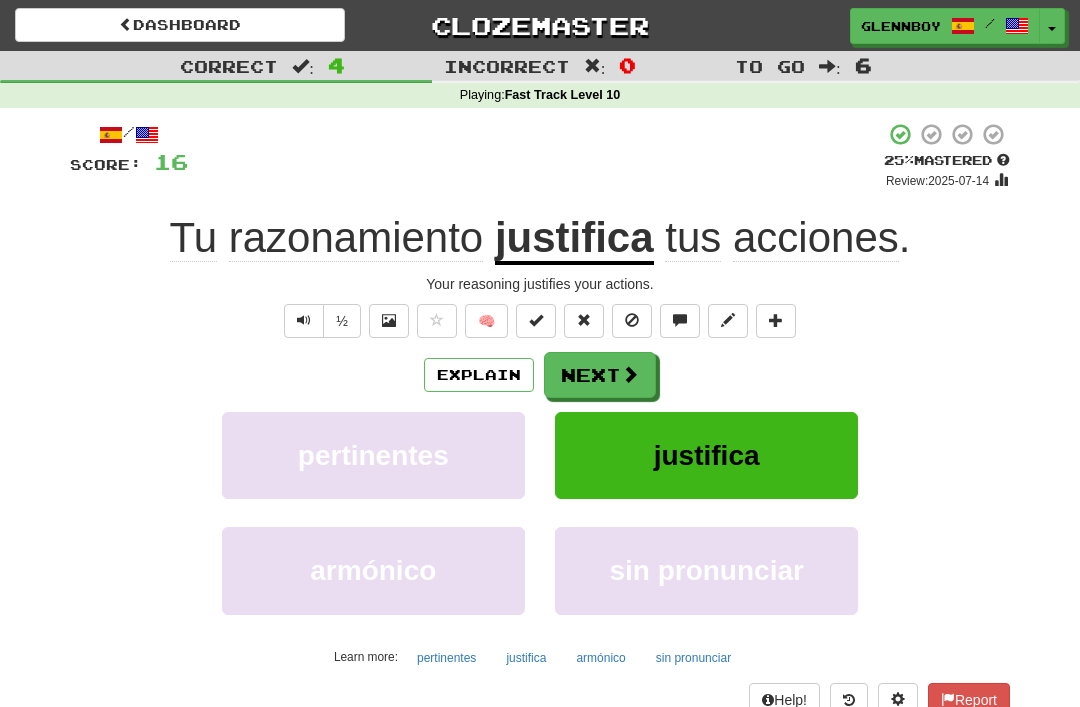 click at bounding box center (632, 321) 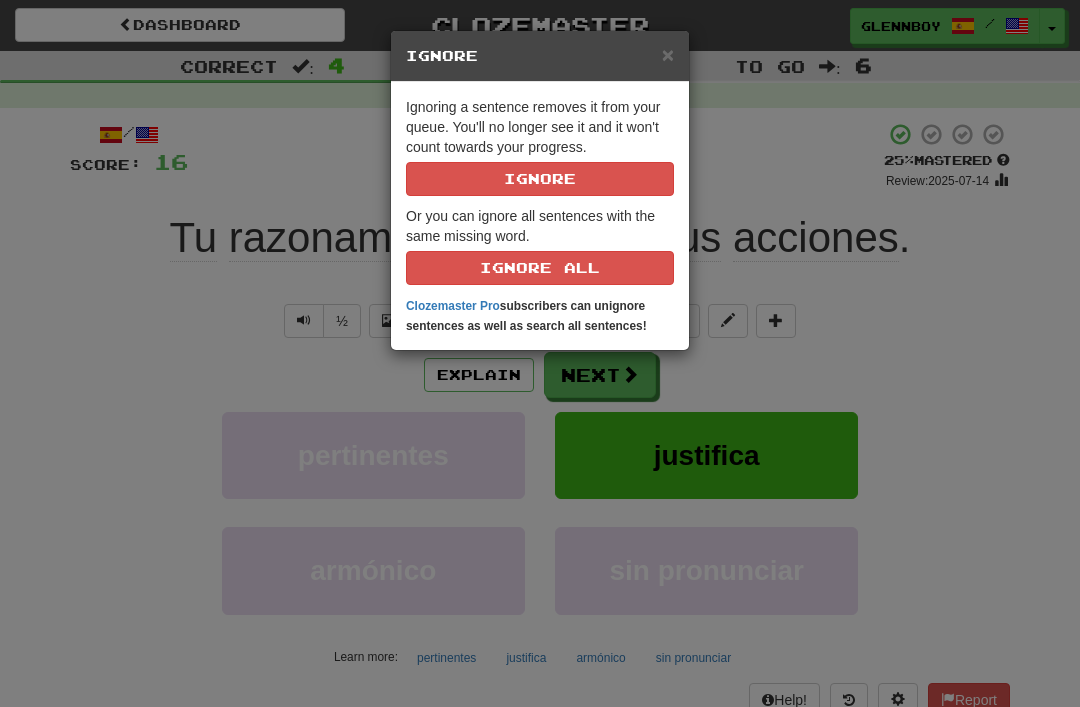 click on "Ignore" at bounding box center [540, 179] 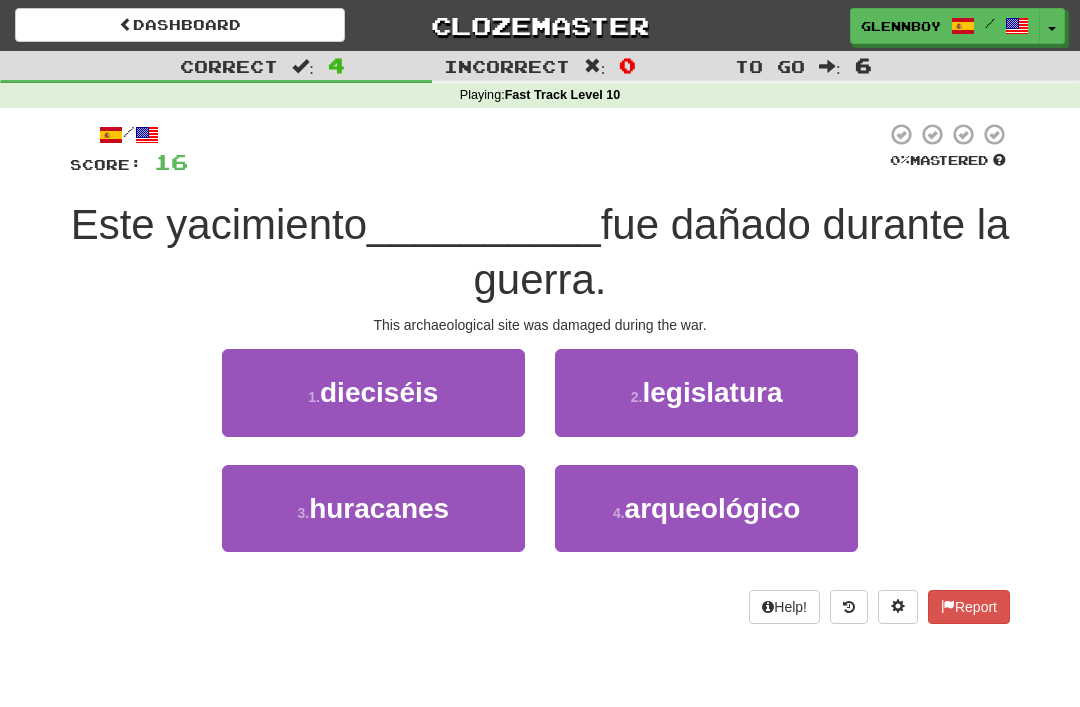 click on "4 .  arqueológico" at bounding box center (706, 508) 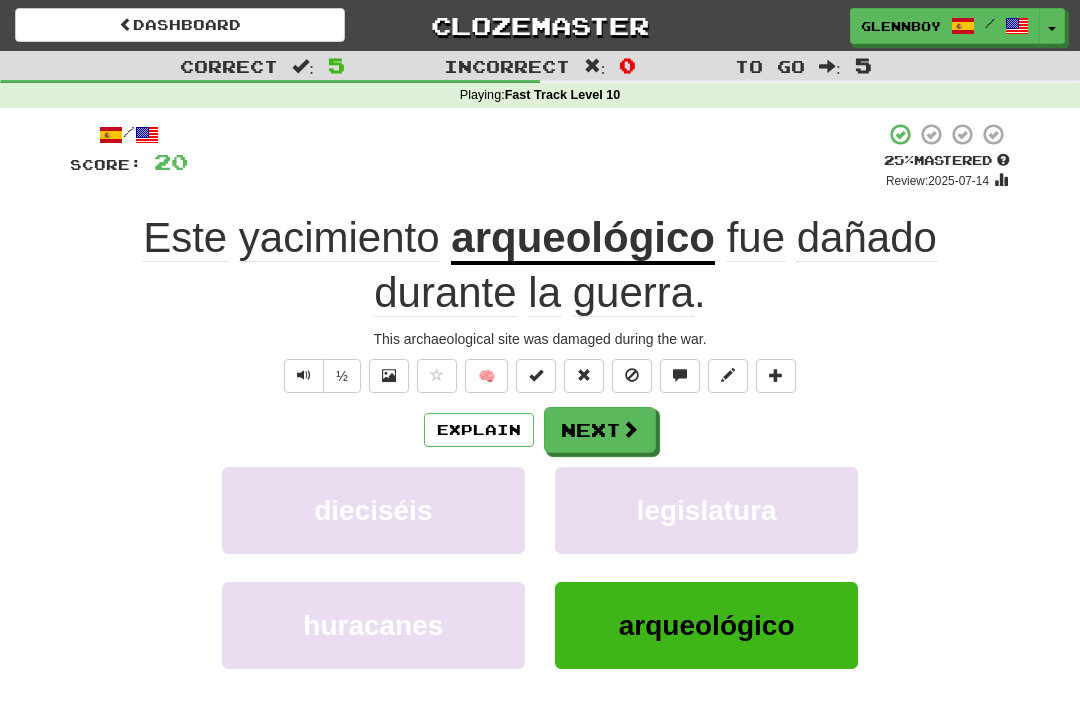 click at bounding box center (632, 376) 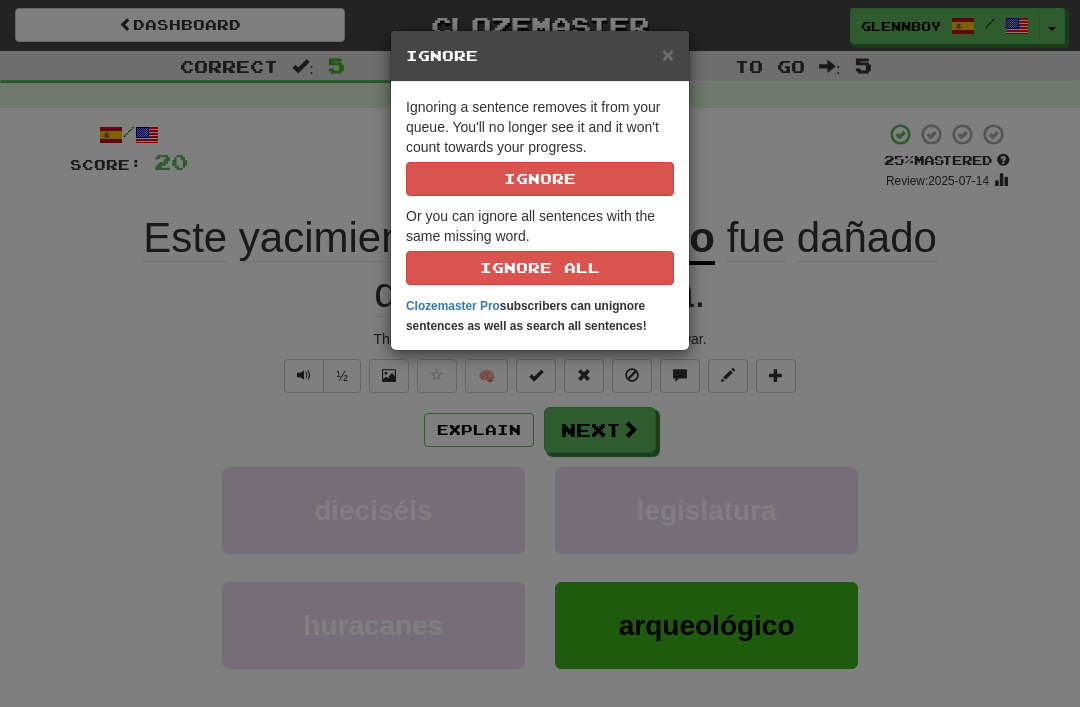 click on "Ignore" at bounding box center [540, 179] 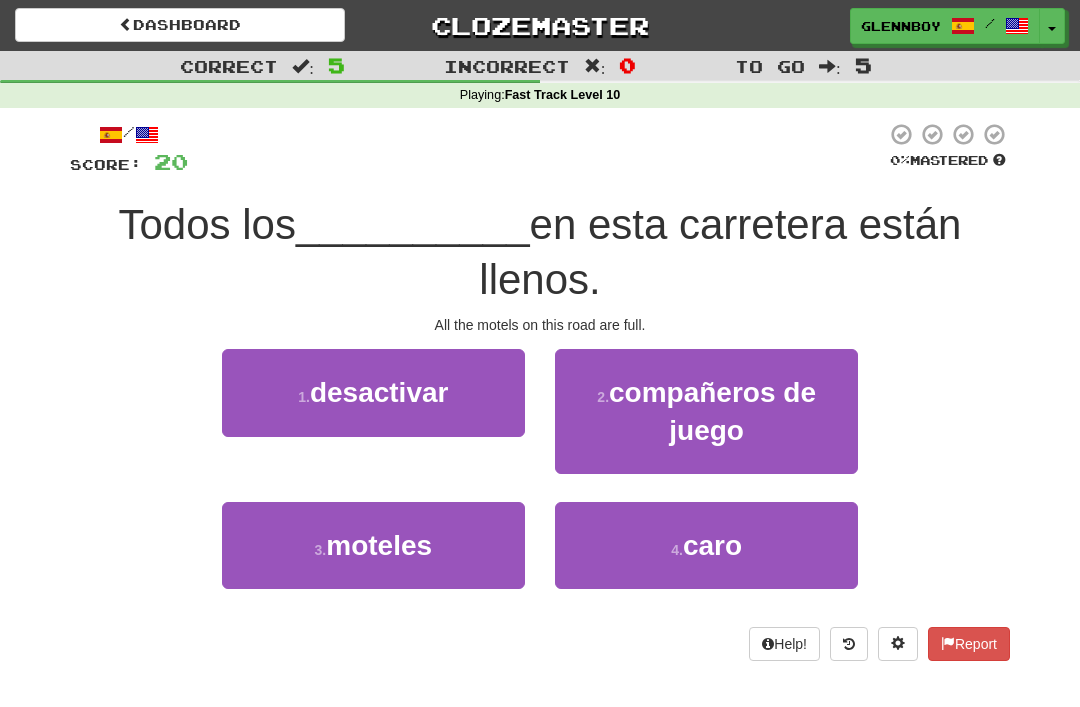 click on "3 .  moteles" at bounding box center (373, 545) 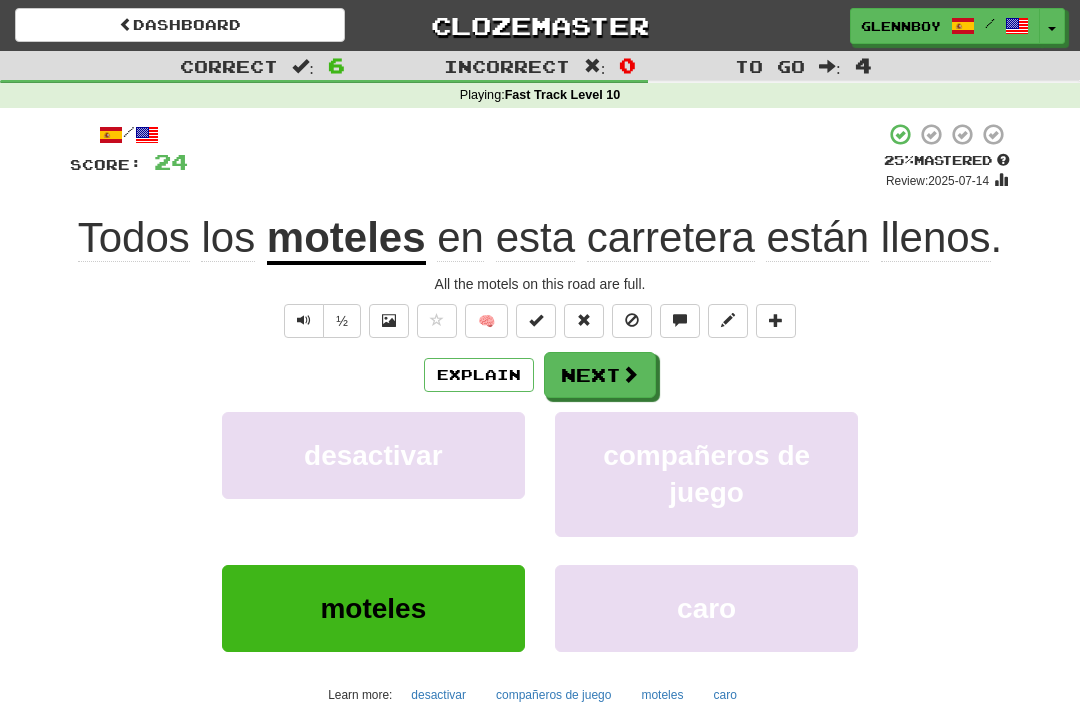 click at bounding box center [632, 320] 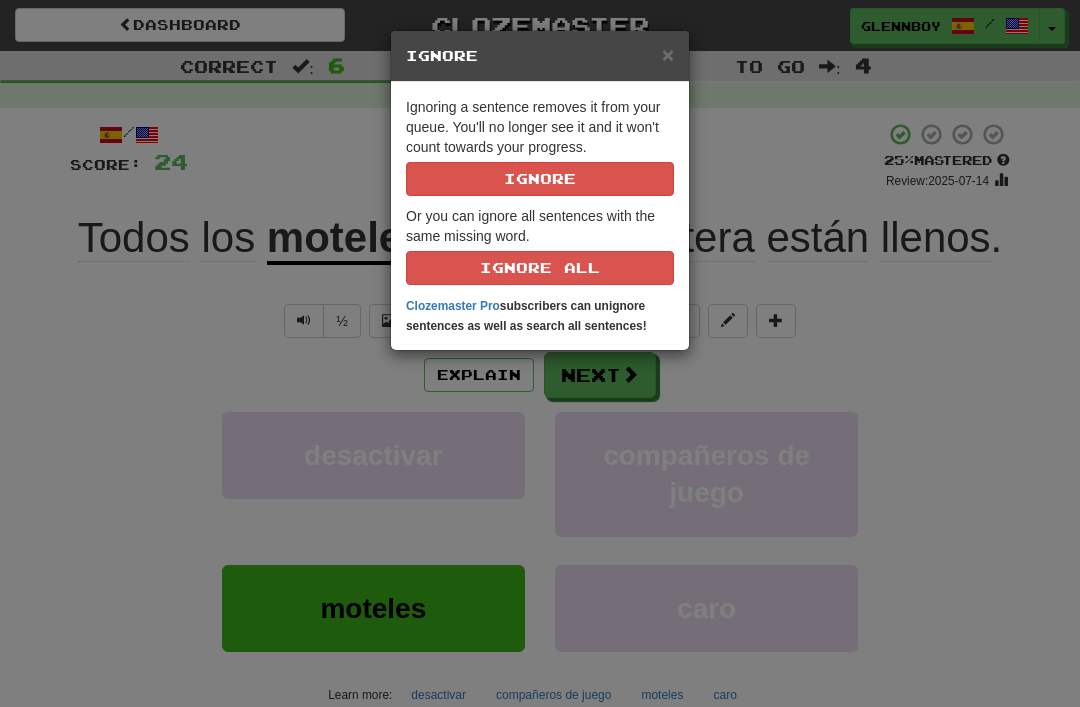 click on "Ignore" at bounding box center [540, 179] 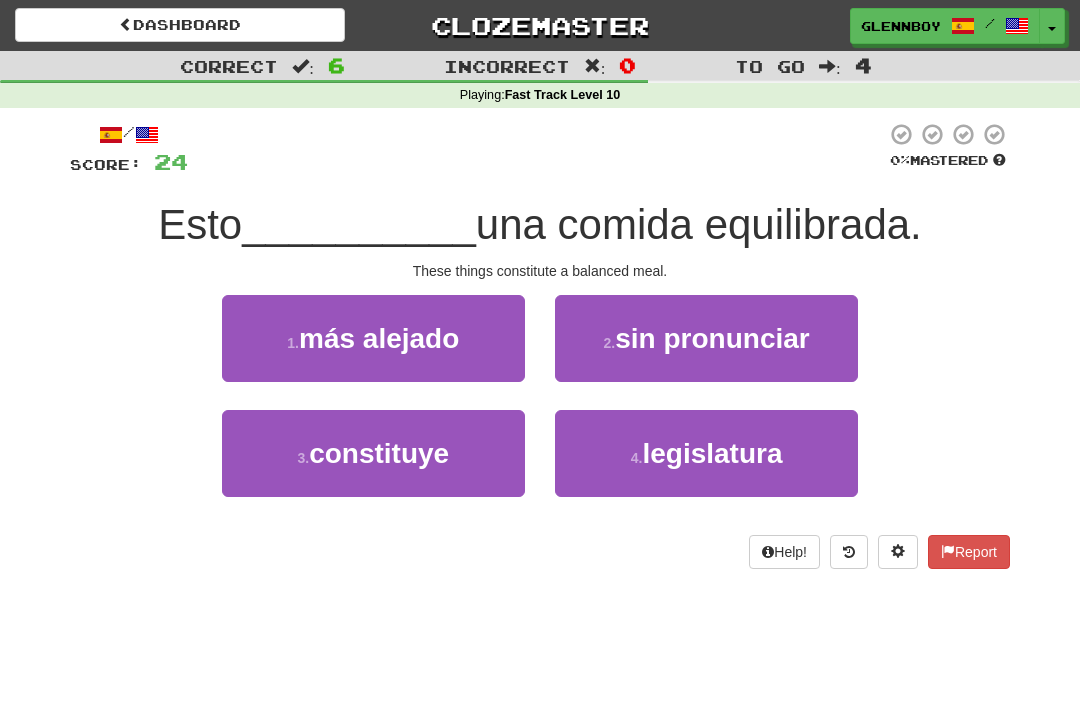click on "constituye" at bounding box center [379, 453] 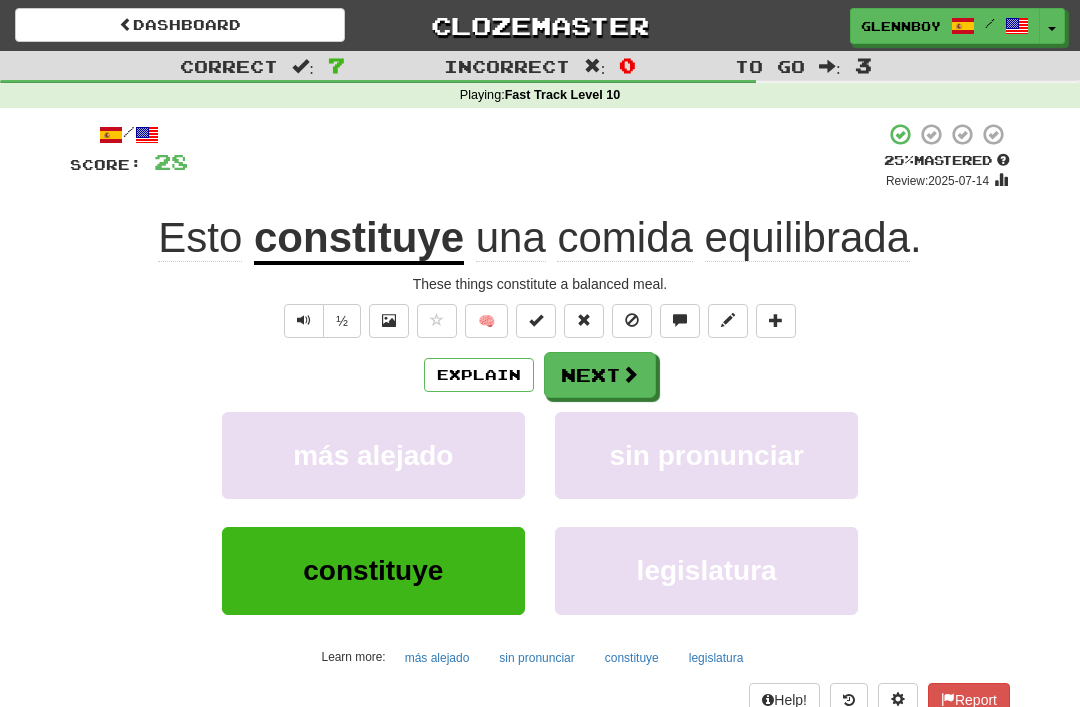click at bounding box center [632, 321] 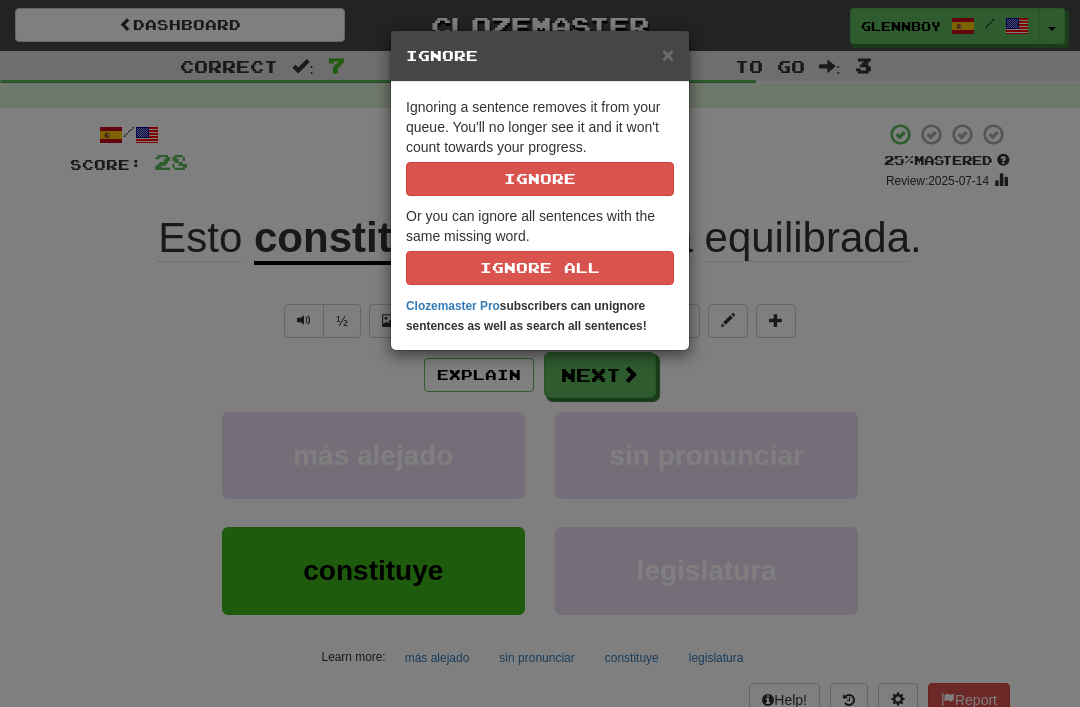 click on "Ignore" at bounding box center (540, 179) 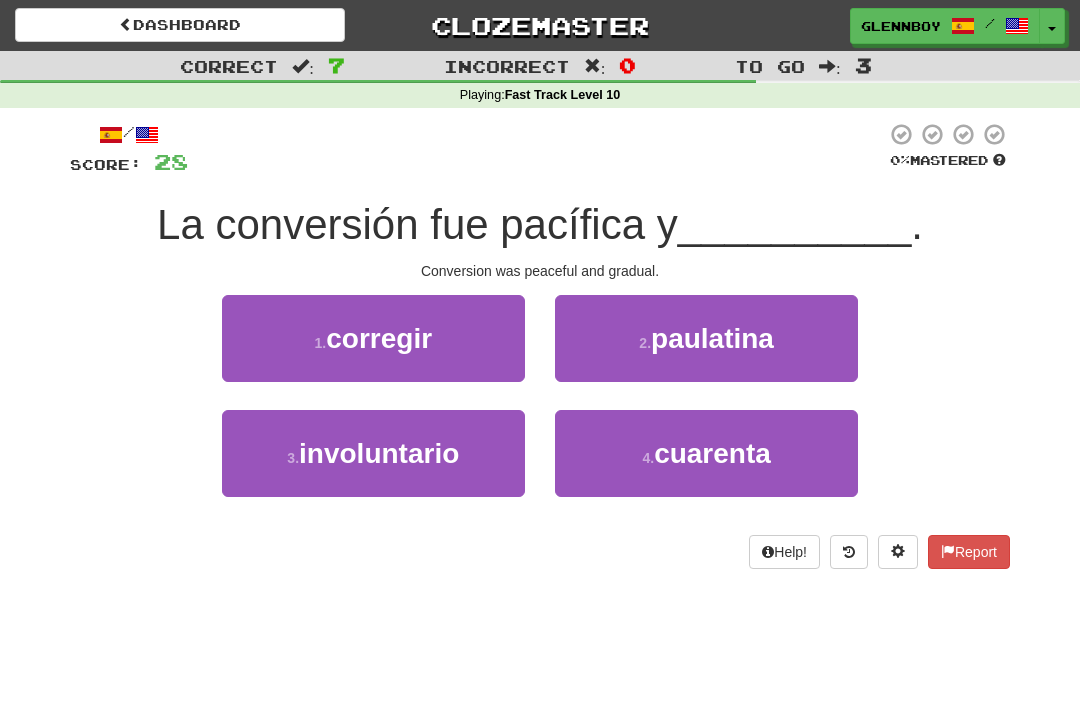 click on "paulatina" at bounding box center (712, 338) 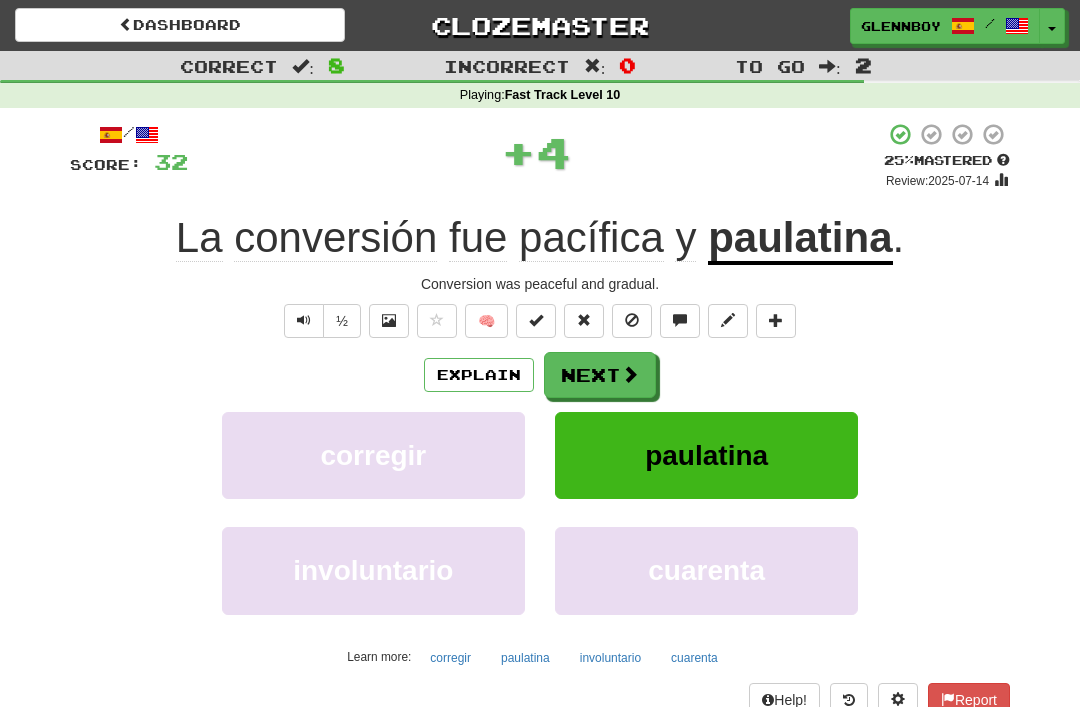 click on "Explain" at bounding box center [479, 375] 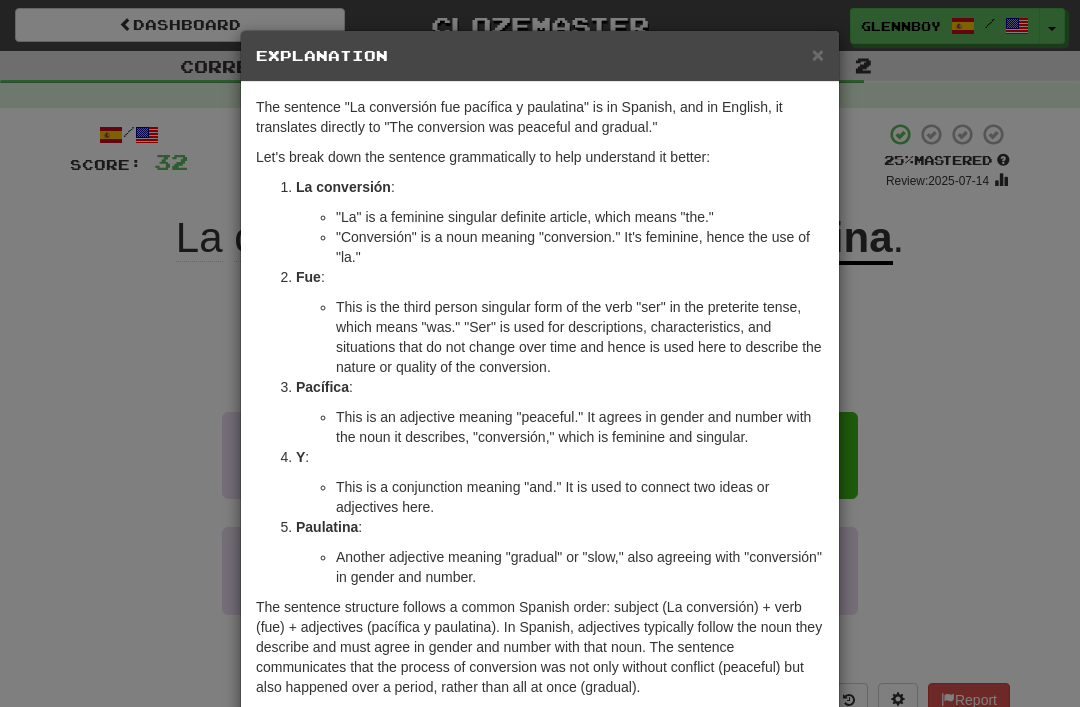 click on "×" at bounding box center (818, 54) 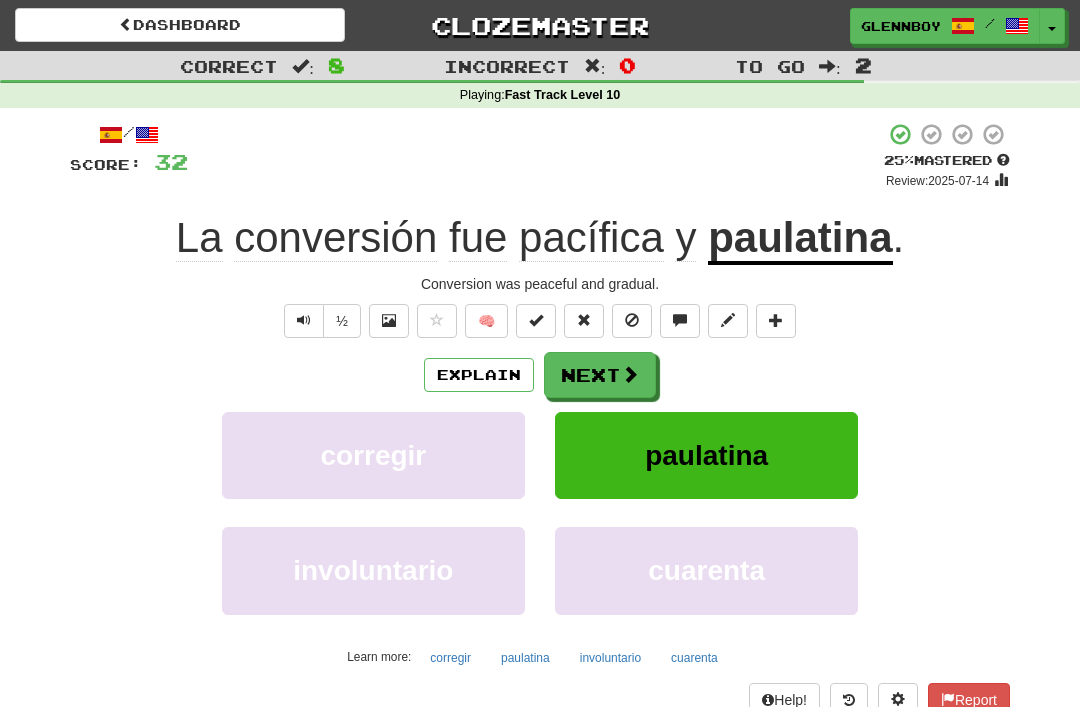 click at bounding box center [632, 321] 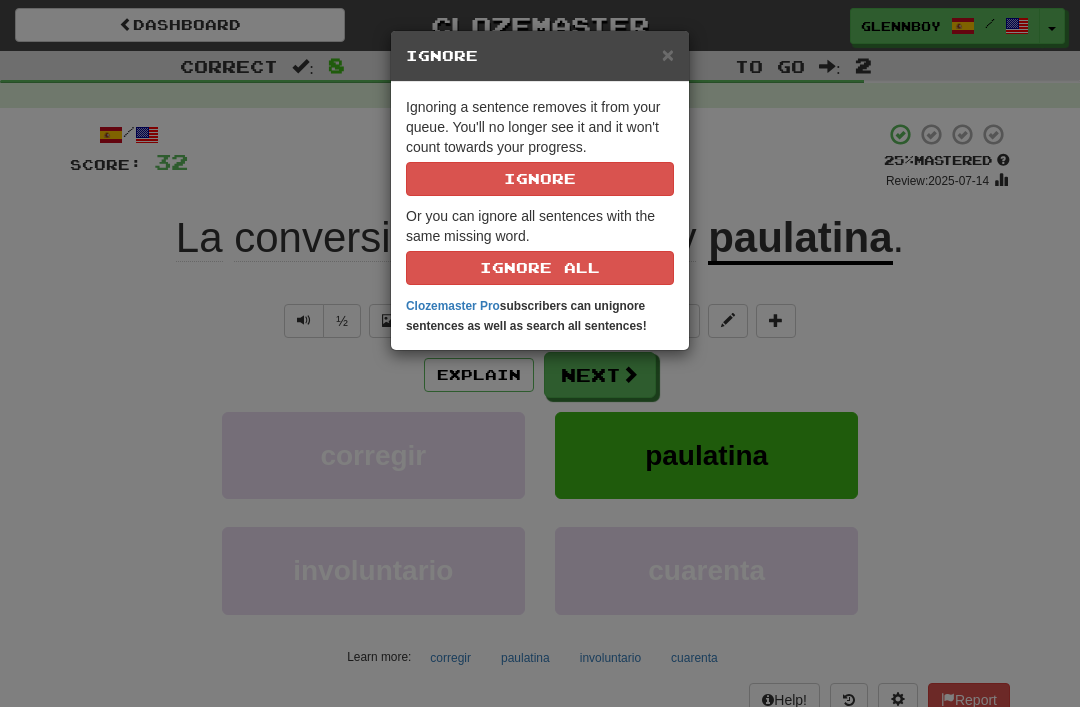 click on "Ignore" at bounding box center (540, 179) 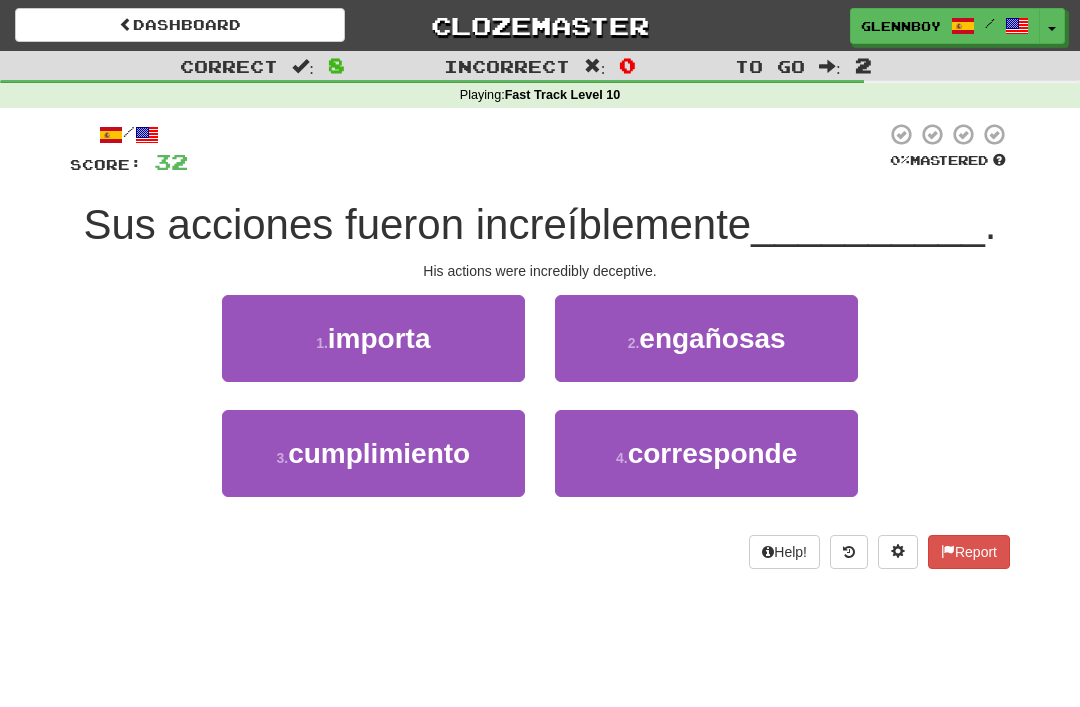 click on "2 .  engañosas" at bounding box center [706, 338] 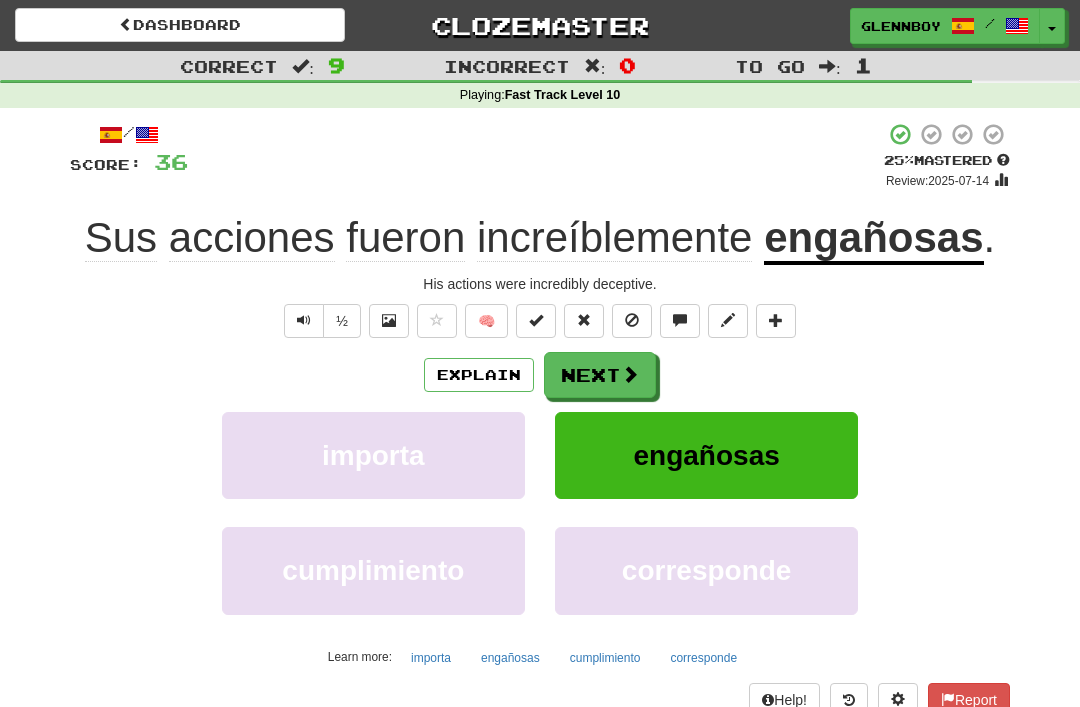 click at bounding box center (632, 321) 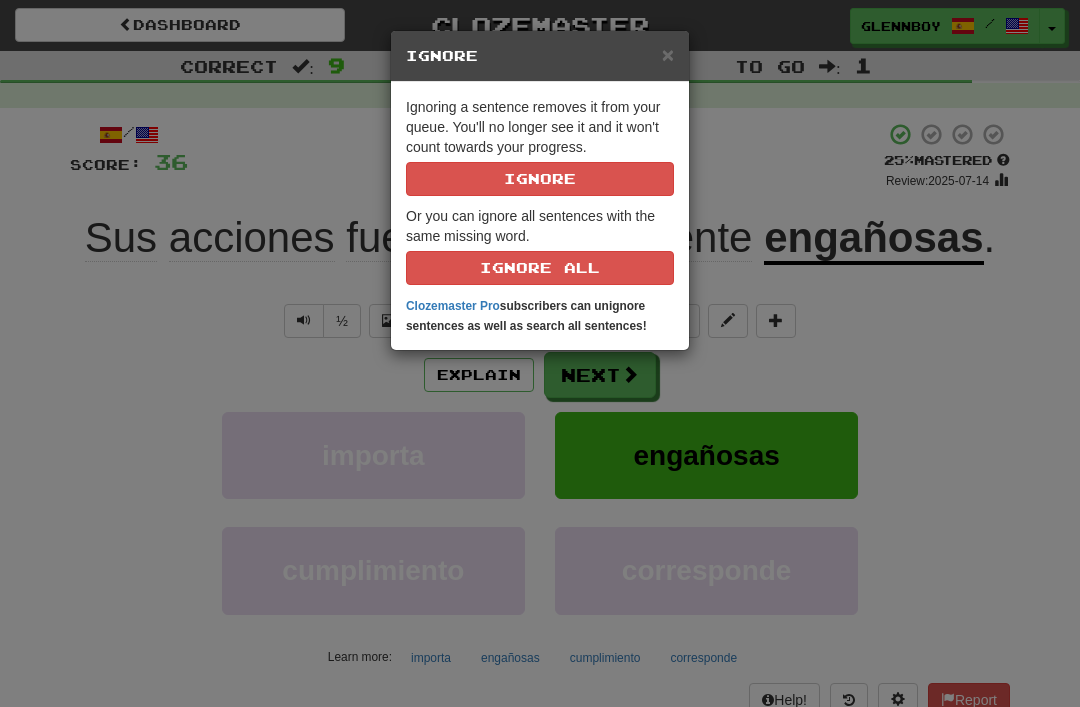 click on "Ignore" at bounding box center (540, 179) 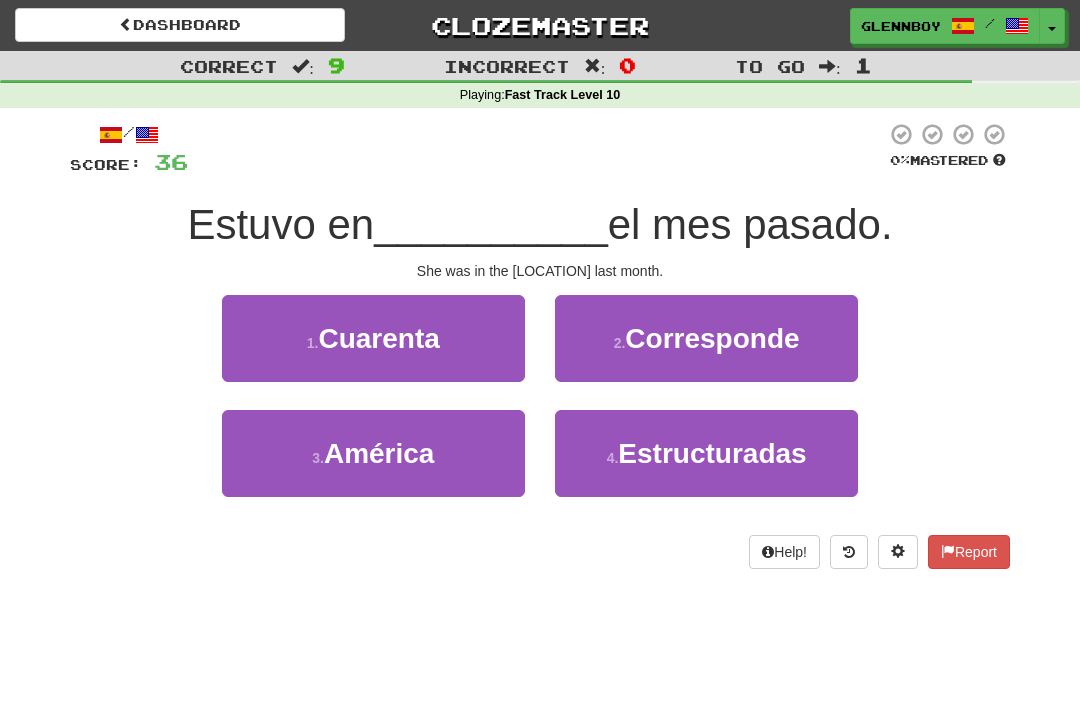 click on "3 .  América" at bounding box center [373, 453] 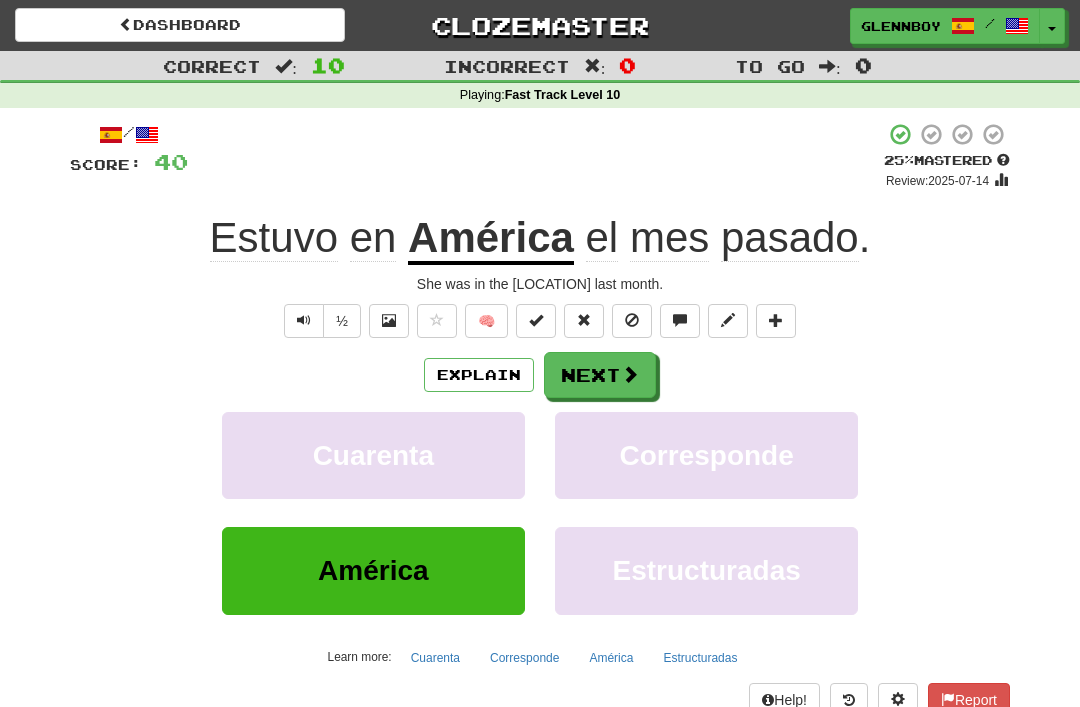 click at bounding box center [632, 320] 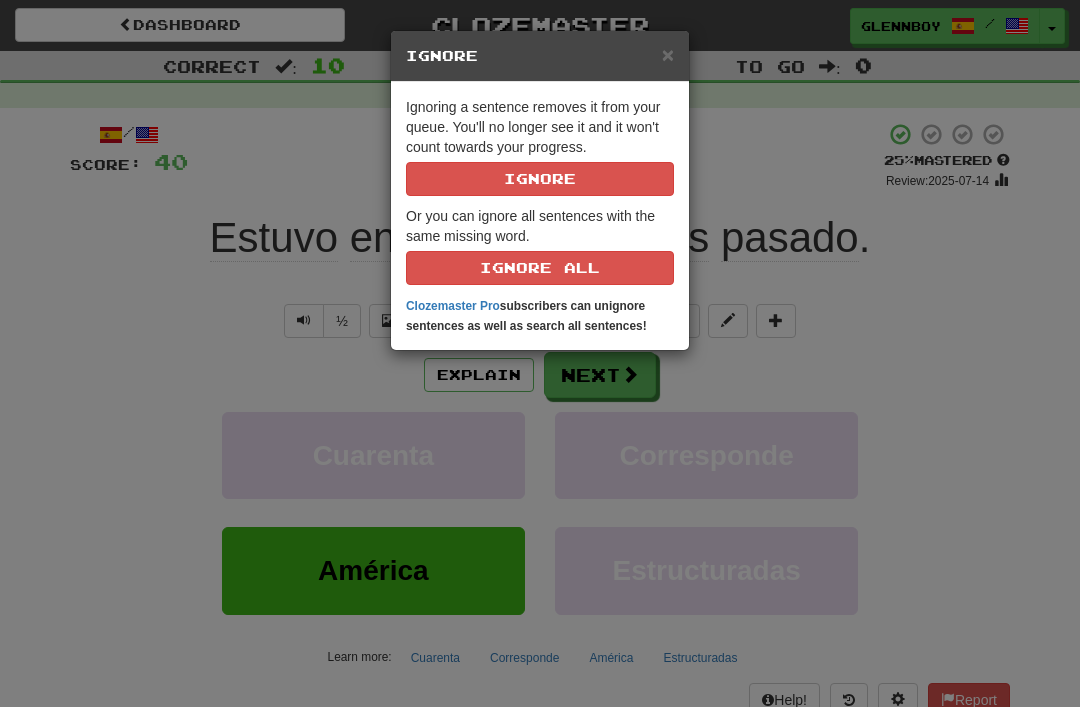 click on "Ignore" at bounding box center [540, 179] 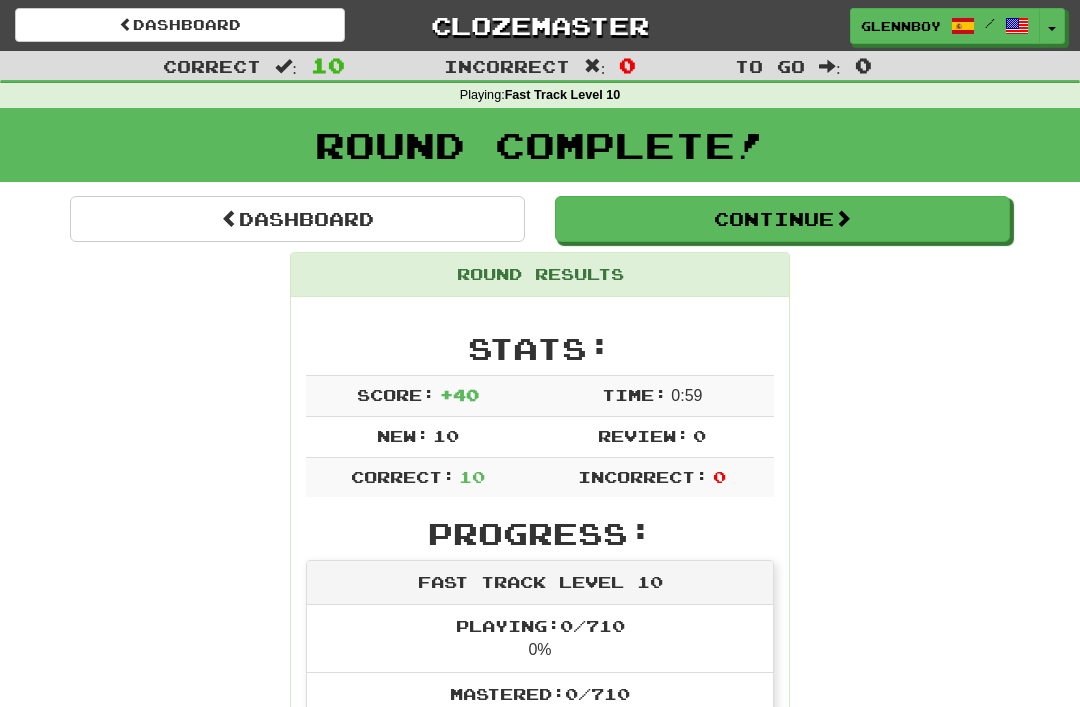 click on "Continue" at bounding box center [782, 219] 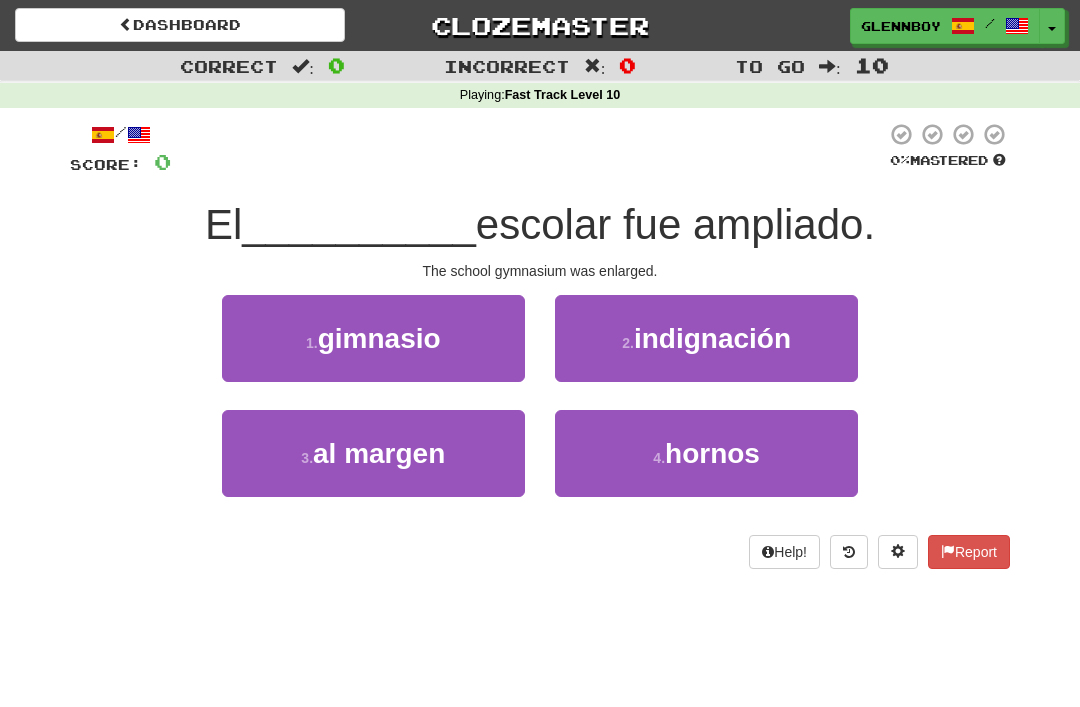 click on "1 .  gimnasio" at bounding box center [373, 338] 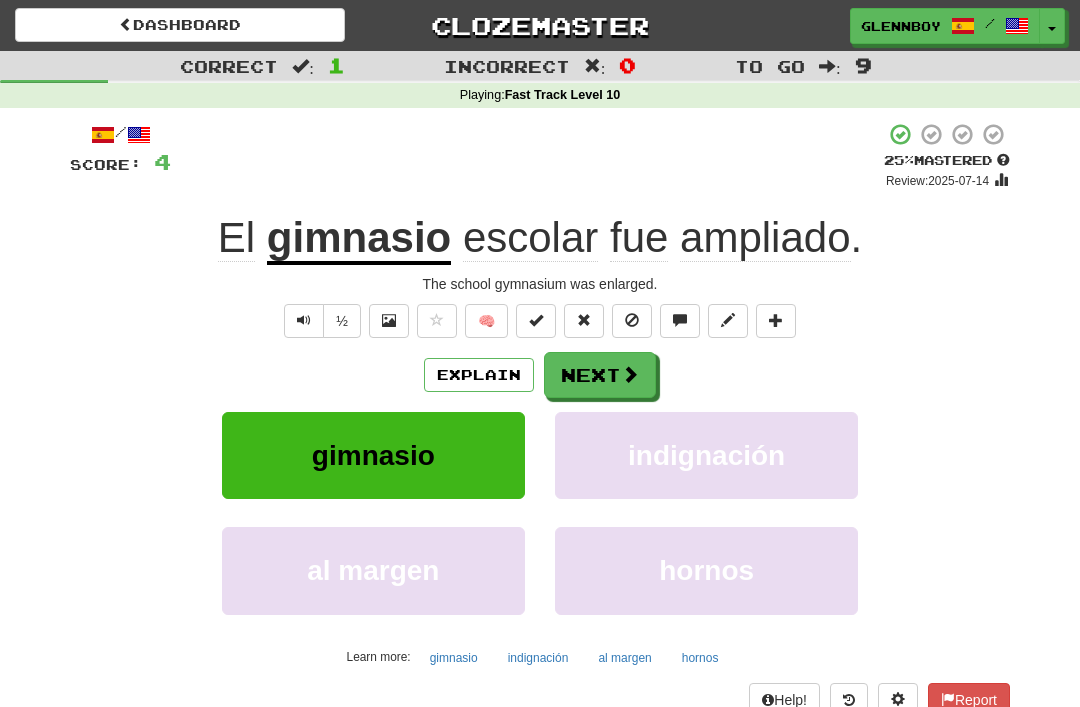click at bounding box center [632, 320] 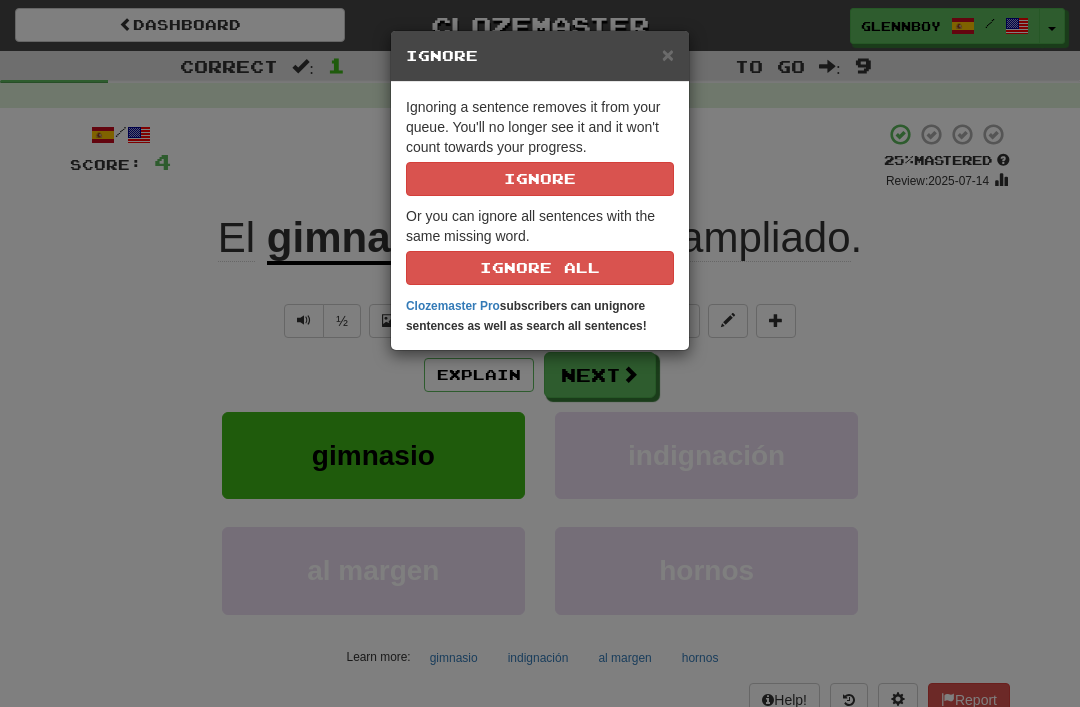 click on "Ignore" at bounding box center [540, 179] 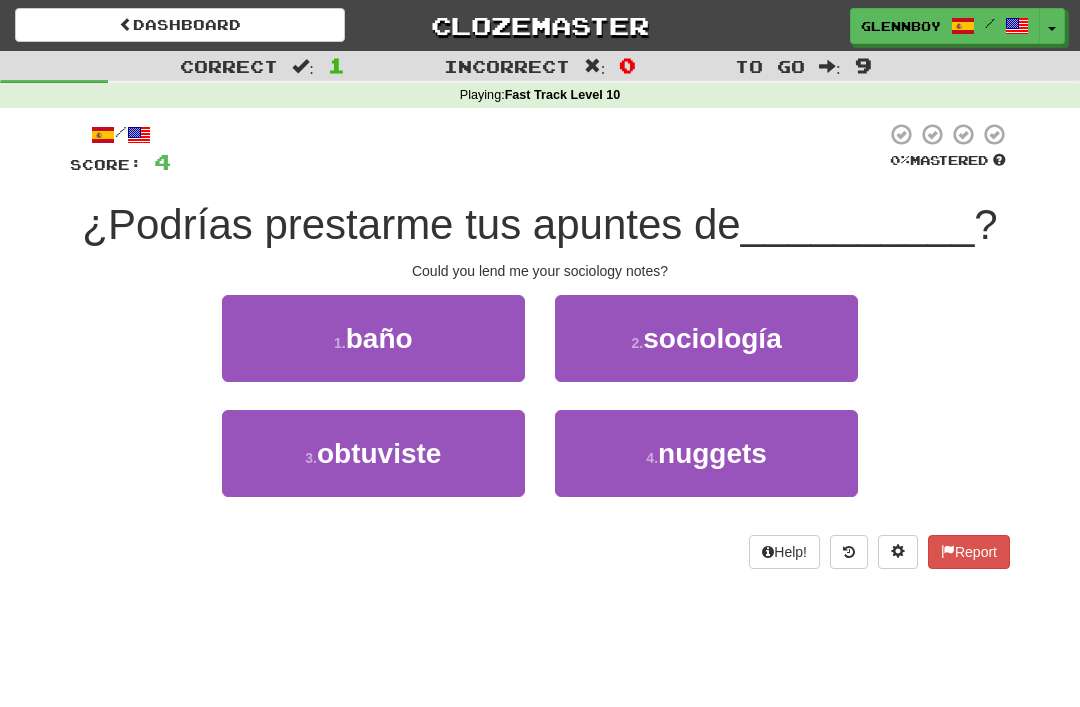 click on "sociología" at bounding box center [712, 338] 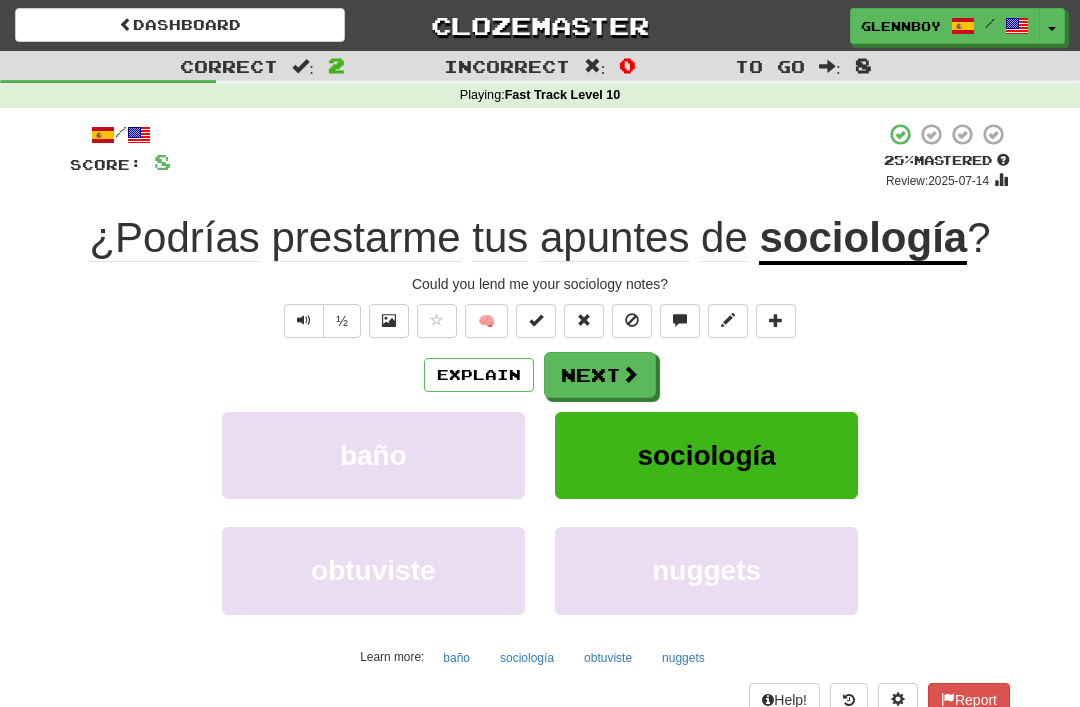 click at bounding box center (632, 321) 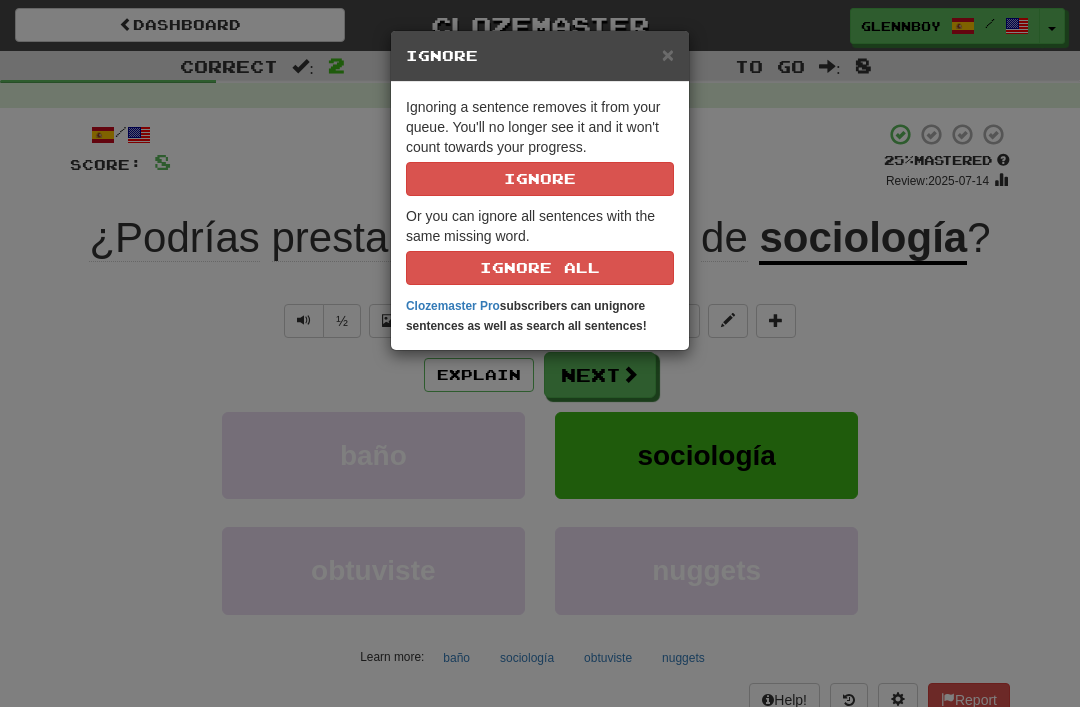 click on "Ignore" at bounding box center (540, 179) 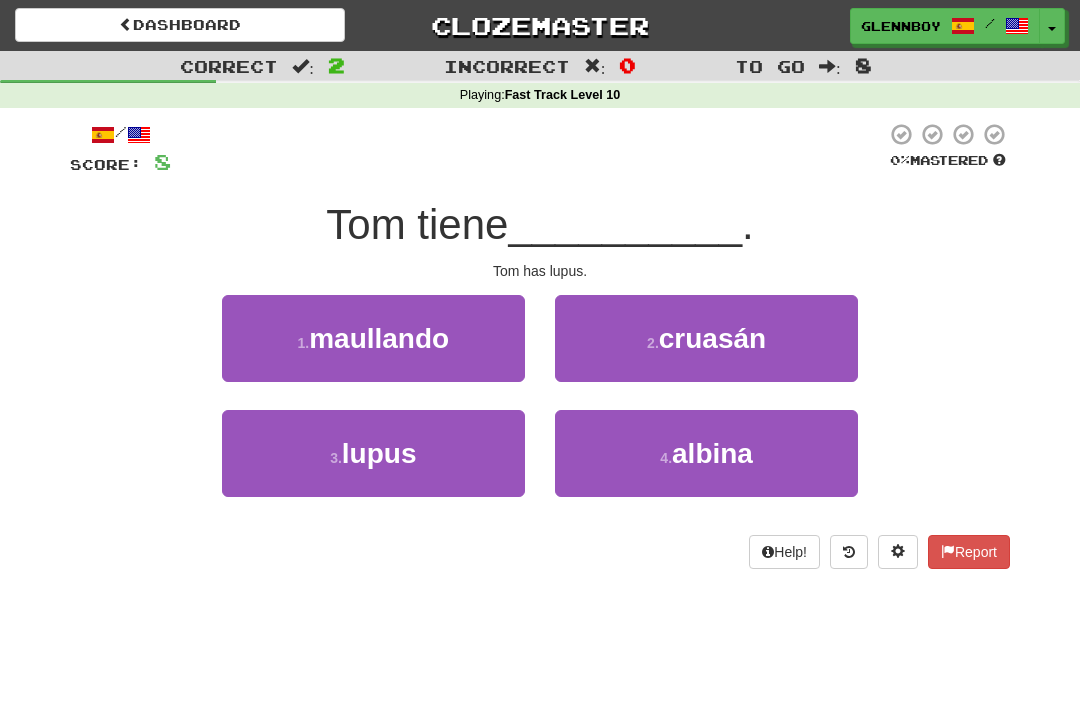 click on "3 .  lupus" at bounding box center [373, 453] 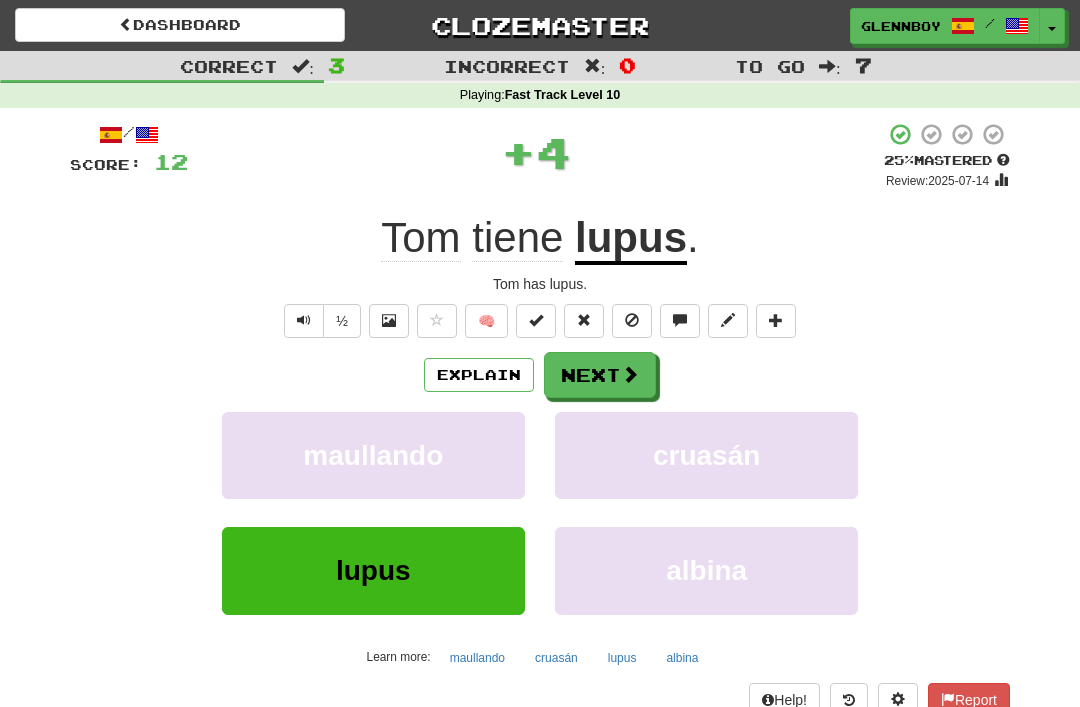 click at bounding box center [632, 321] 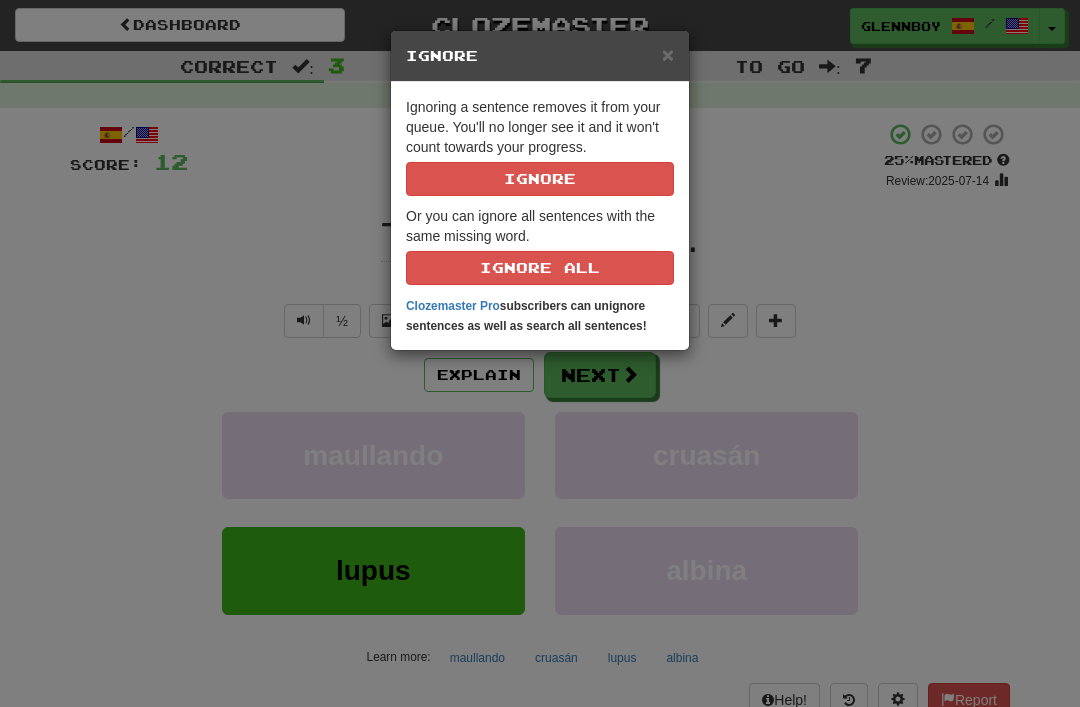click on "Ignore" at bounding box center [540, 179] 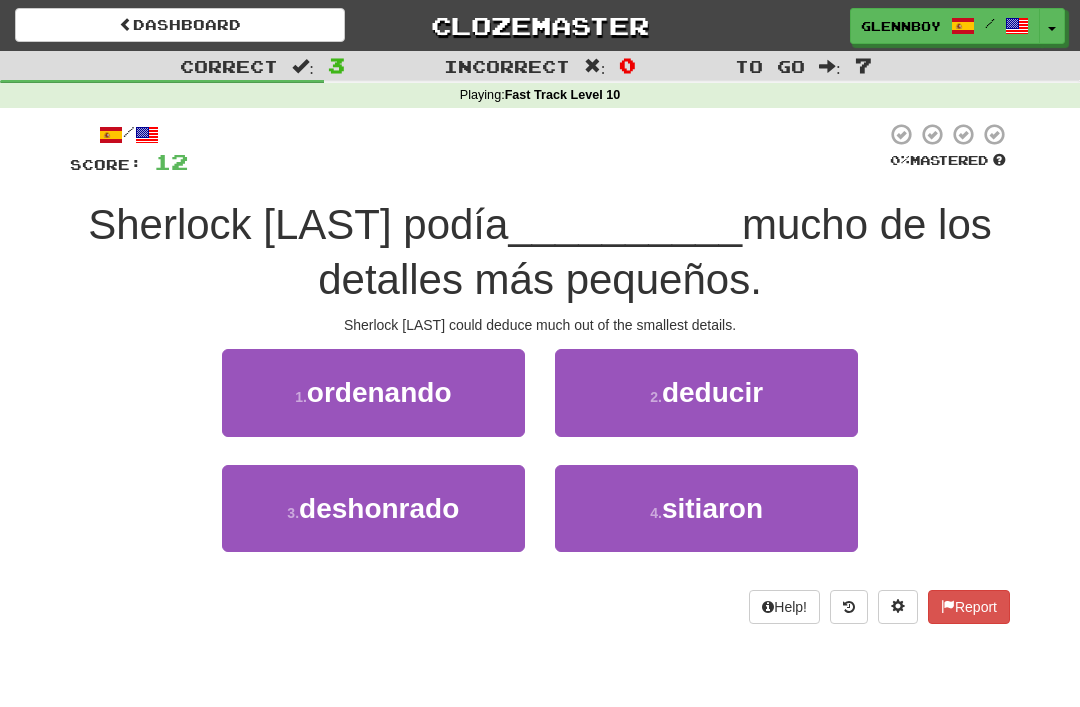 click on "deducir" at bounding box center (712, 392) 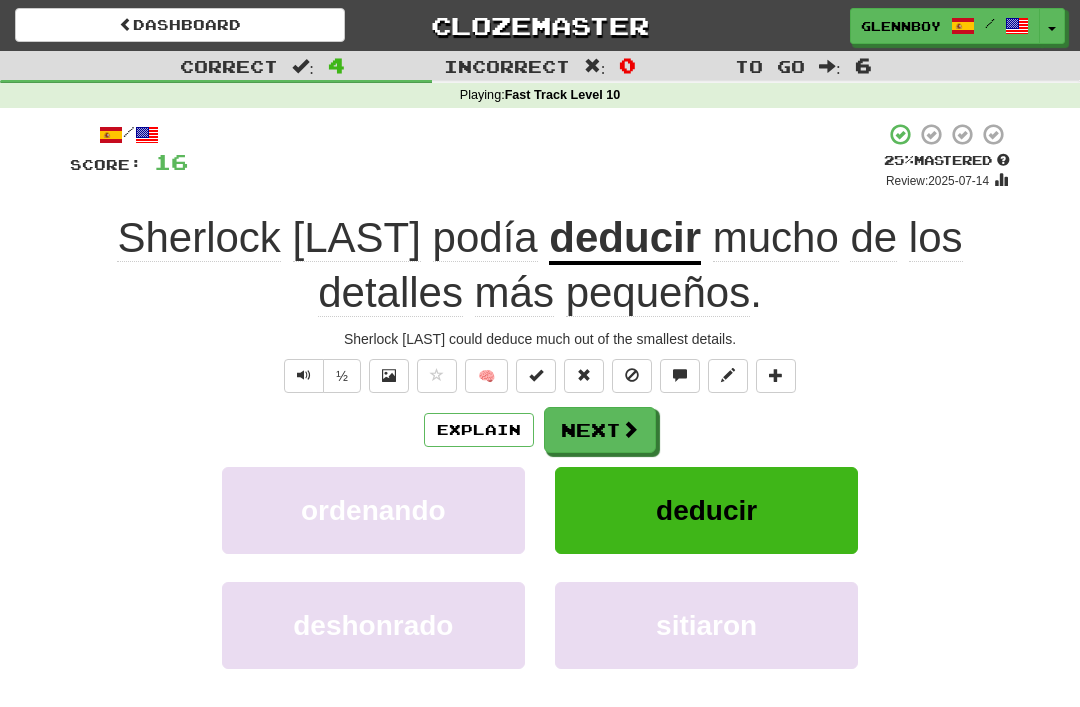 click at bounding box center (632, 376) 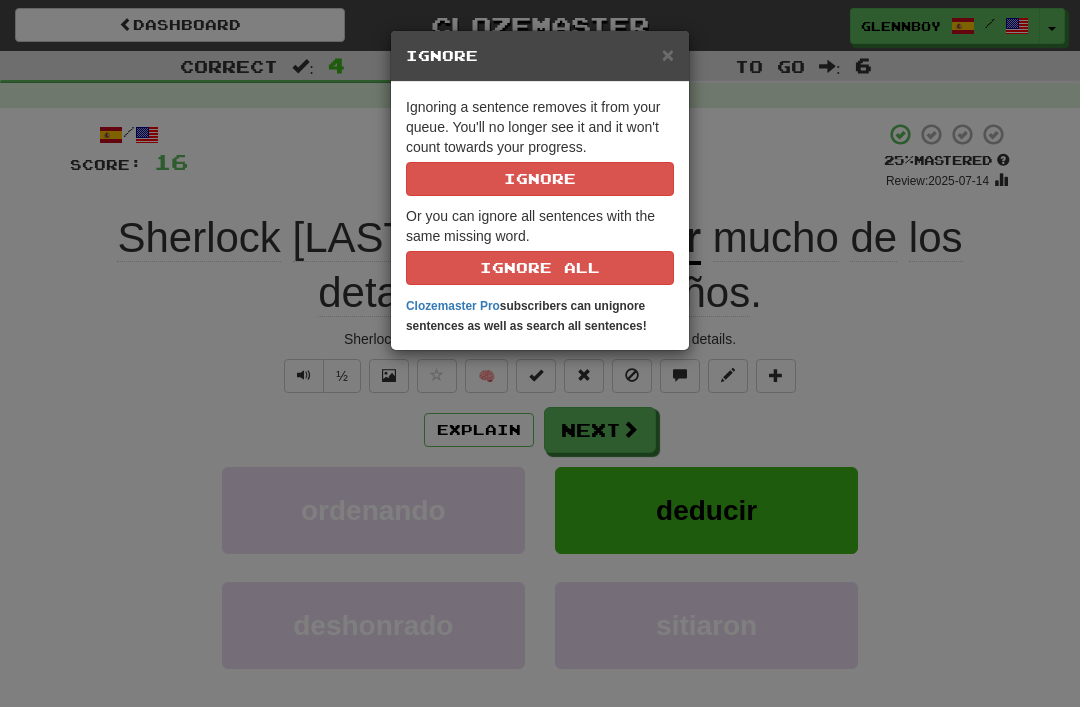click on "Ignore" at bounding box center (540, 179) 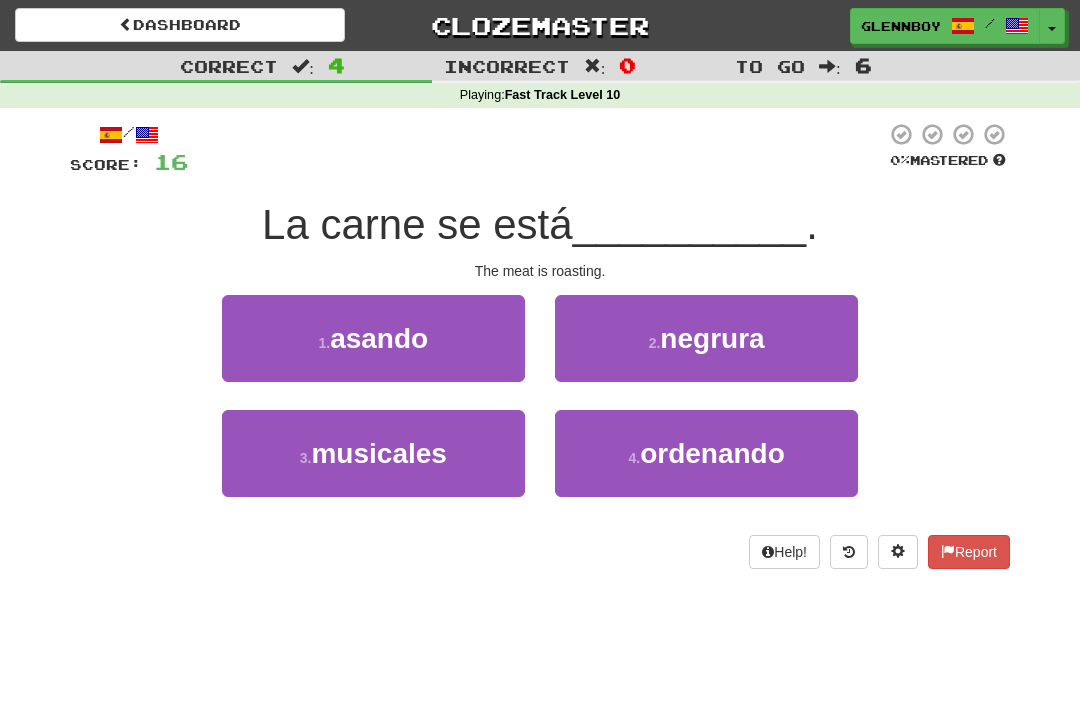 click on "asando" at bounding box center [379, 338] 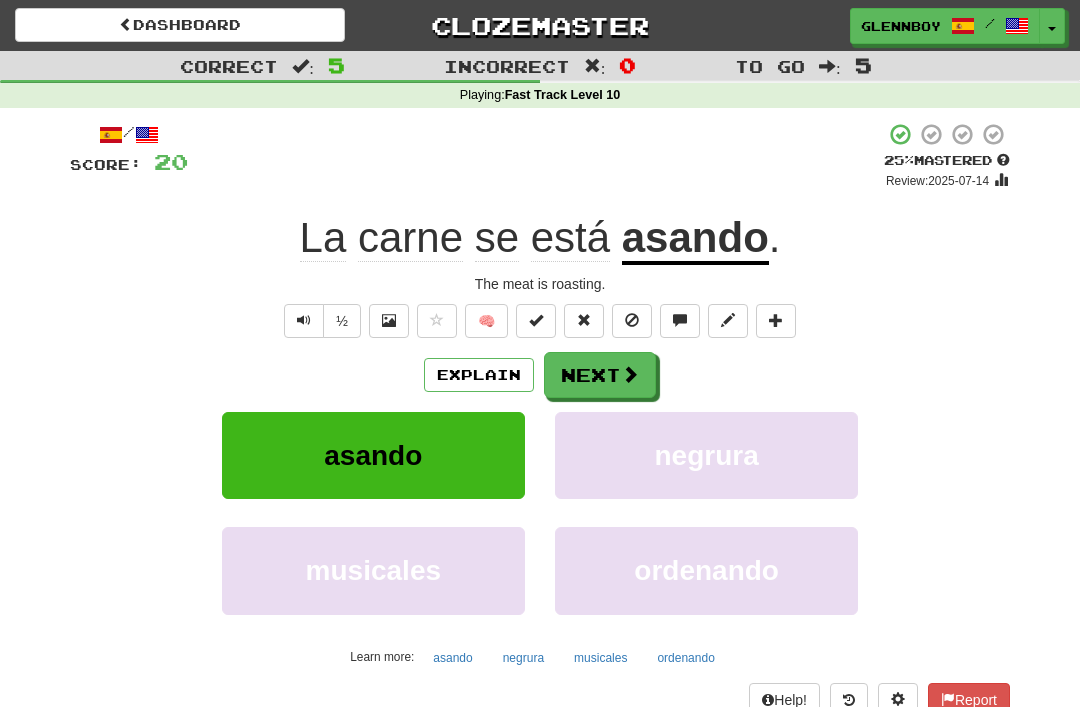 click at bounding box center [632, 321] 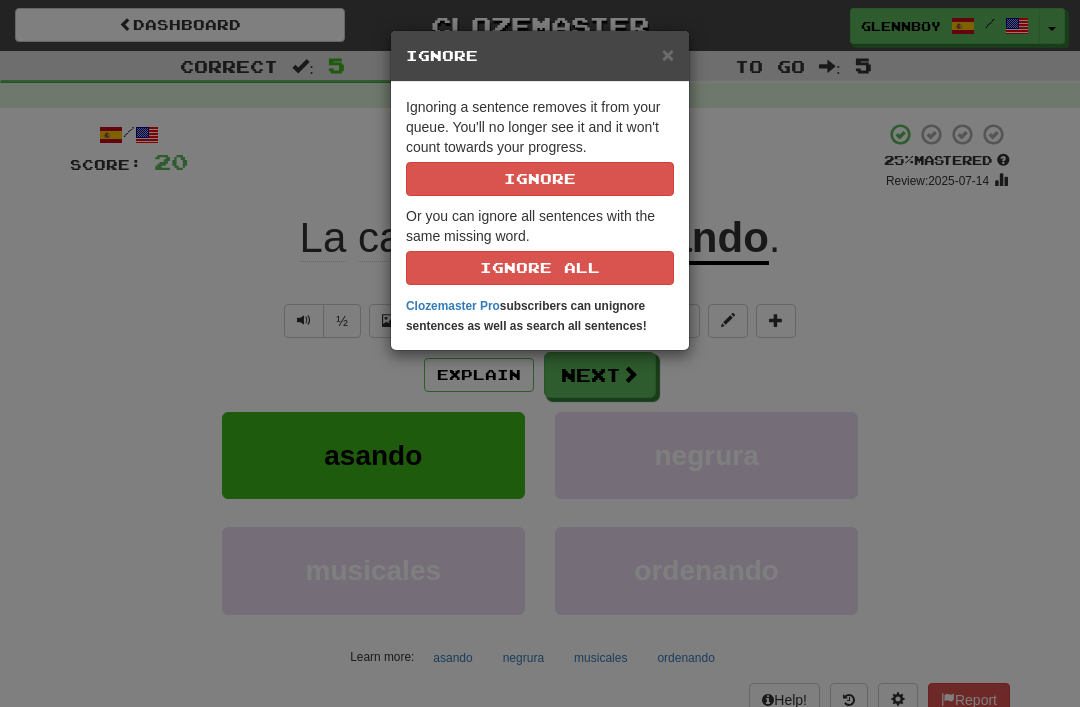 click on "Ignore" at bounding box center [540, 179] 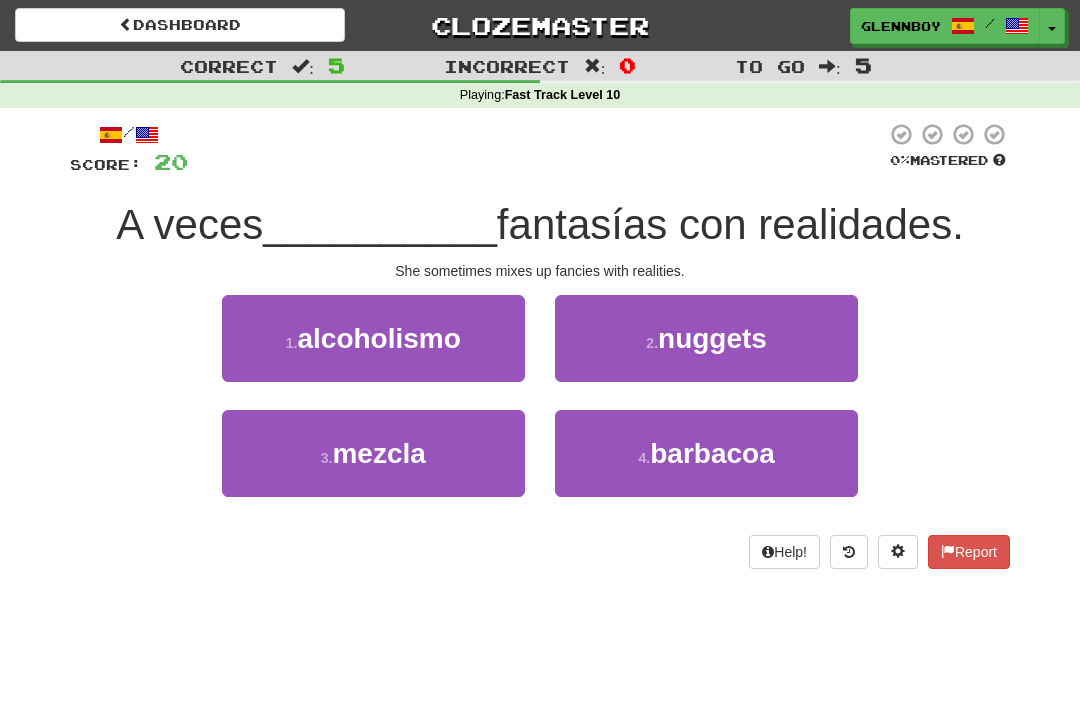 click on "3 .  mezcla" at bounding box center (373, 453) 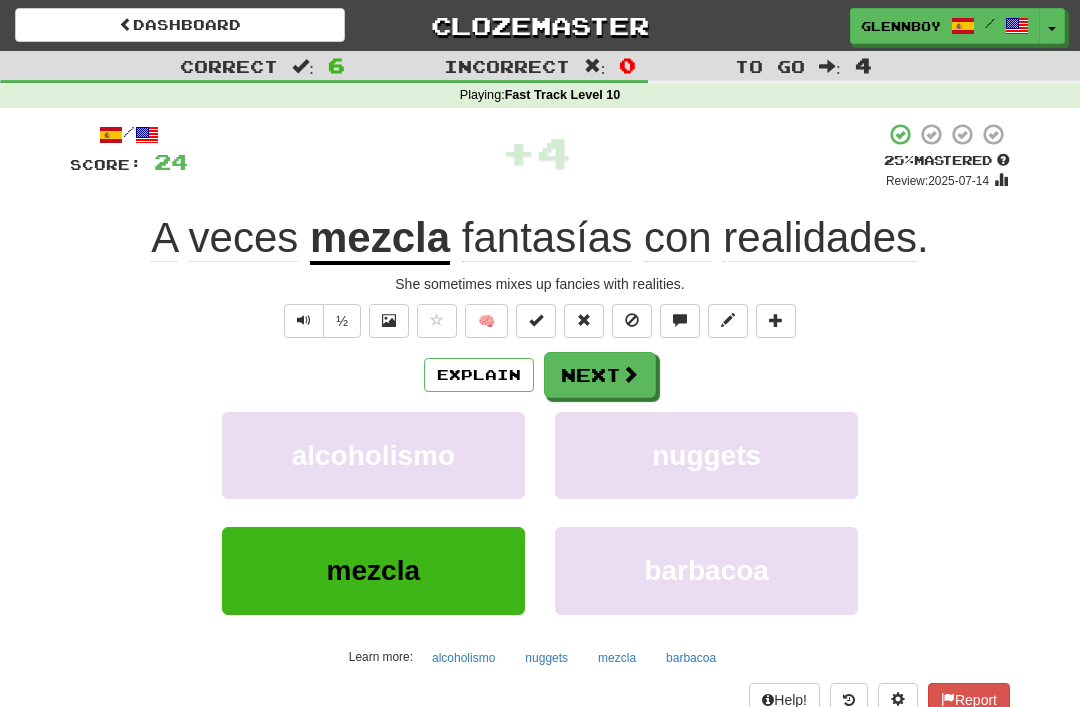 click at bounding box center (632, 321) 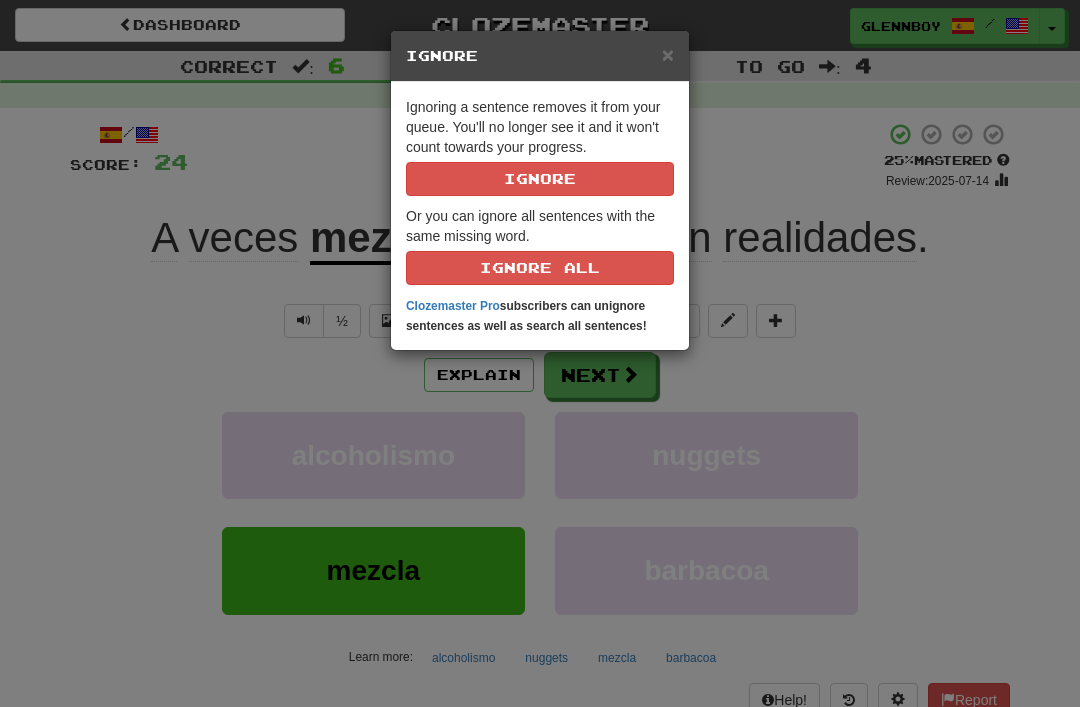 click on "Ignore" at bounding box center (540, 179) 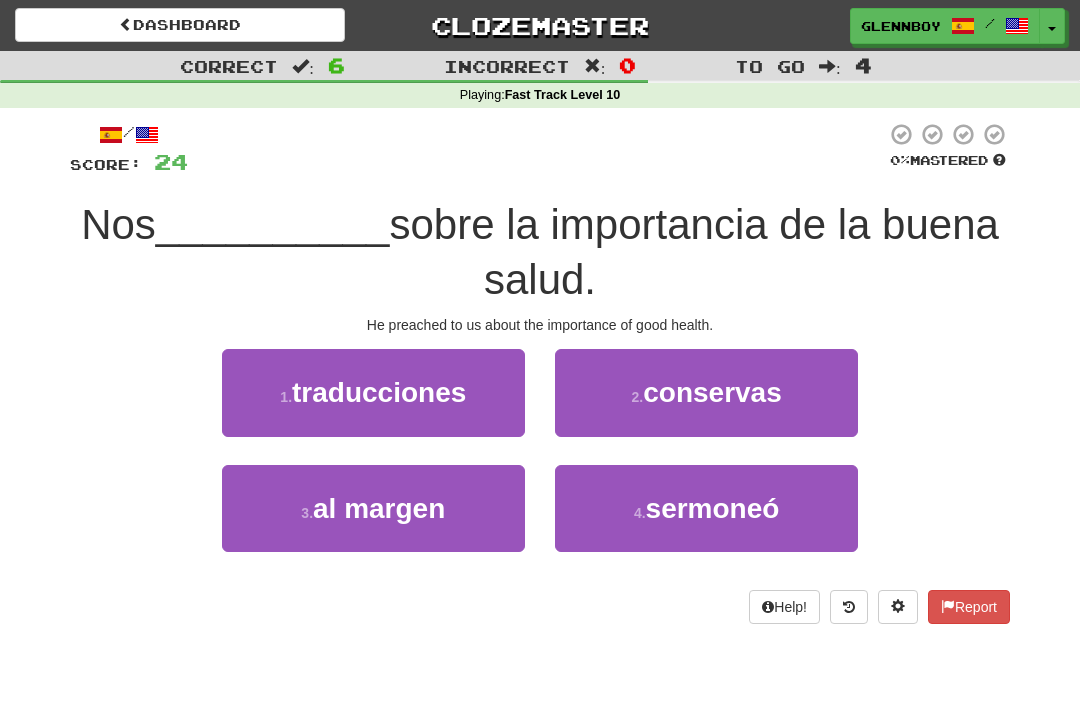 click on "sermoneó" at bounding box center (713, 508) 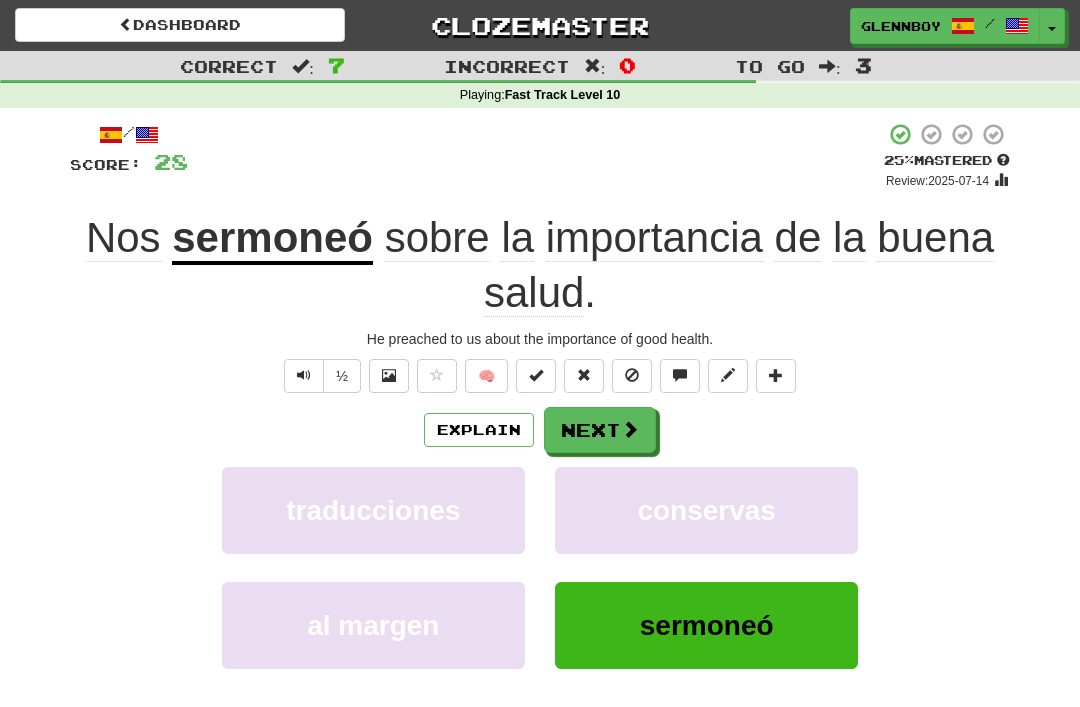 click at bounding box center (632, 375) 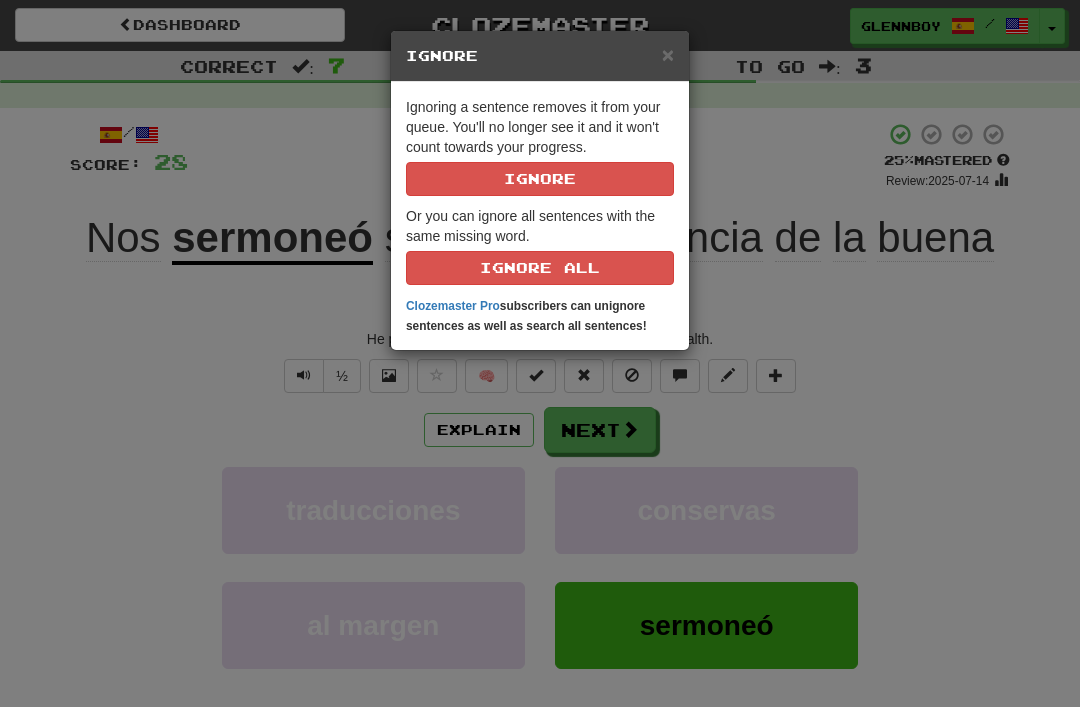click on "Ignore" at bounding box center (540, 179) 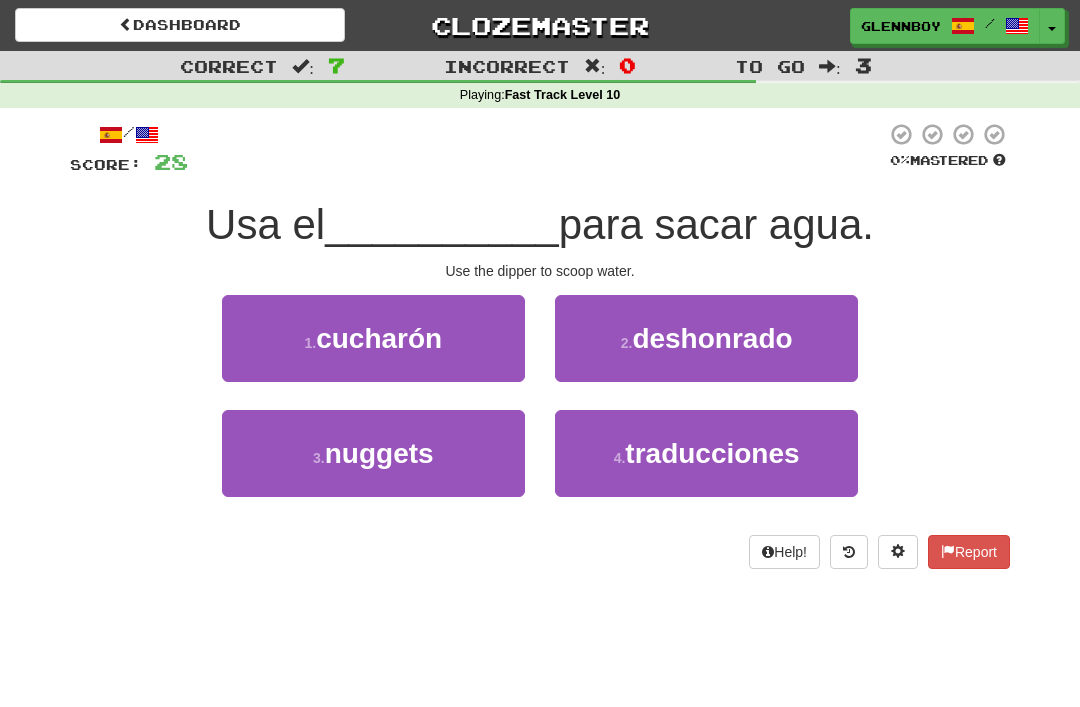 click on "cucharón" at bounding box center [379, 338] 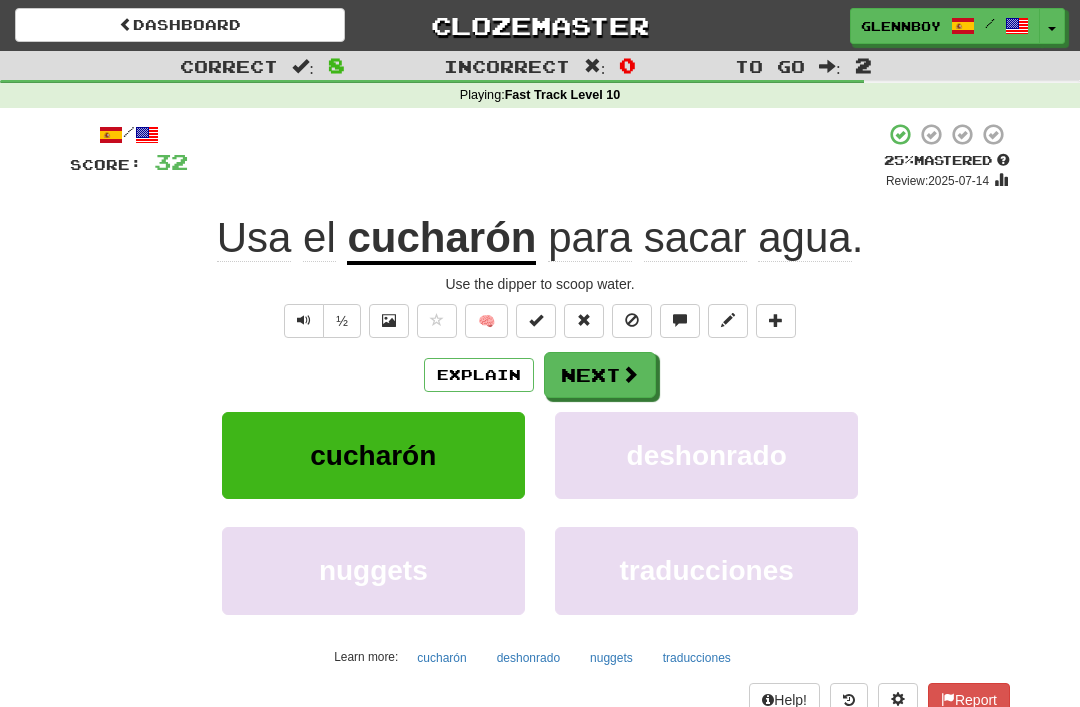 click at bounding box center [632, 321] 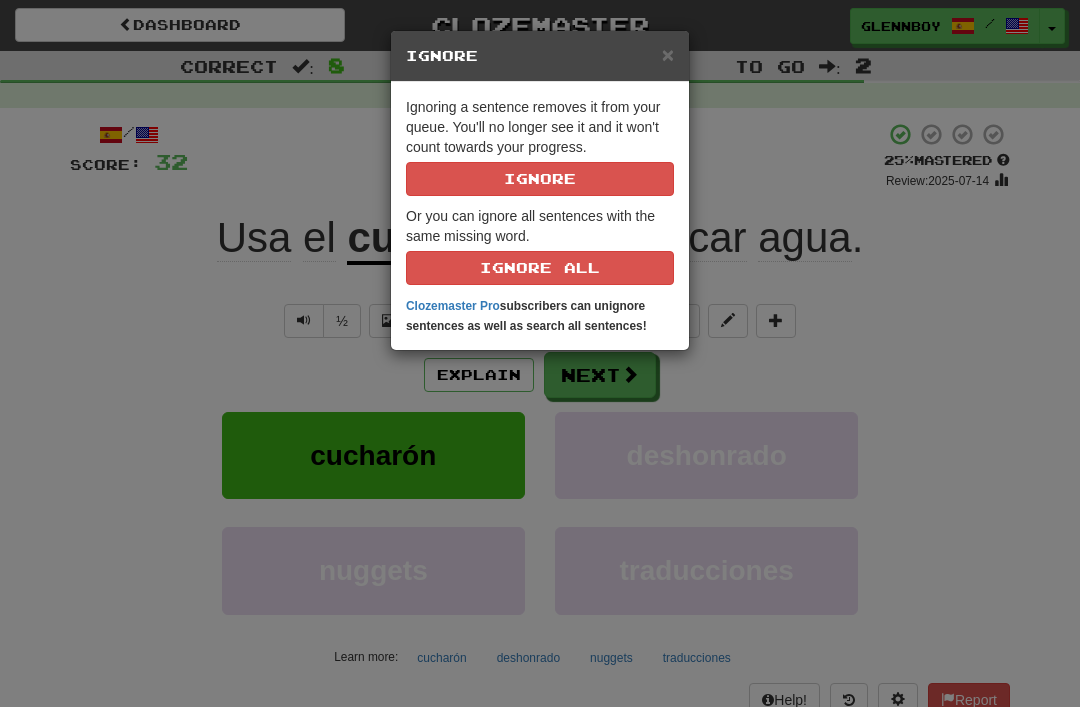 click on "Ignore" at bounding box center (540, 179) 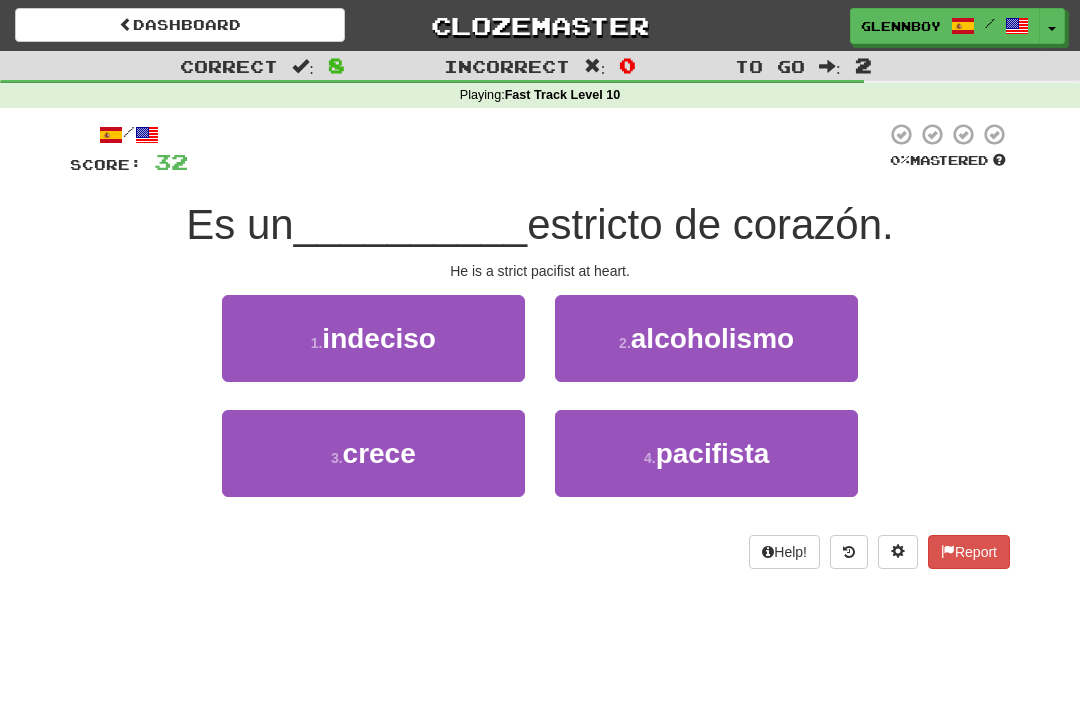 click on "4 .  pacifista" at bounding box center (706, 453) 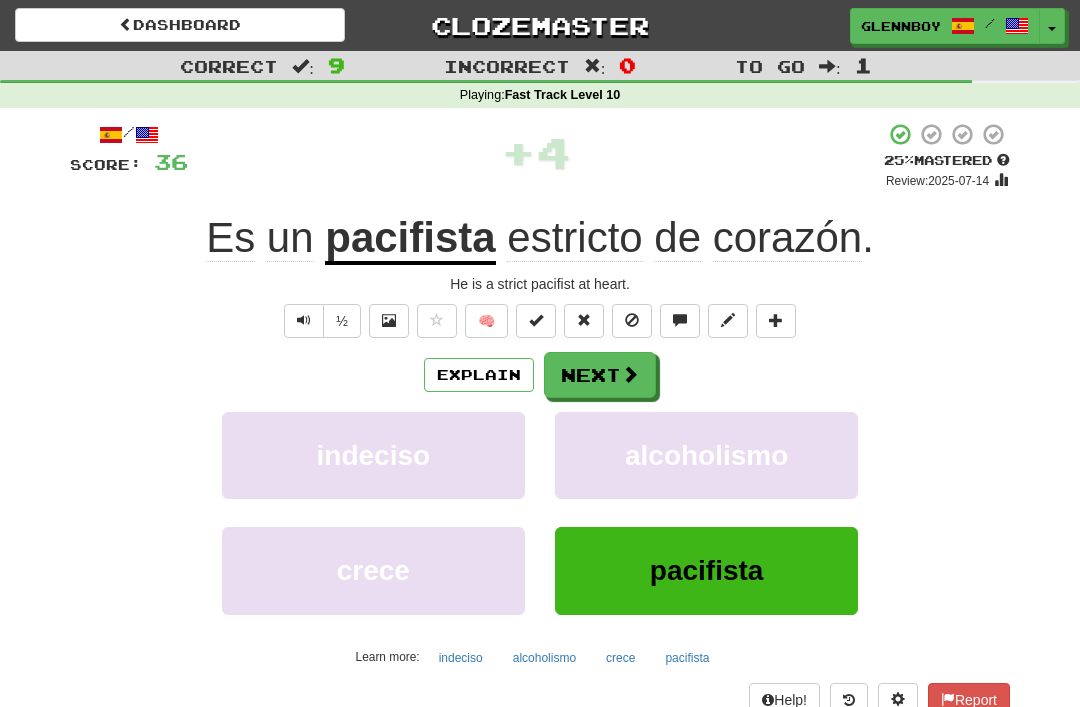 click at bounding box center [632, 321] 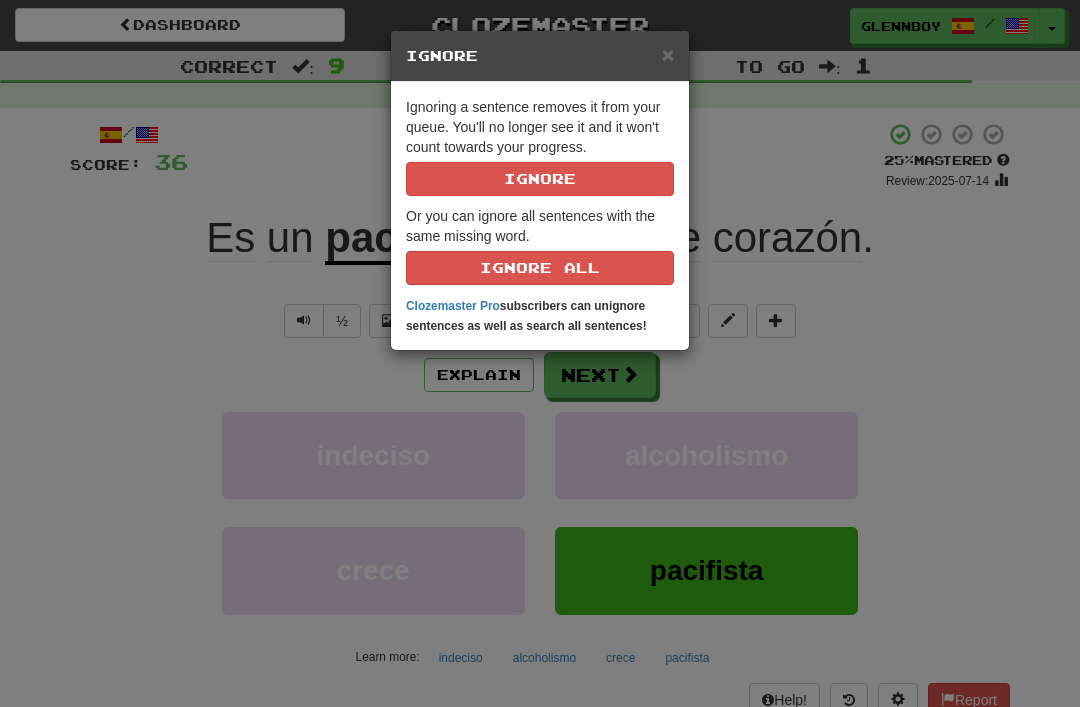 click on "Ignore" at bounding box center [540, 179] 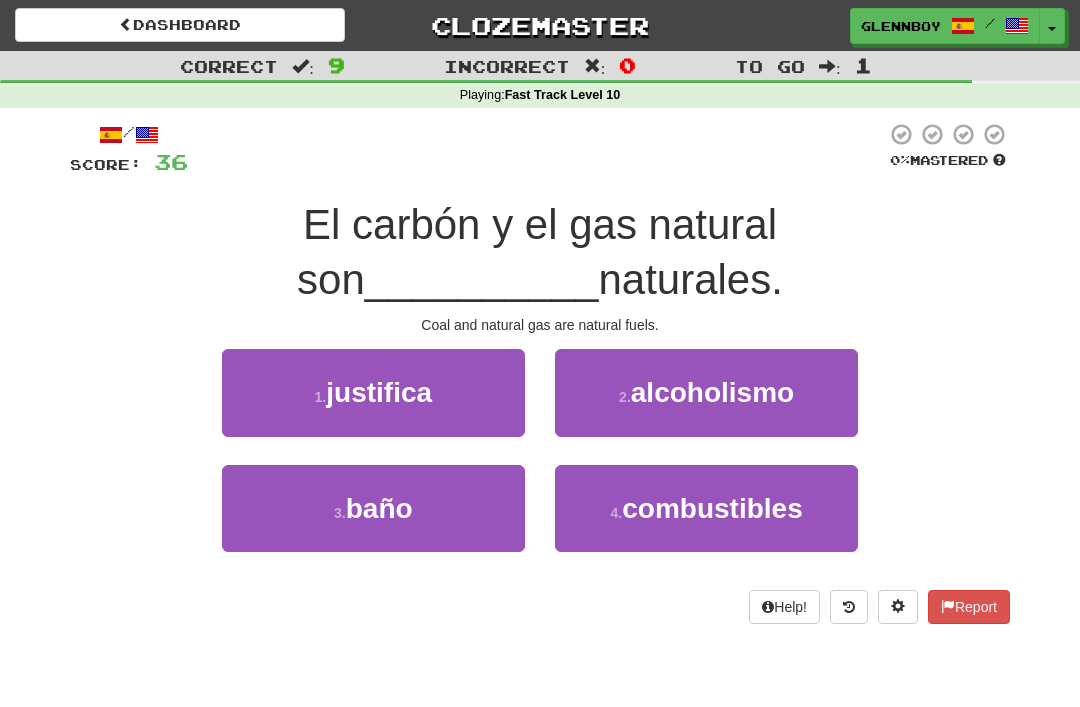 click on "combustibles" at bounding box center [712, 508] 